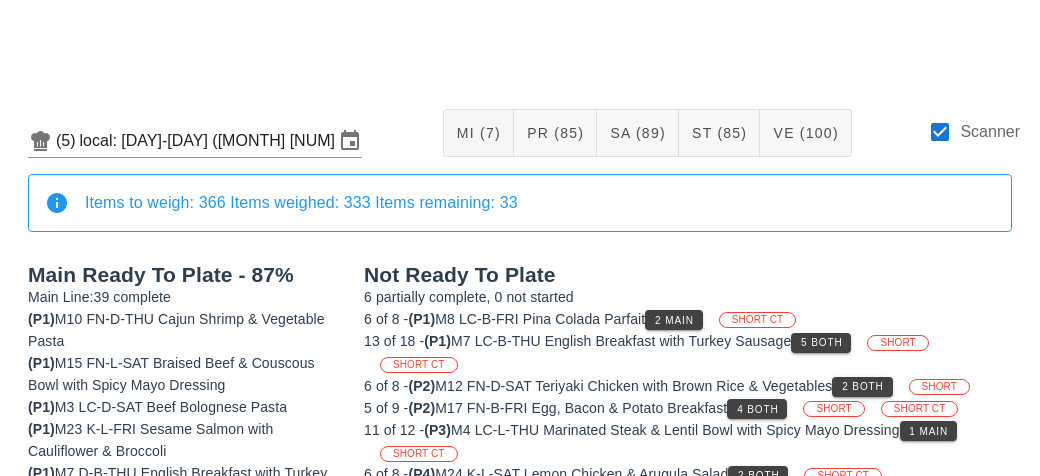 scroll, scrollTop: 0, scrollLeft: 0, axis: both 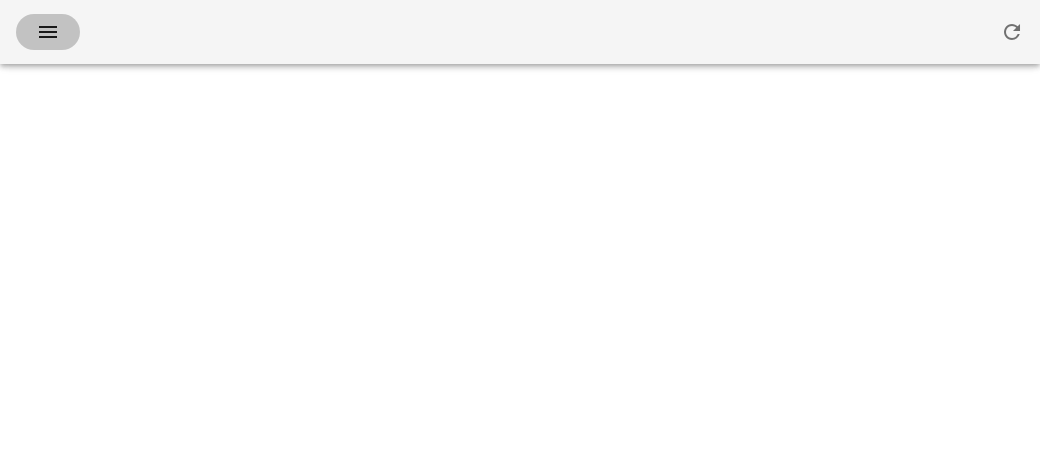 click at bounding box center [48, 32] 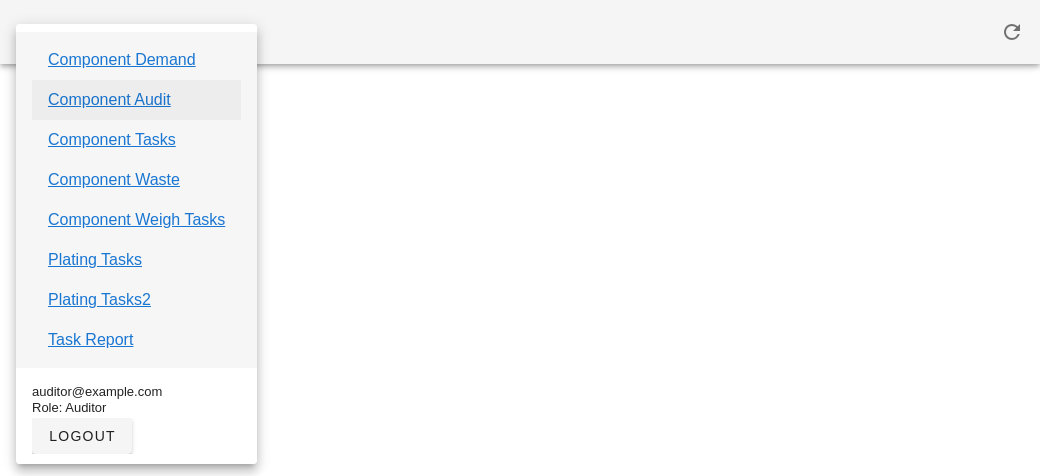 click on "Component Audit" at bounding box center (109, 100) 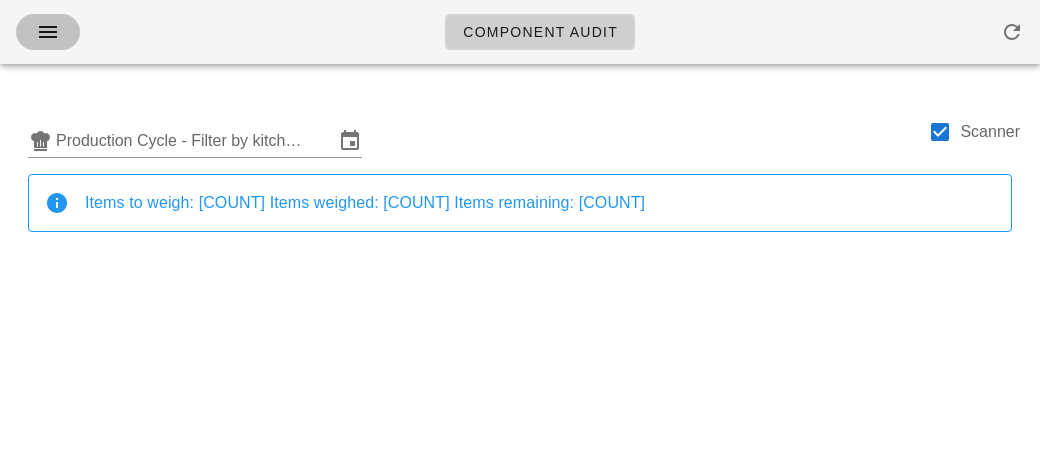 click at bounding box center (48, 32) 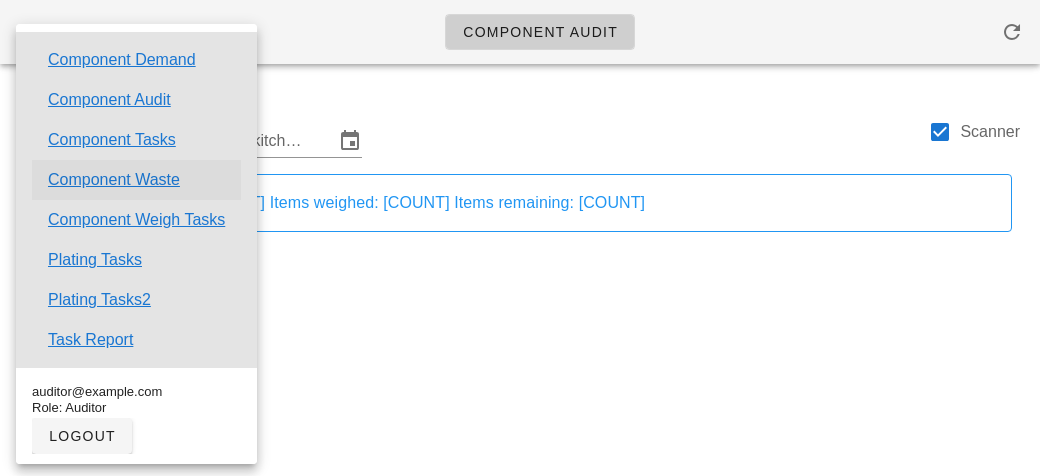 click on "Component Waste" at bounding box center [114, 180] 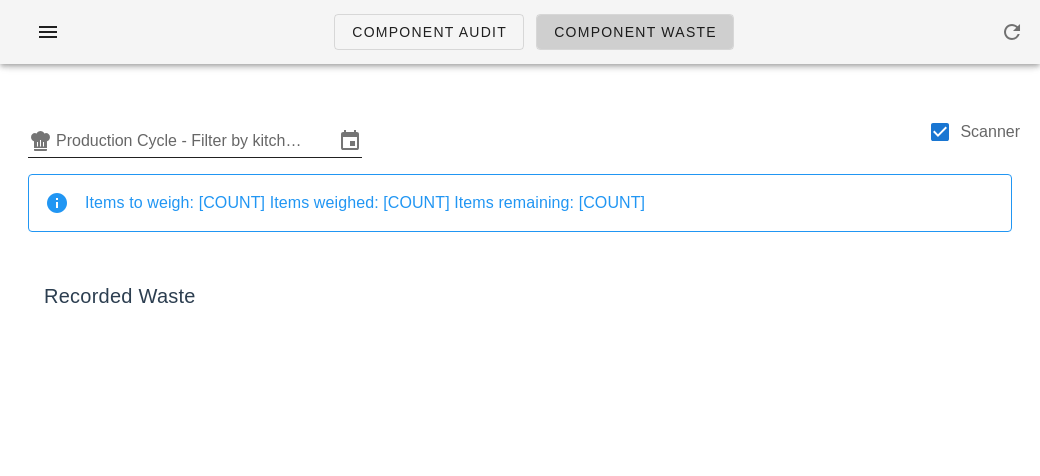 click on "Production Cycle - Filter by kitchen production schedules" at bounding box center [195, 141] 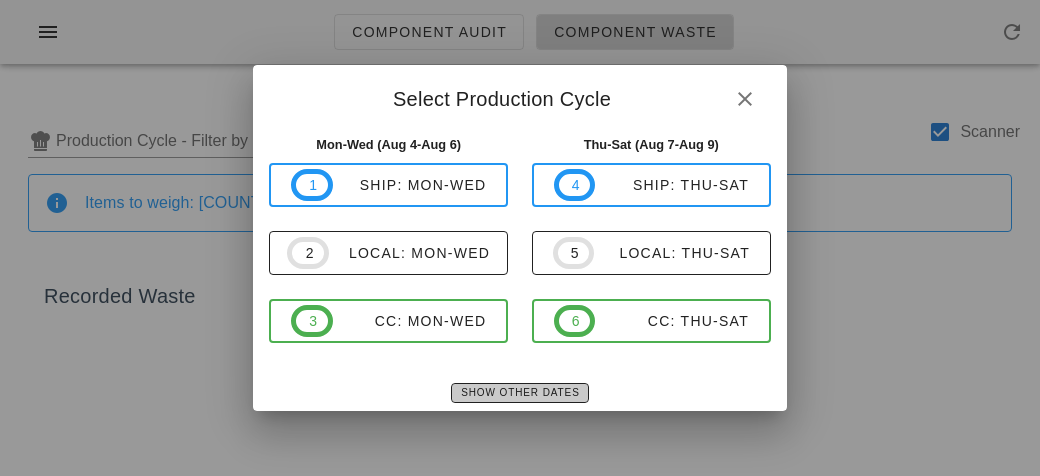 click on "Show Other Dates" at bounding box center (519, 392) 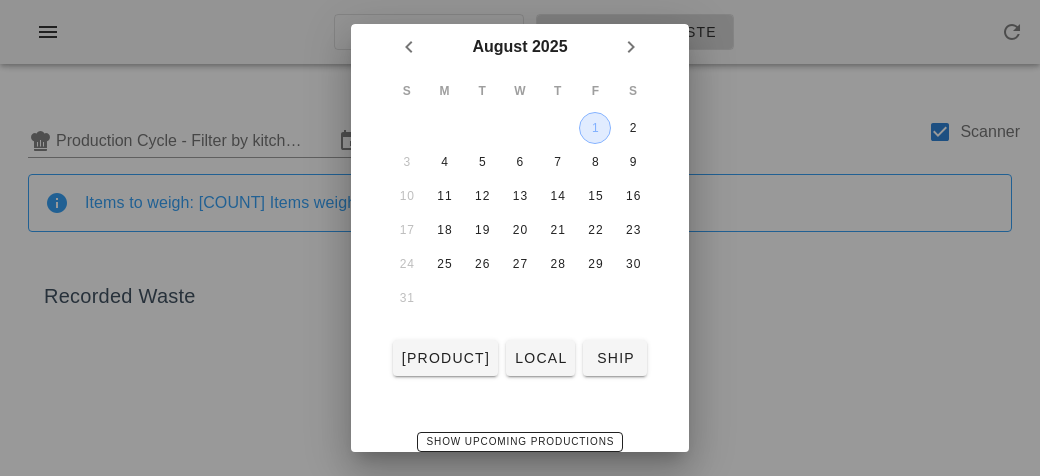 click on "1" at bounding box center [595, 128] 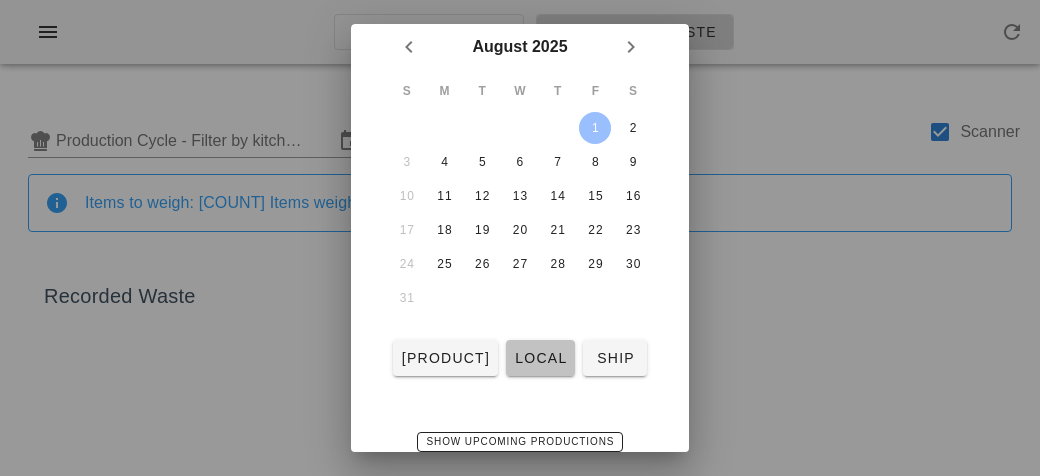 click on "local" at bounding box center (540, 358) 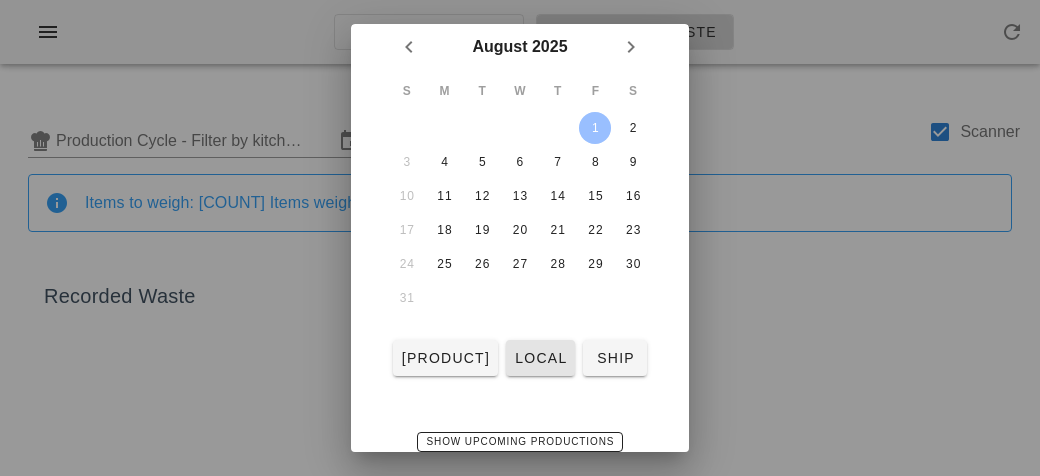 type on "local: [DAY]-[DAY] ([MONTH] [DAY]-[DAY])" 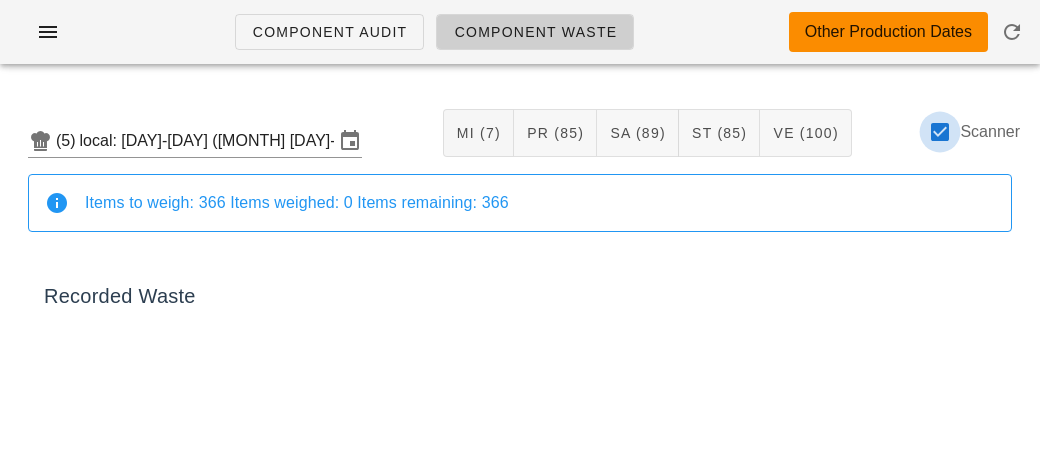 click at bounding box center (940, 132) 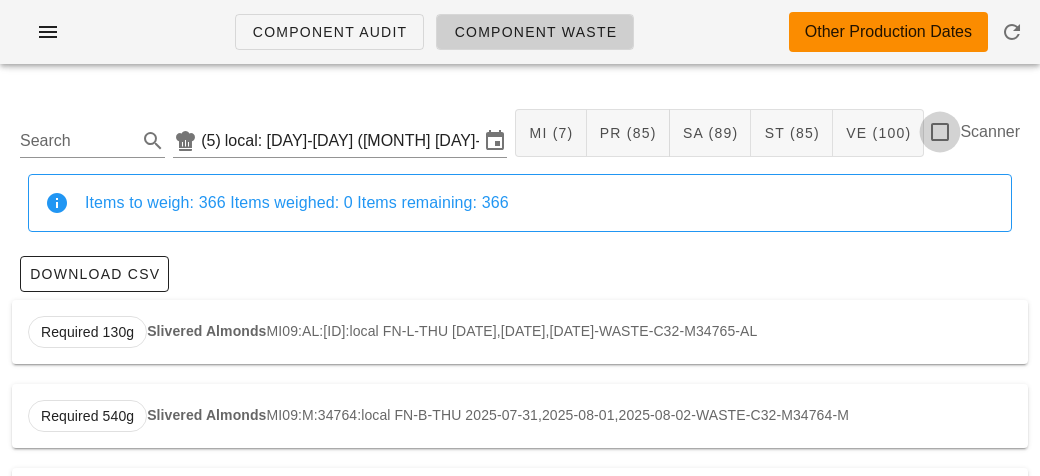 checkbox on "false" 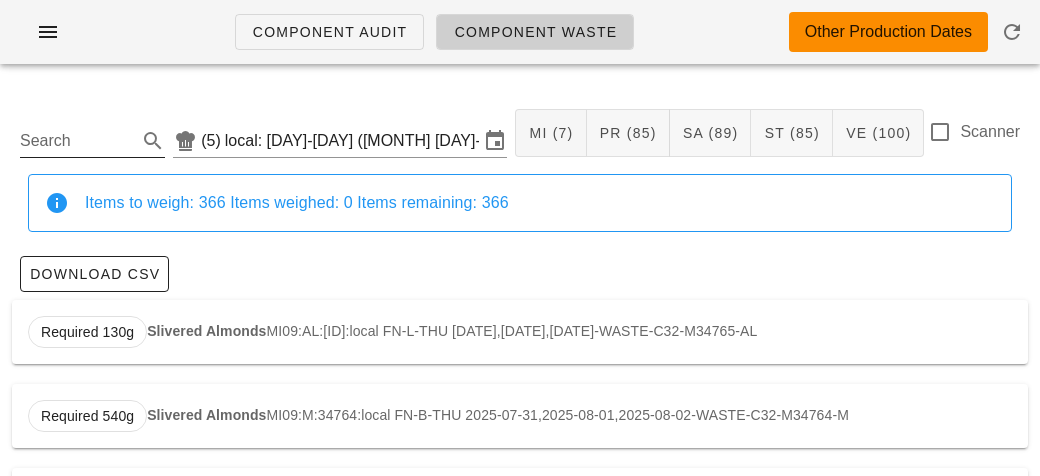click on "Search" at bounding box center [76, 141] 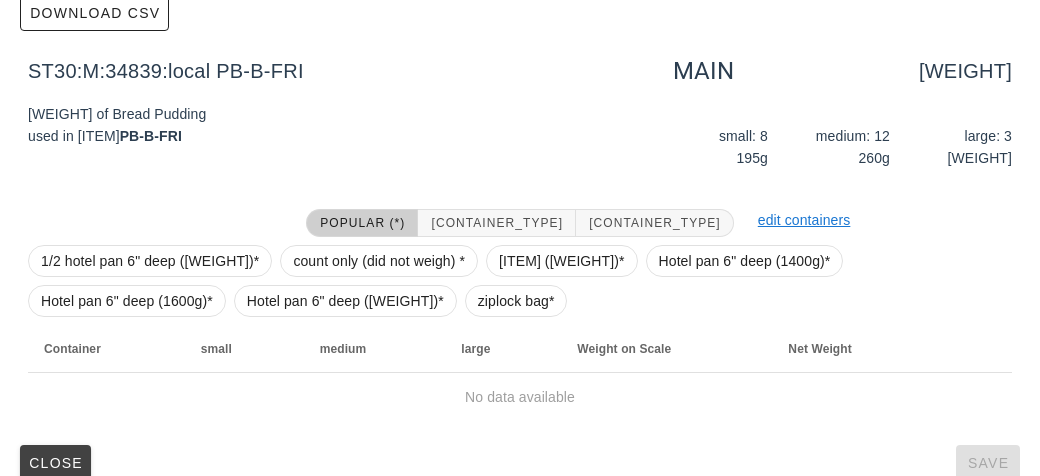 scroll, scrollTop: 284, scrollLeft: 0, axis: vertical 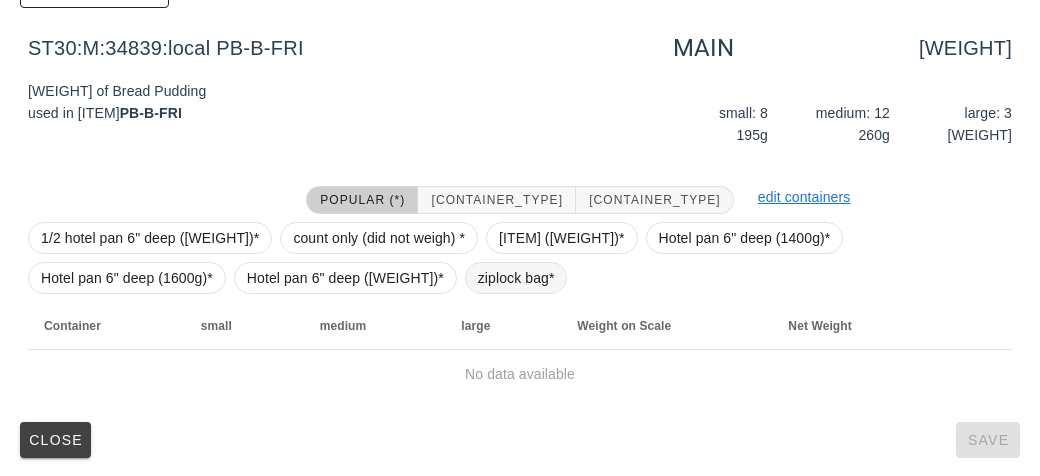 type on "bread" 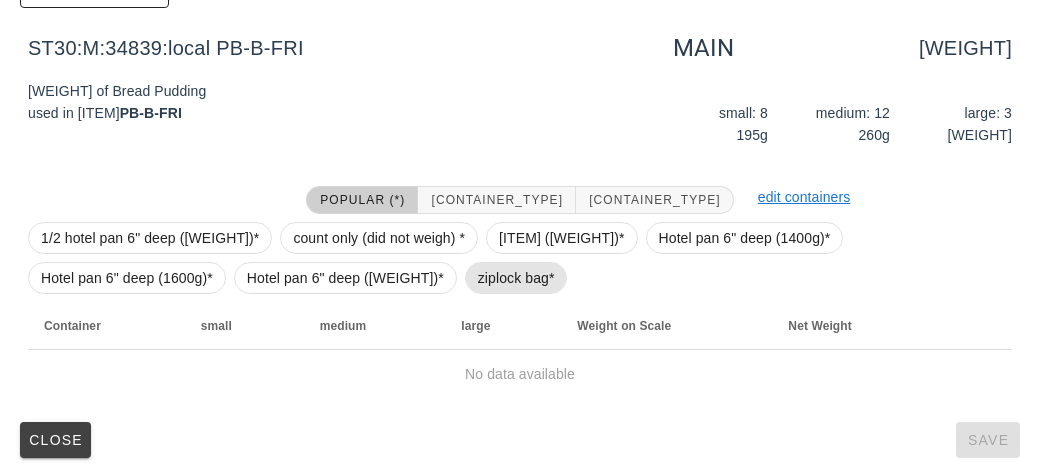 click on "ziplock bag*" at bounding box center [516, 278] 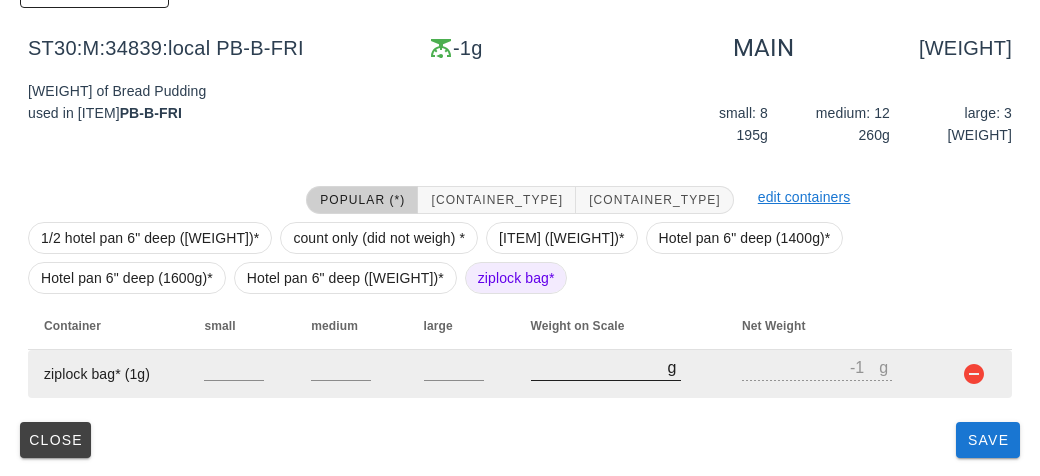 click on "[NUMBER]" at bounding box center (599, 367) 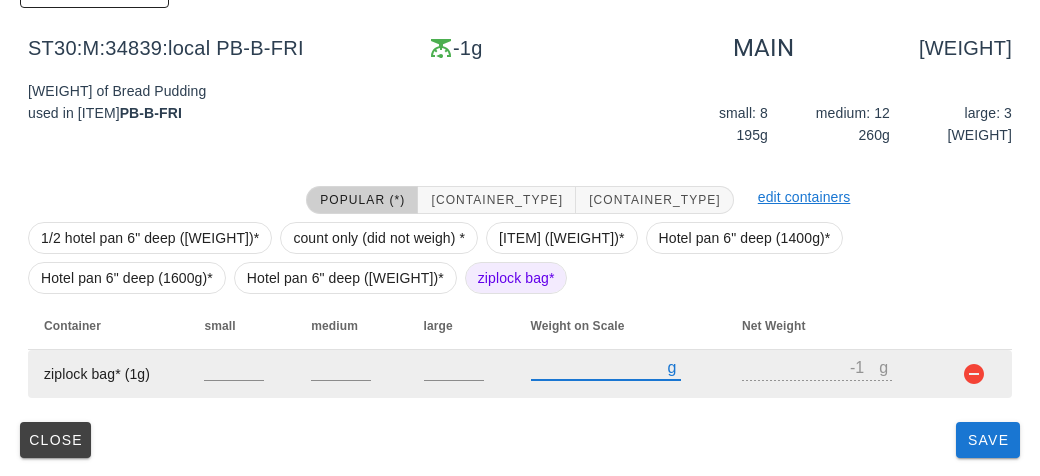 type on "40" 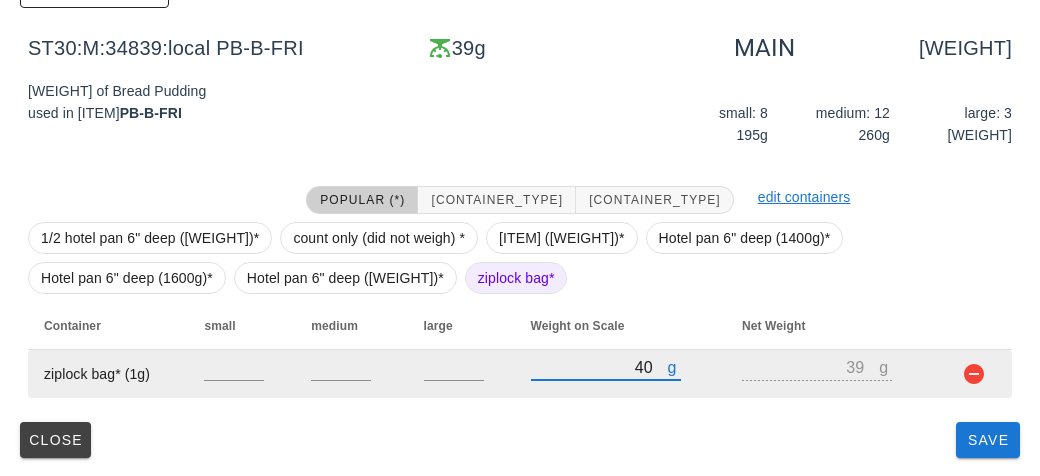 type on "[NUMBER]" 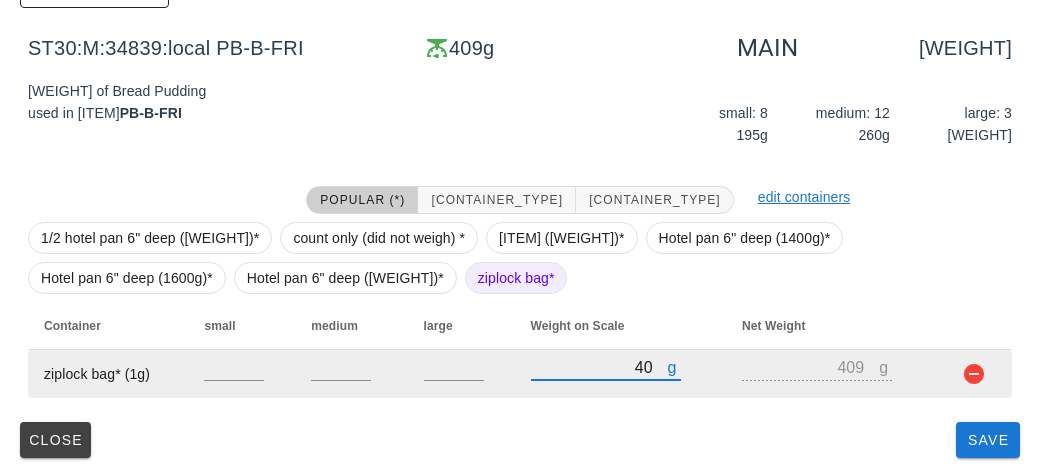 type on "[NUMBER]" 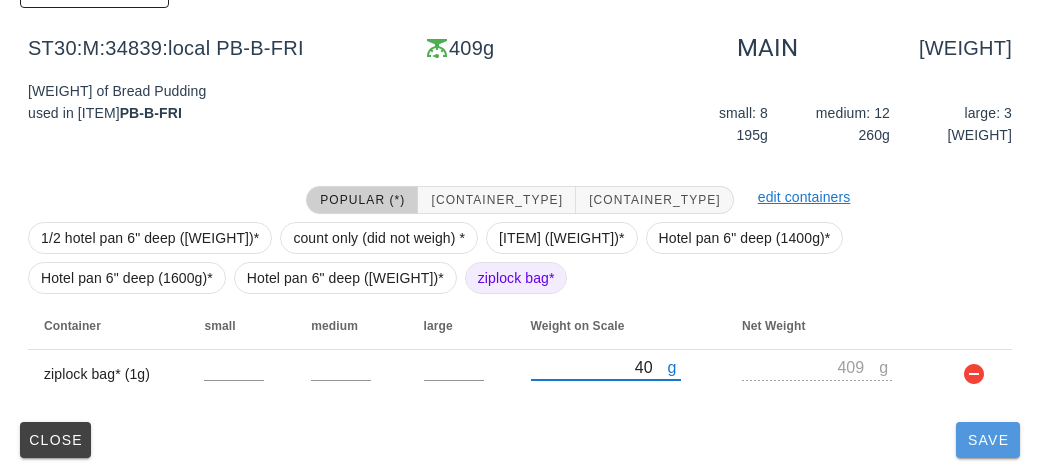 click on "Save" at bounding box center (988, 440) 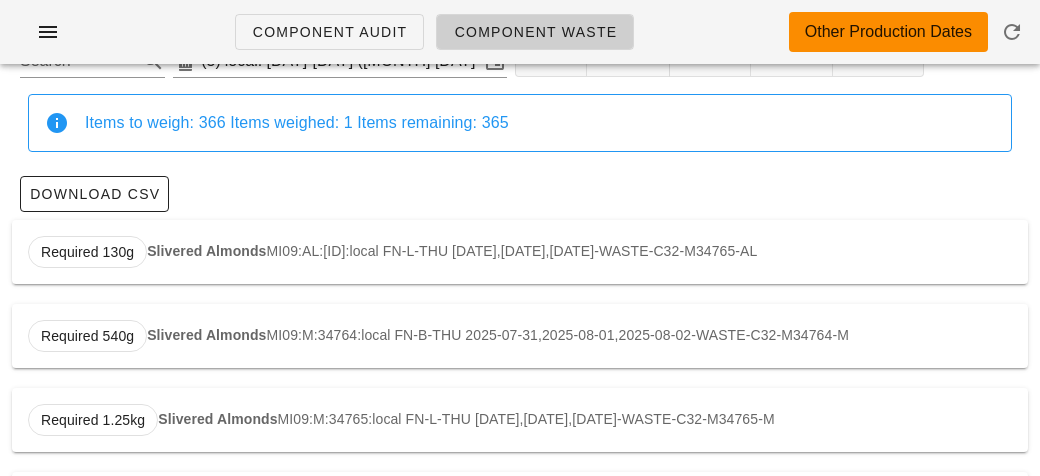 scroll, scrollTop: 0, scrollLeft: 0, axis: both 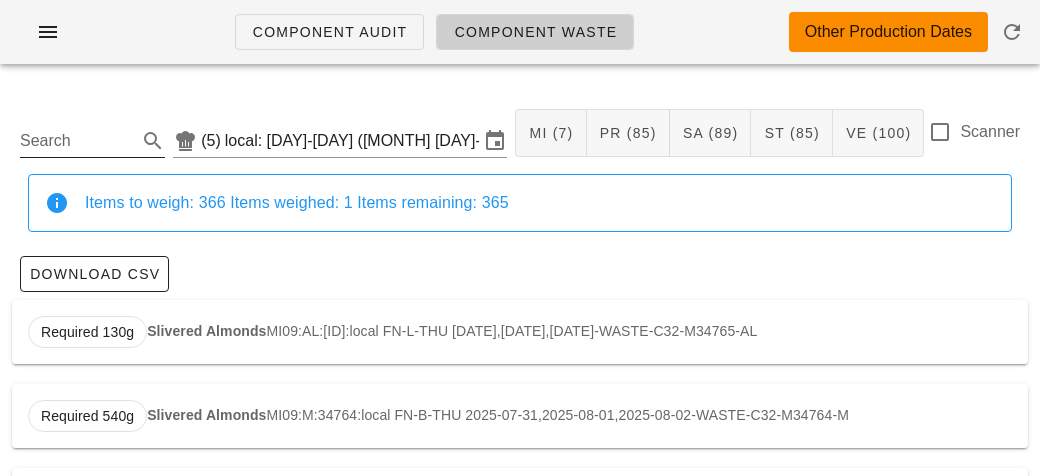 click on "Search" at bounding box center (76, 141) 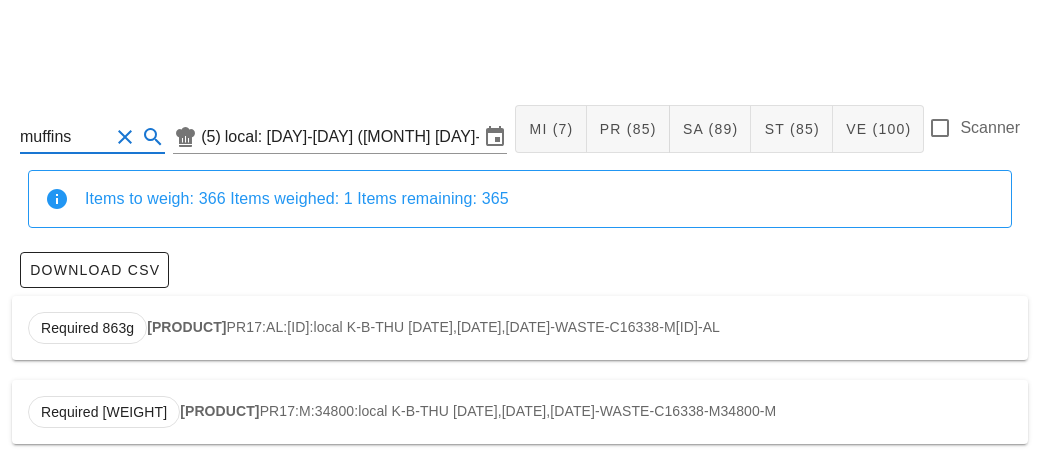 click on "[PRODUCT]" at bounding box center [186, 327] 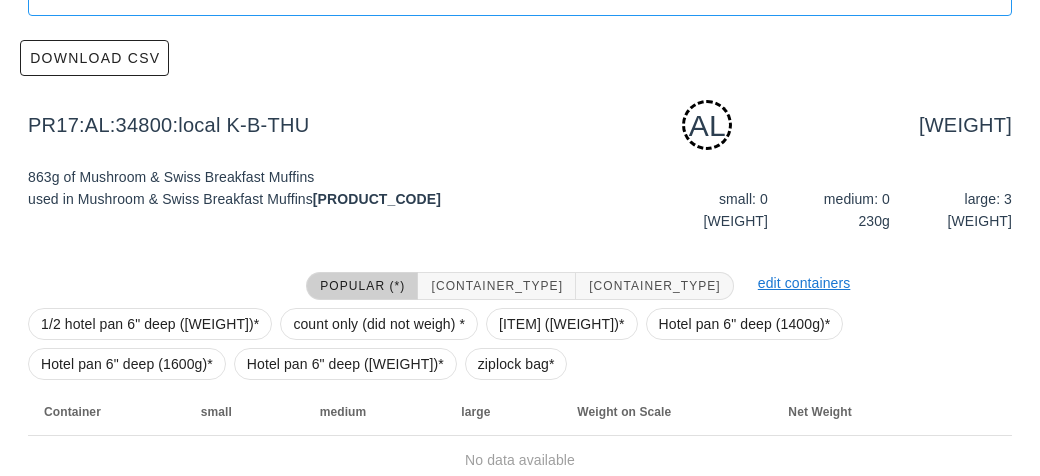 scroll, scrollTop: 302, scrollLeft: 0, axis: vertical 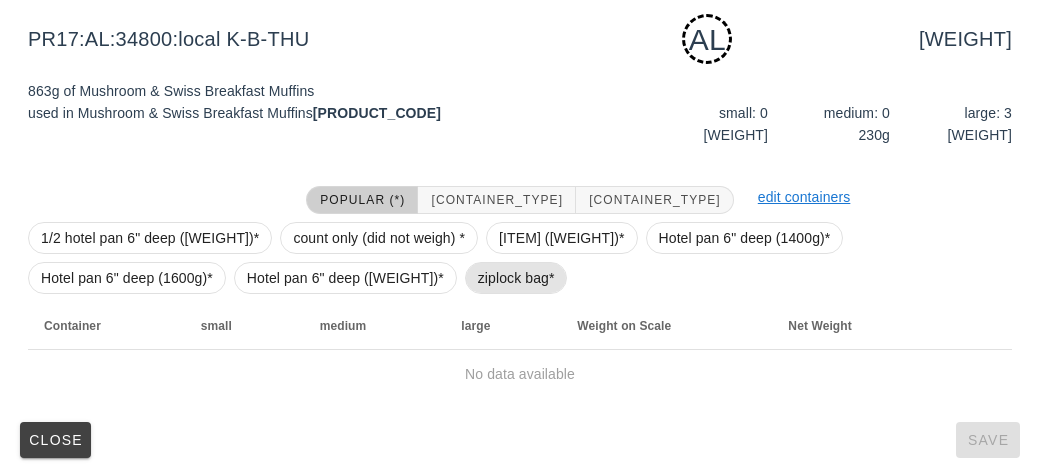 click on "ziplock bag*" at bounding box center (516, 278) 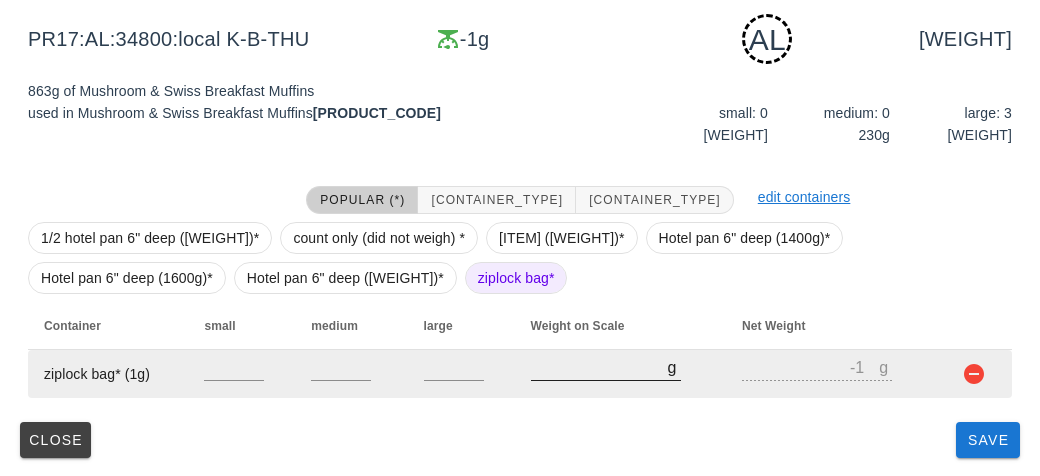 click on "[NUMBER]" at bounding box center (599, 367) 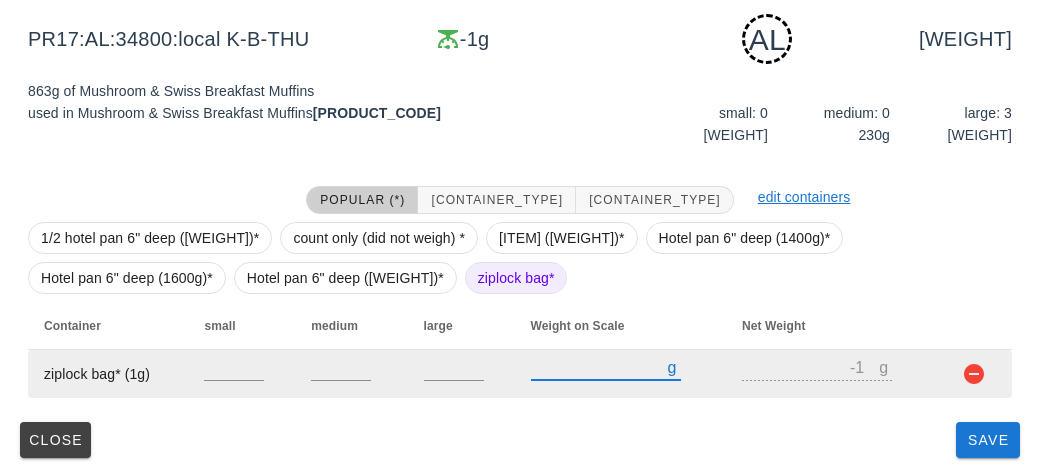 type on "30" 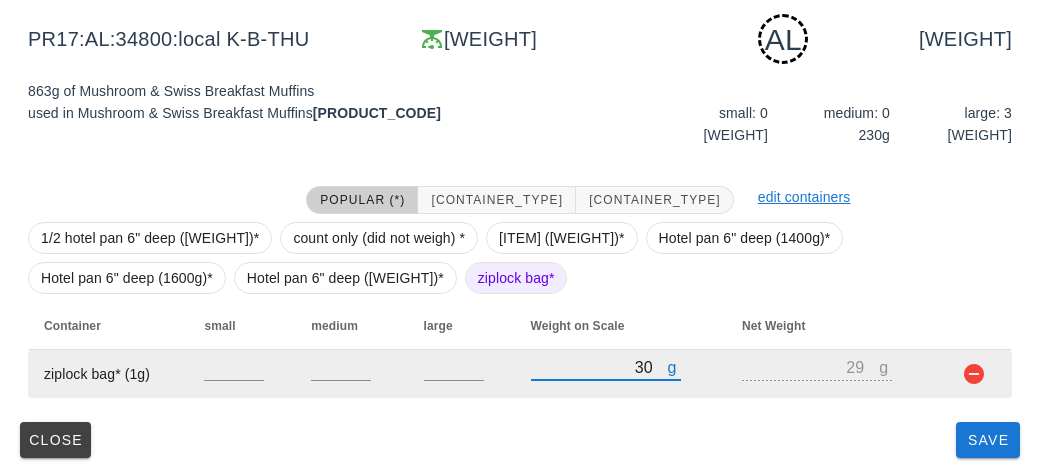 type on "360" 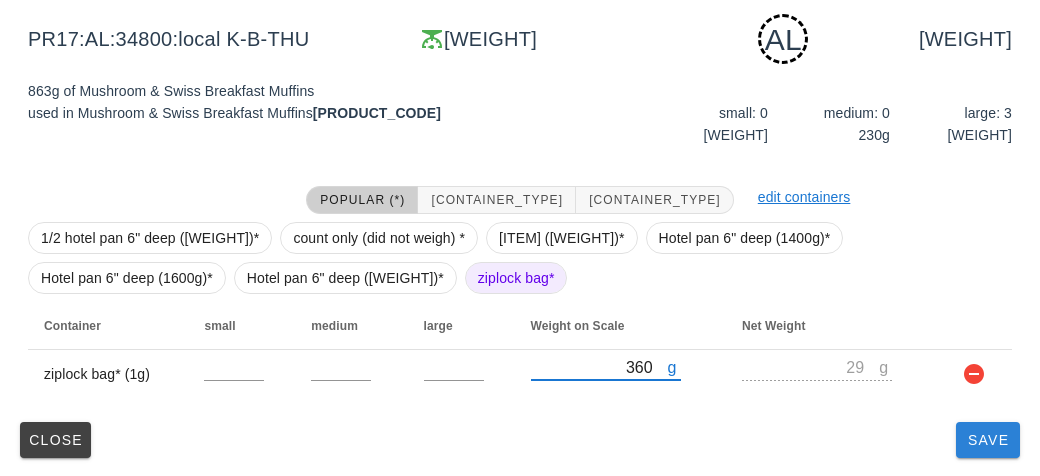 type on "360" 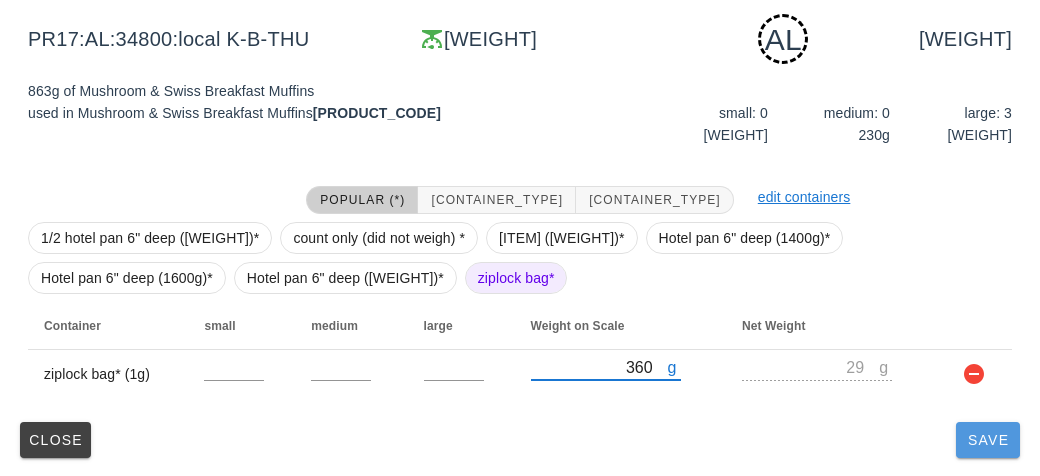 click on "Save" at bounding box center (988, 440) 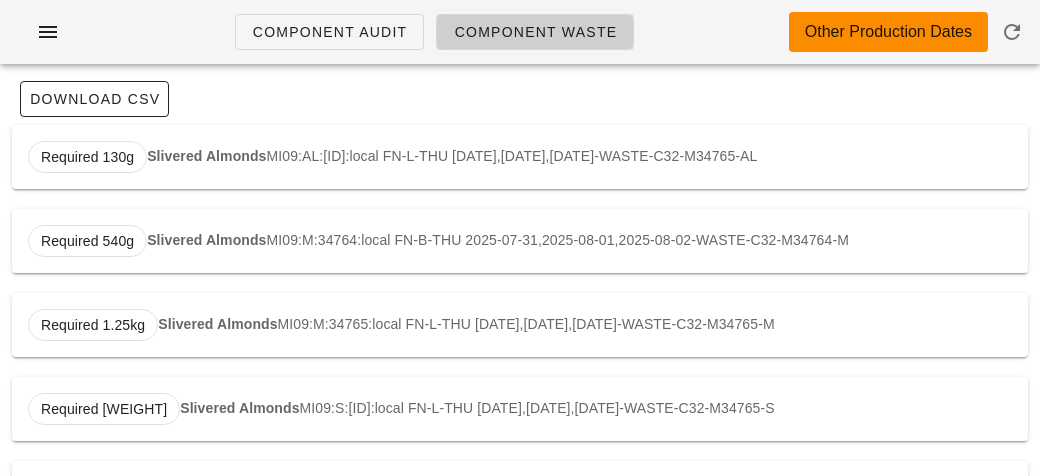 scroll, scrollTop: 0, scrollLeft: 0, axis: both 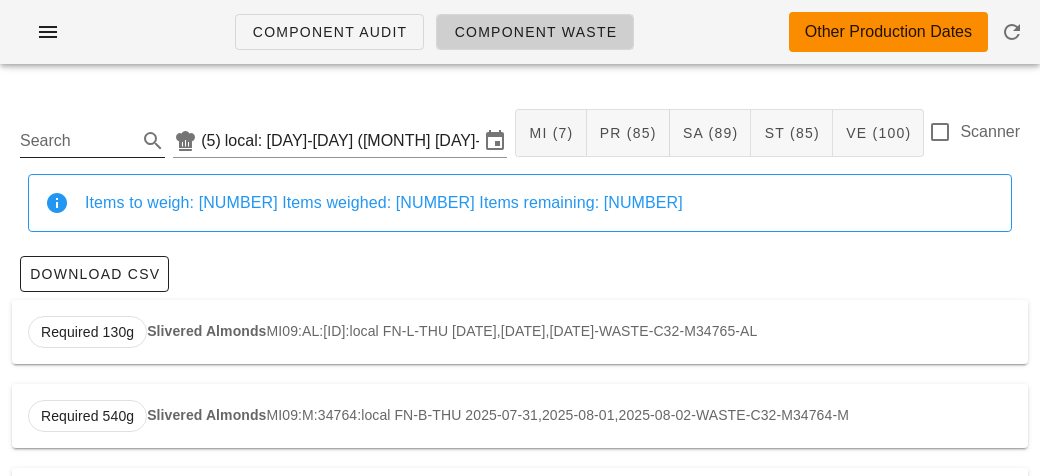 click on "Search" at bounding box center (76, 141) 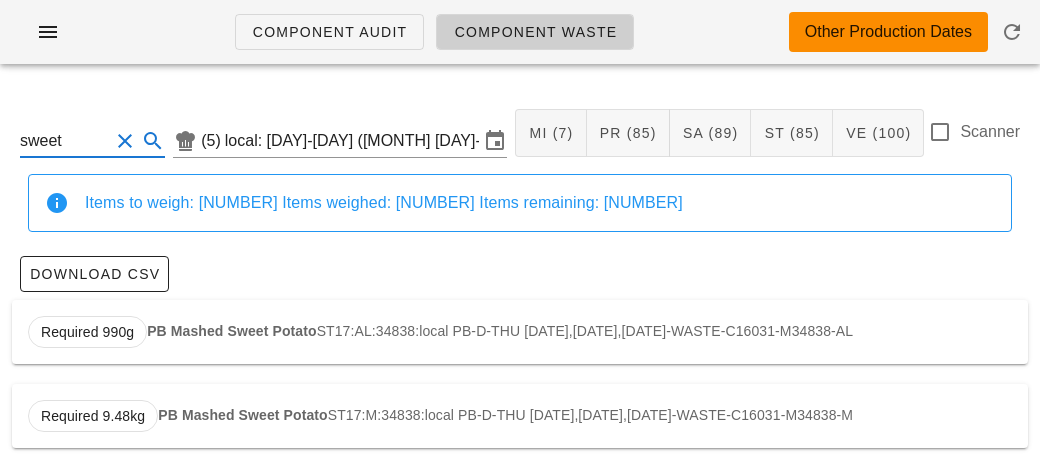click on "Required [WEIGHT] PB Mashed Sweet Potato ST17:AL:34838:local PB-D-THU [DATE],[DATE],[DATE]-WASTE-C16031-M34838-AL" at bounding box center (520, 332) 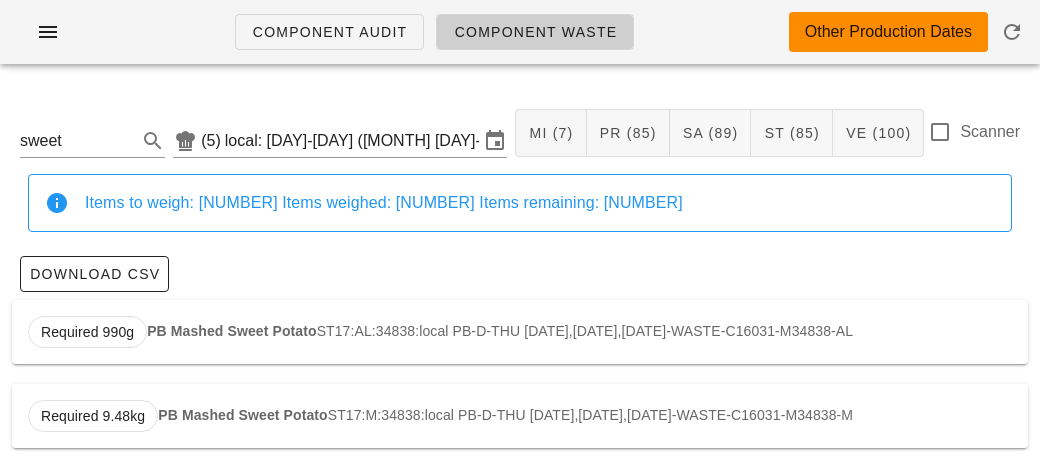 scroll, scrollTop: 3, scrollLeft: 0, axis: vertical 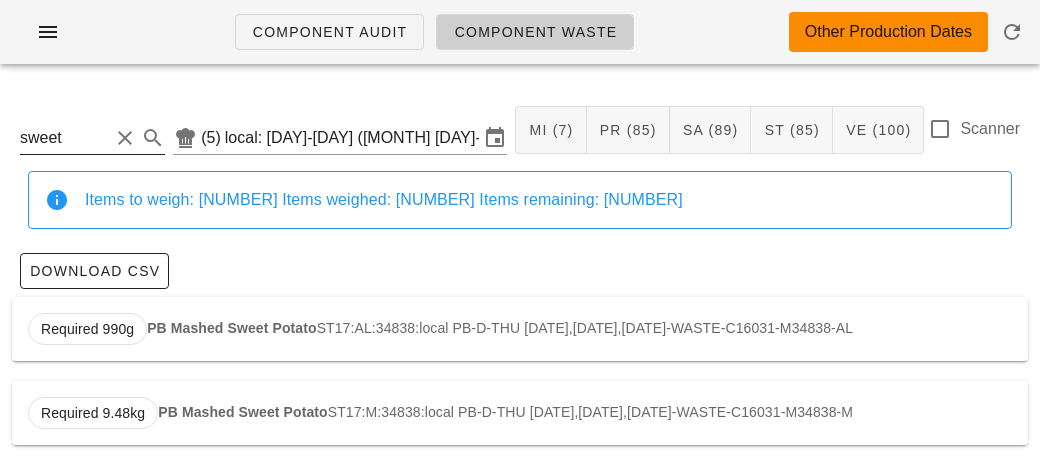click on "sweet" at bounding box center [64, 138] 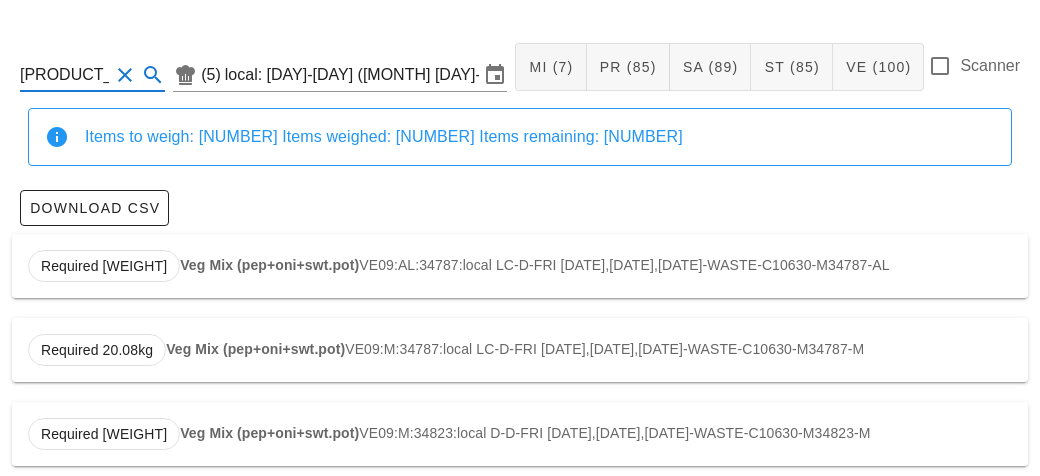 scroll, scrollTop: 86, scrollLeft: 0, axis: vertical 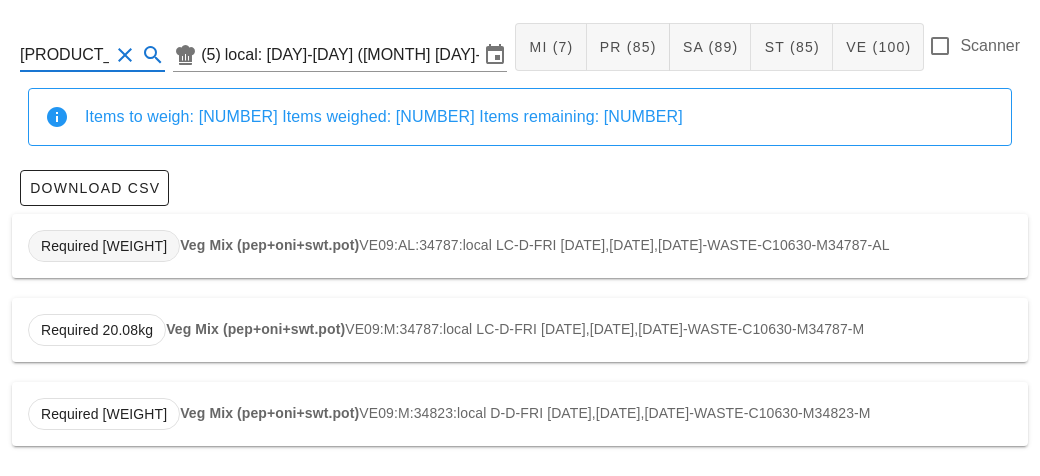 click on "Required [WEIGHT]" at bounding box center [104, 246] 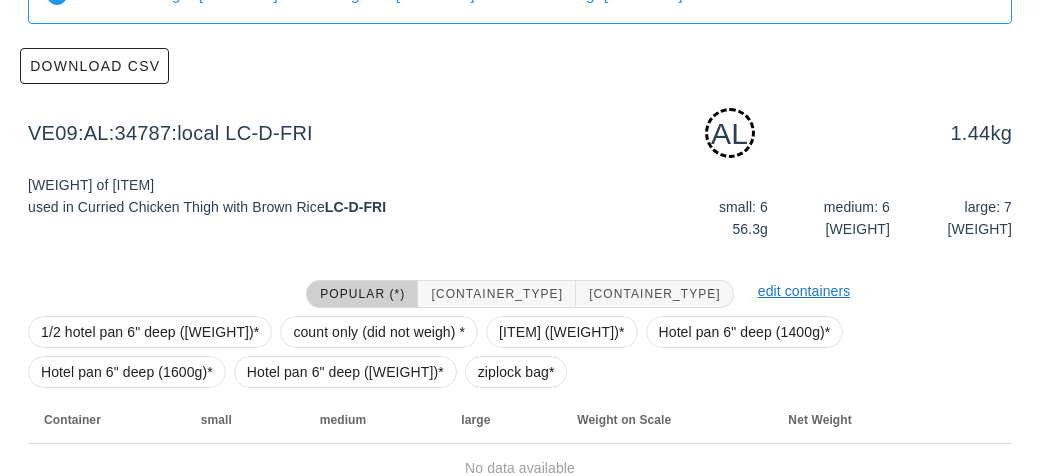 scroll, scrollTop: 302, scrollLeft: 0, axis: vertical 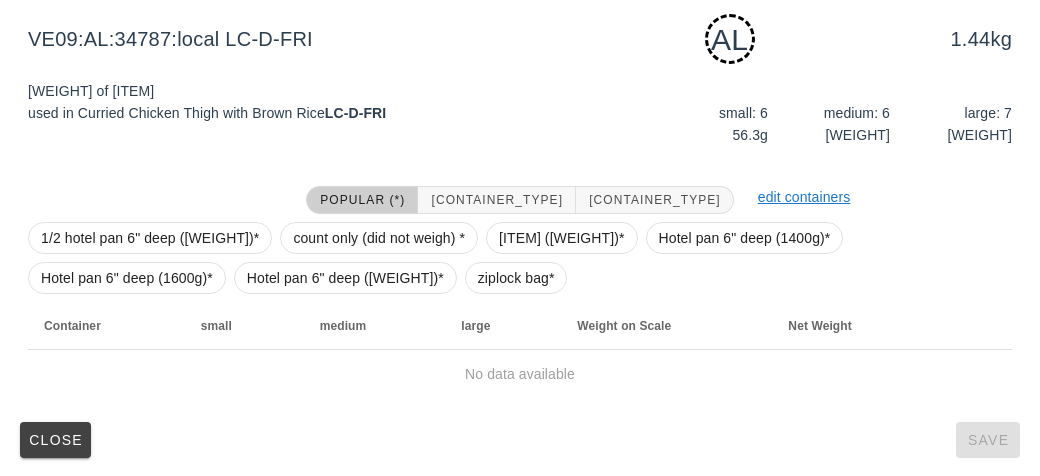 click on "1/2 hotel pan 6" deep (720g)*   count only (did not weigh) *   Hotel pan 4" deep (1100g)*   Hotel pan 6" deep (1400g)*   Hotel pan 6" deep (1600g)*   Hotel pan 6" deep (1800g)*   ziplock bag*" at bounding box center (520, 258) 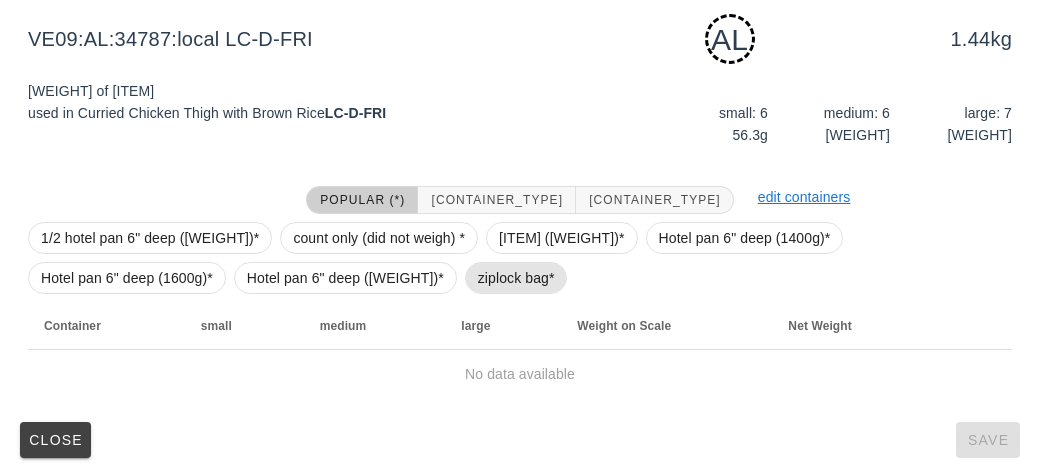 click on "ziplock bag*" at bounding box center [516, 278] 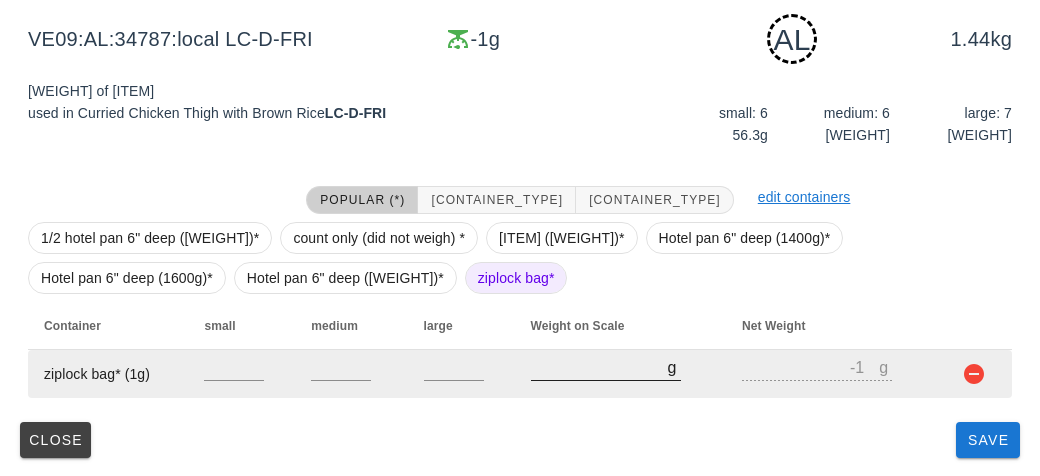 click on "[NUMBER]" at bounding box center (599, 367) 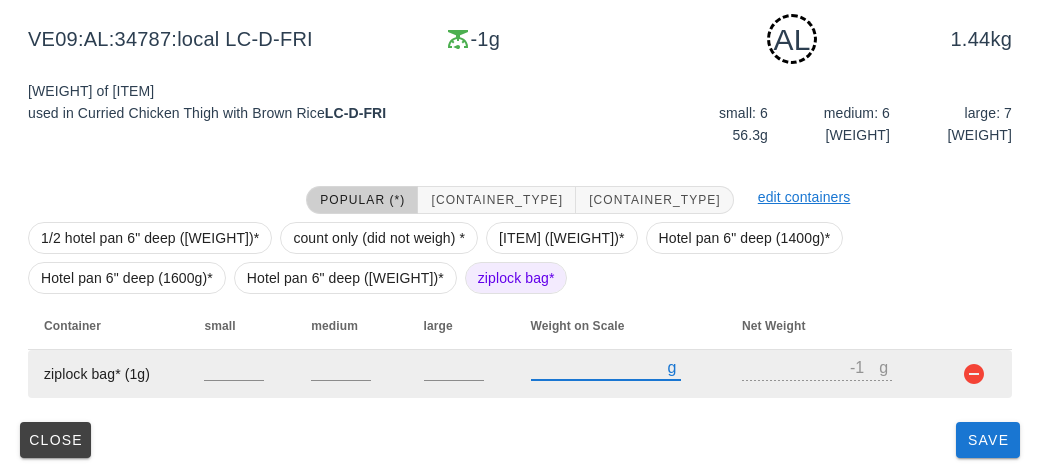 type on "20" 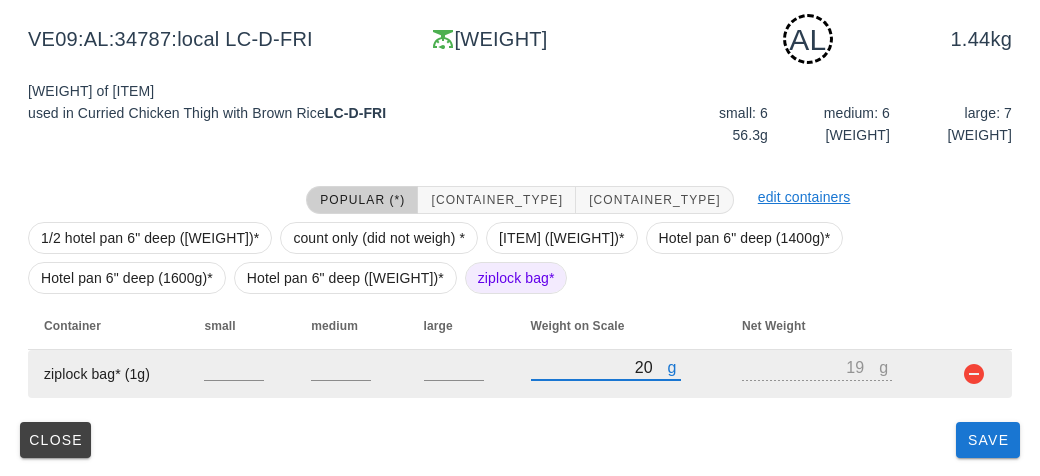 type on "210" 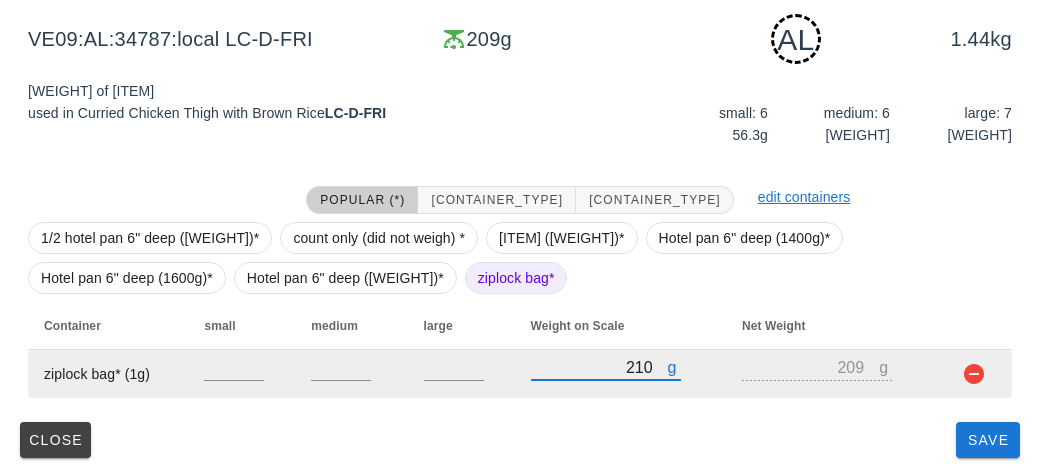 type on "2180" 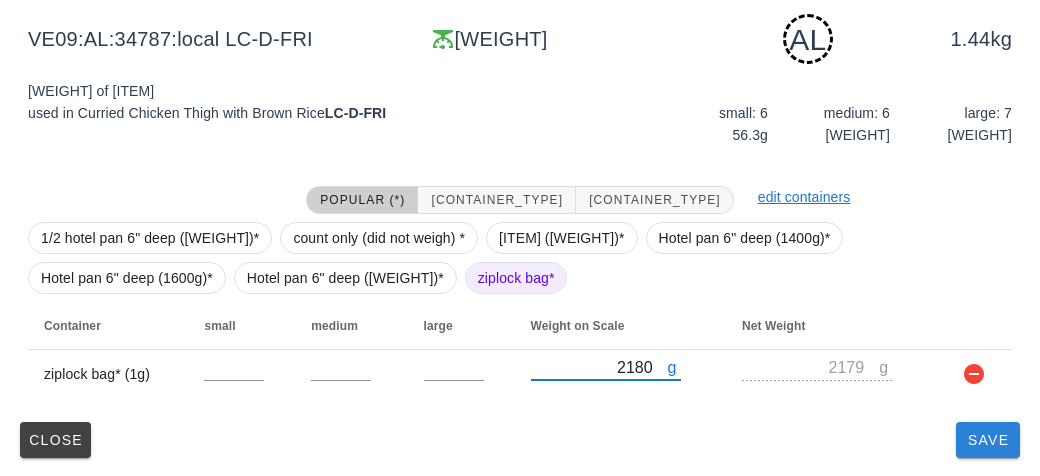 type on "2180" 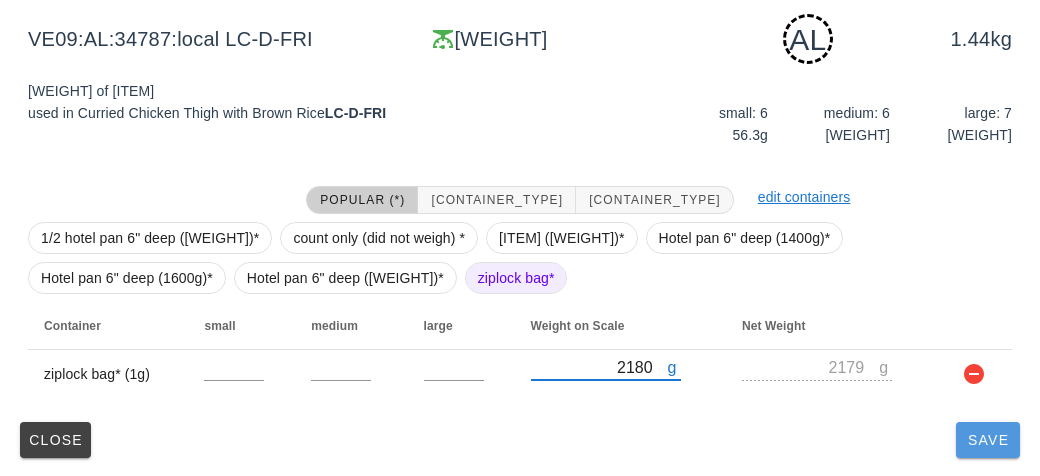 click on "Save" at bounding box center [988, 440] 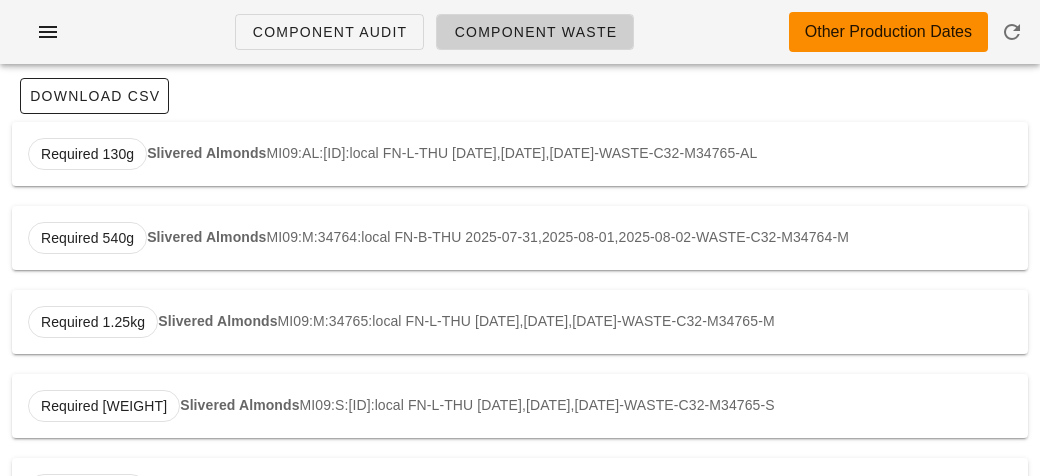 scroll, scrollTop: 0, scrollLeft: 0, axis: both 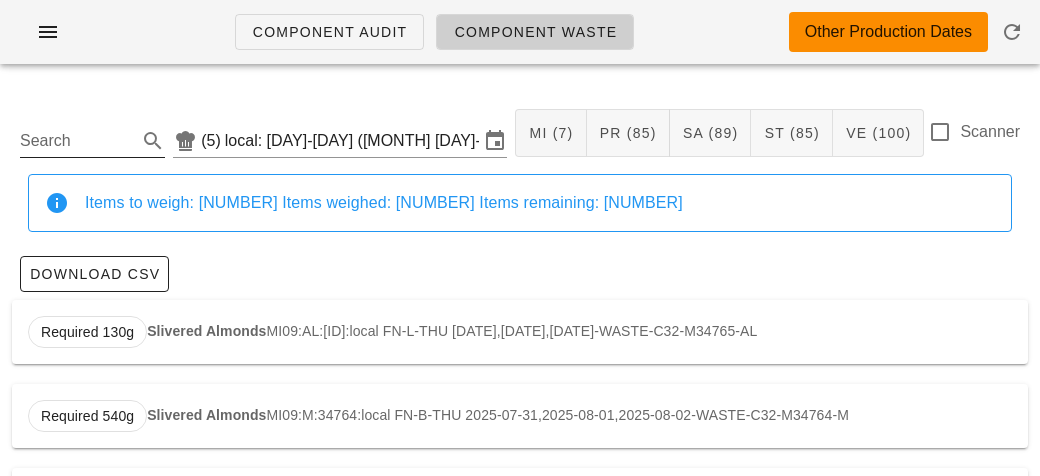 click on "Search" at bounding box center [76, 141] 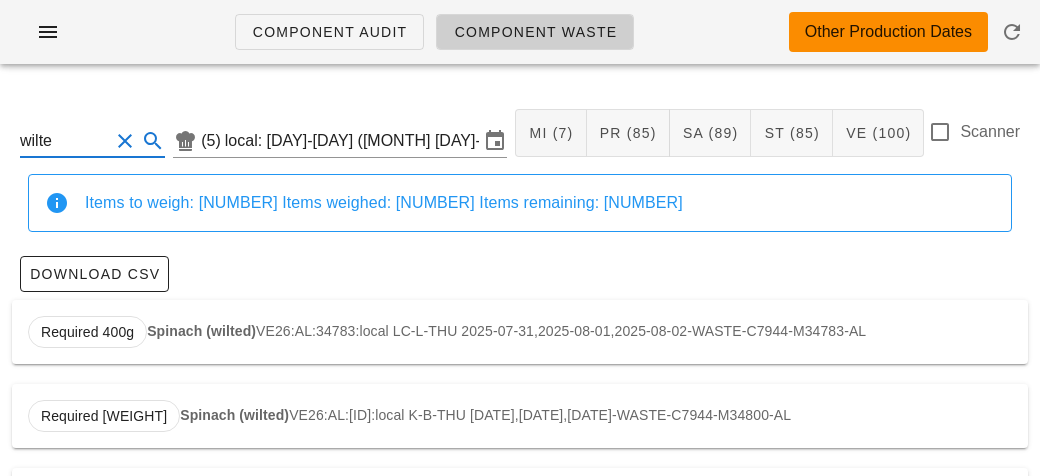 click on "Required [WEIGHT] [ITEM]  VE26:AL:[ID]:local LC-L-THU [DATE],[DATE],[DATE]-WASTE-C7944-M34783-AL" at bounding box center (520, 332) 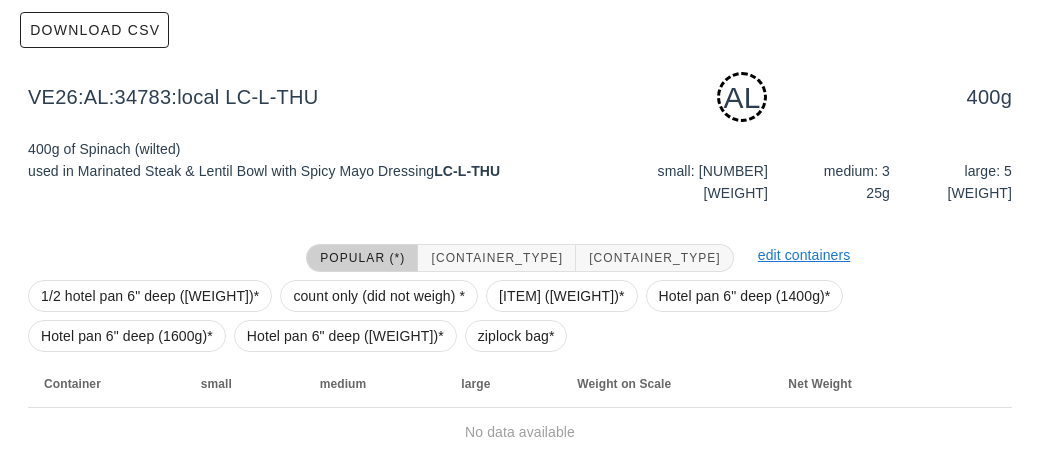 scroll, scrollTop: 302, scrollLeft: 0, axis: vertical 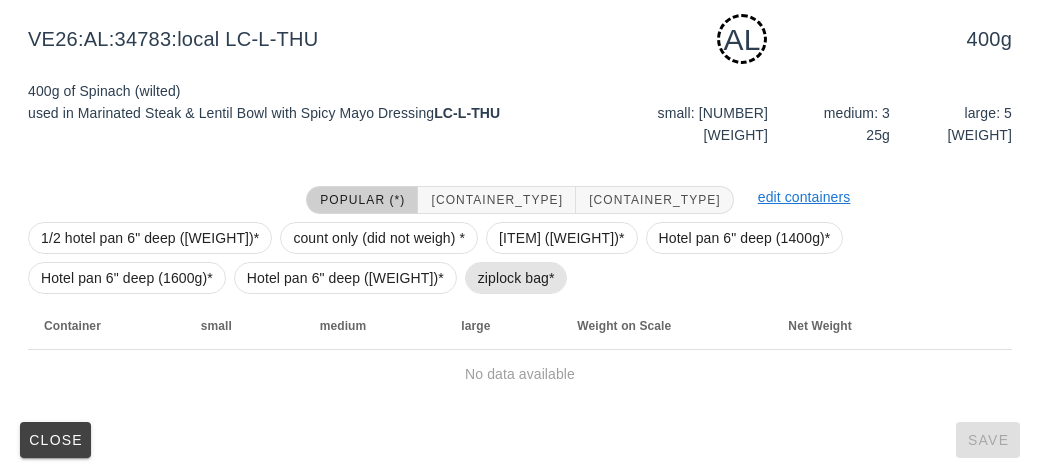 click on "ziplock bag*" at bounding box center (516, 278) 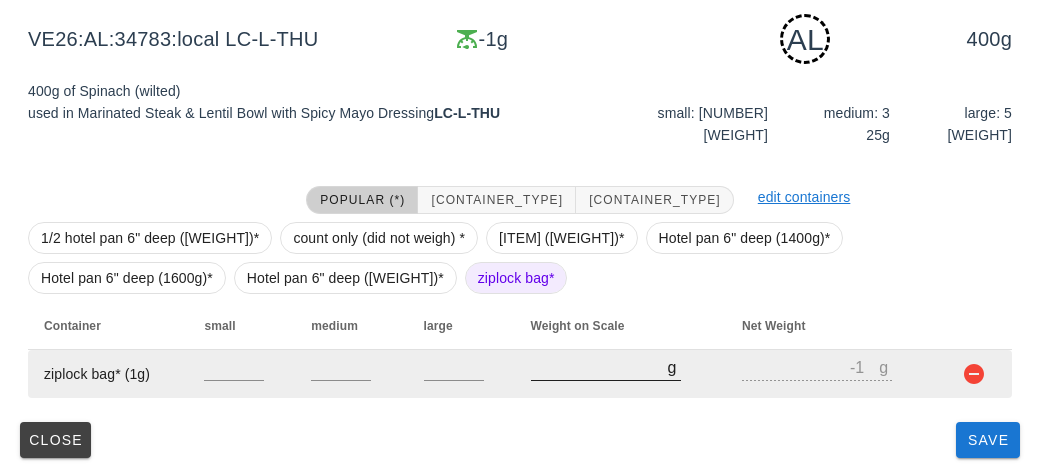 click on "[NUMBER]" at bounding box center [599, 367] 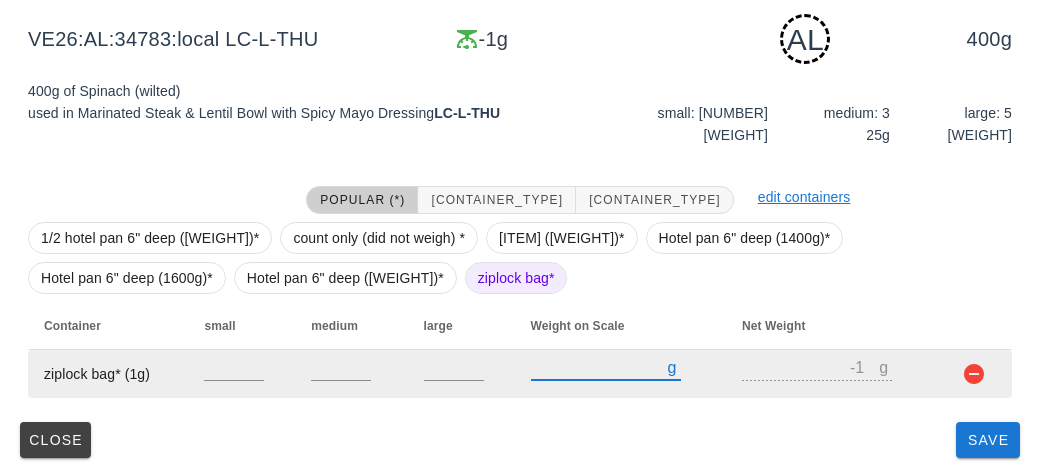 type on "20" 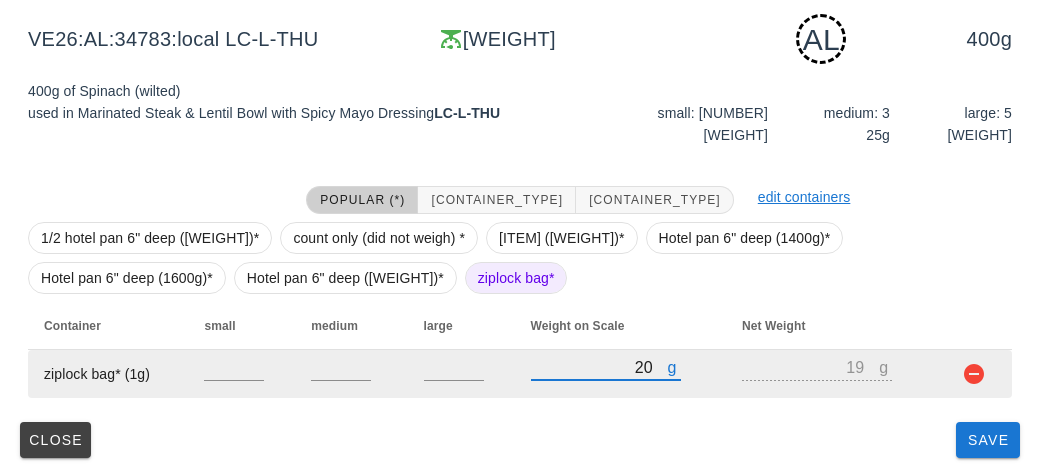 type on "220" 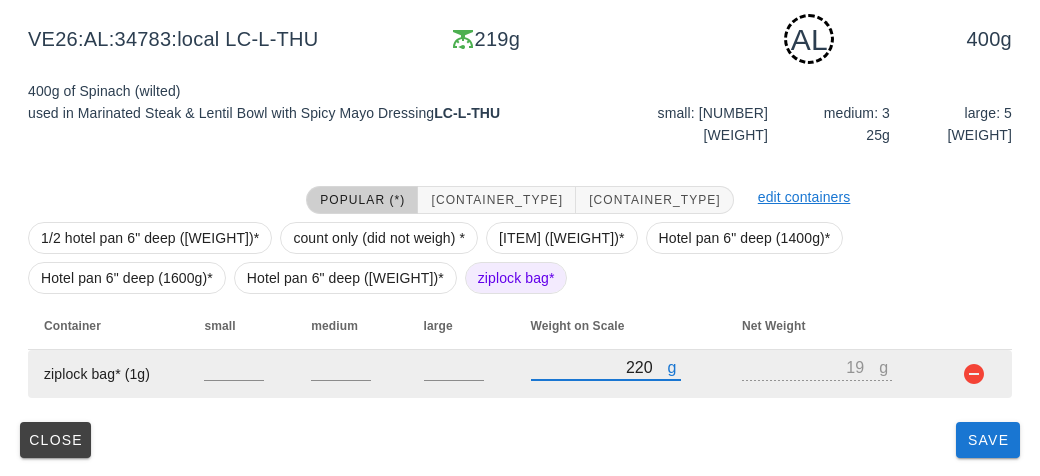type on "2240" 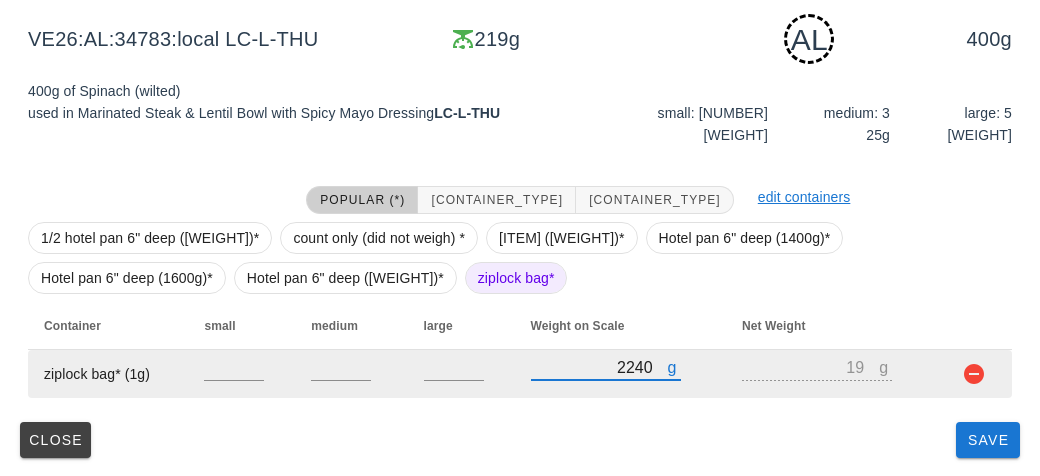 type on "2239" 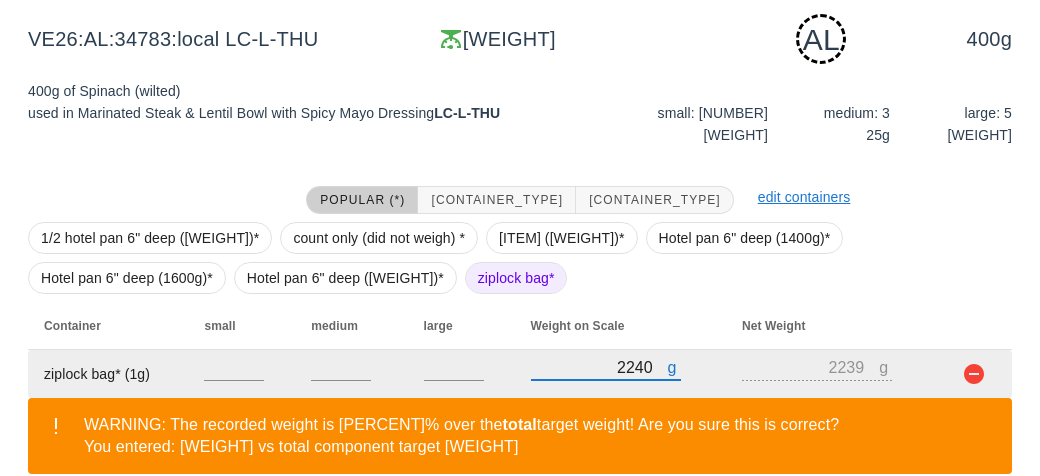 scroll, scrollTop: 394, scrollLeft: 0, axis: vertical 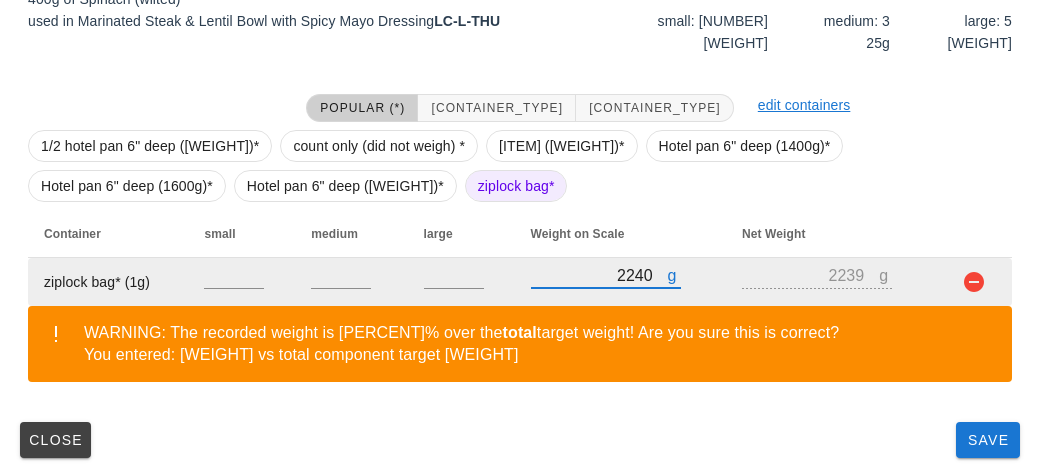 type on "2240" 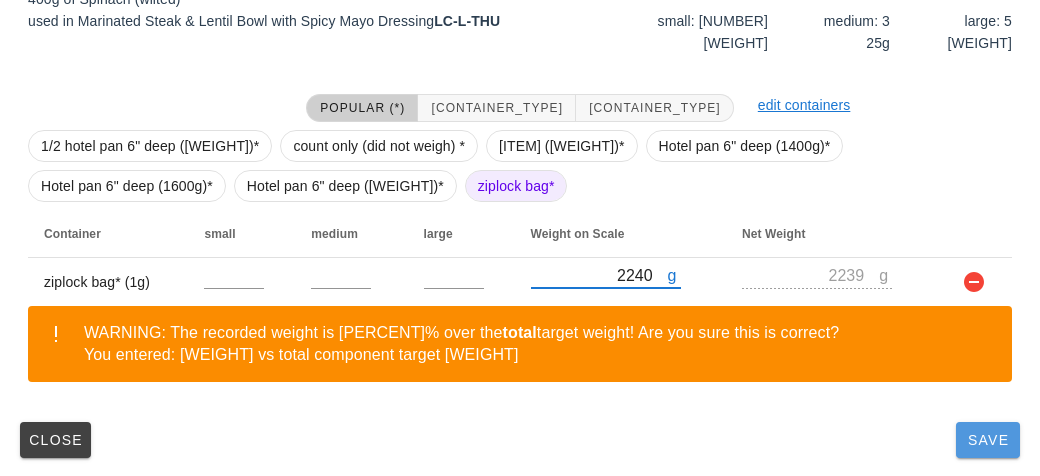 click on "Save" at bounding box center [988, 440] 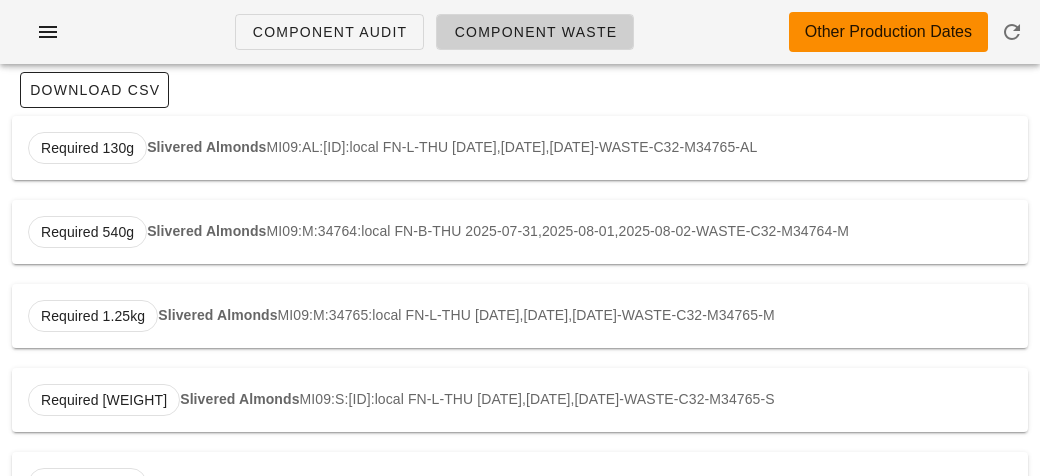 scroll, scrollTop: 0, scrollLeft: 0, axis: both 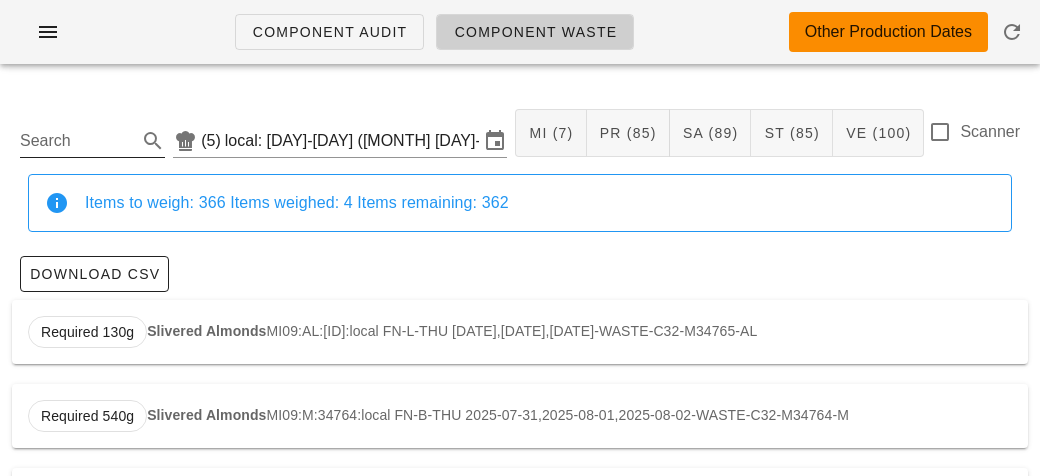 click on "Search" at bounding box center [76, 141] 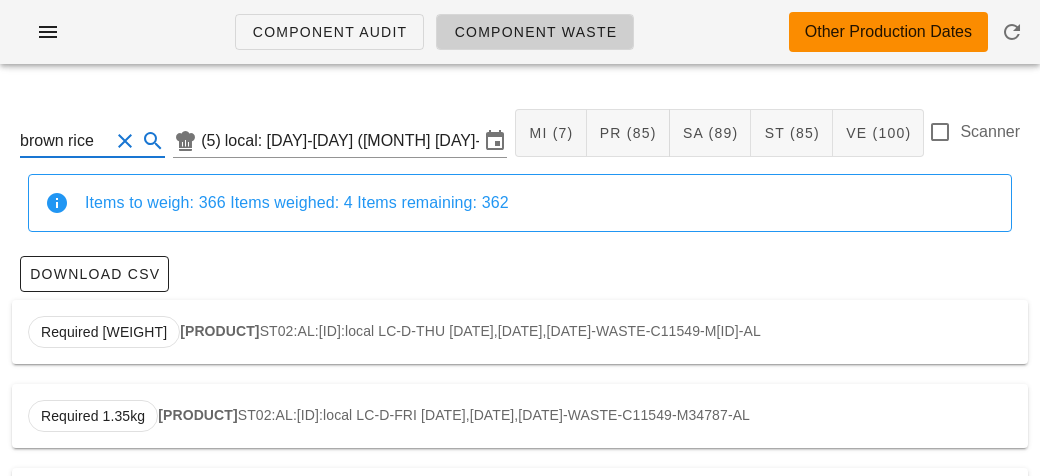 click on "[PRODUCT]" at bounding box center (219, 331) 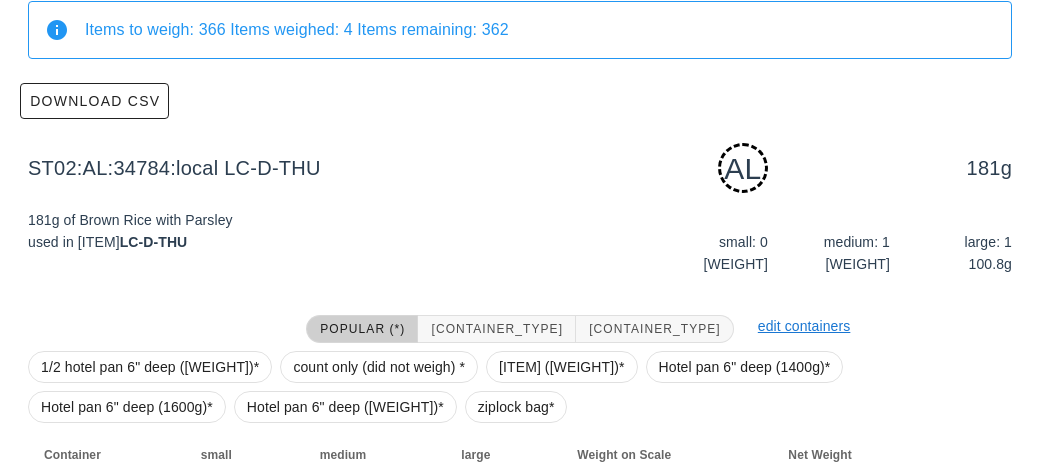 scroll, scrollTop: 302, scrollLeft: 0, axis: vertical 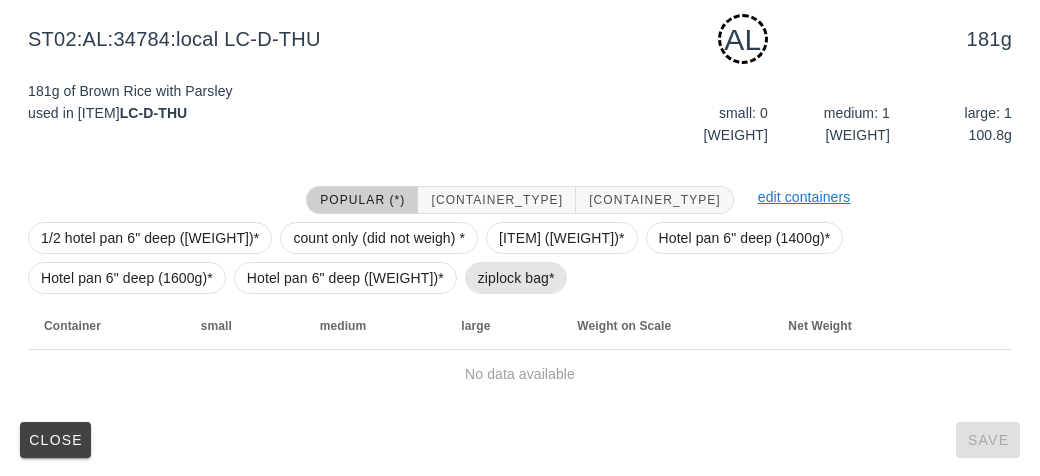 click on "ziplock bag*" at bounding box center [516, 278] 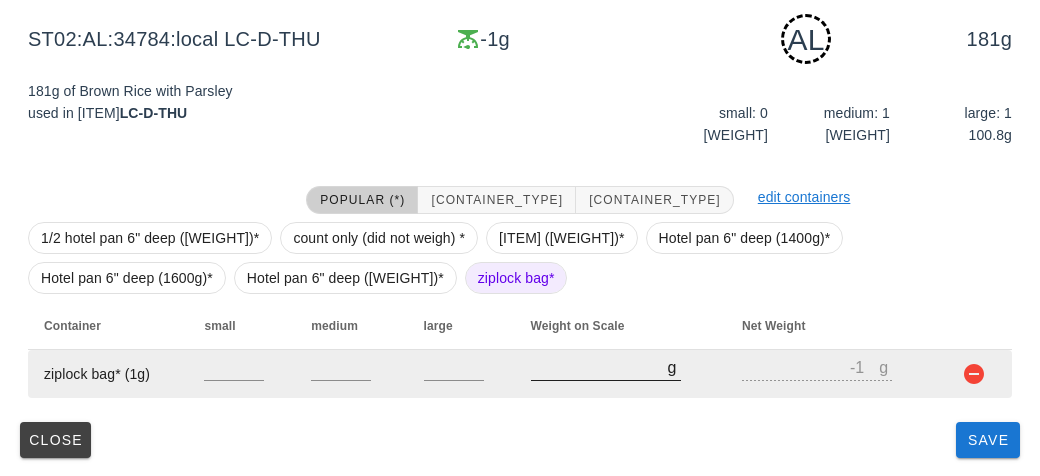 click at bounding box center [606, 391] 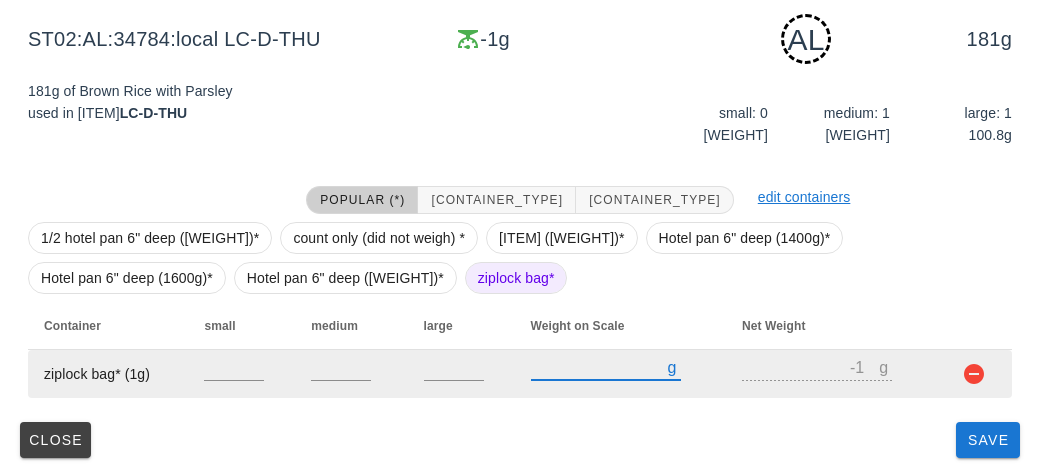 type on "[NUMBER]" 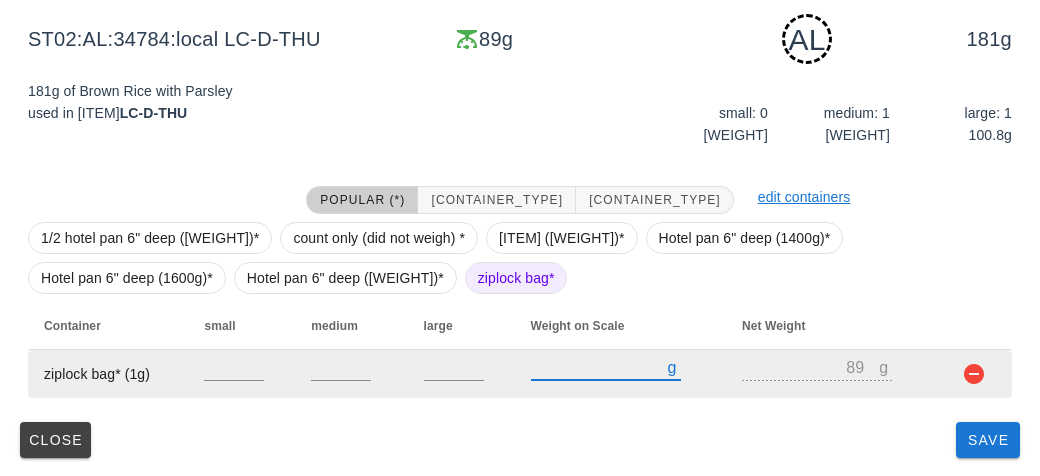 type on "950" 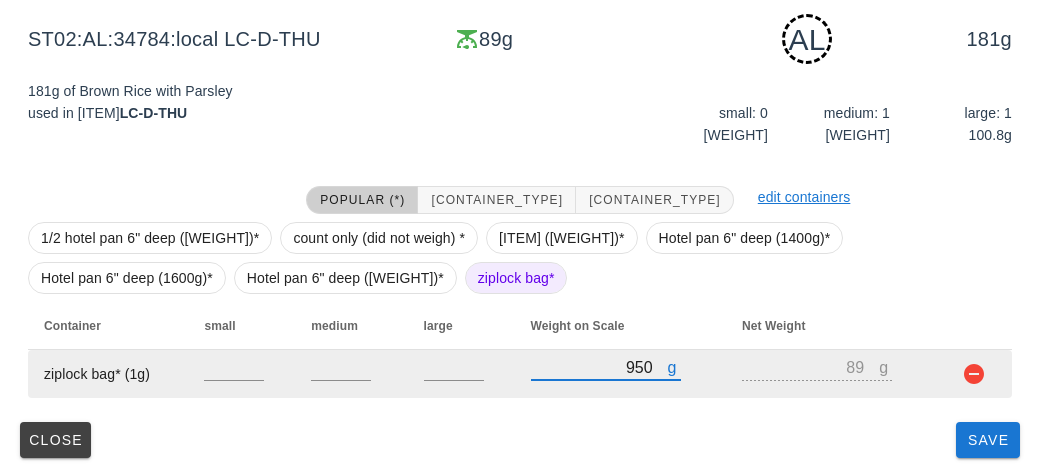 type on "949" 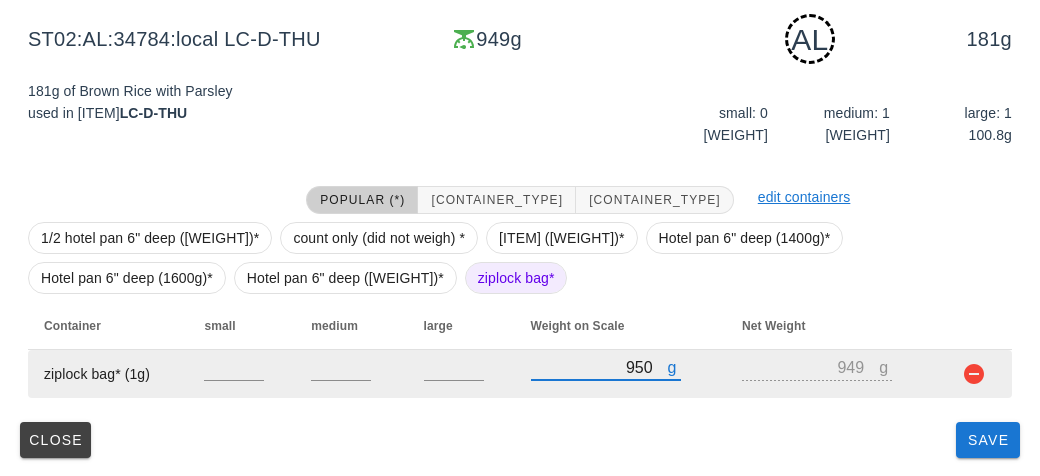 type on "950" 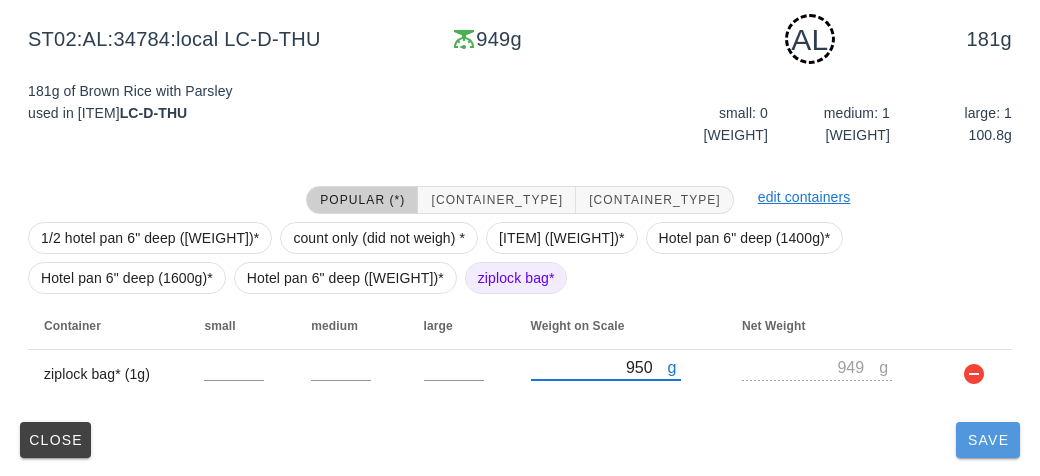 click on "Save" at bounding box center (988, 440) 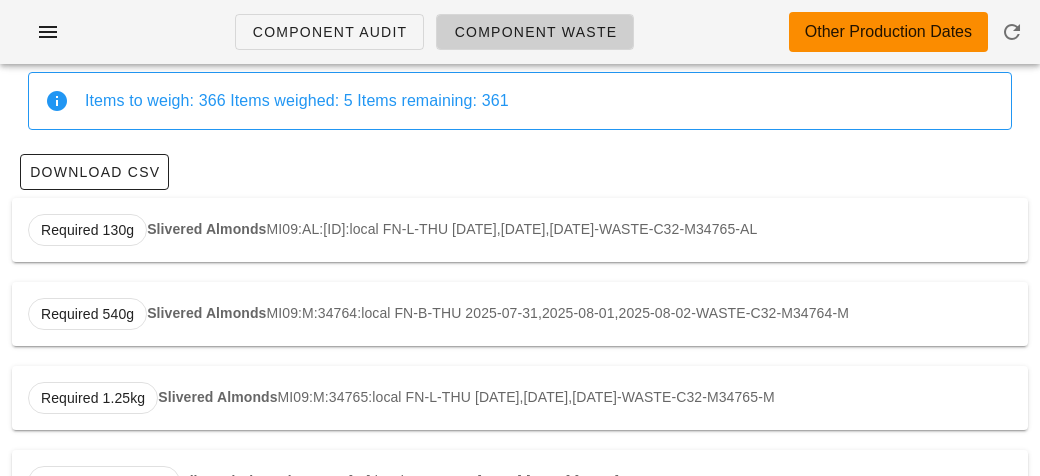 scroll, scrollTop: 0, scrollLeft: 0, axis: both 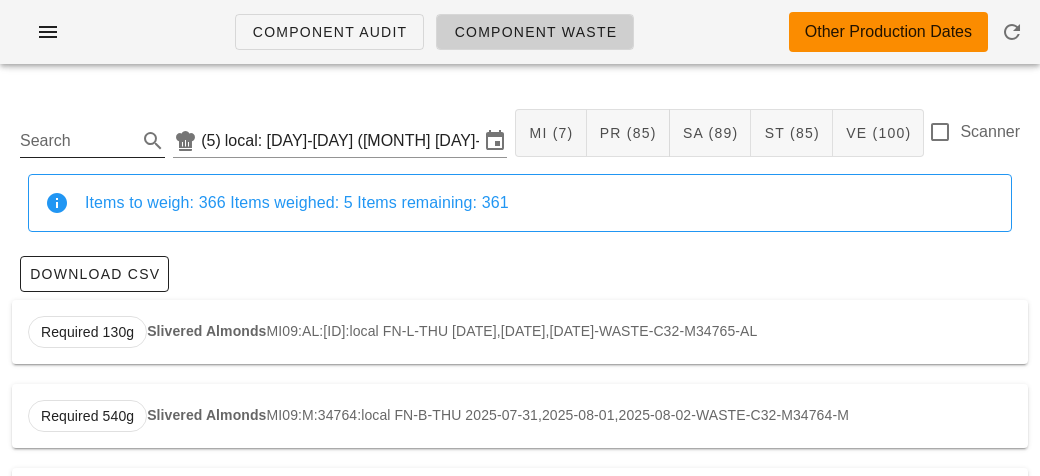click on "Search" at bounding box center [76, 141] 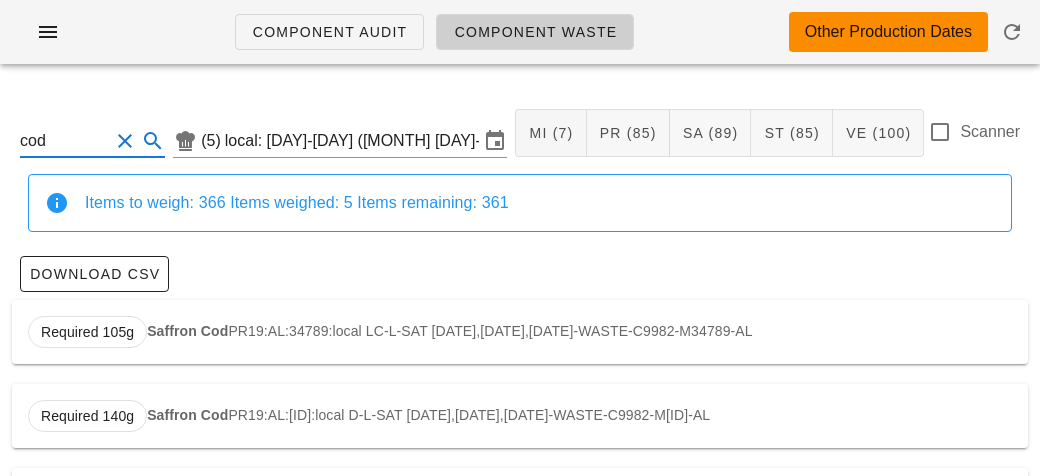 click on "Required [WEIGHT] [ITEM]  PR19:AL:[ID]:local LC-L-SAT [DATE],[DATE],[DATE]-WASTE-C9982-M34789-AL" at bounding box center (520, 332) 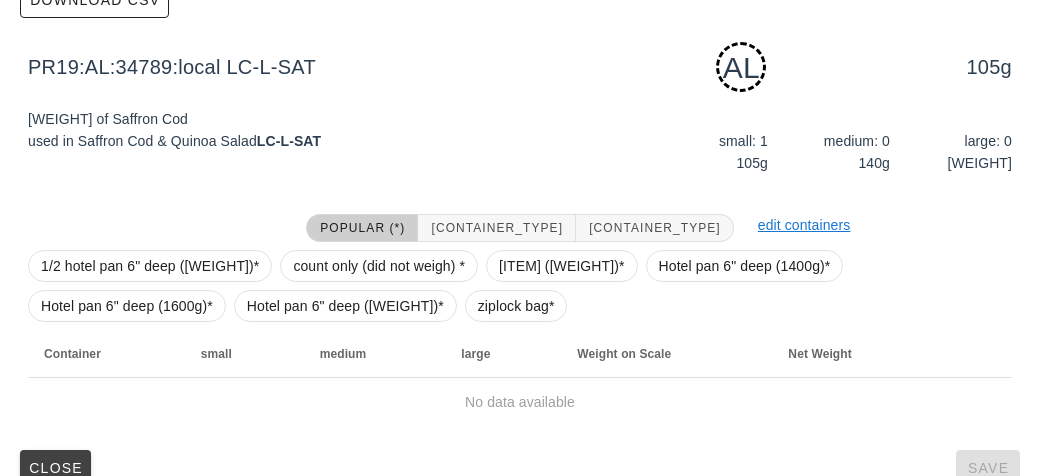 scroll, scrollTop: 302, scrollLeft: 0, axis: vertical 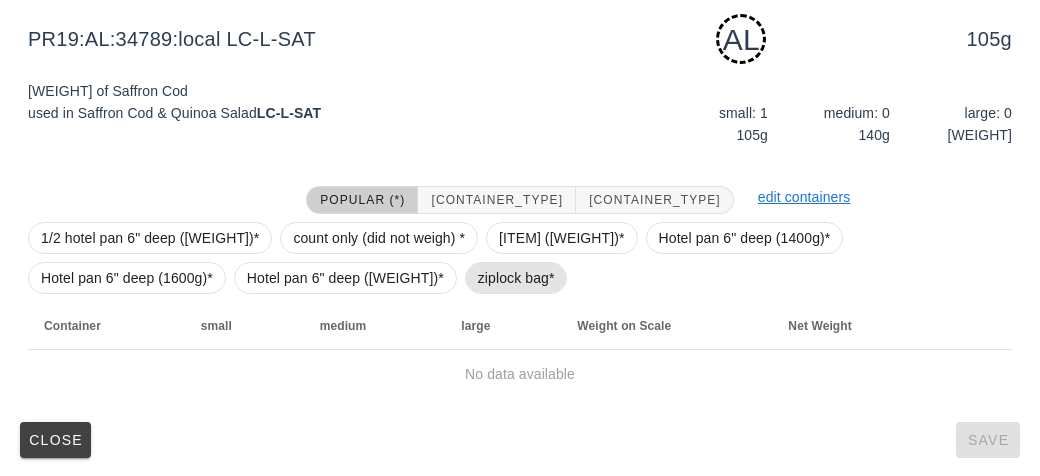 click on "ziplock bag*" at bounding box center (516, 278) 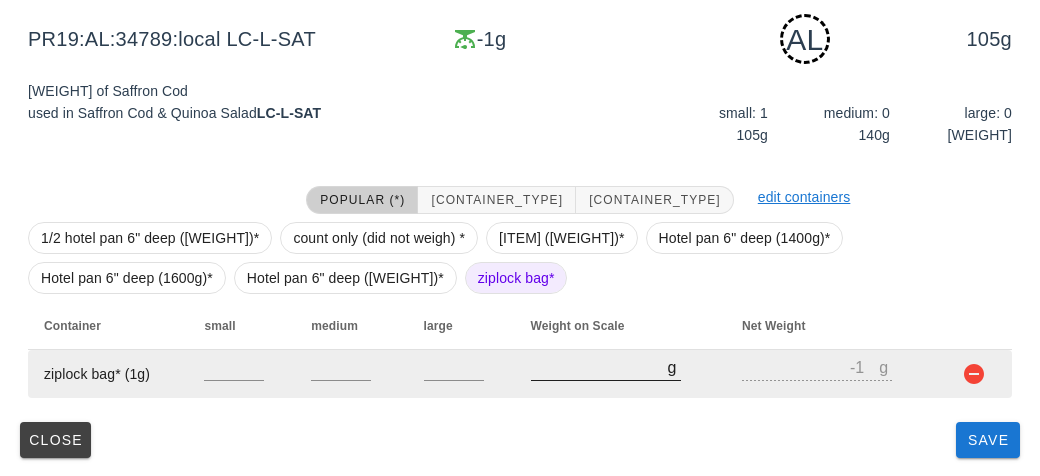 click on "[NUMBER]" at bounding box center (599, 367) 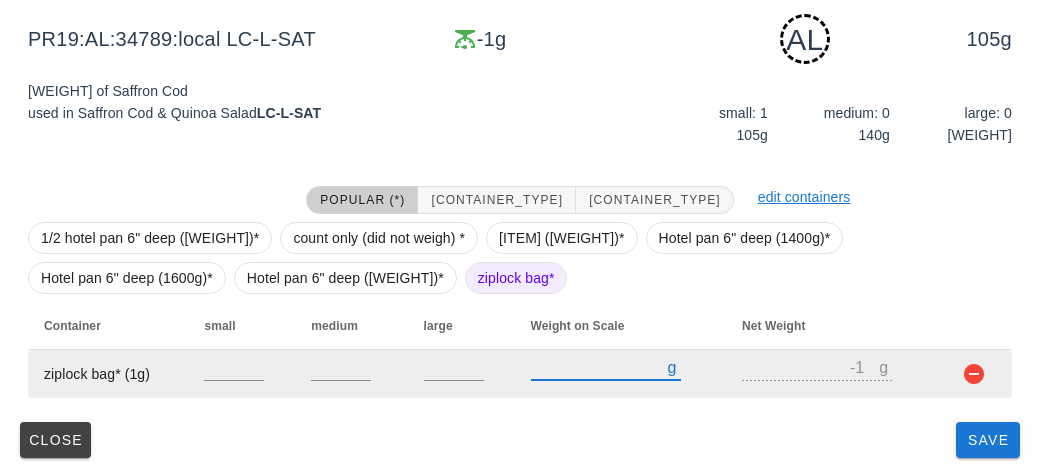 type on "10" 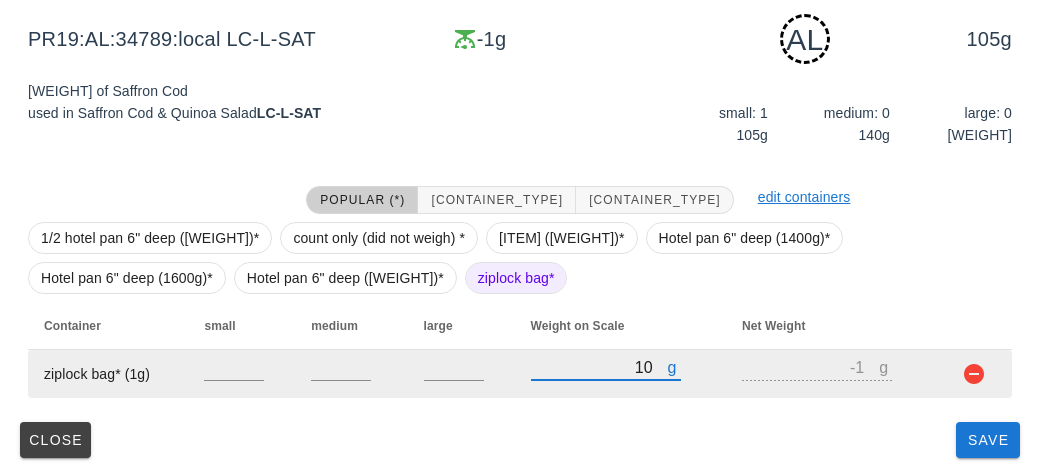 type on "9" 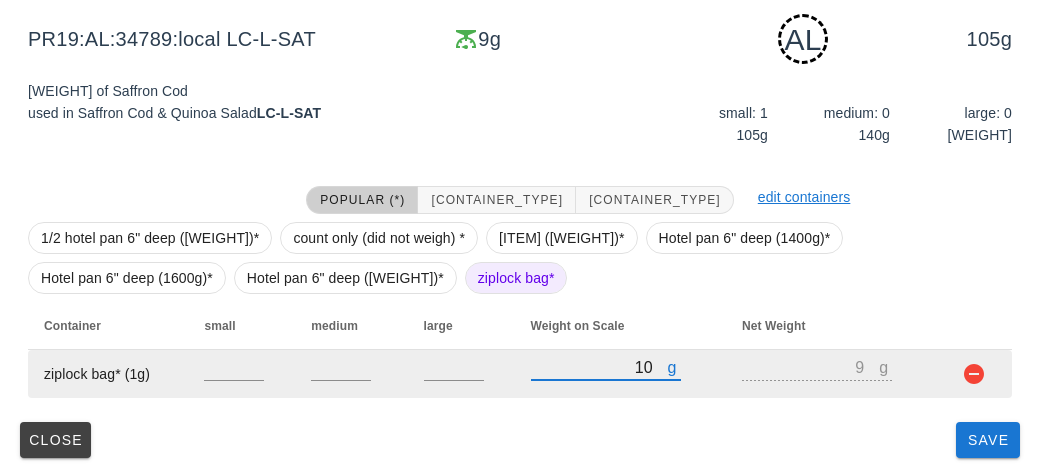 type on "[NUMBER]" 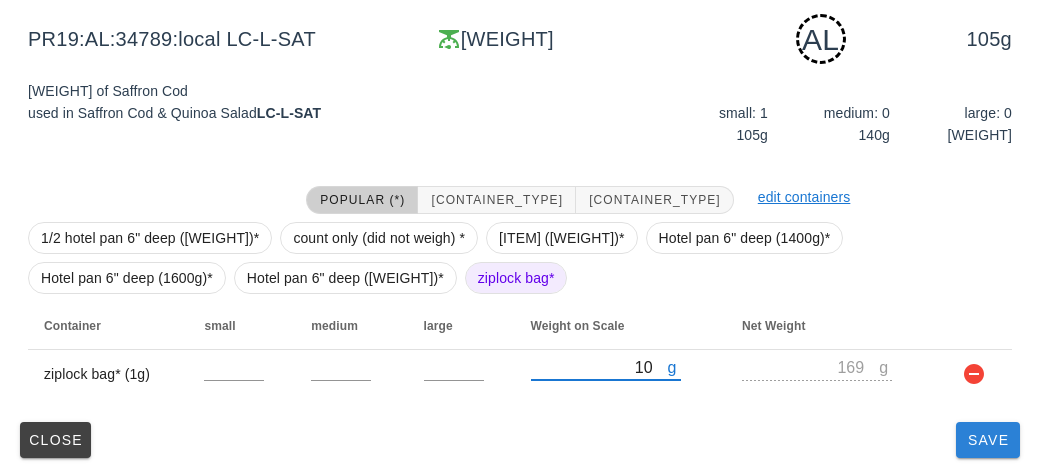 type on "[NUMBER]" 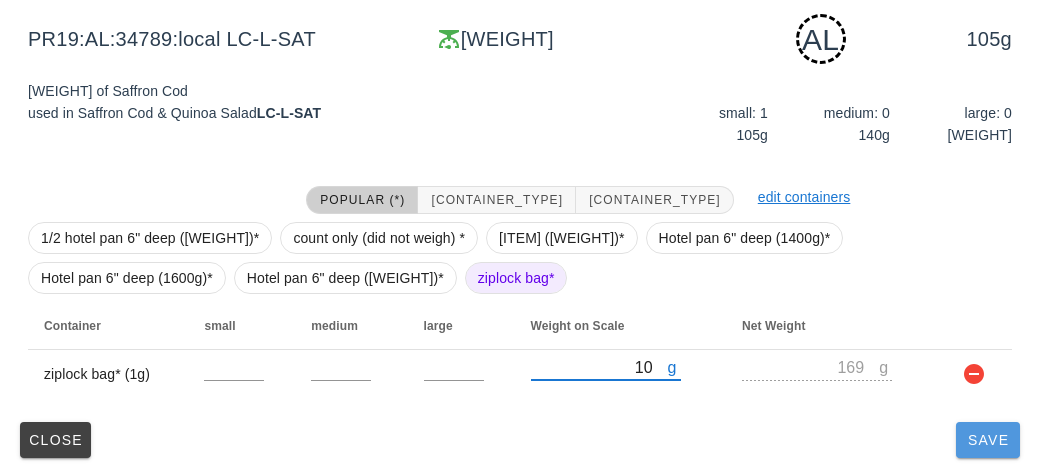 click on "Save" at bounding box center (988, 440) 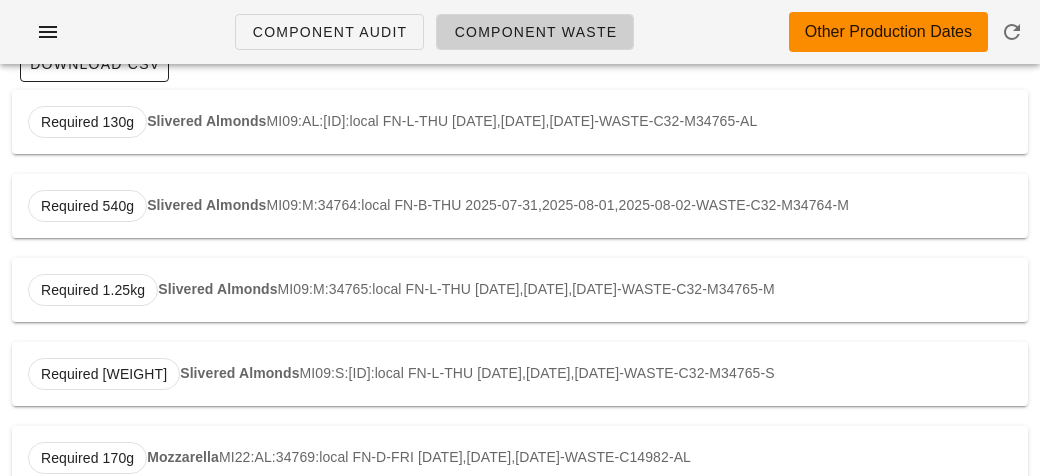scroll, scrollTop: 0, scrollLeft: 0, axis: both 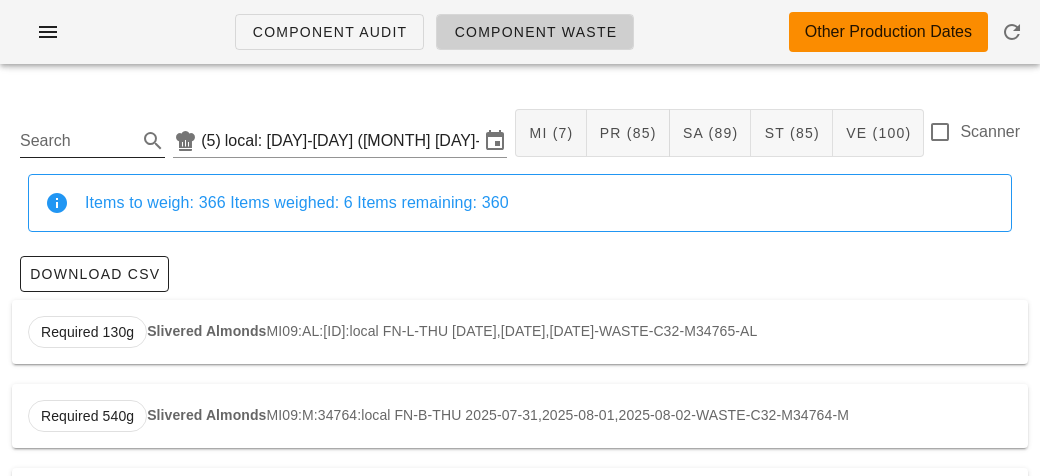 click on "Search" at bounding box center (76, 141) 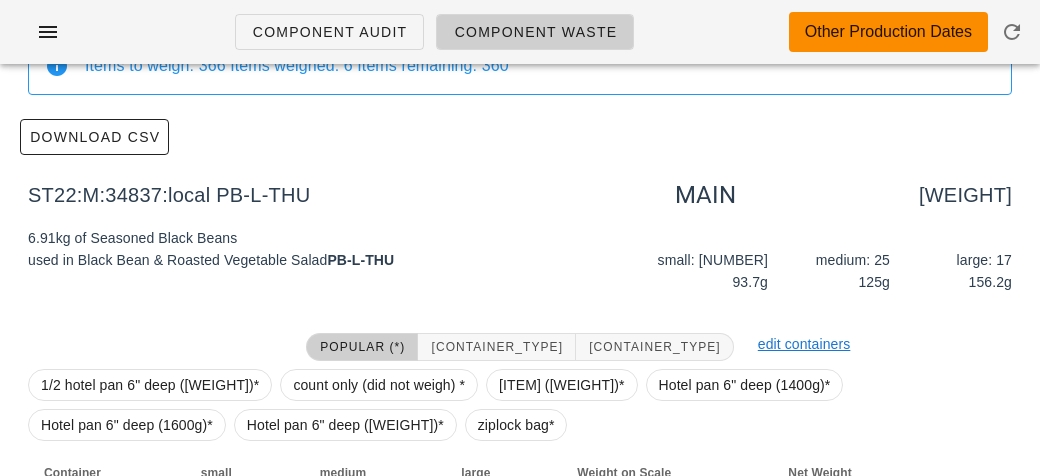 scroll, scrollTop: 284, scrollLeft: 0, axis: vertical 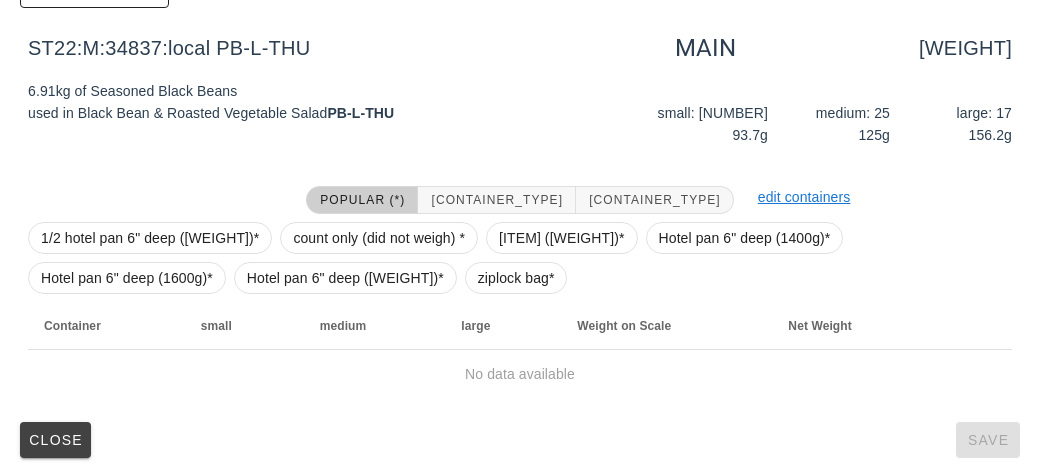 type on "blac" 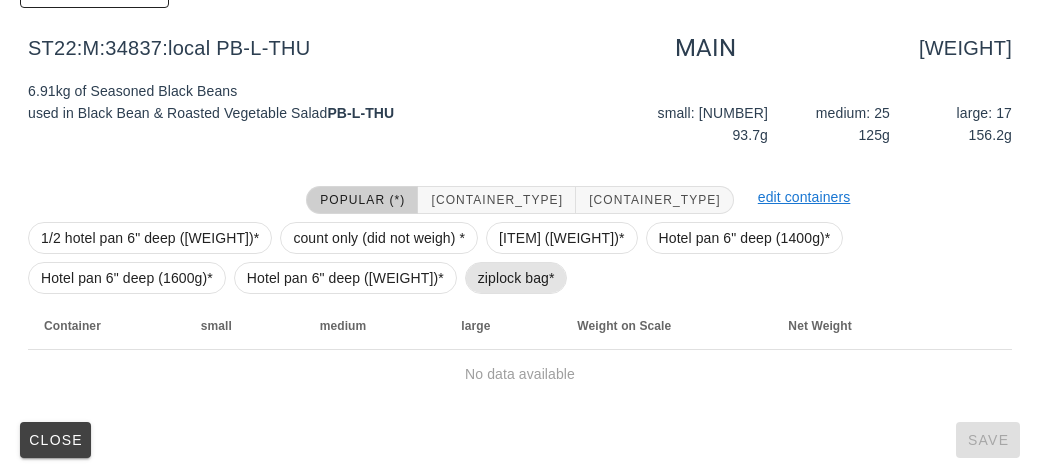 click on "ziplock bag*" at bounding box center (516, 278) 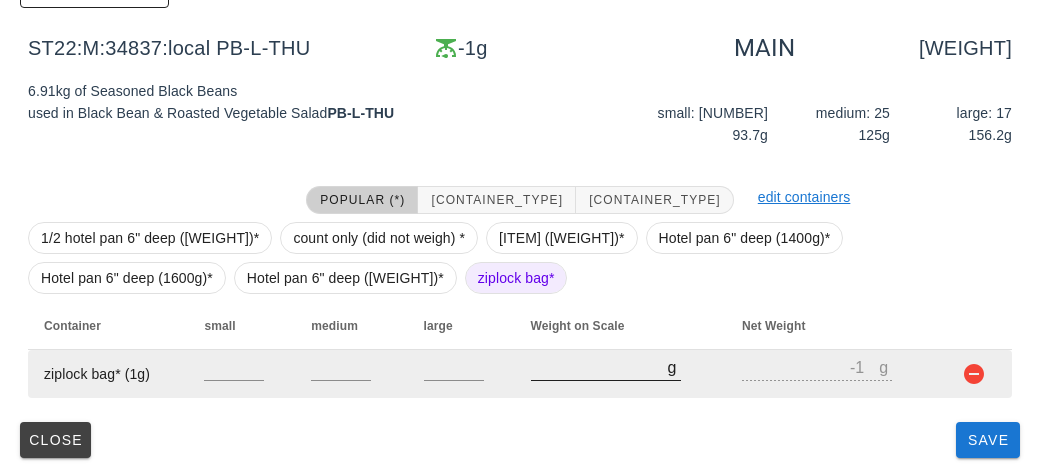 click on "[NUMBER]" at bounding box center (599, 367) 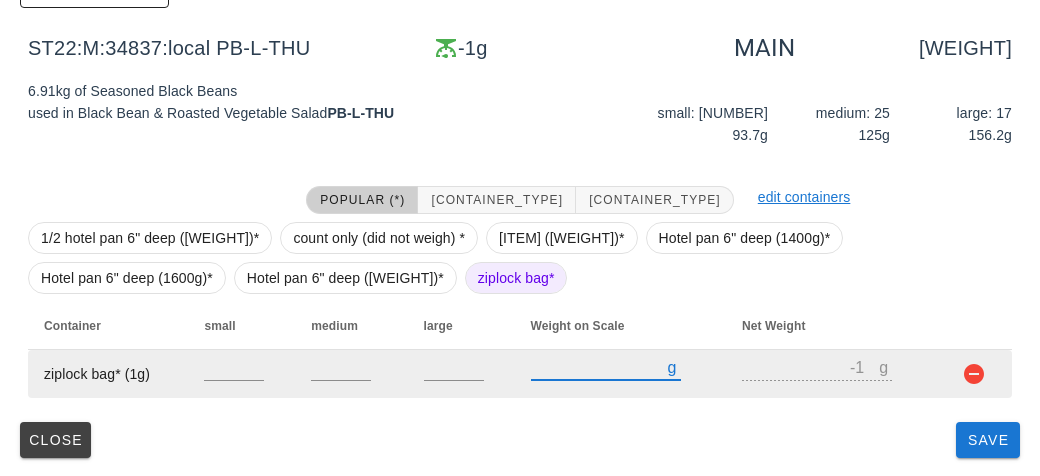 type on "20" 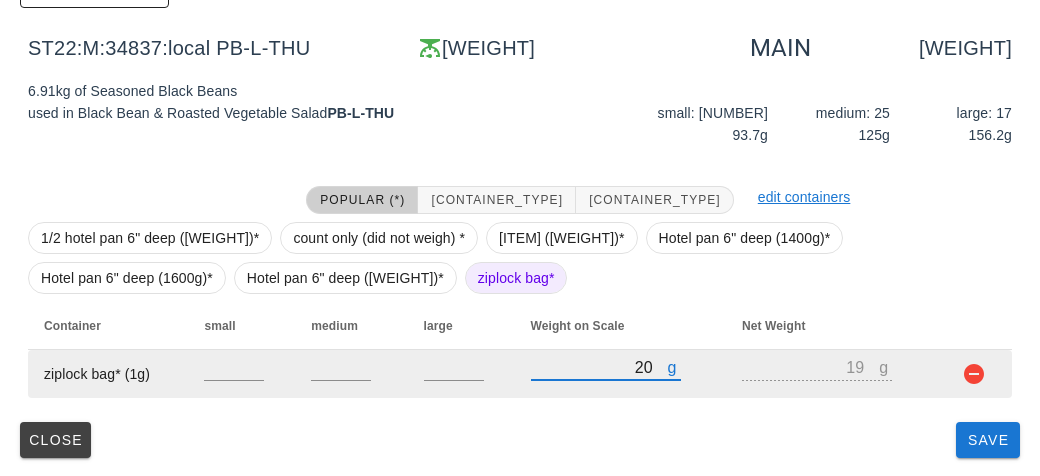 type on "240" 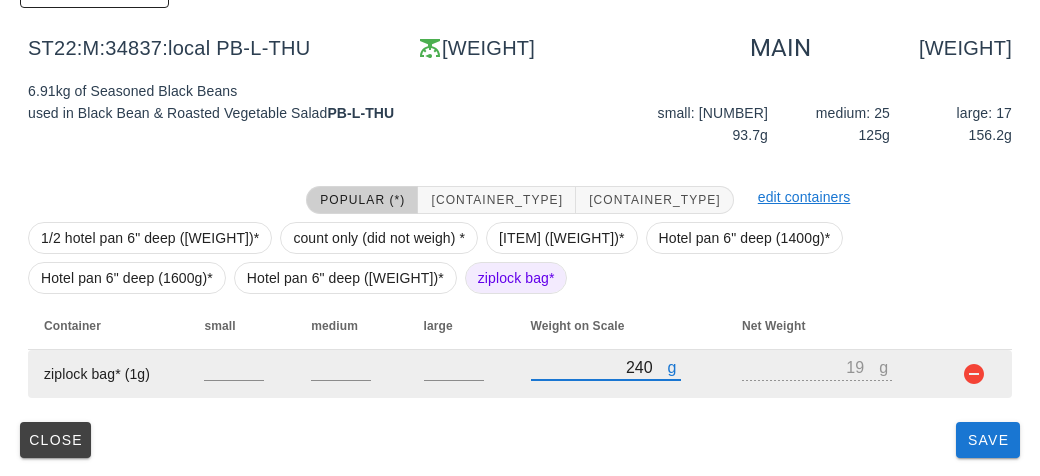 type on "239" 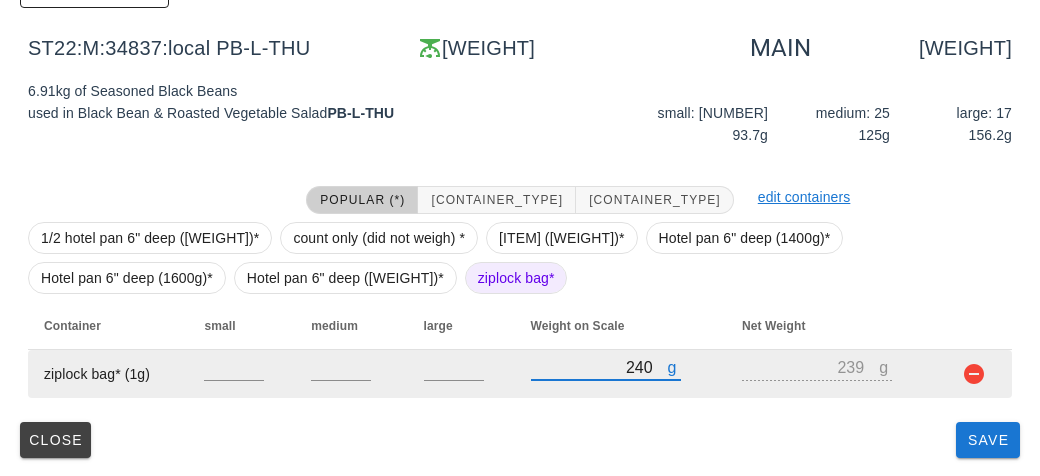 type on "2460" 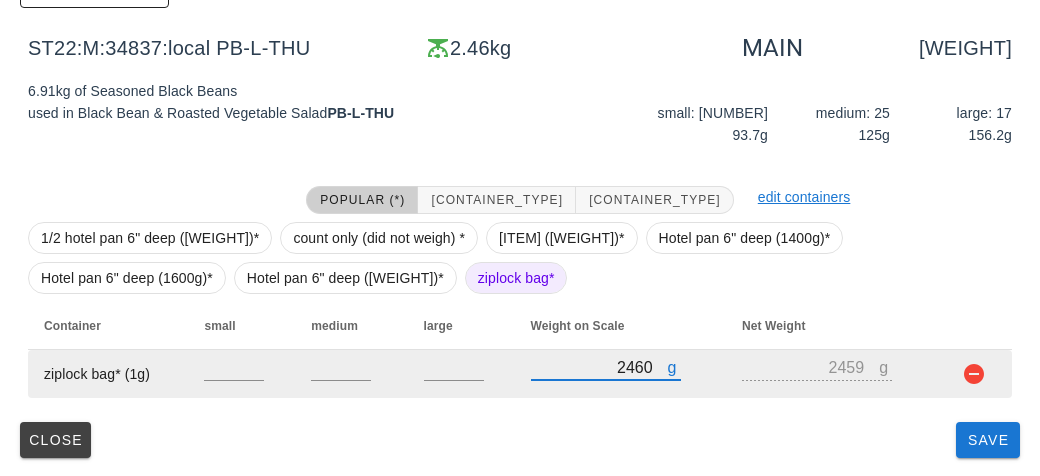 type on "2460" 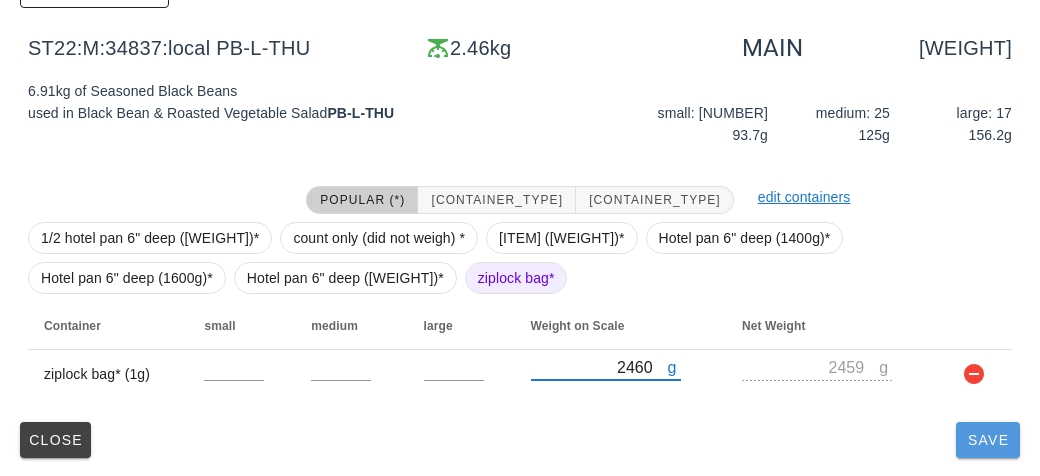 click on "Save" at bounding box center [988, 440] 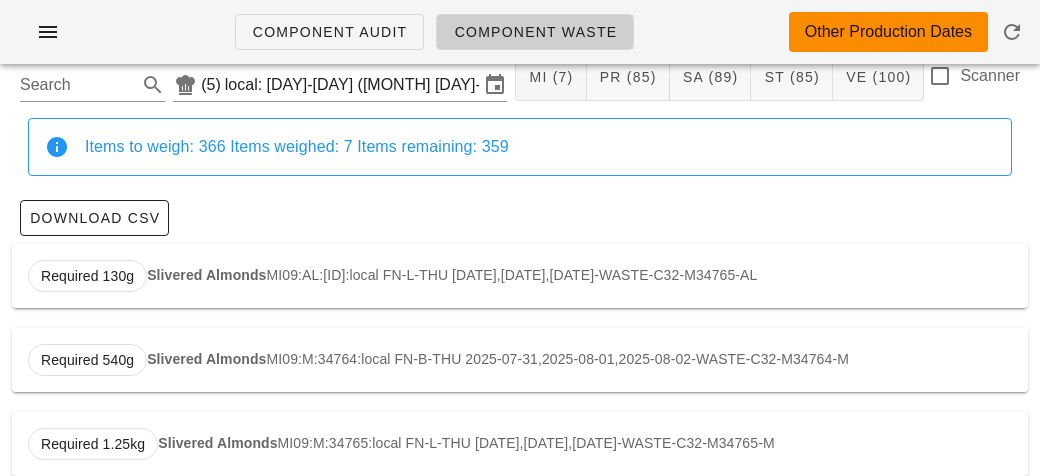 scroll, scrollTop: 0, scrollLeft: 0, axis: both 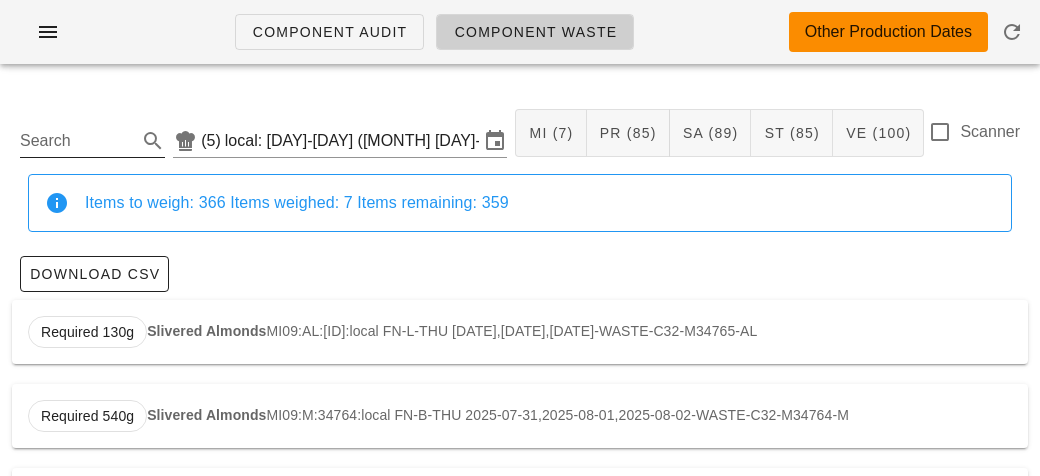 click on "Search" at bounding box center (76, 141) 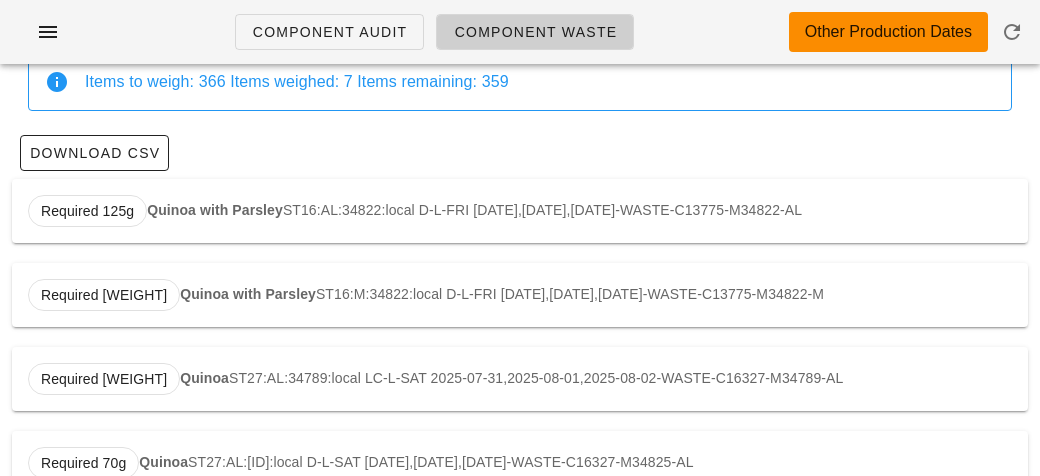 scroll, scrollTop: 114, scrollLeft: 0, axis: vertical 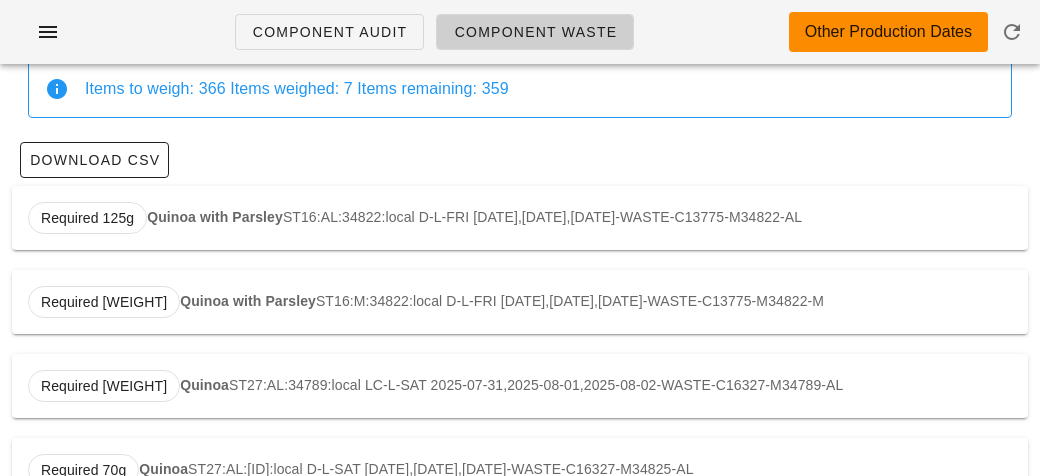 click on "Quinoa with Parsley" at bounding box center [215, 217] 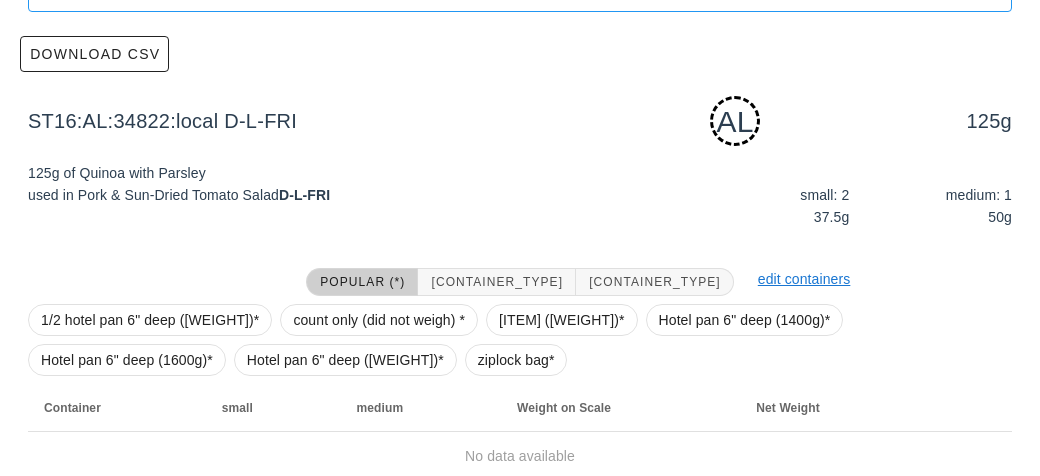 scroll, scrollTop: 302, scrollLeft: 0, axis: vertical 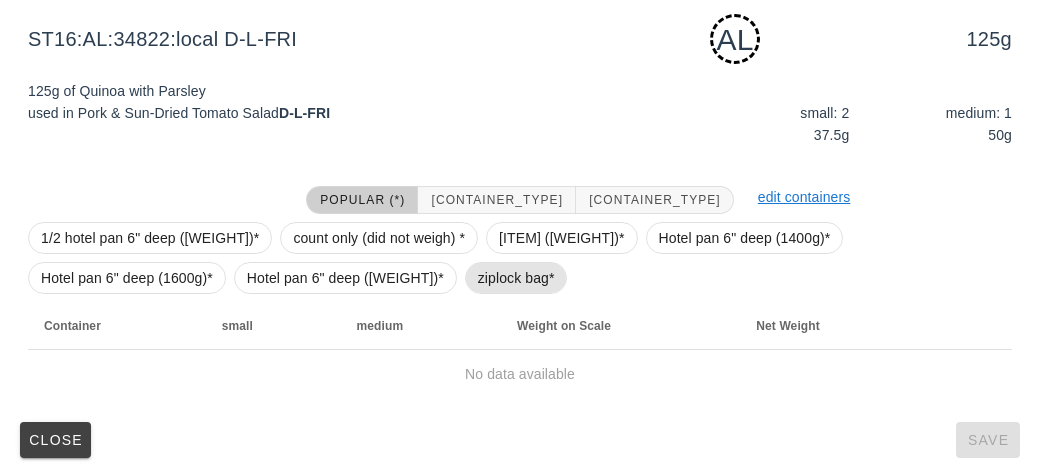 click on "ziplock bag*" at bounding box center [516, 278] 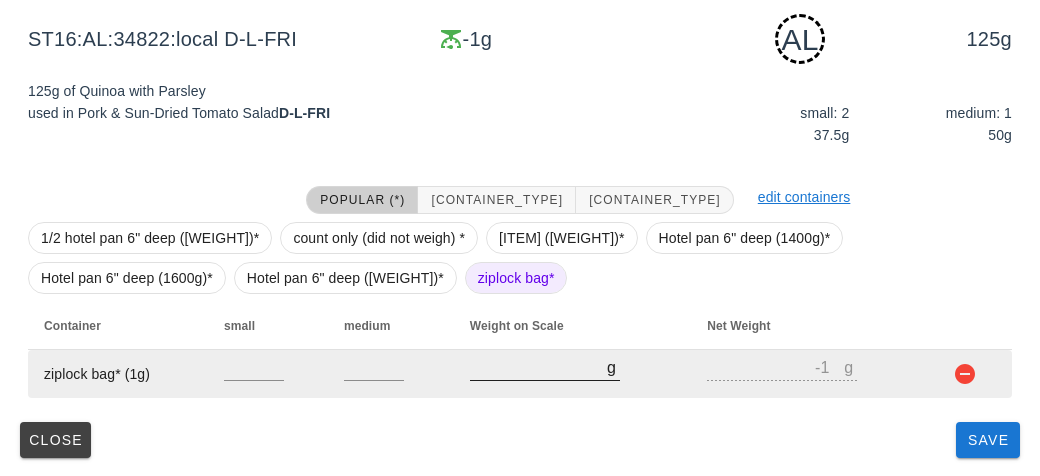 click on "[NUMBER]" at bounding box center (538, 367) 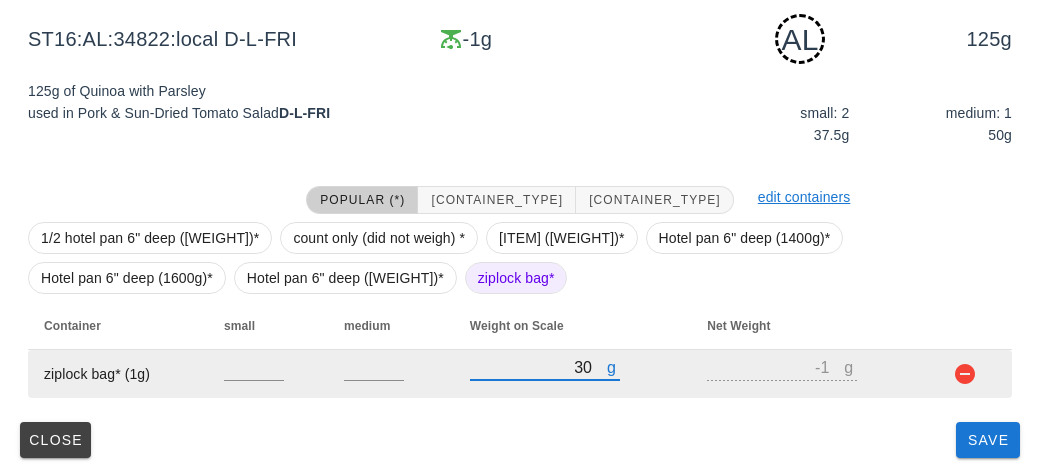 type on "310" 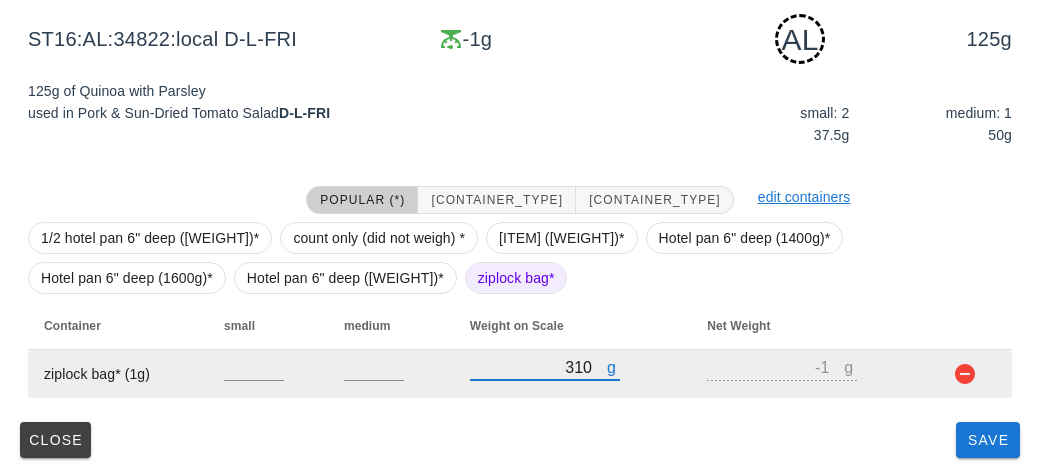 type on "309" 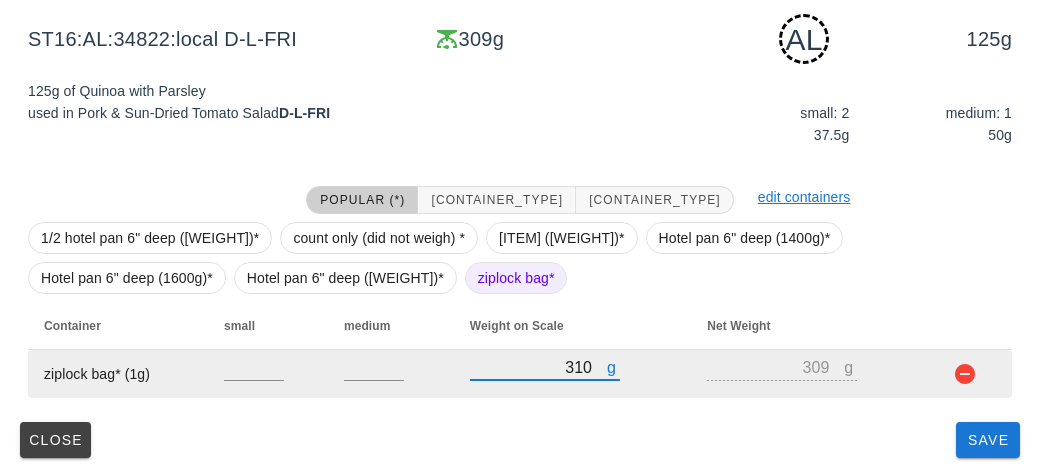 type on "310" 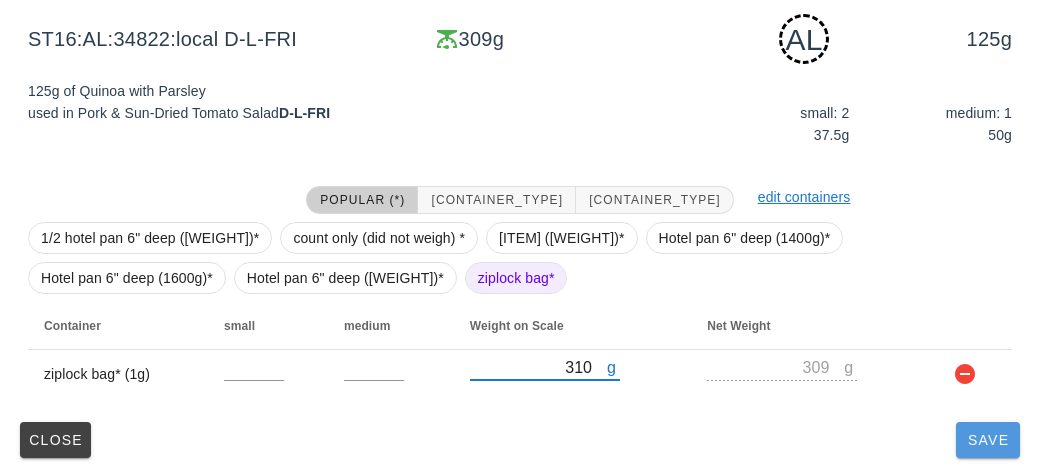 click on "Save" at bounding box center (988, 440) 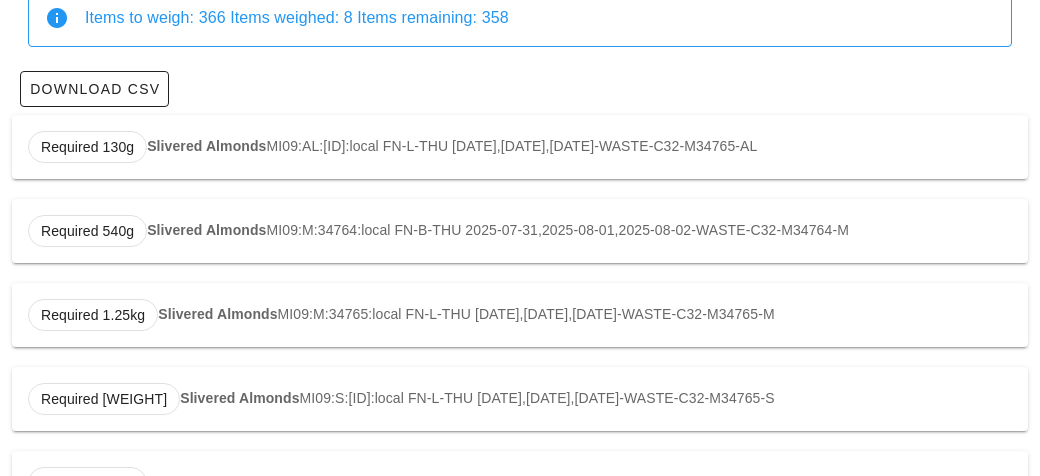scroll, scrollTop: 0, scrollLeft: 0, axis: both 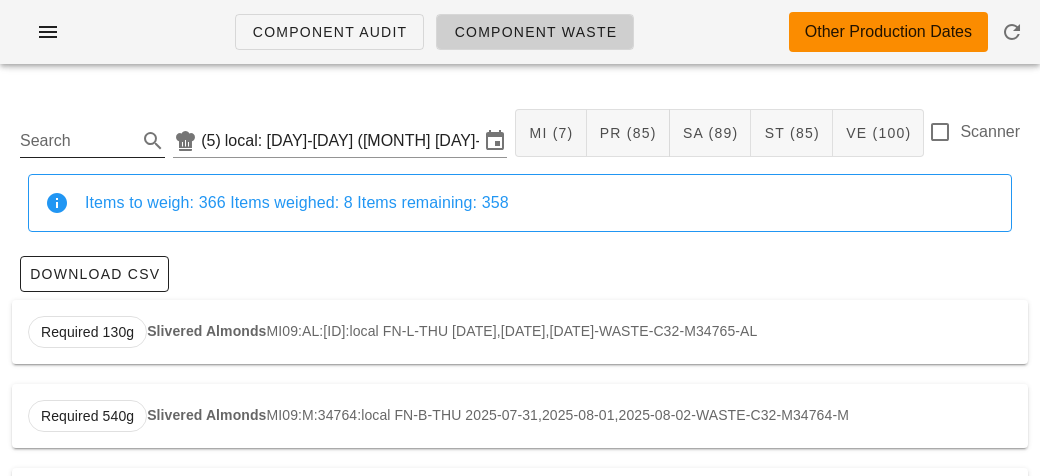 click on "Search" at bounding box center (76, 141) 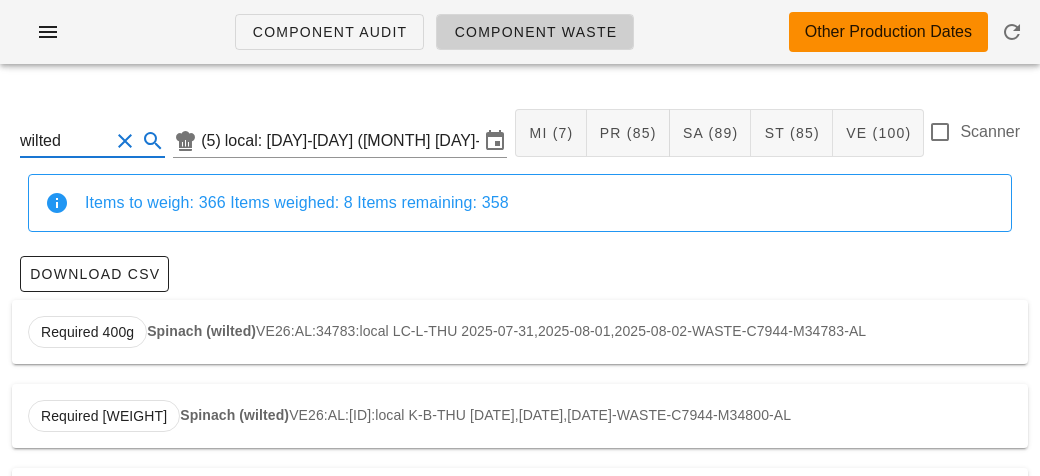 click on "Required [WEIGHT] [ITEM]  VE26:AL:[ID]:local LC-L-THU [DATE],[DATE],[DATE]-WASTE-C7944-M34783-AL" at bounding box center [520, 332] 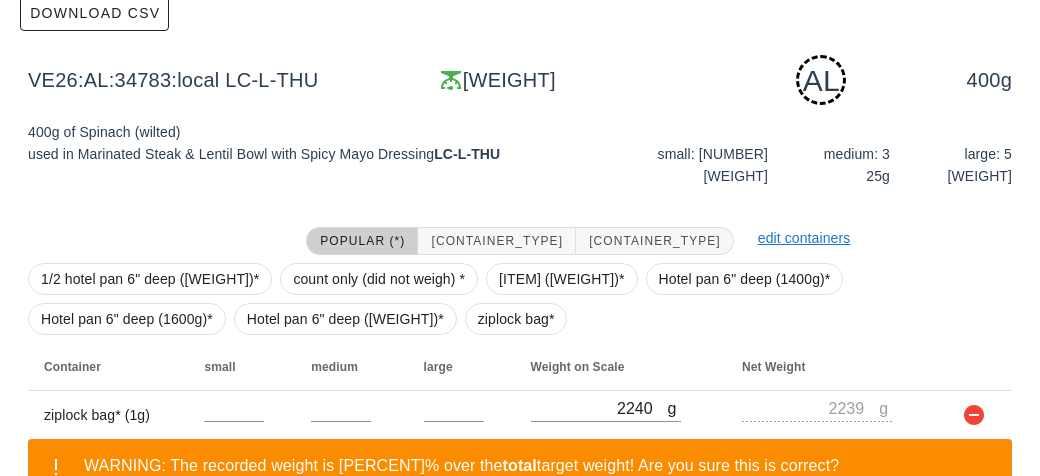 scroll, scrollTop: 394, scrollLeft: 0, axis: vertical 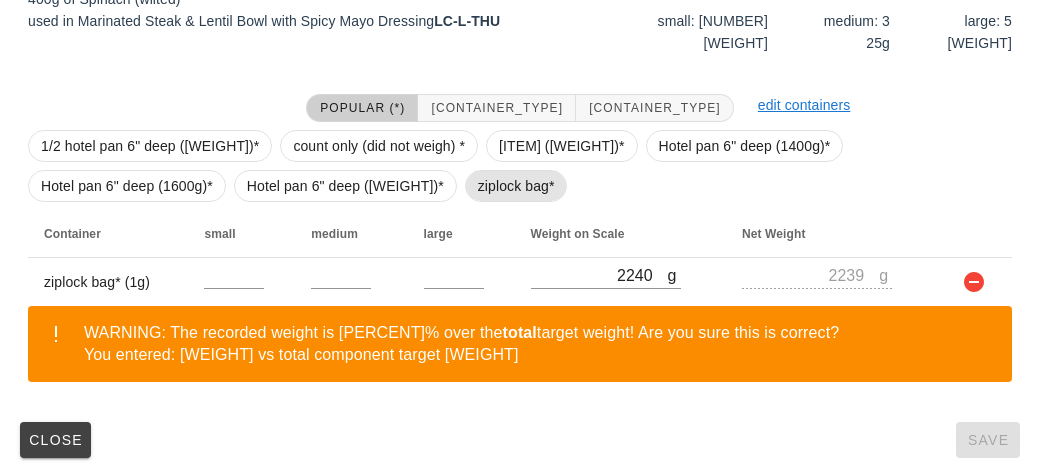 click on "ziplock bag*" at bounding box center (516, 186) 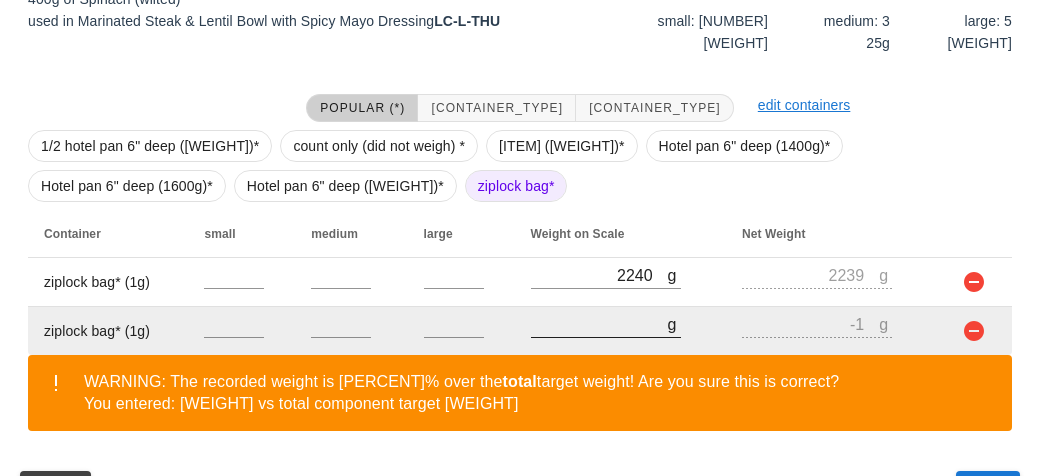 click on "[NUMBER]" at bounding box center (599, 324) 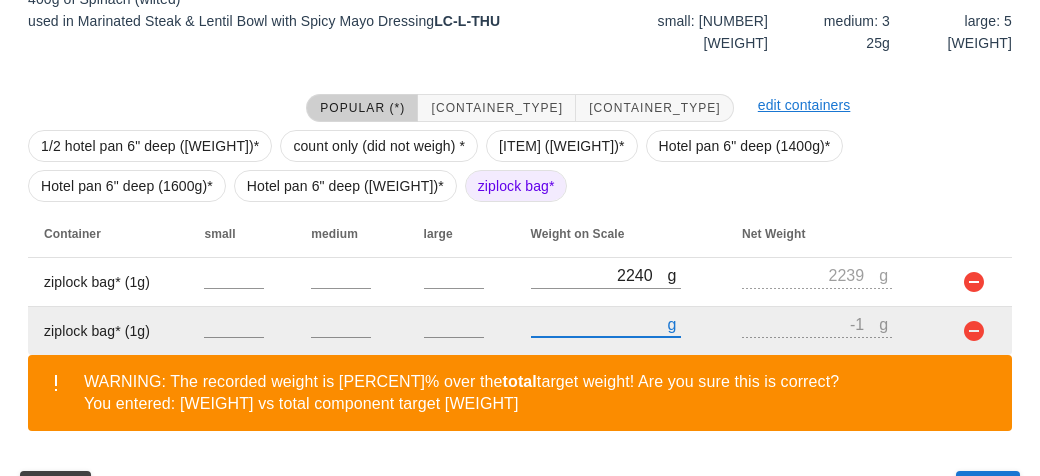 type on "10" 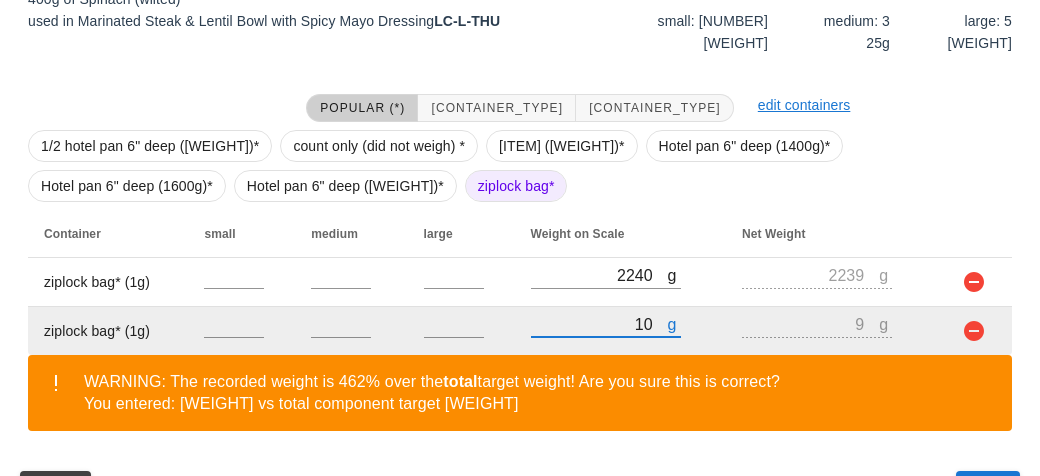 type on "130" 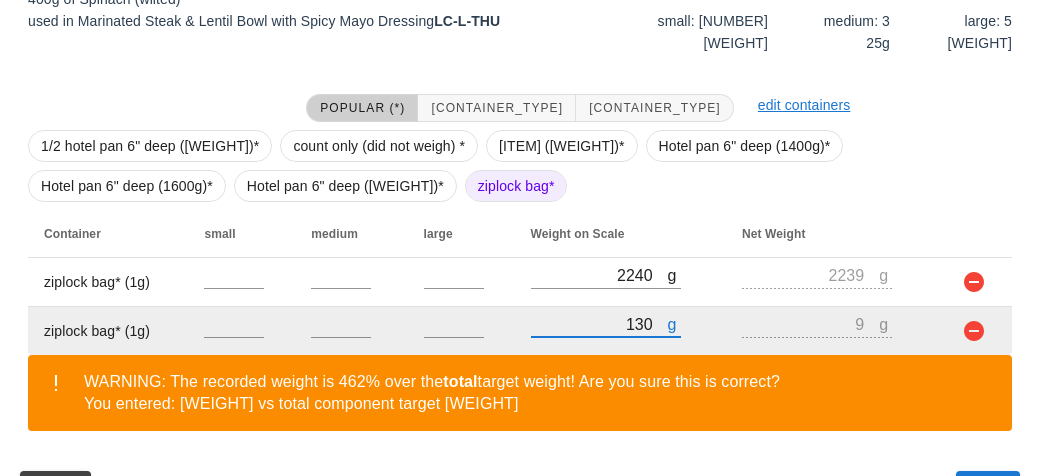 type on "[NUMBER]" 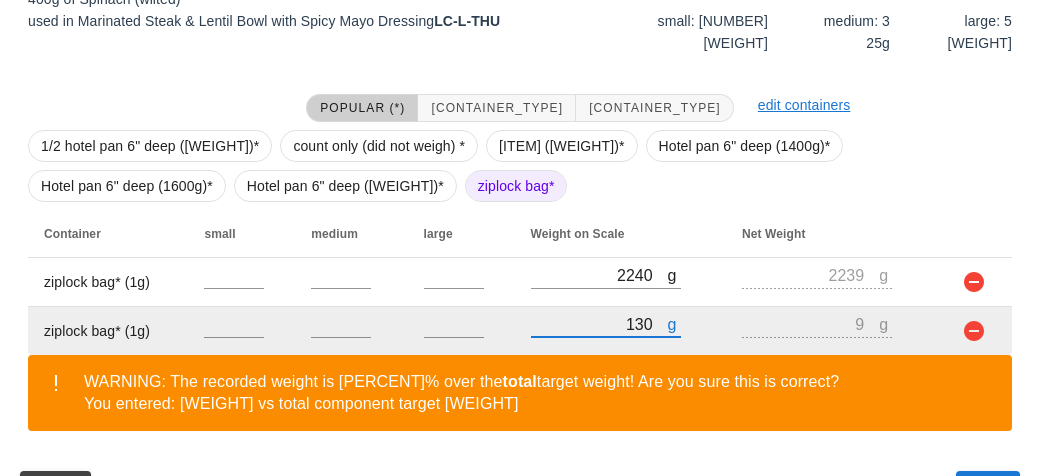 type on "1310" 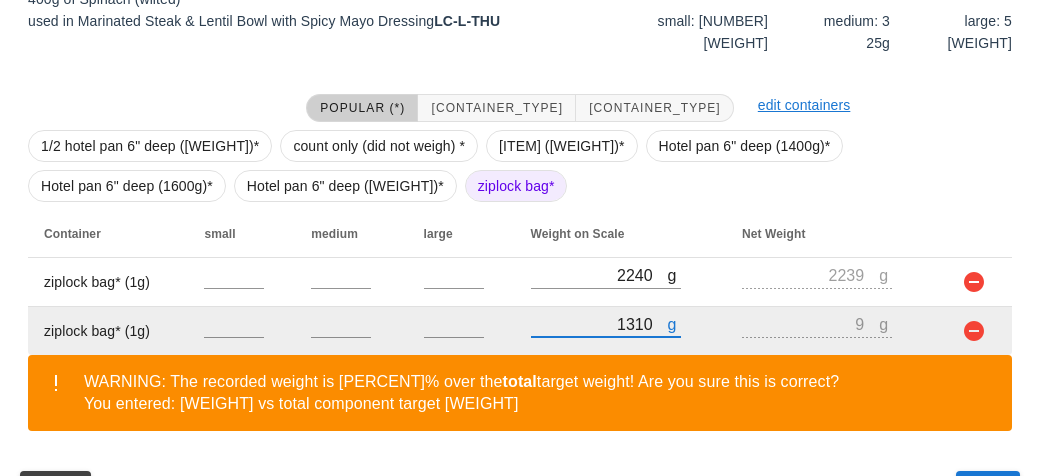type on "1309" 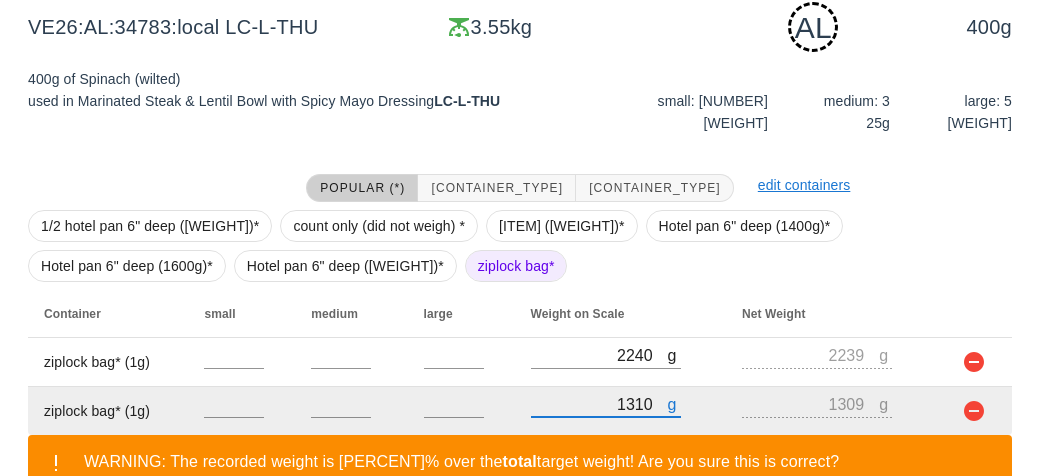 scroll, scrollTop: 443, scrollLeft: 0, axis: vertical 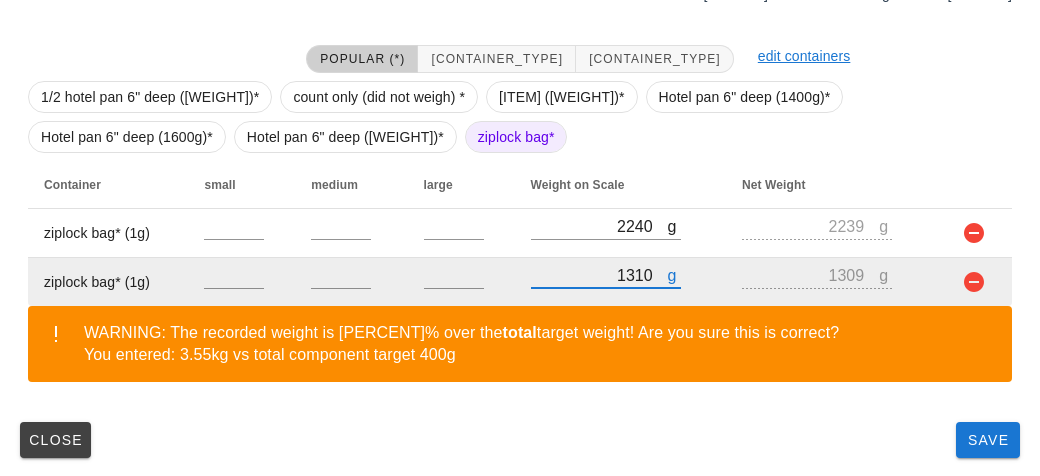 type on "1310" 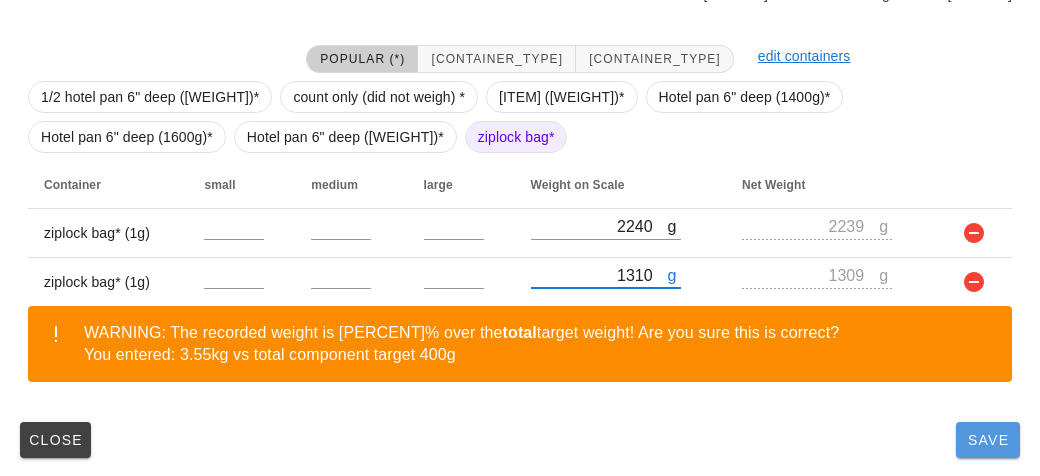 click on "Save" at bounding box center (988, 440) 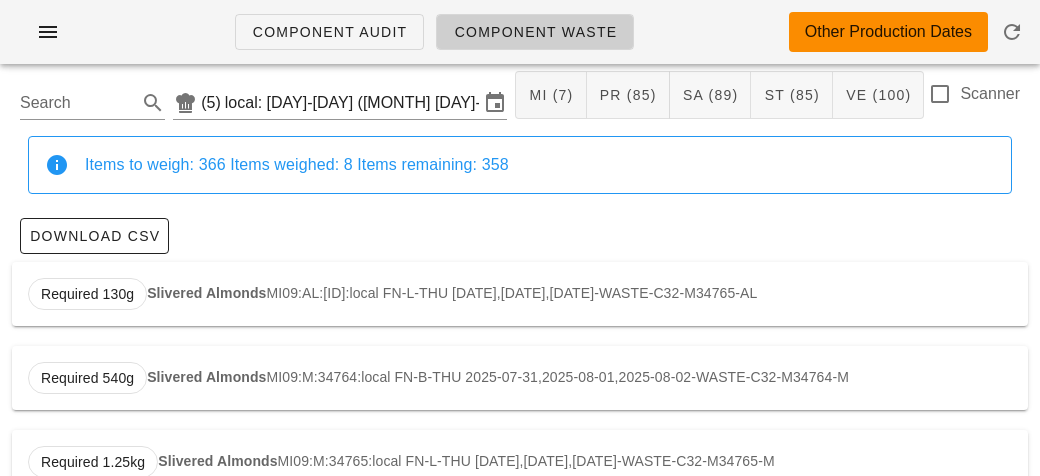 scroll, scrollTop: 0, scrollLeft: 0, axis: both 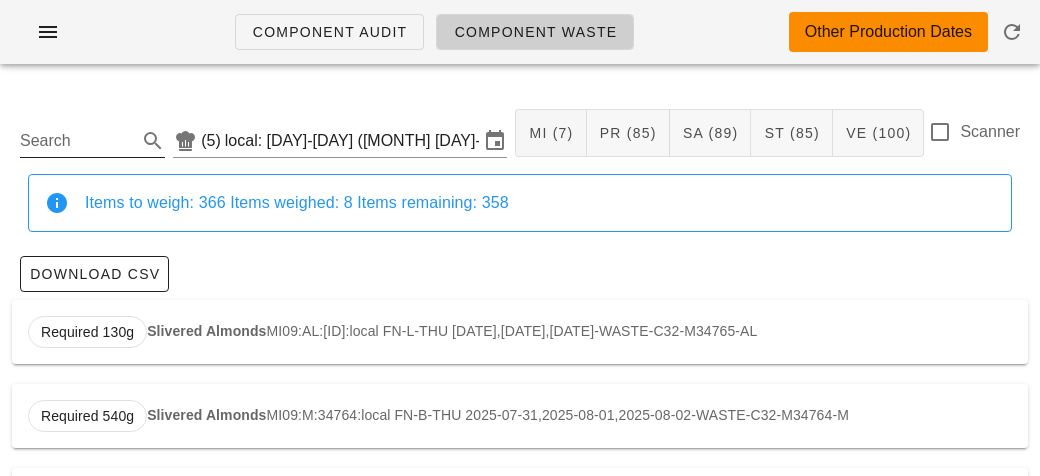 click on "Search" at bounding box center (76, 141) 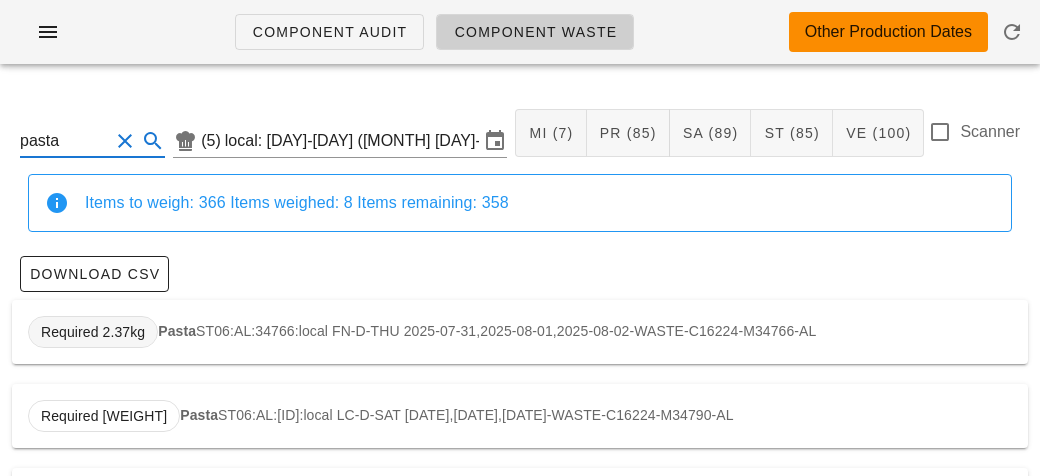 click on "Required 2.37kg" at bounding box center [93, 332] 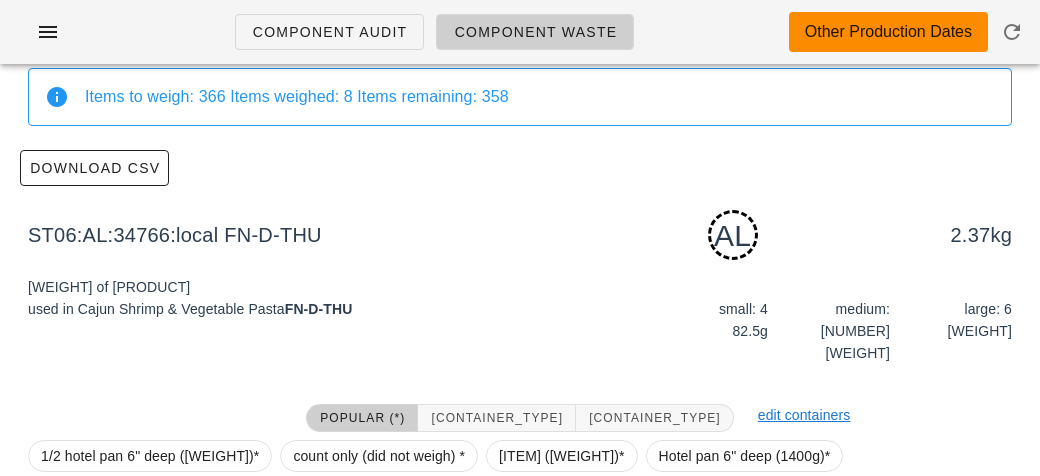 scroll, scrollTop: 302, scrollLeft: 0, axis: vertical 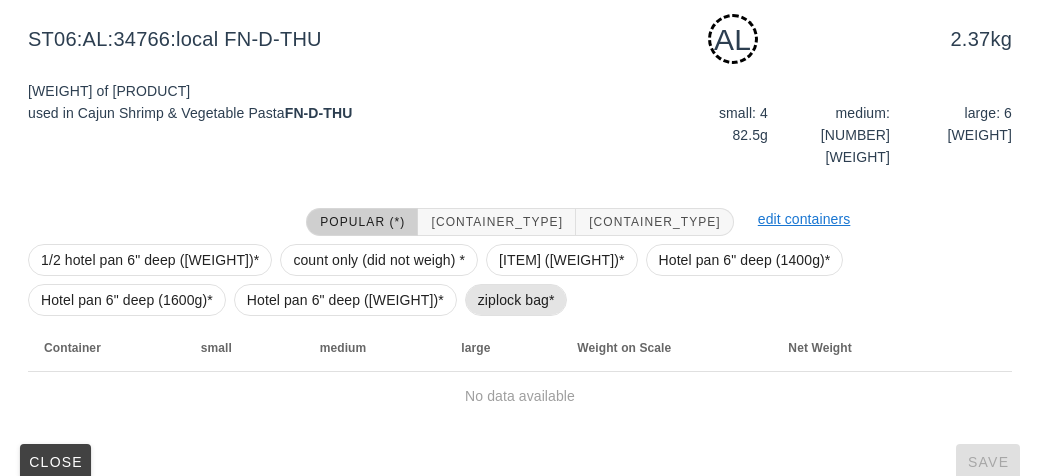 click on "ziplock bag*" at bounding box center (516, 300) 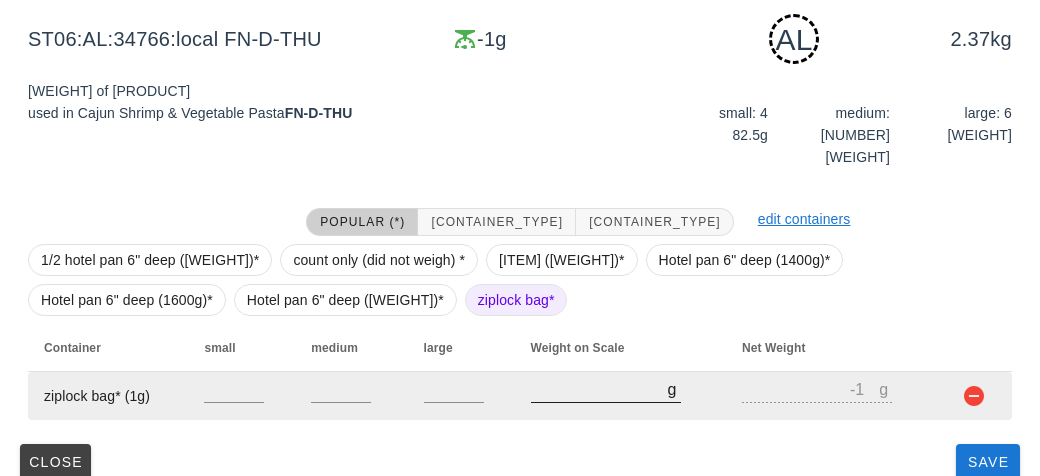 click on "[NUMBER]" at bounding box center [599, 389] 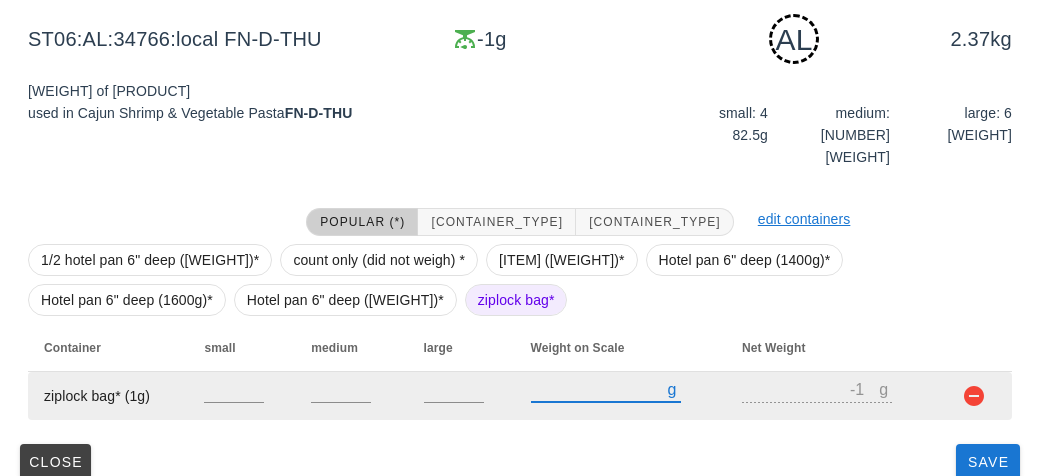 type on "10" 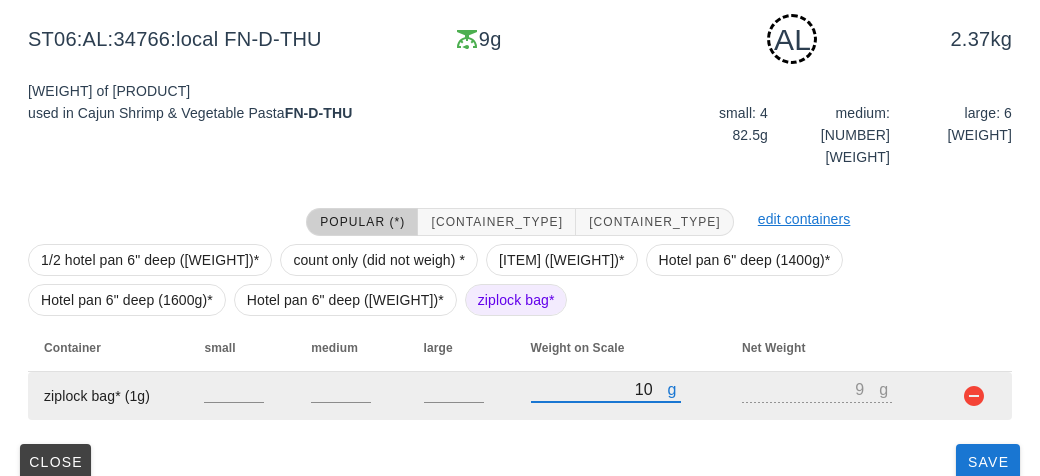 type on "150" 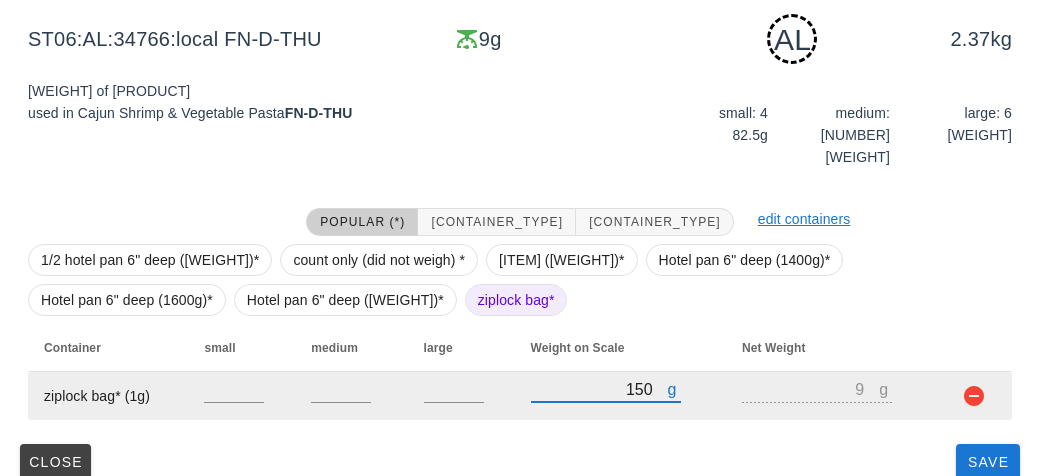 type on "[NUMBER]" 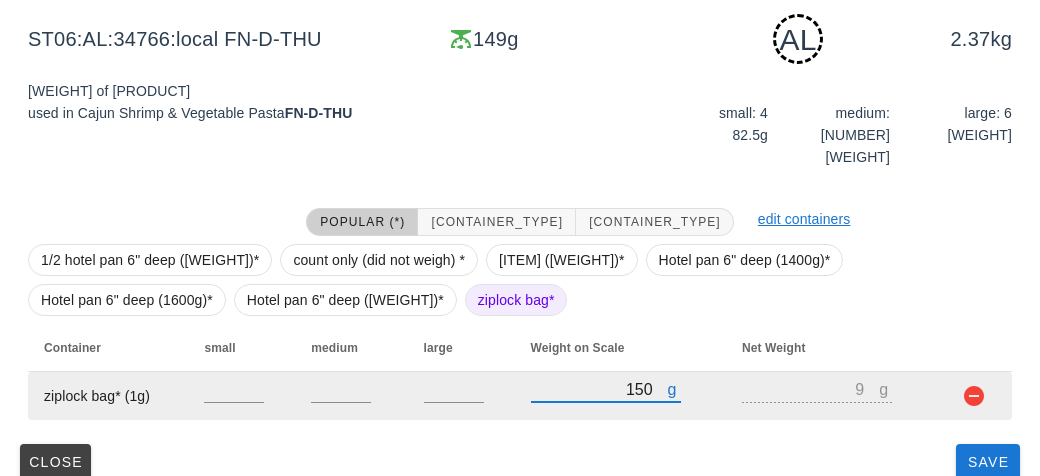 type on "1590" 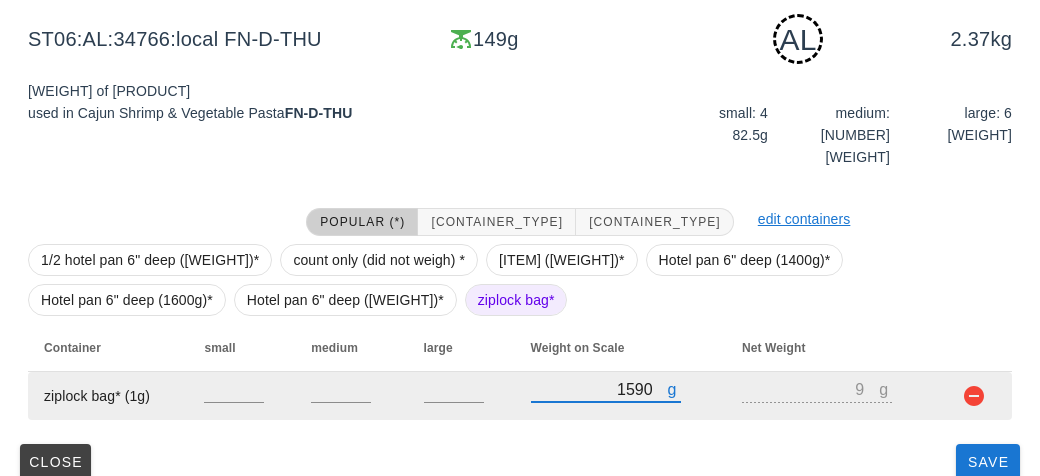 type on "1589" 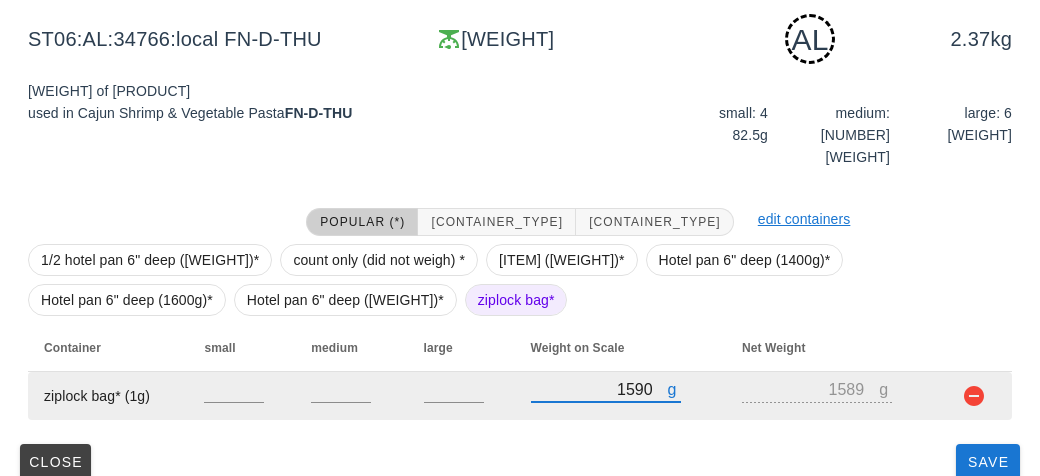 type on "1590" 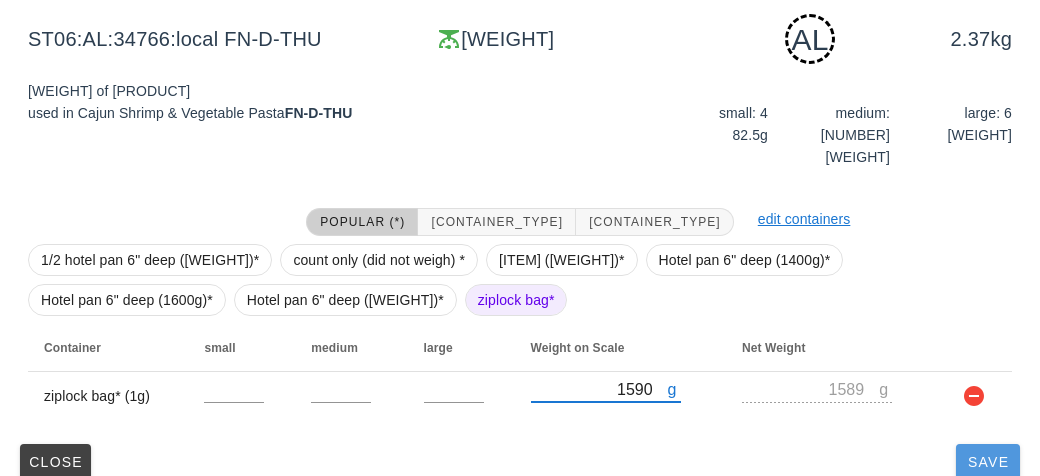 click on "Save" at bounding box center [988, 462] 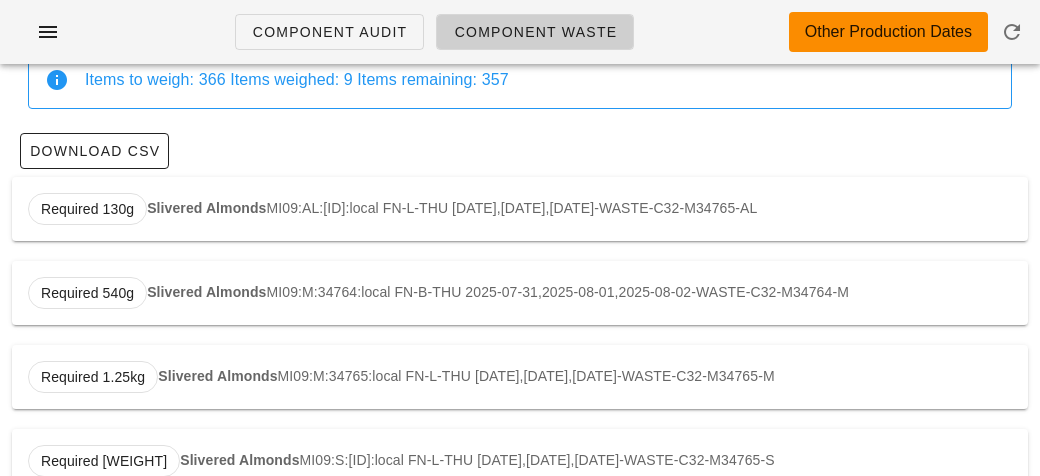 scroll, scrollTop: 0, scrollLeft: 0, axis: both 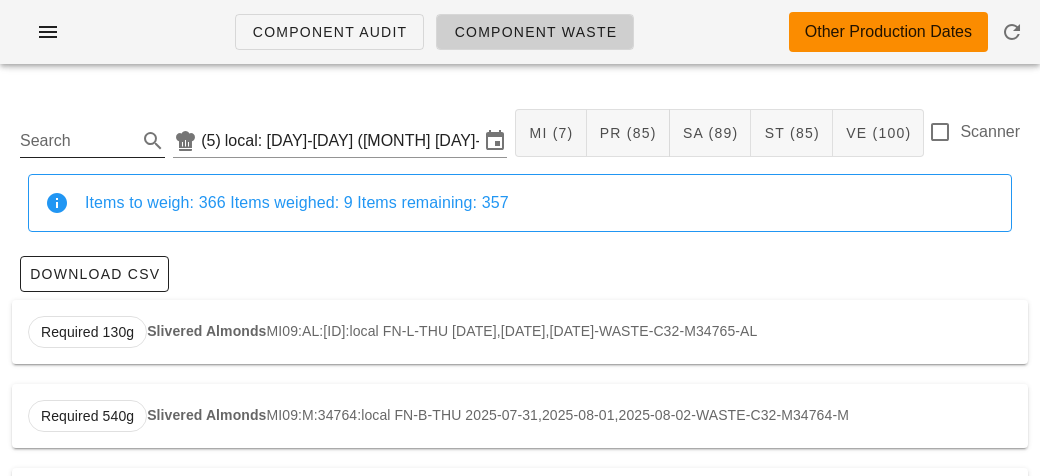 click on "Search" at bounding box center (76, 141) 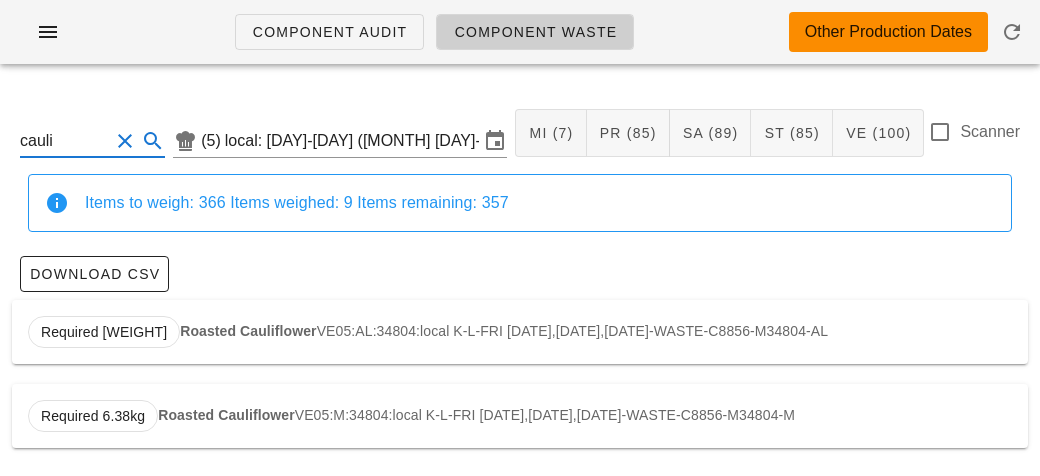 click on "Roasted Cauliflower" at bounding box center [248, 331] 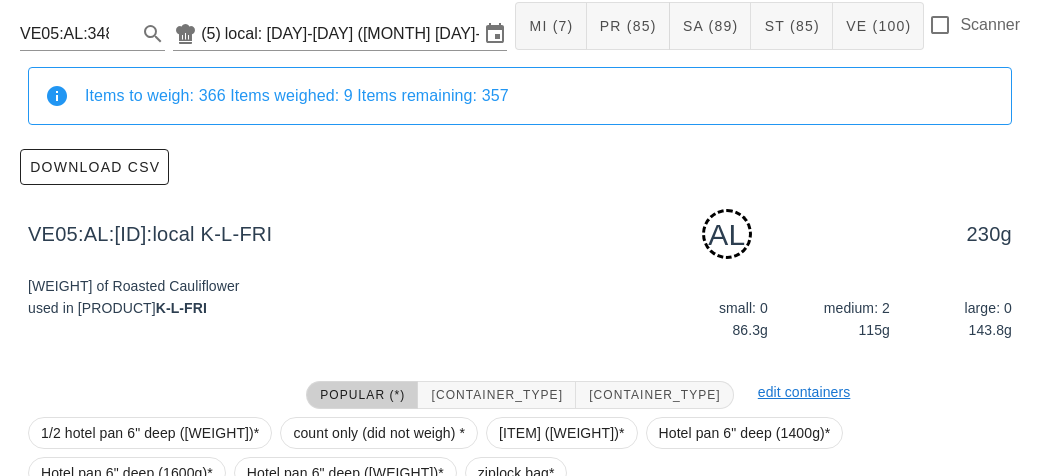 scroll, scrollTop: 302, scrollLeft: 0, axis: vertical 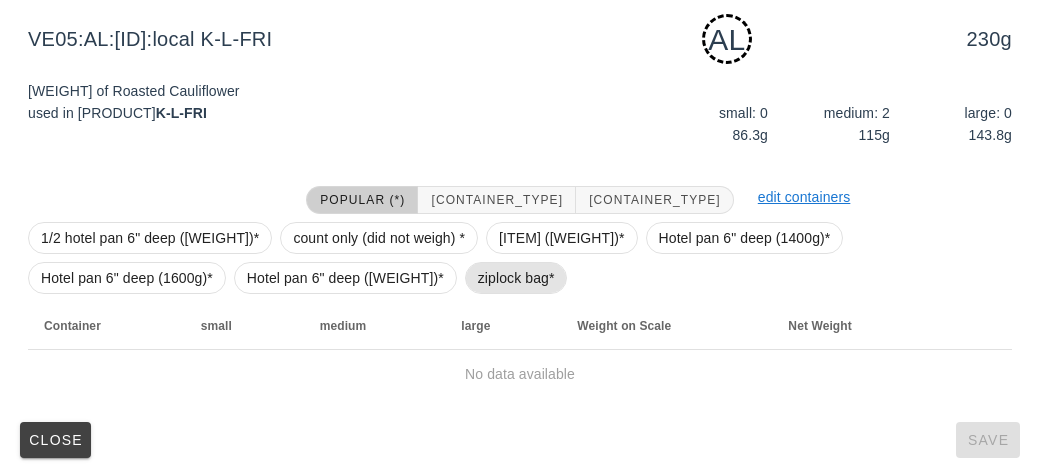 click on "ziplock bag*" at bounding box center [516, 278] 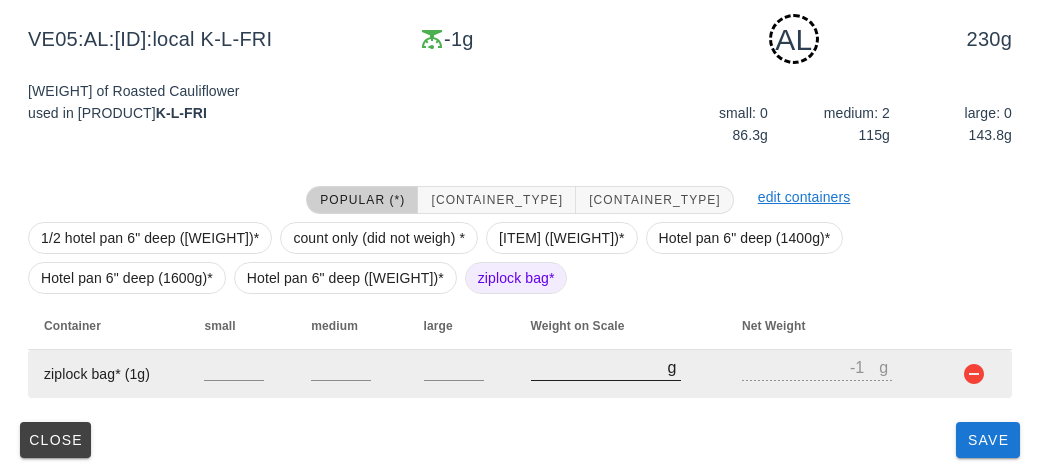 click on "[NUMBER]" at bounding box center [599, 367] 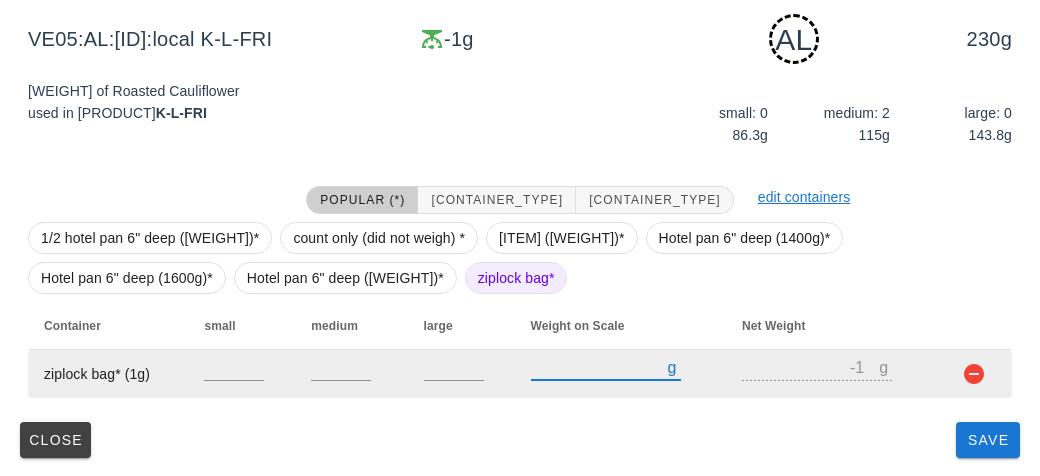 type on "30" 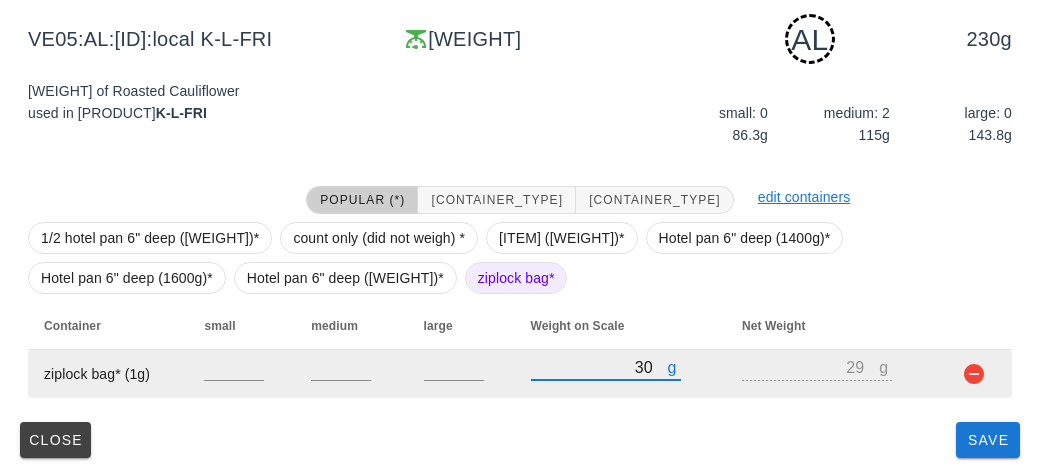 type on "360" 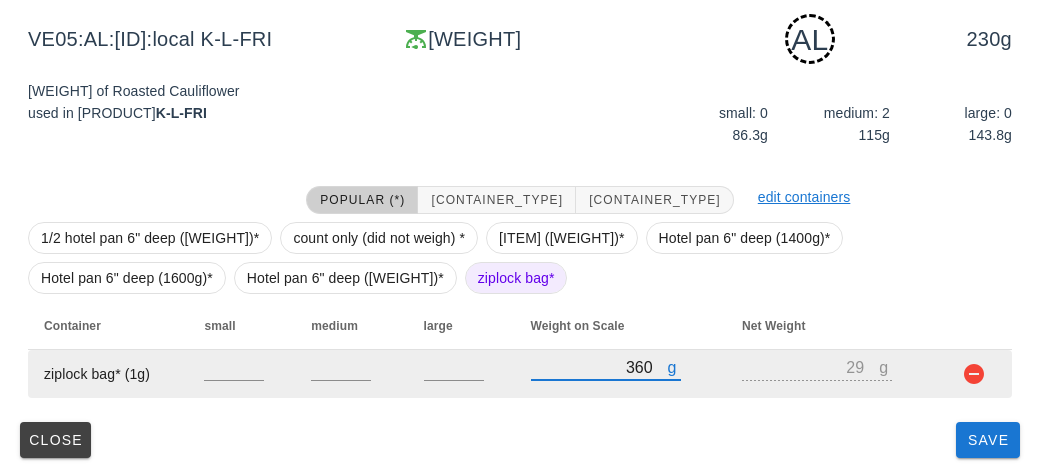 type on "360" 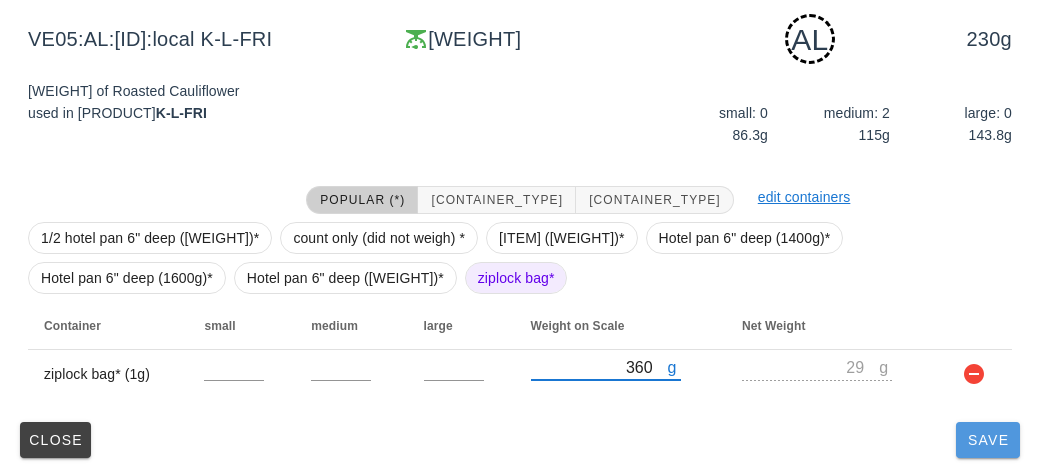 click on "Save" at bounding box center [988, 440] 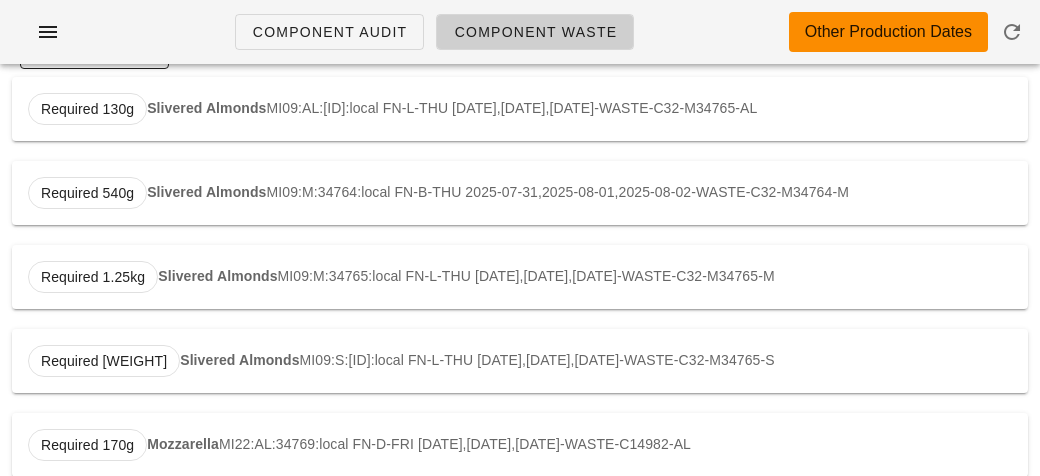 scroll, scrollTop: 0, scrollLeft: 0, axis: both 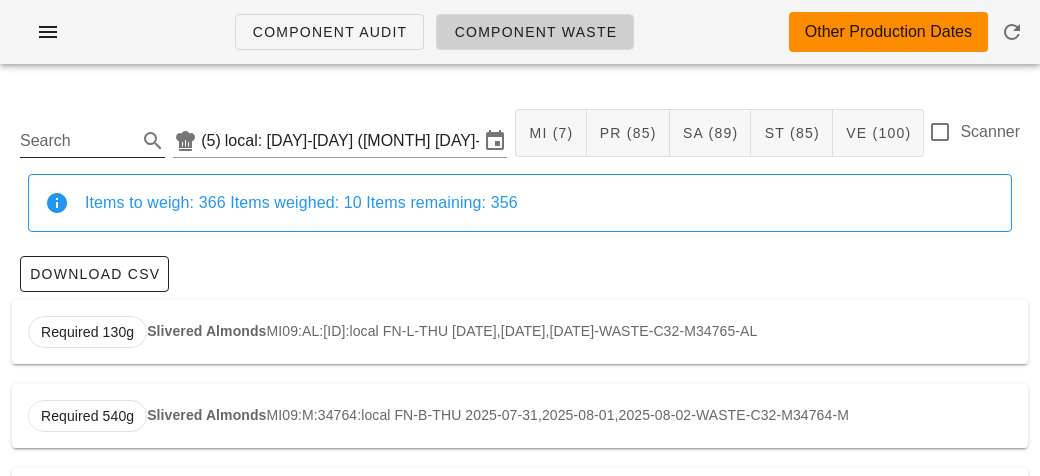 click on "Search" at bounding box center [76, 141] 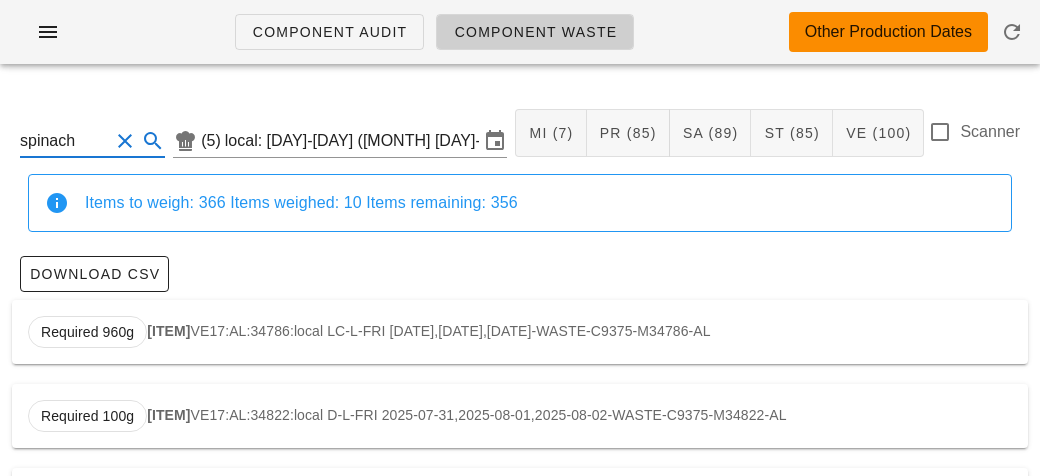 click on "Required [WEIGHT] Spinach (base)  VE17:AL:34786:local LC-L-FRI [DATE],[DATE],[DATE]-WASTE-C9375-M34786-AL" at bounding box center (520, 332) 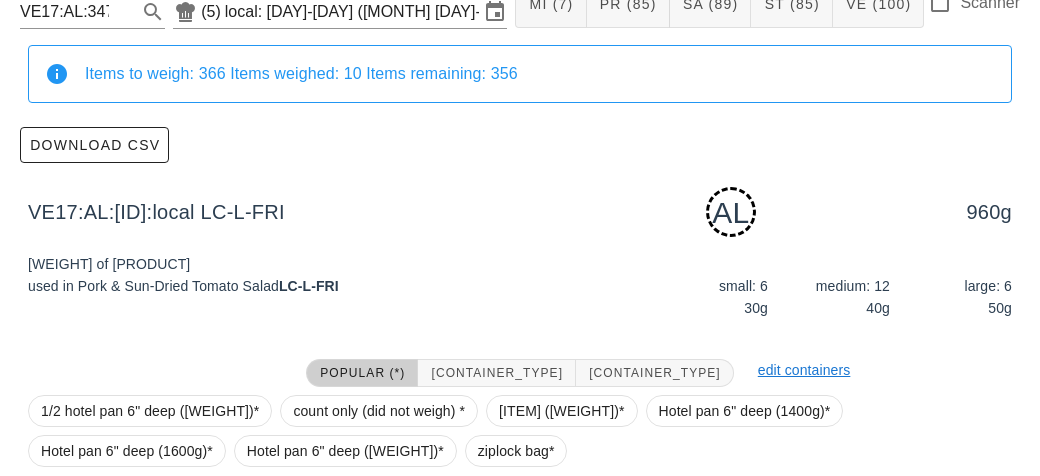 scroll, scrollTop: 302, scrollLeft: 0, axis: vertical 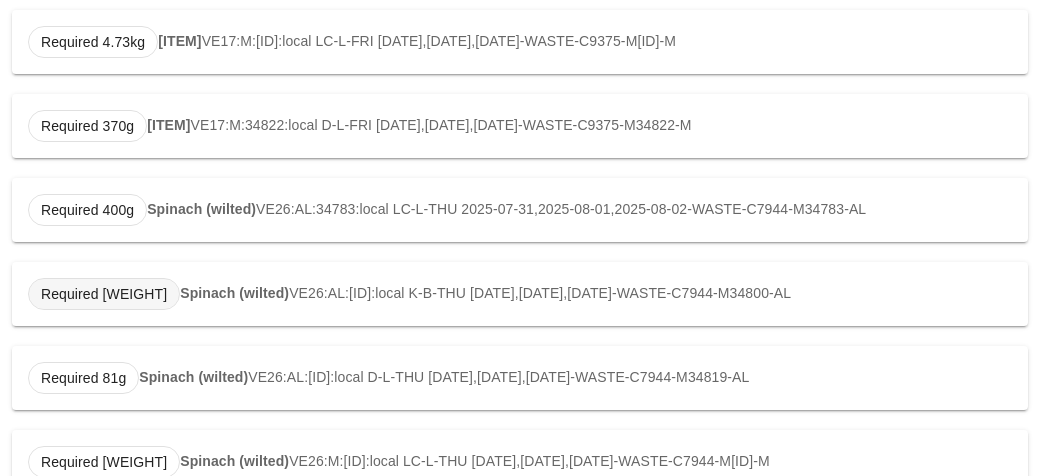 click on "Required [WEIGHT]" at bounding box center (104, 294) 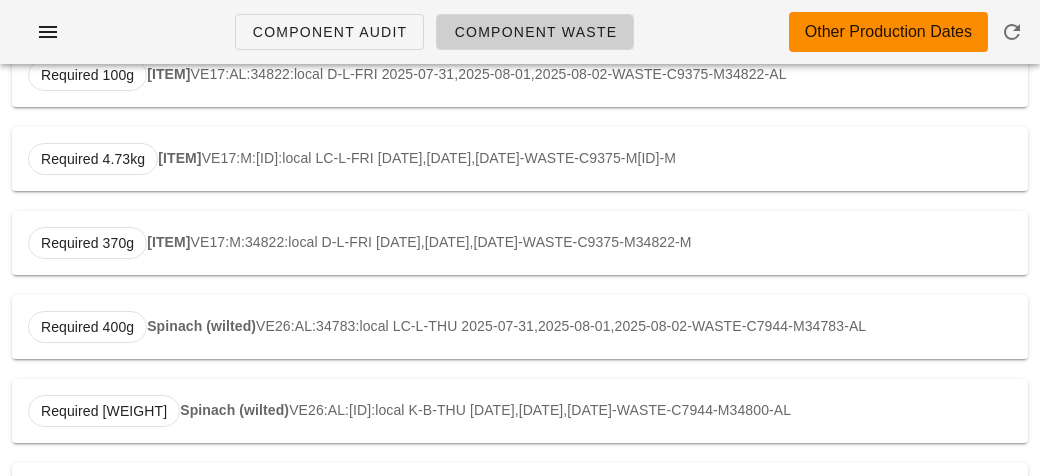 scroll, scrollTop: 322, scrollLeft: 0, axis: vertical 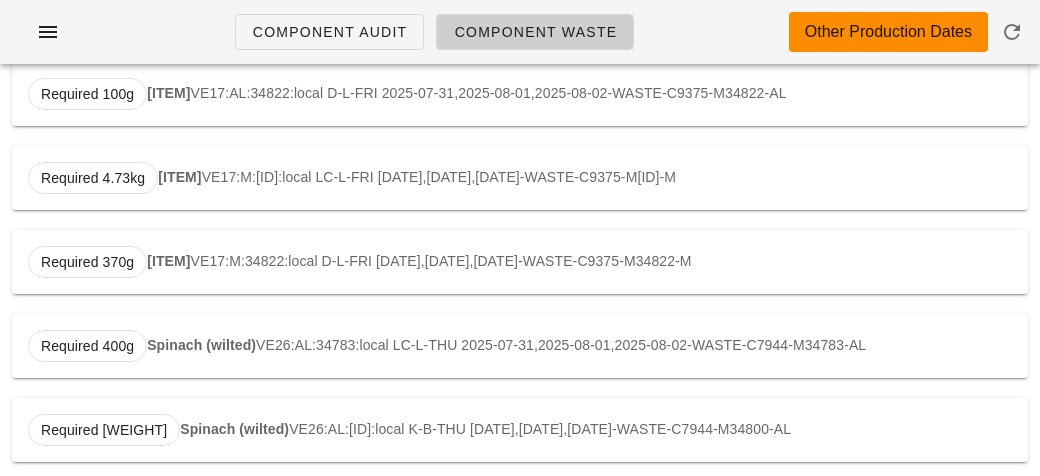 click on "Required [WEIGHT] [ITEM]  VE26:AL:[ID]:local LC-L-THU [DATE],[DATE],[DATE]-WASTE-C7944-M34783-AL" at bounding box center (520, 346) 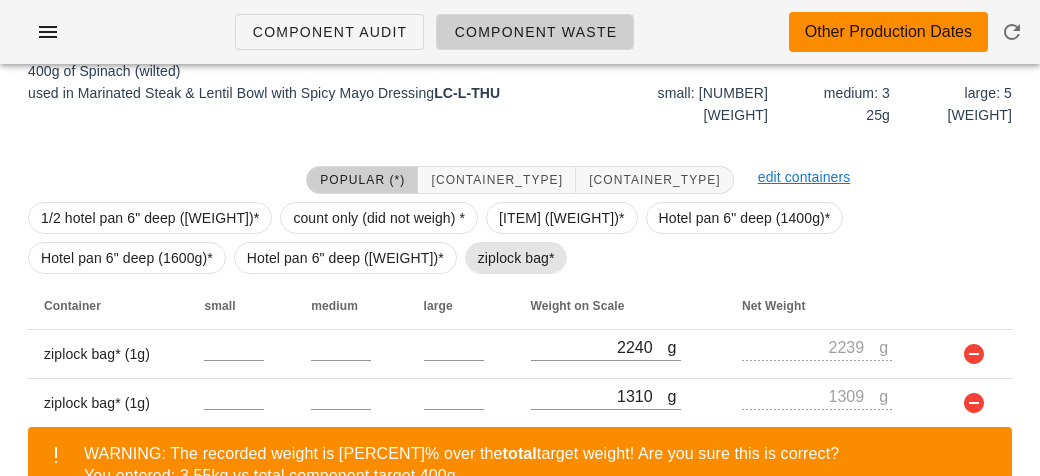 click on "ziplock bag*" at bounding box center (516, 258) 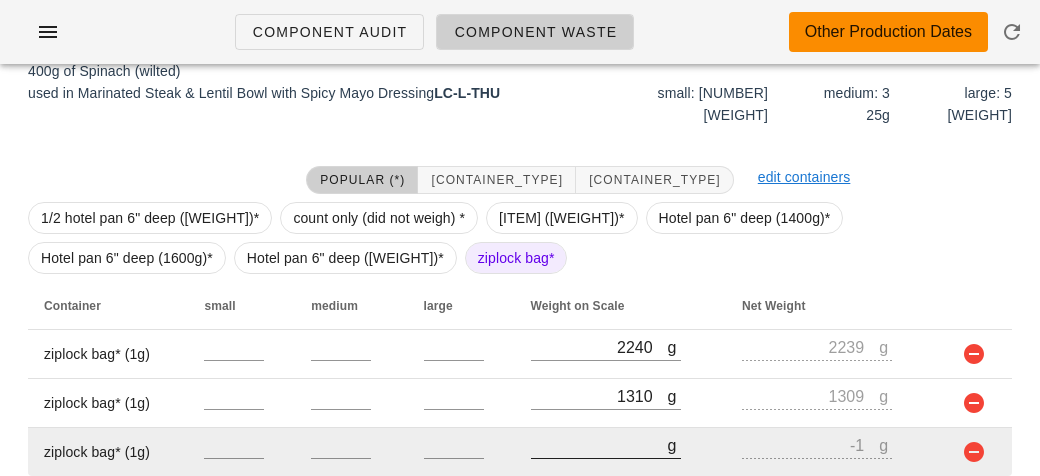click on "[NUMBER]" at bounding box center [599, 445] 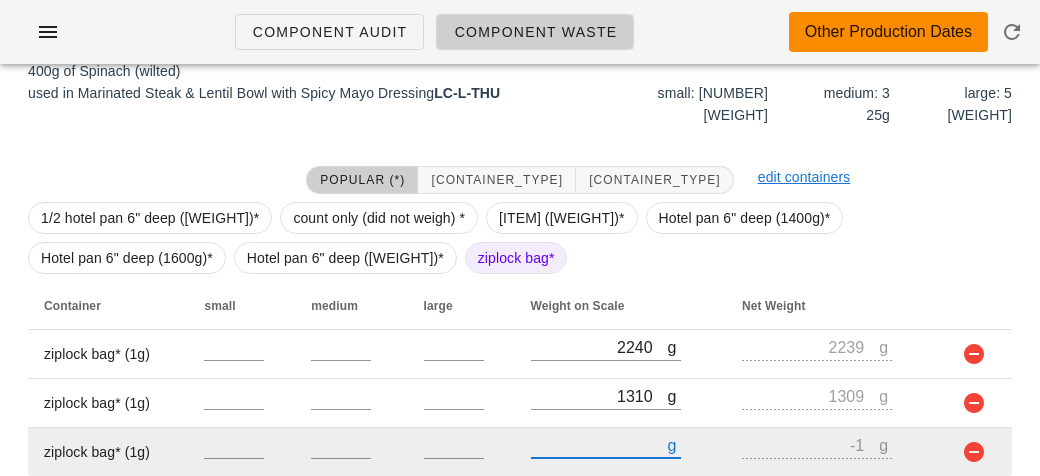 type on "10" 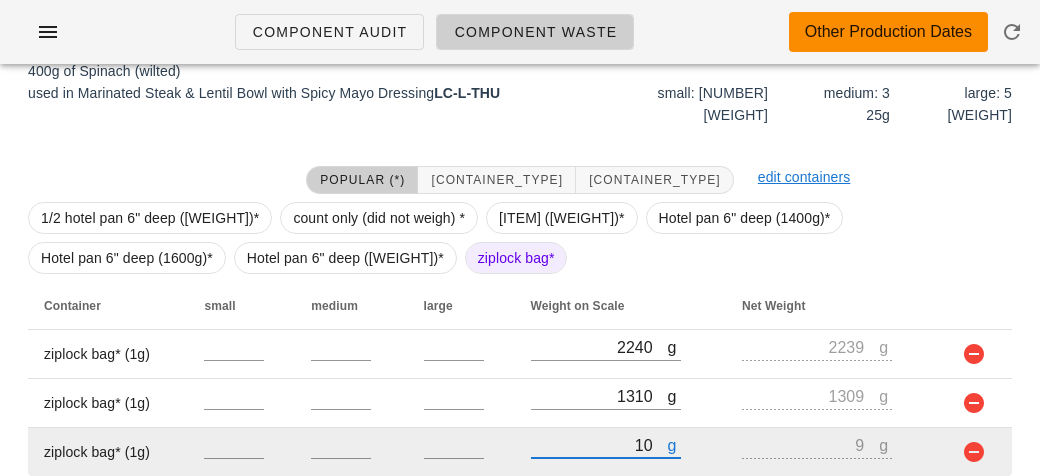 type on "[NUMBER]" 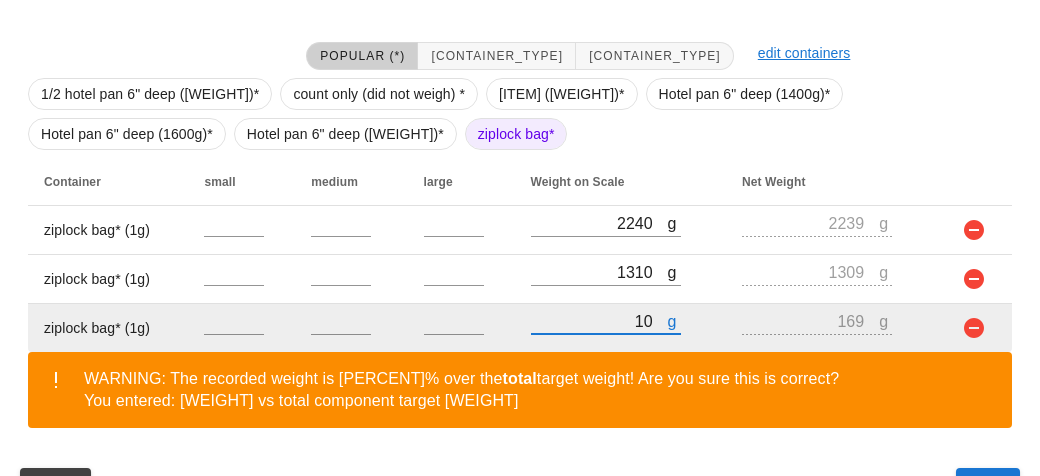 scroll, scrollTop: 491, scrollLeft: 0, axis: vertical 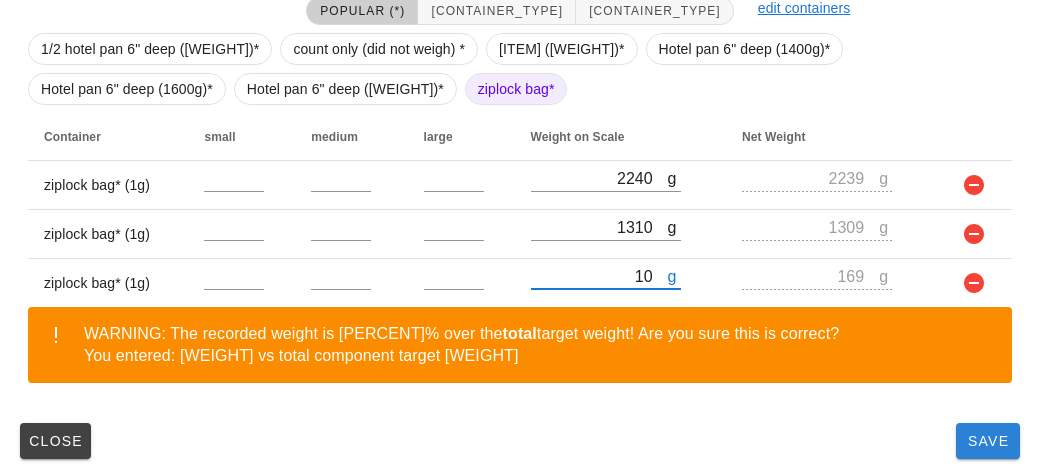 type on "[NUMBER]" 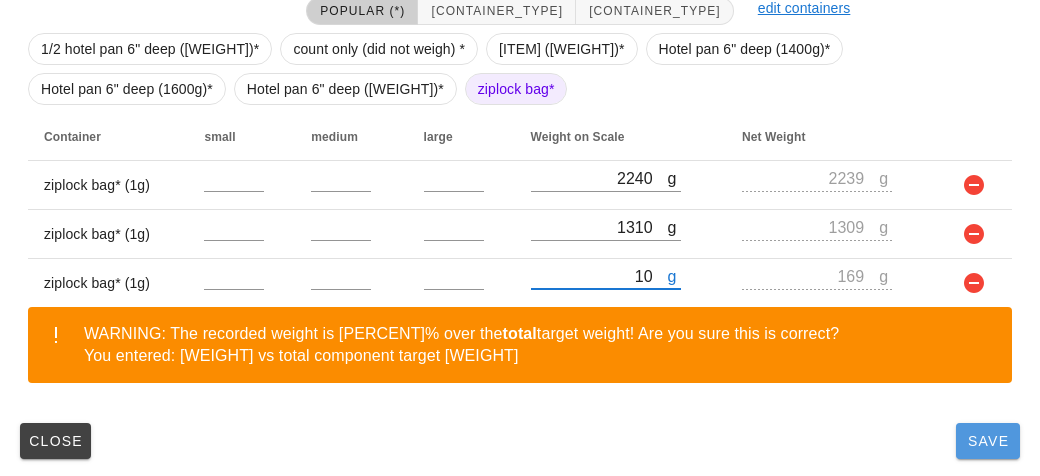 click on "Save" at bounding box center [988, 441] 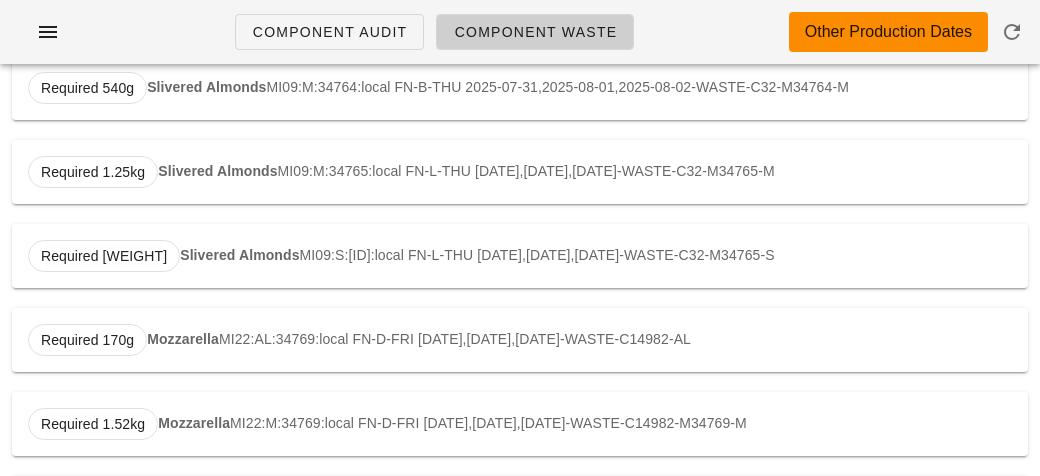scroll, scrollTop: 0, scrollLeft: 0, axis: both 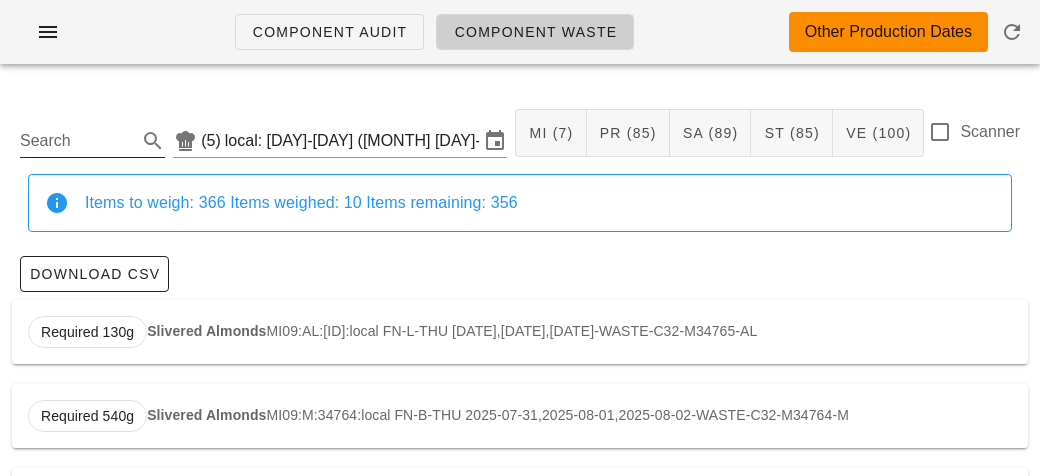 click on "Search" at bounding box center (76, 141) 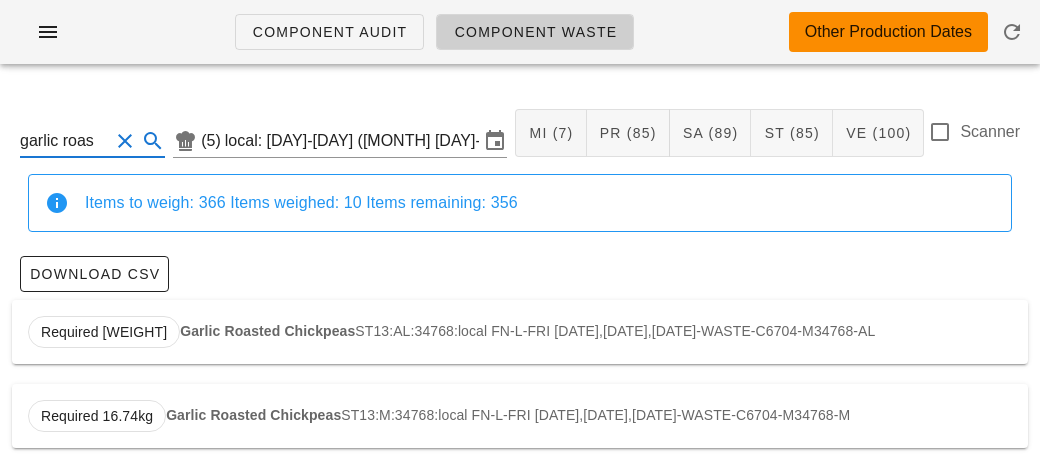 click on "Garlic Roasted Chickpeas" at bounding box center [267, 331] 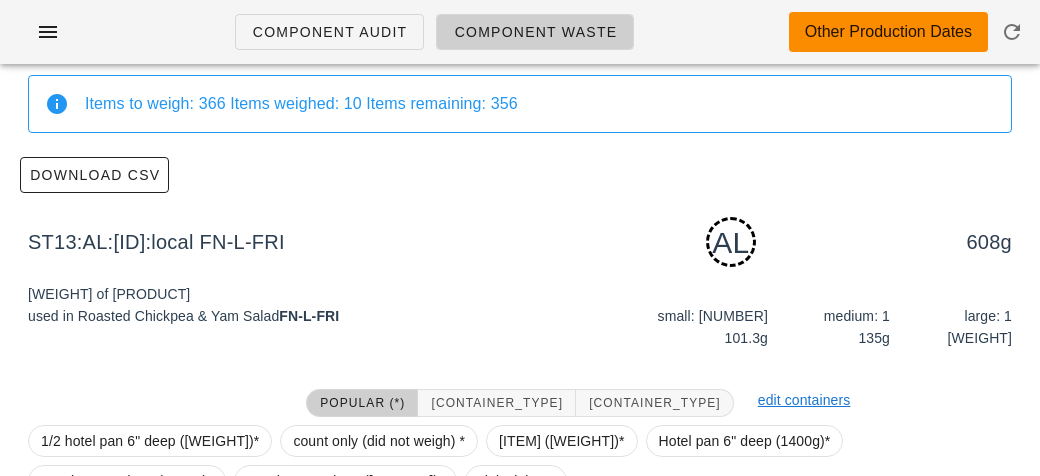 scroll, scrollTop: 302, scrollLeft: 0, axis: vertical 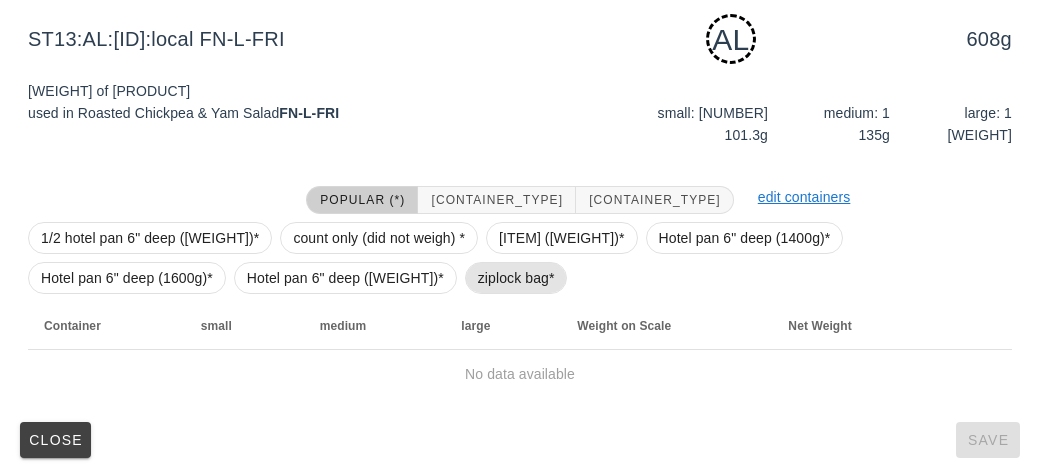 click on "ziplock bag*" at bounding box center [516, 278] 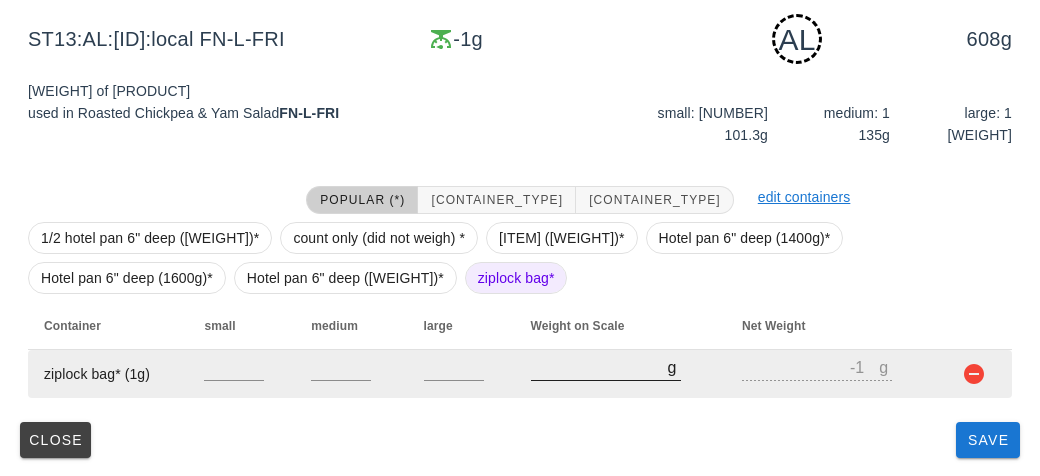 click on "[NUMBER]" at bounding box center (599, 367) 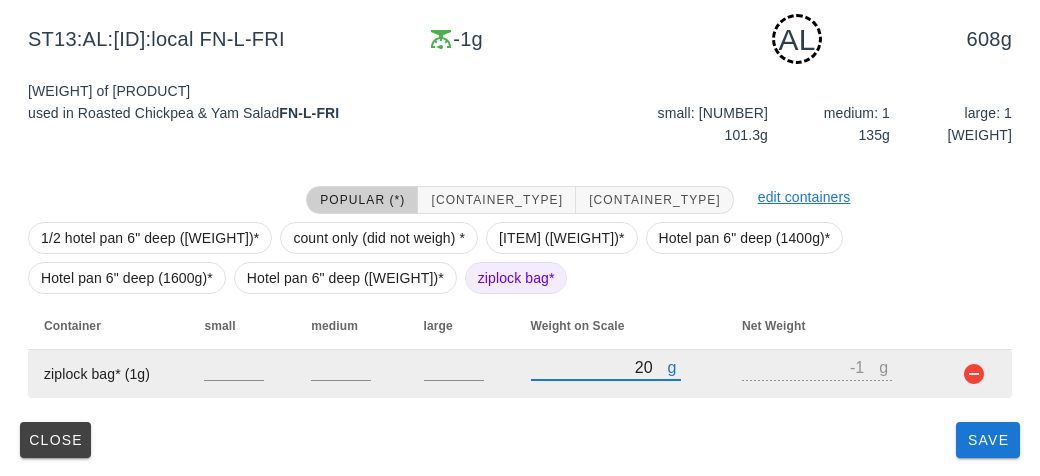 type on "210" 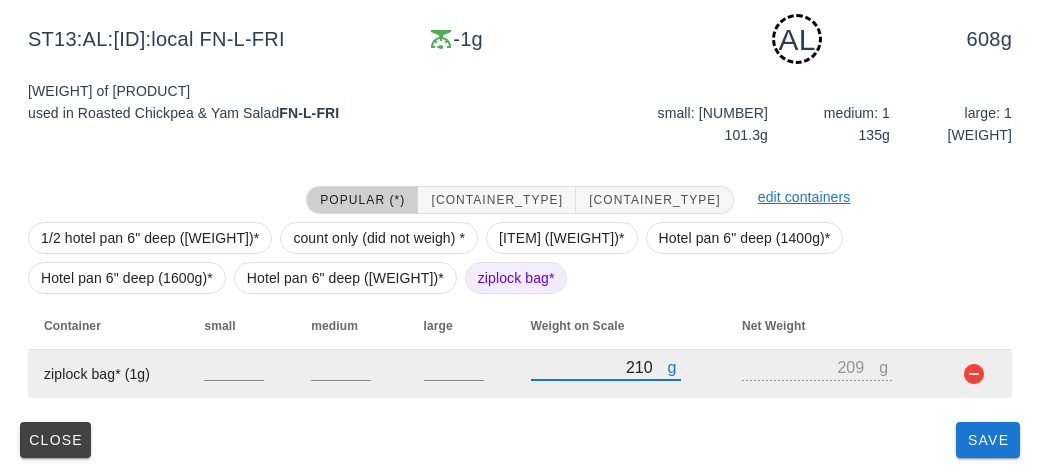 type on "[NUMBER]" 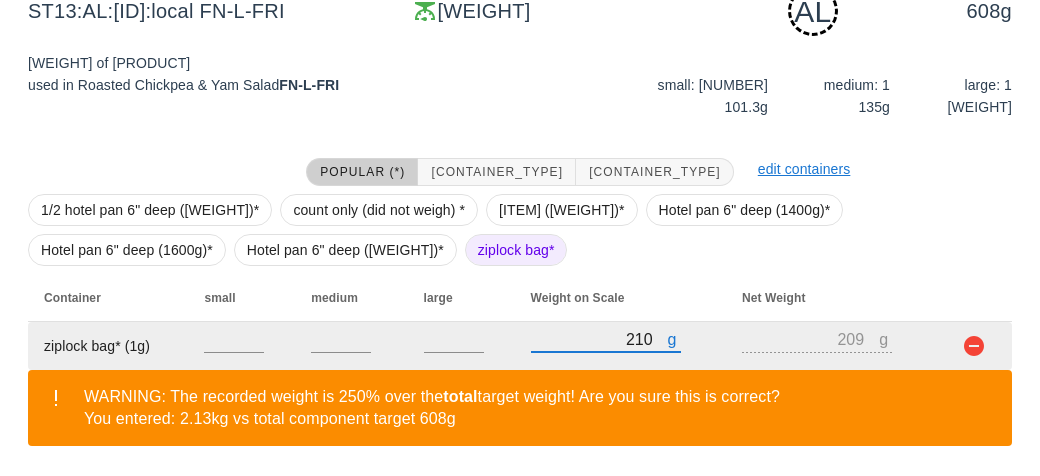 scroll, scrollTop: 394, scrollLeft: 0, axis: vertical 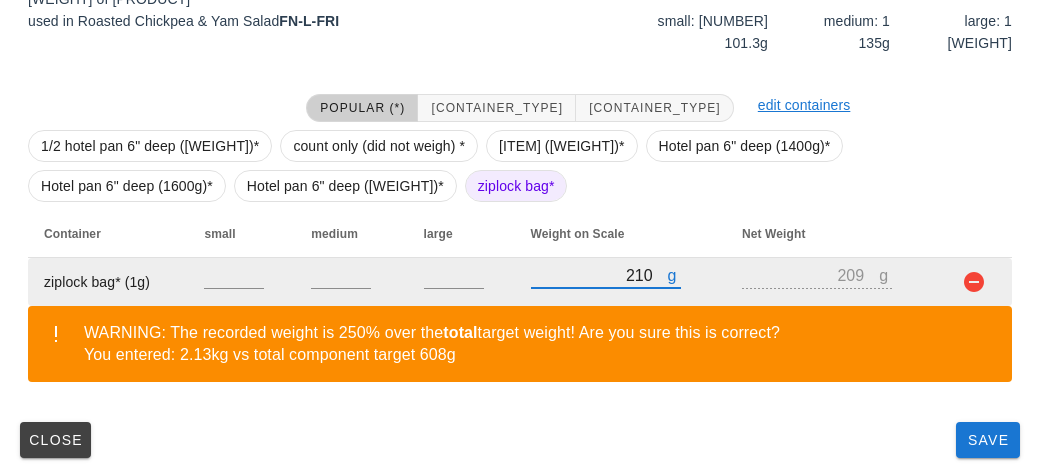 type on "[NUMBER]" 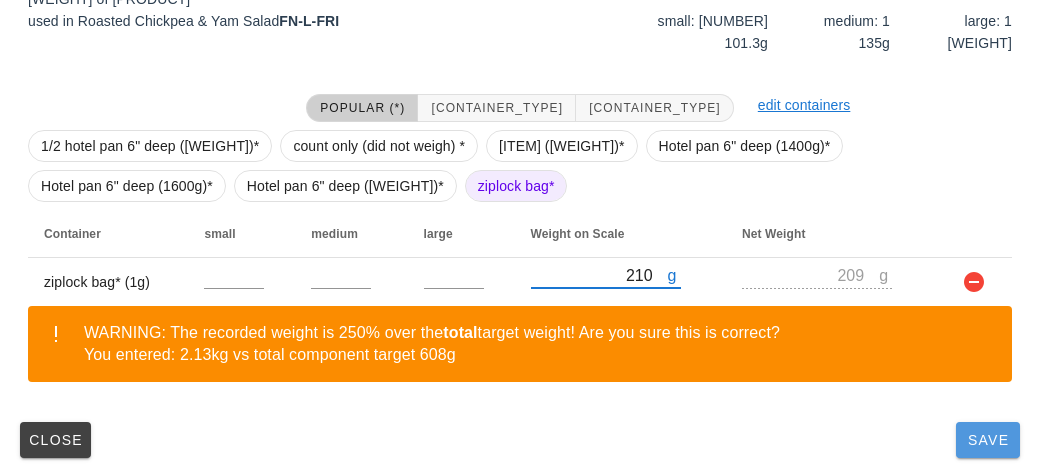 click on "Save" at bounding box center (988, 440) 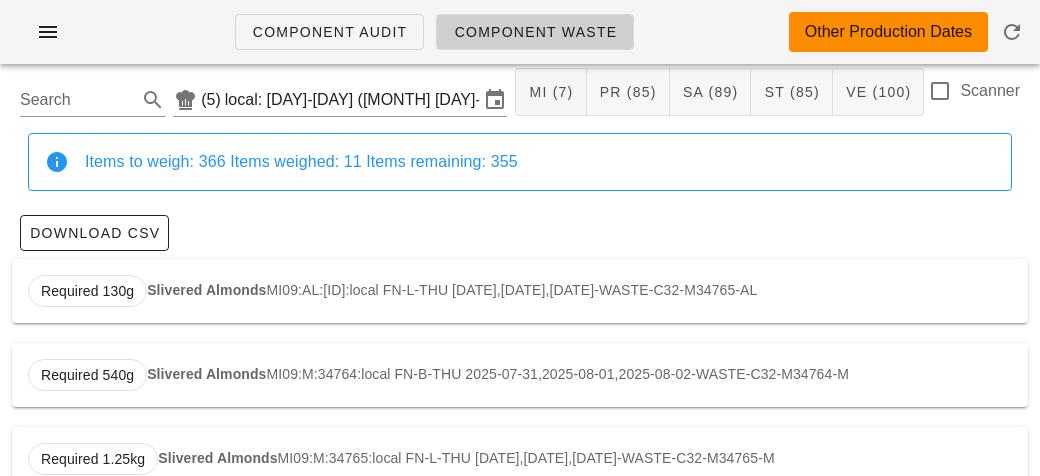 scroll, scrollTop: 0, scrollLeft: 0, axis: both 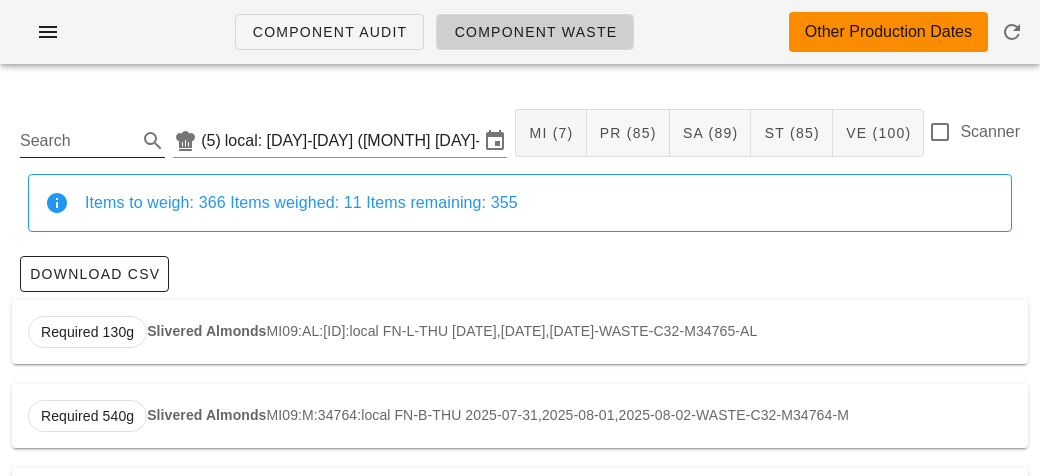 click on "Search" at bounding box center [76, 141] 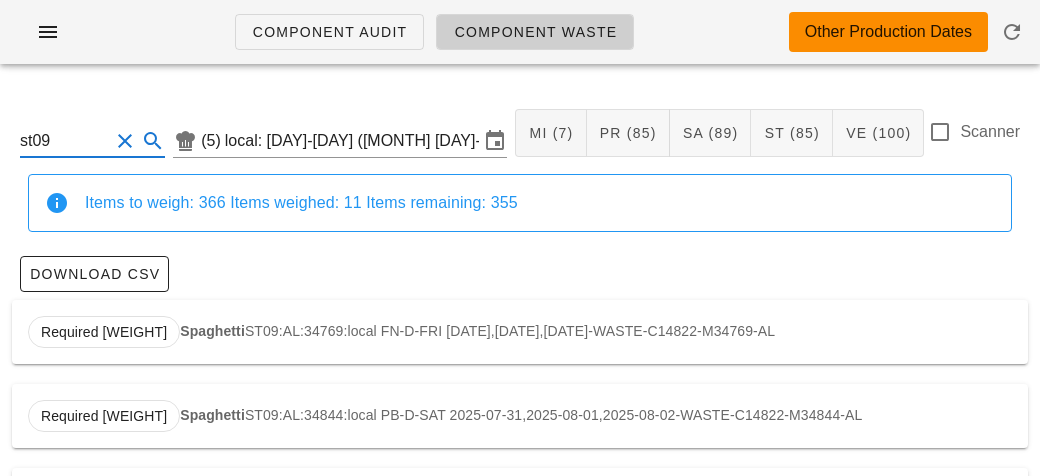 click on "Required [WEIGHT] [PRODUCT]  ST09:AL:34769:local FN-D-FRI [DATE],[DATE],[DATE]-WASTE-C14822-M34769-AL" at bounding box center (520, 332) 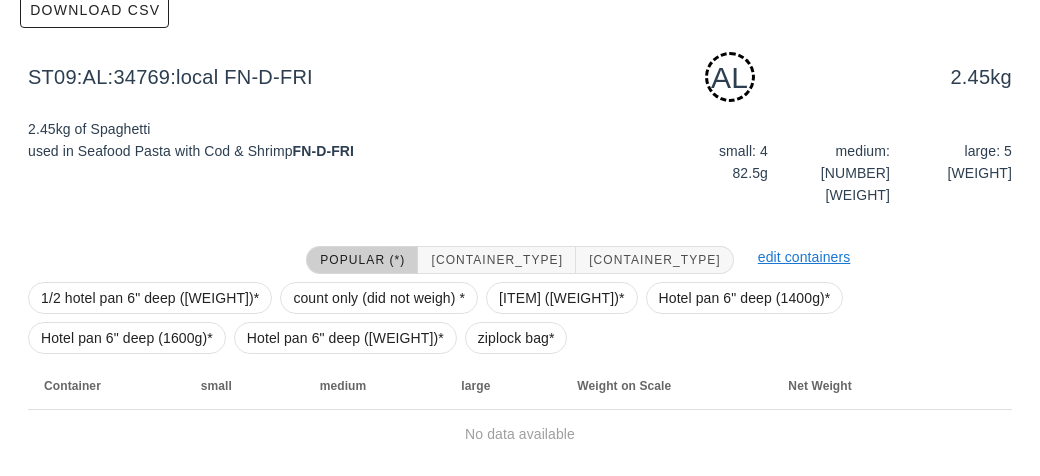 scroll, scrollTop: 302, scrollLeft: 0, axis: vertical 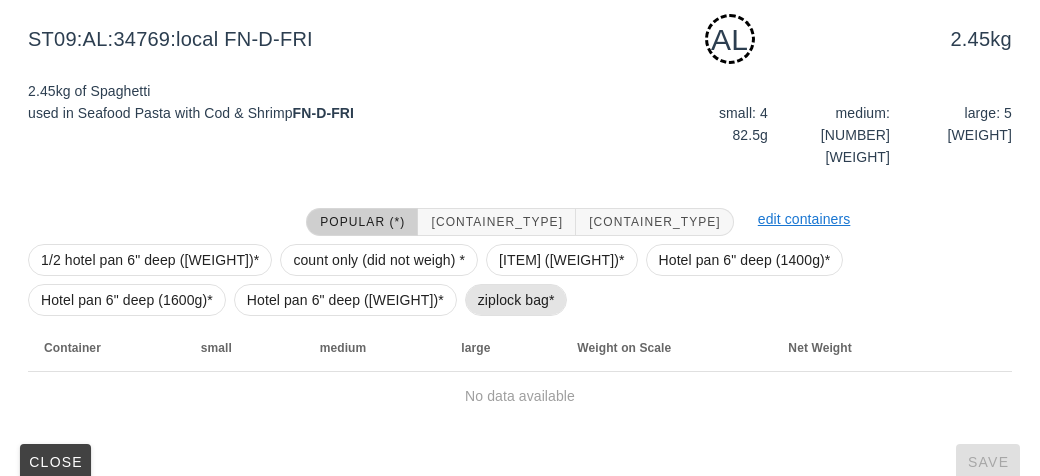 click on "ziplock bag*" at bounding box center [516, 300] 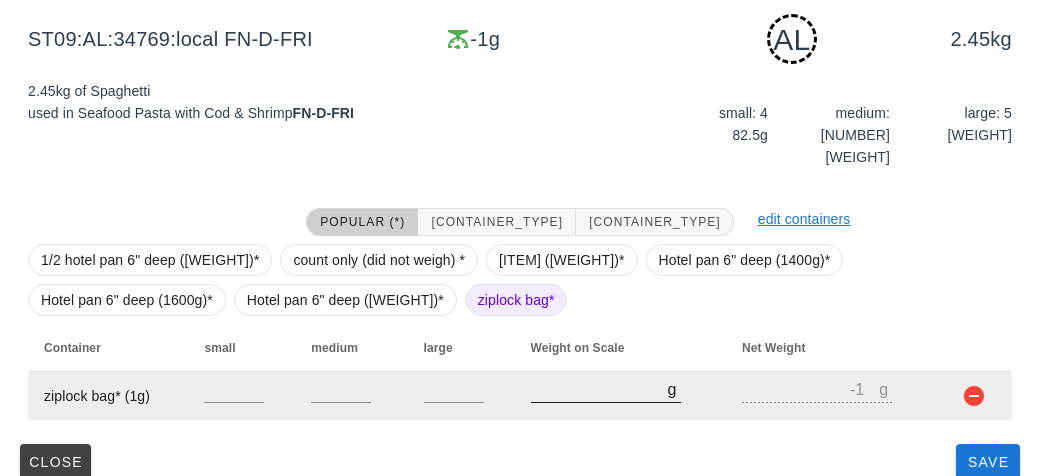 click on "[NUMBER]" at bounding box center [599, 389] 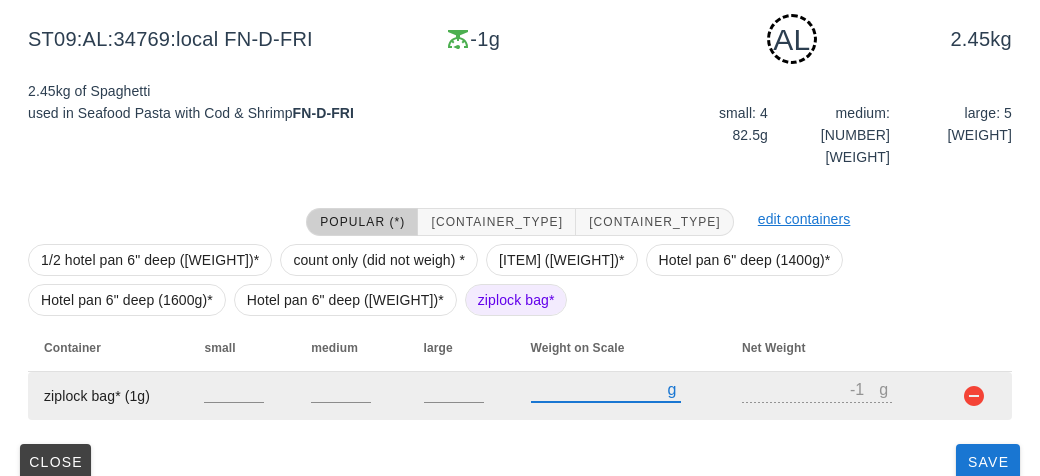 type on "10" 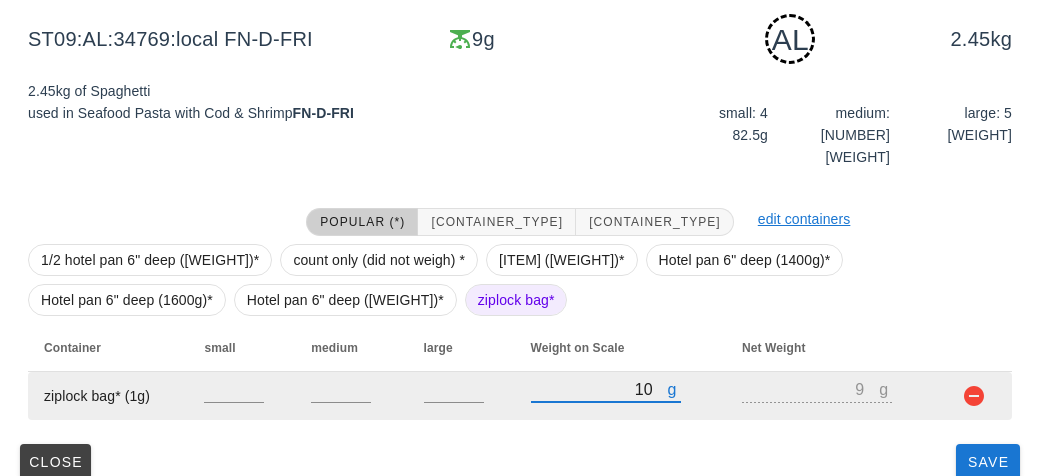 type on "[NUMBER]" 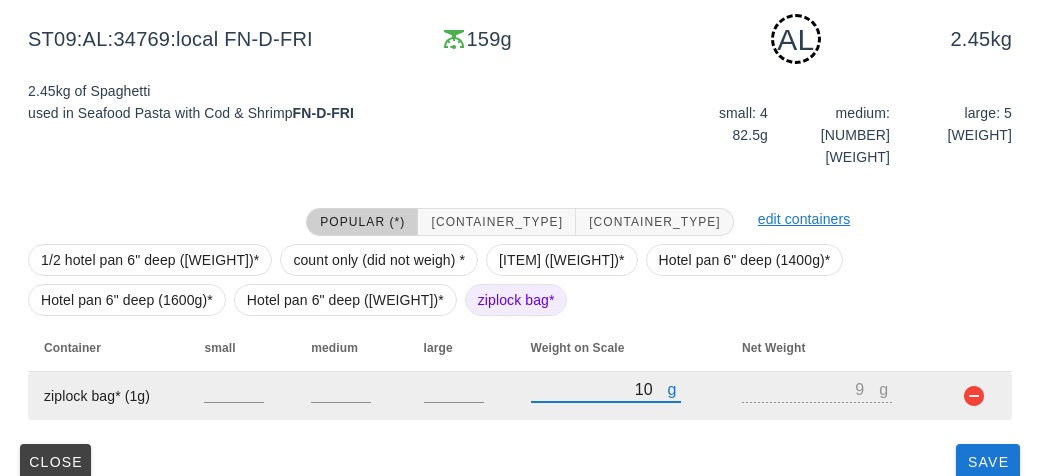 type on "1640" 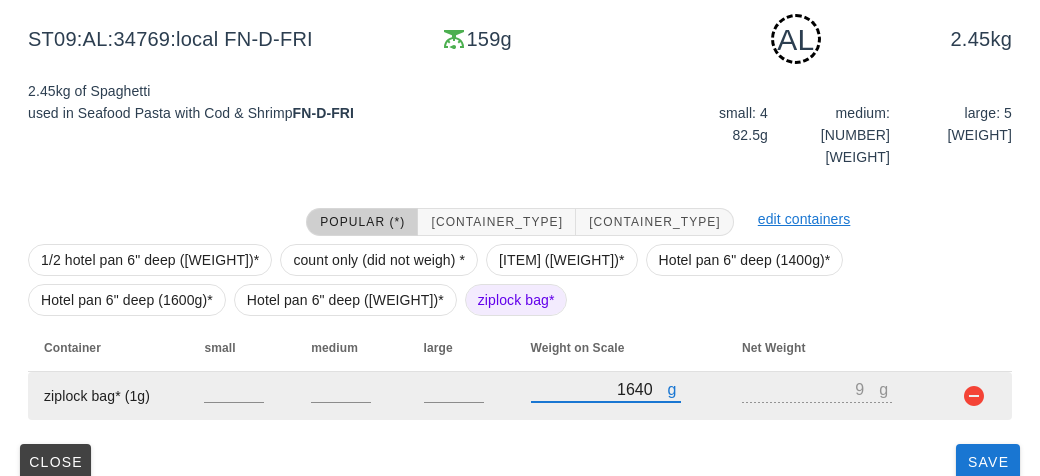 type on "1639" 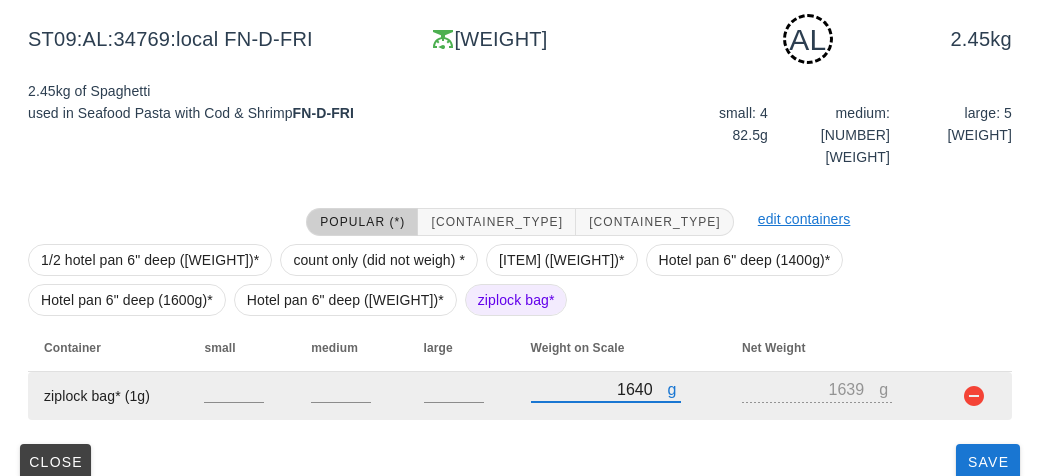 type on "1640" 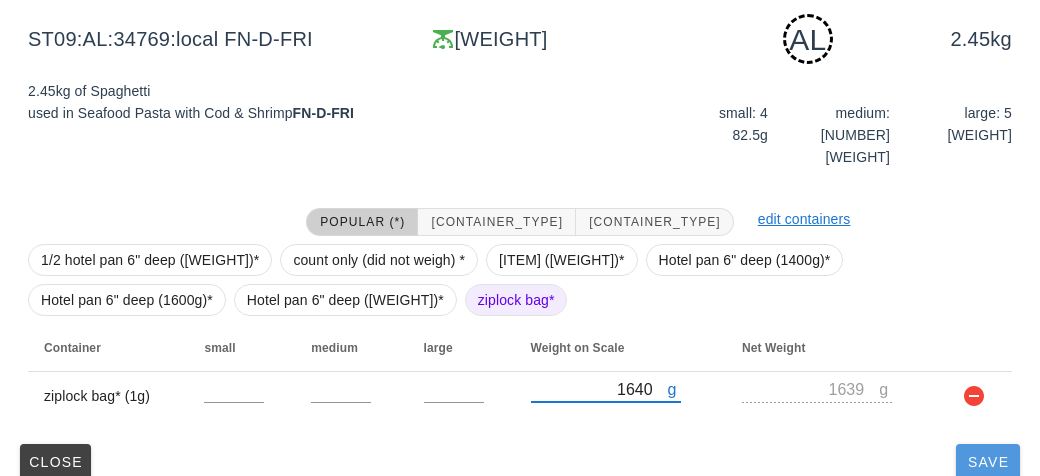 click on "Save" at bounding box center (988, 462) 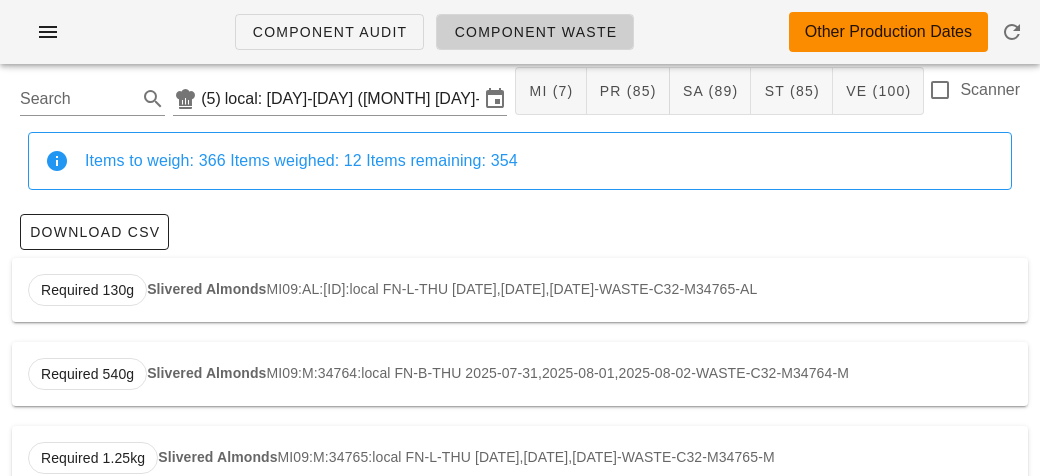scroll, scrollTop: 0, scrollLeft: 0, axis: both 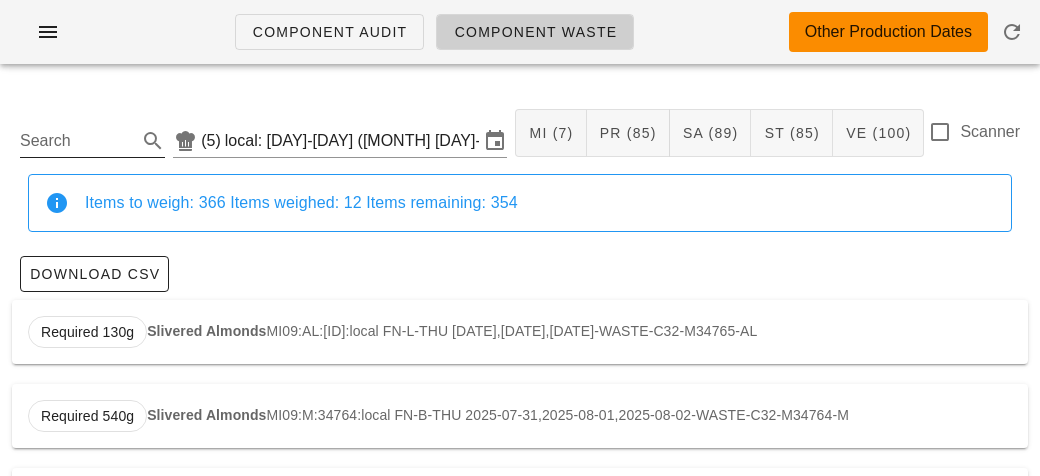 click on "Search" at bounding box center (76, 141) 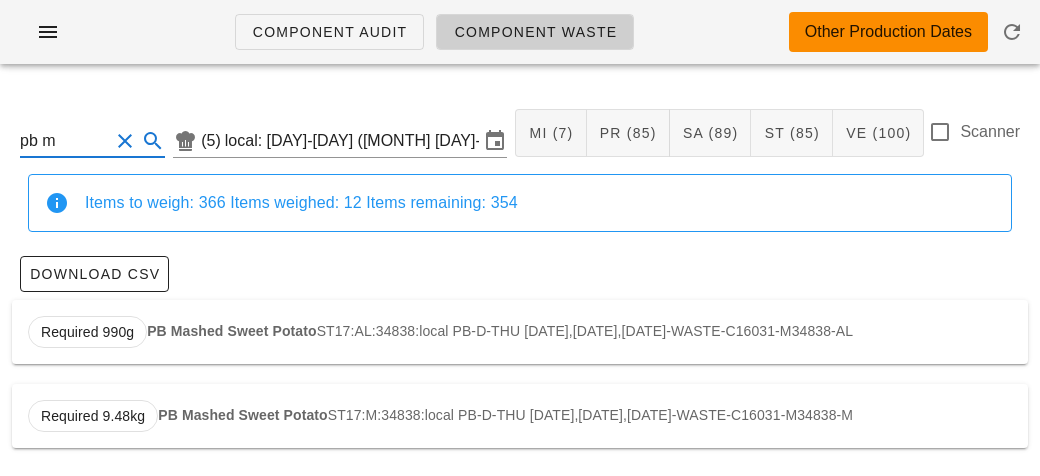 click on "Required [WEIGHT] PB Mashed Sweet Potato ST17:AL:34838:local PB-D-THU [DATE],[DATE],[DATE]-WASTE-C16031-M34838-AL" at bounding box center [520, 332] 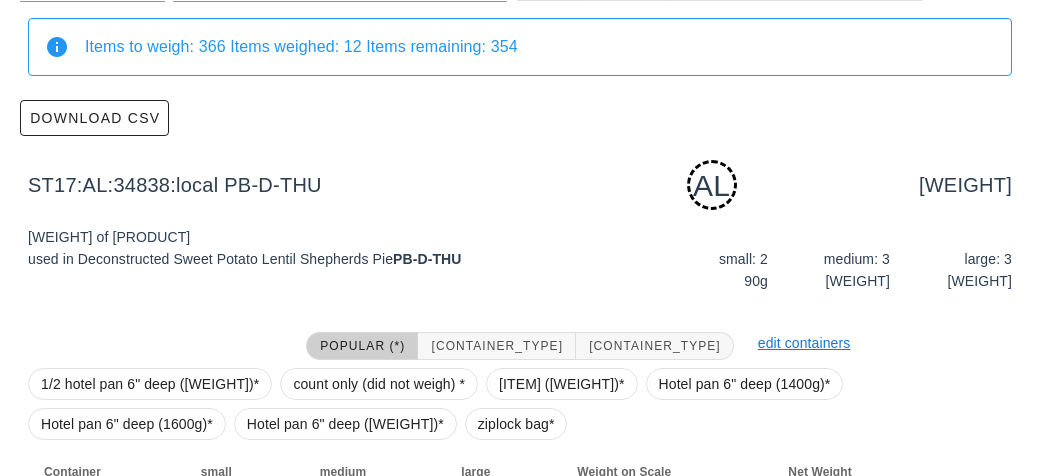 scroll, scrollTop: 302, scrollLeft: 0, axis: vertical 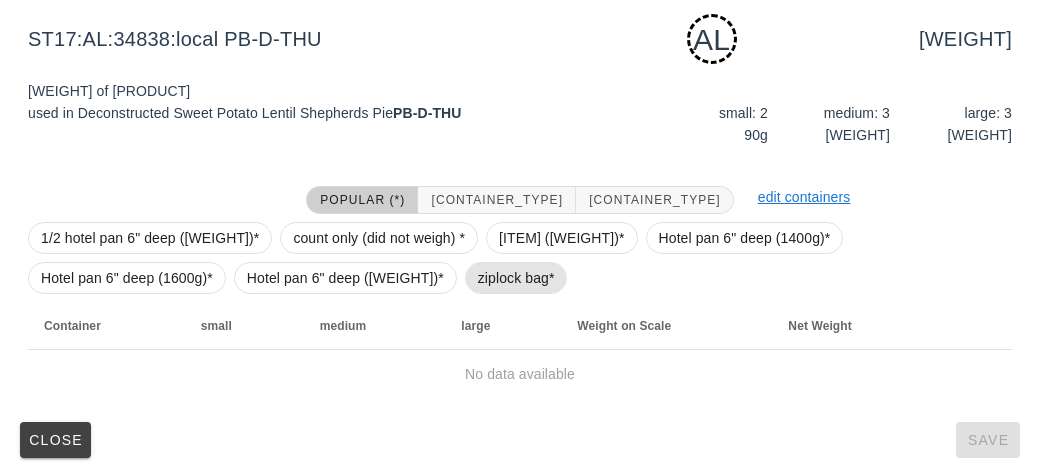 click on "ziplock bag*" at bounding box center (516, 278) 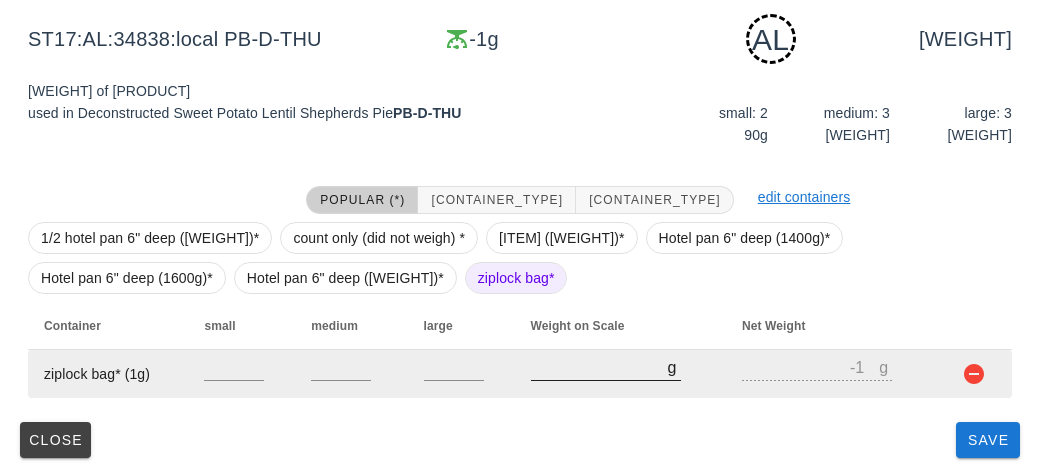 click on "[NUMBER]" at bounding box center [599, 367] 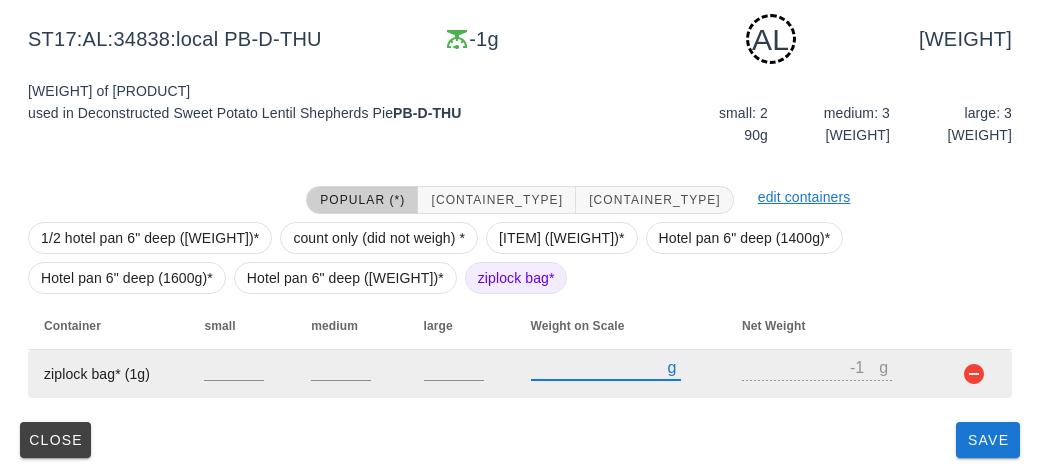 type on "10" 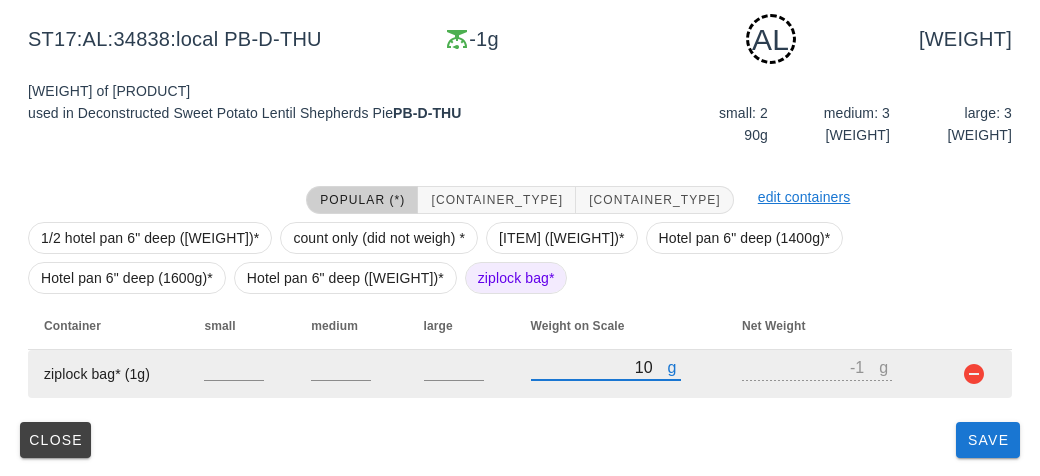 type on "9" 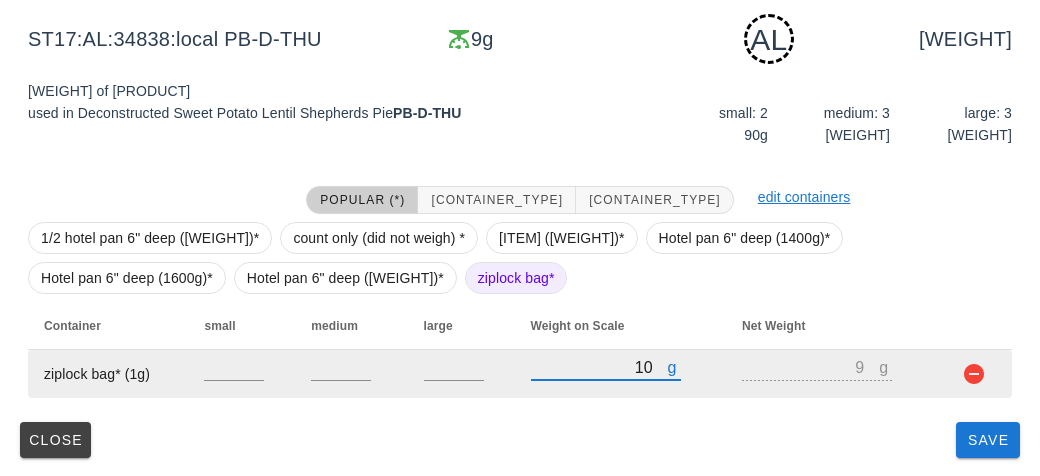 type on "180" 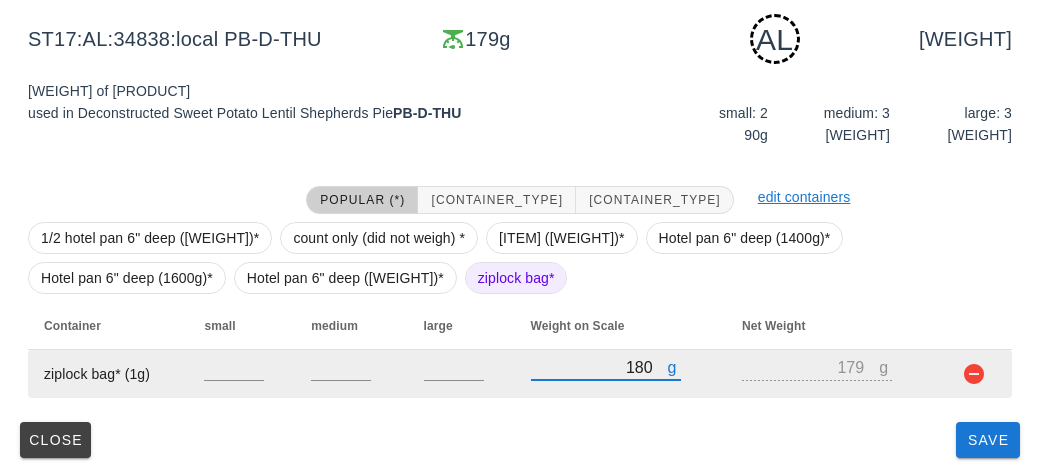 type on "1820" 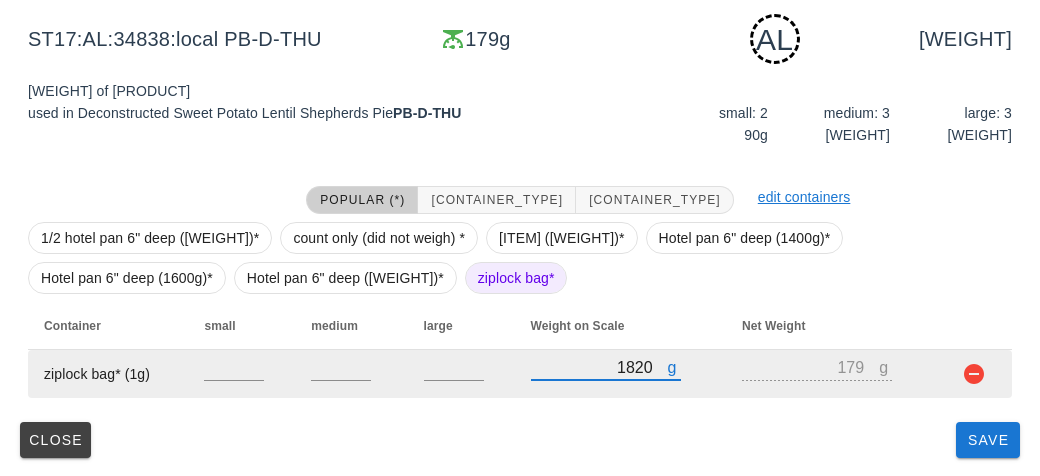 type on "1819" 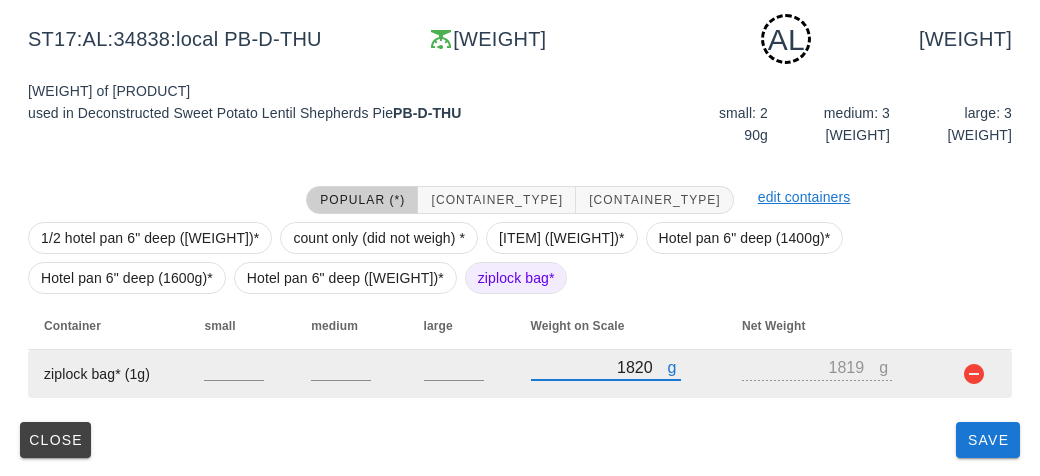 type on "1820" 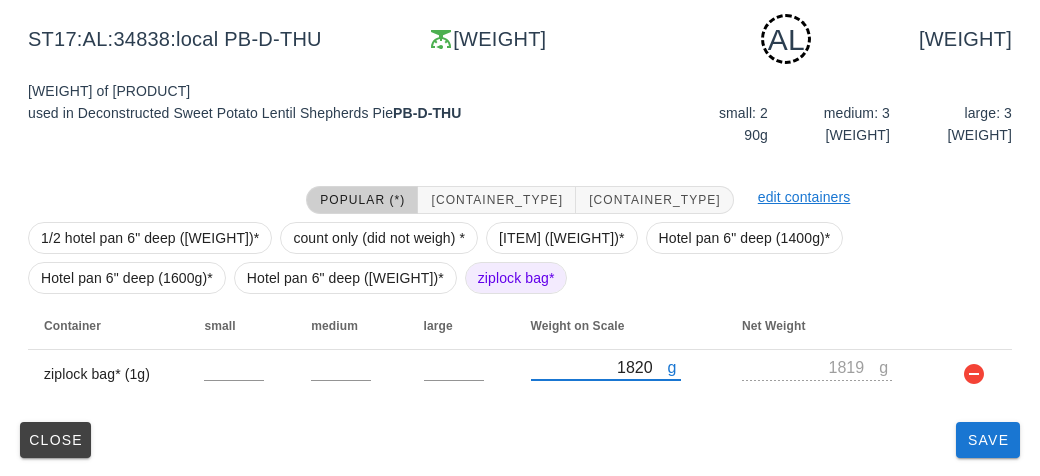 click on "Close Save" at bounding box center [520, 440] 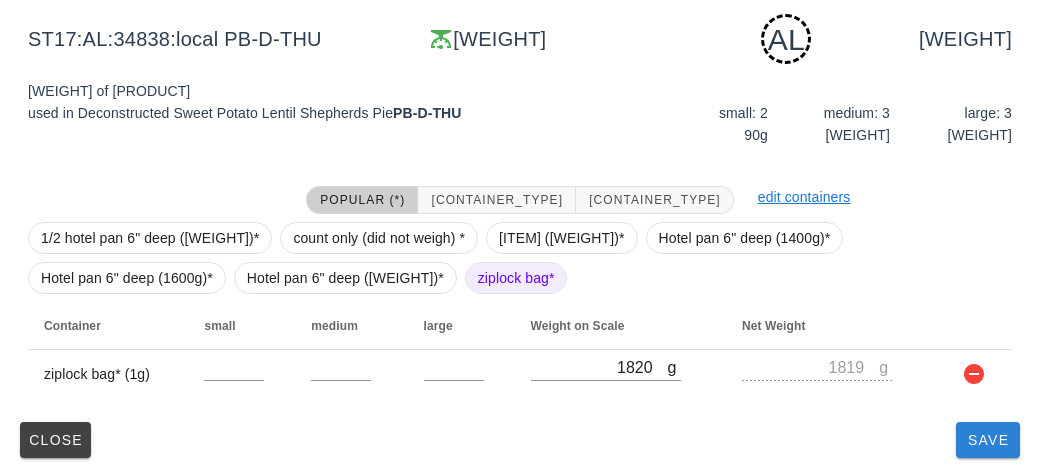 click on "Save" at bounding box center (988, 440) 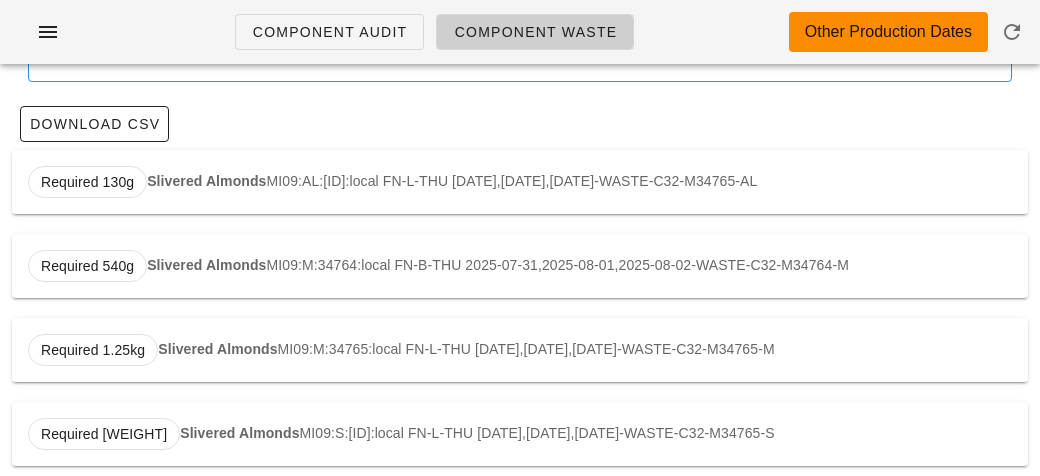 scroll, scrollTop: 0, scrollLeft: 0, axis: both 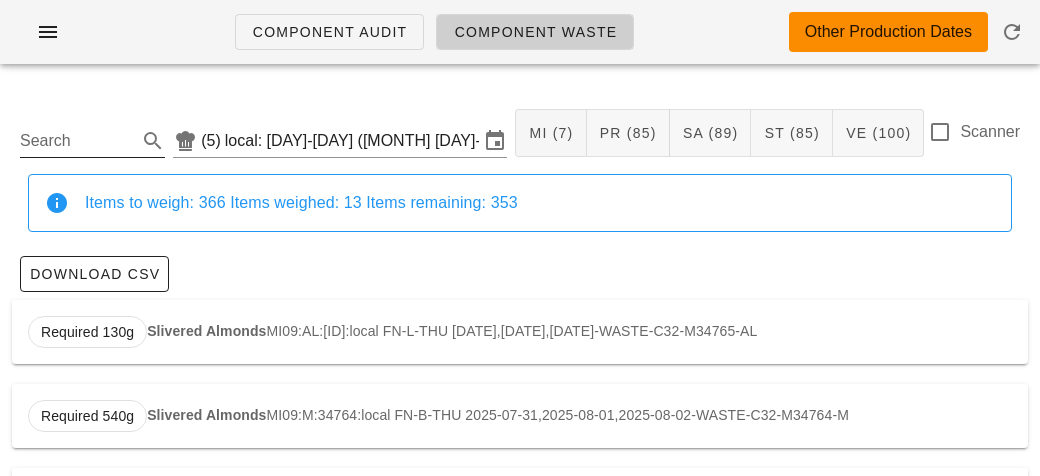 click on "Search" at bounding box center (76, 141) 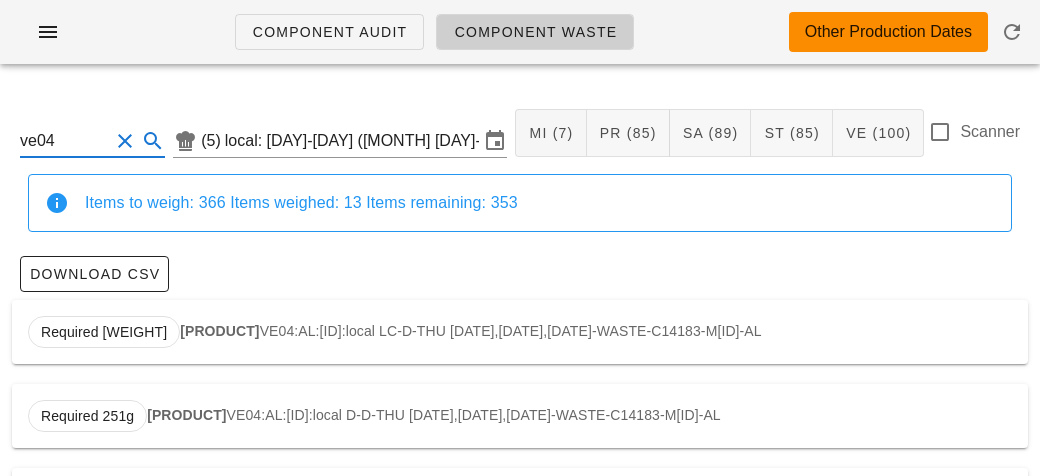 click on "Required [WEIGHT] Veg Mix (car+broc)  VE04:AL:[ID]:local LC-D-THU [DATE],[DATE],[DATE]-WASTE-C14183-M34784-AL" at bounding box center (520, 332) 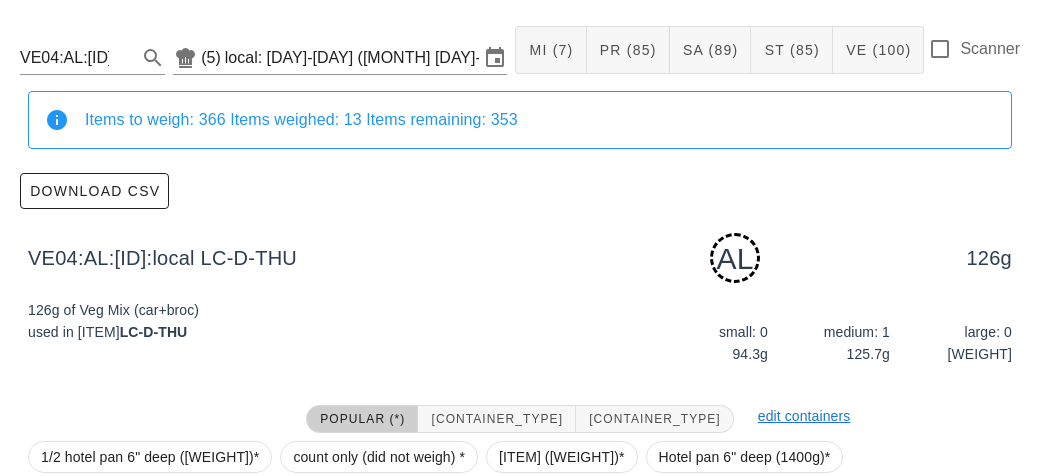 scroll, scrollTop: 302, scrollLeft: 0, axis: vertical 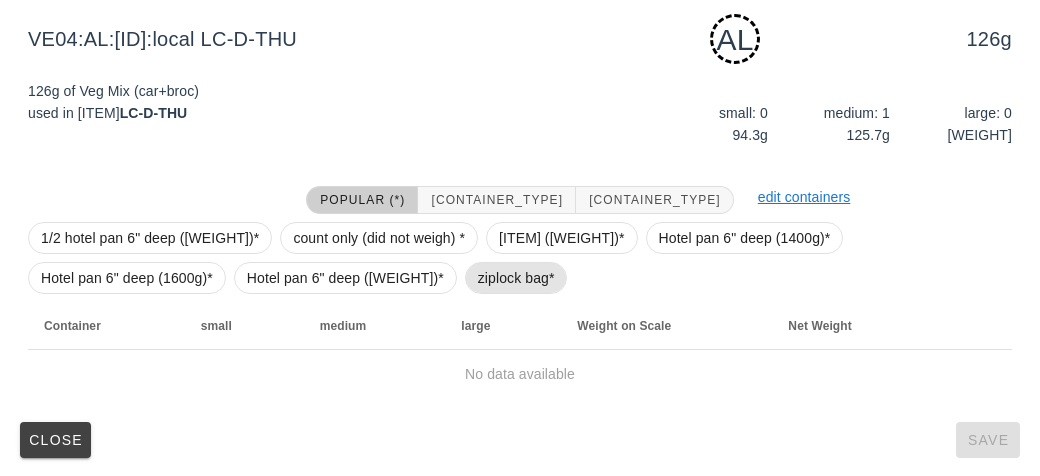 click on "ziplock bag*" at bounding box center [516, 278] 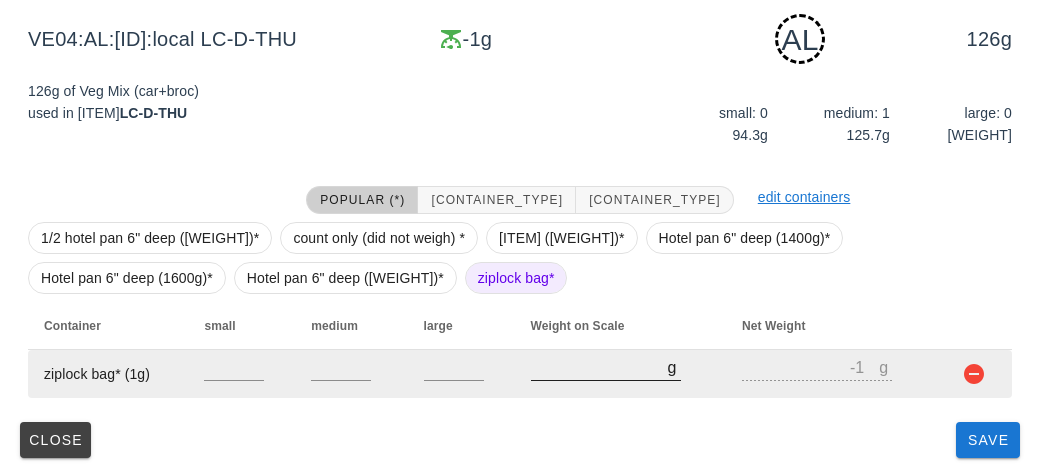 click on "[NUMBER]" at bounding box center [599, 367] 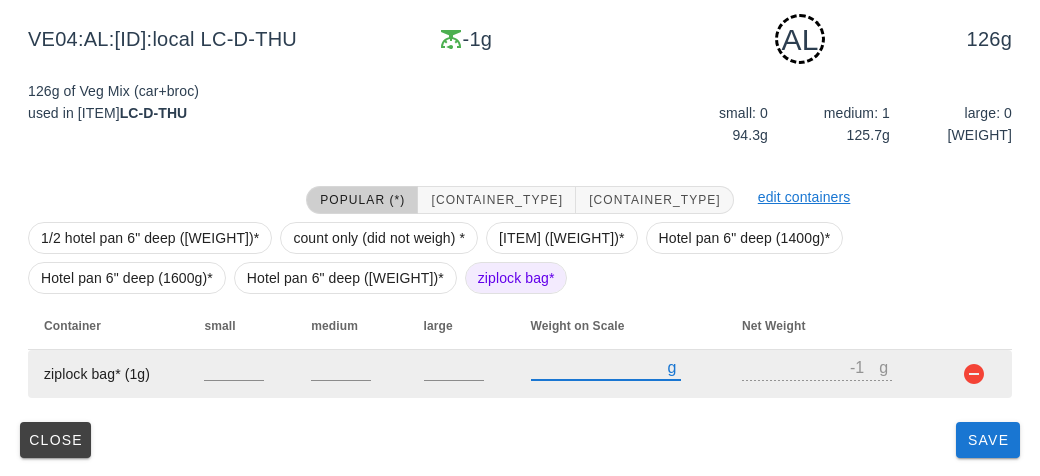type on "20" 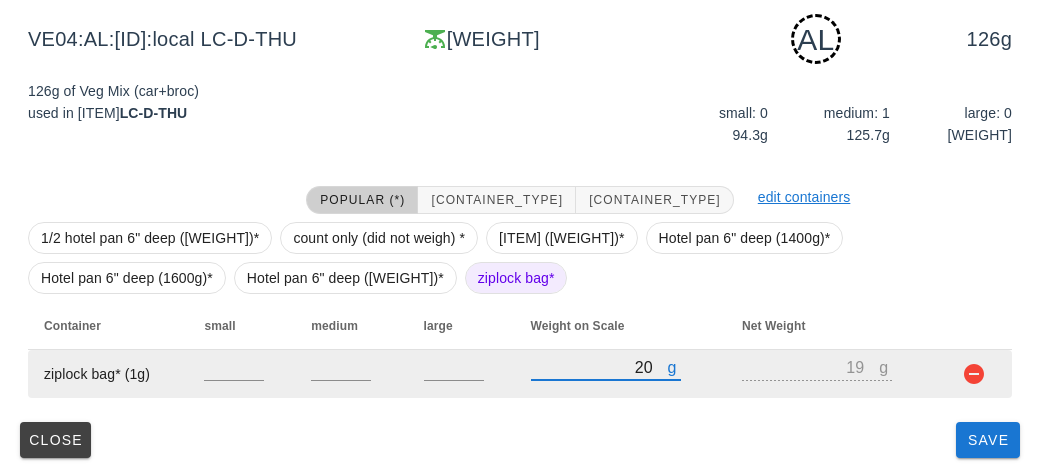 type on "[NUMBER]" 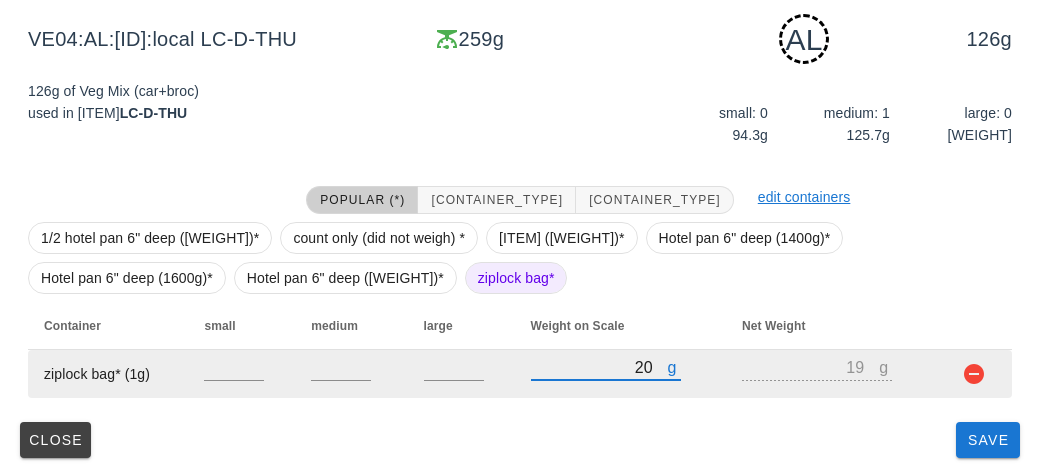 type on "2600" 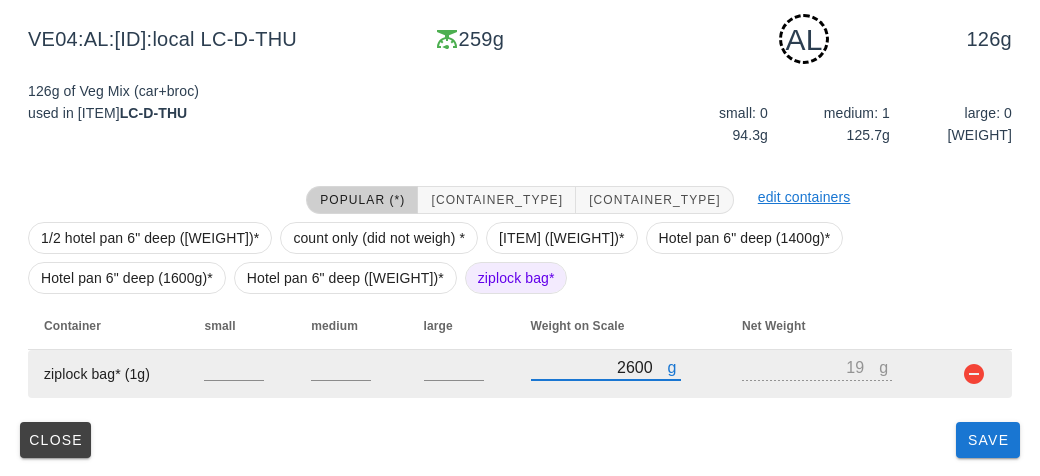 type on "2599" 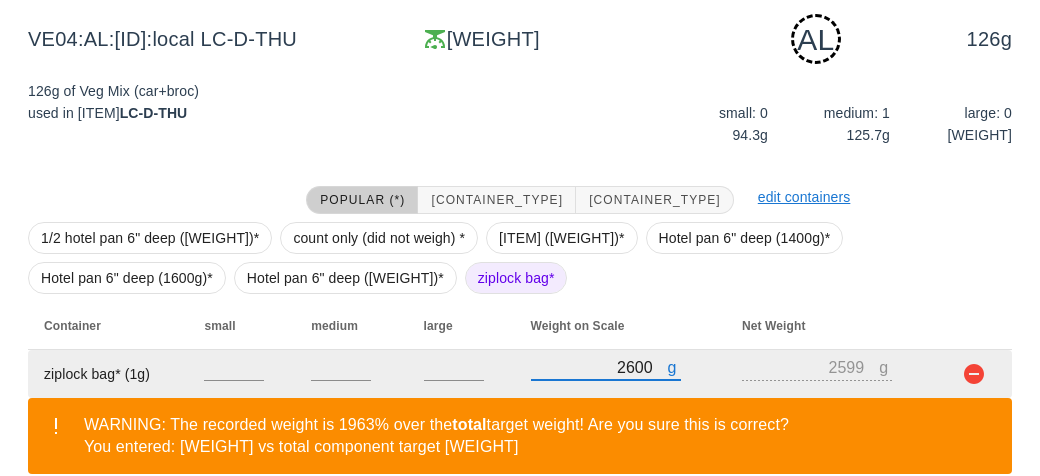 scroll, scrollTop: 394, scrollLeft: 0, axis: vertical 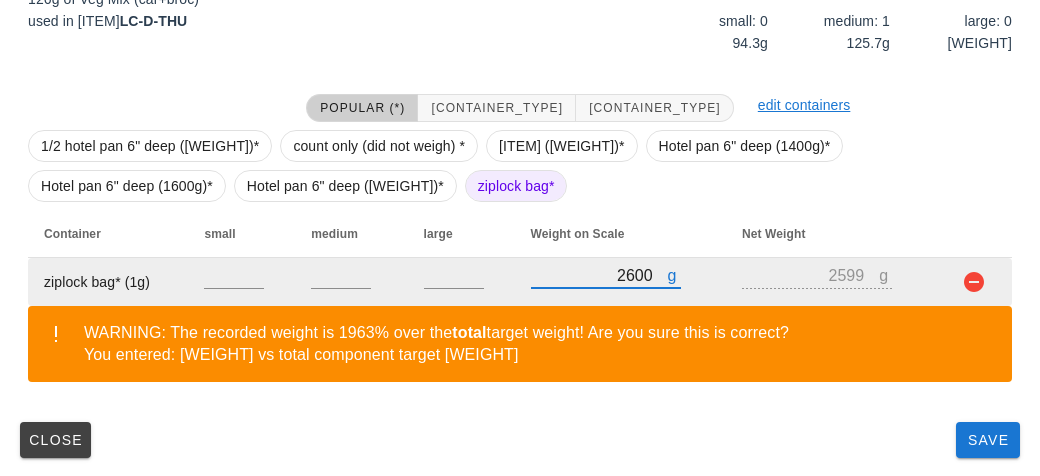 type on "2600" 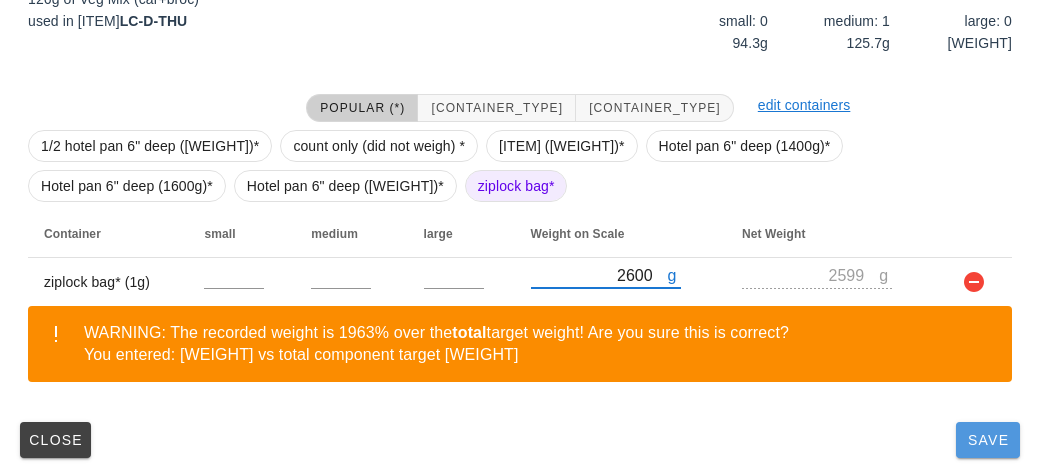 click on "Save" at bounding box center [988, 440] 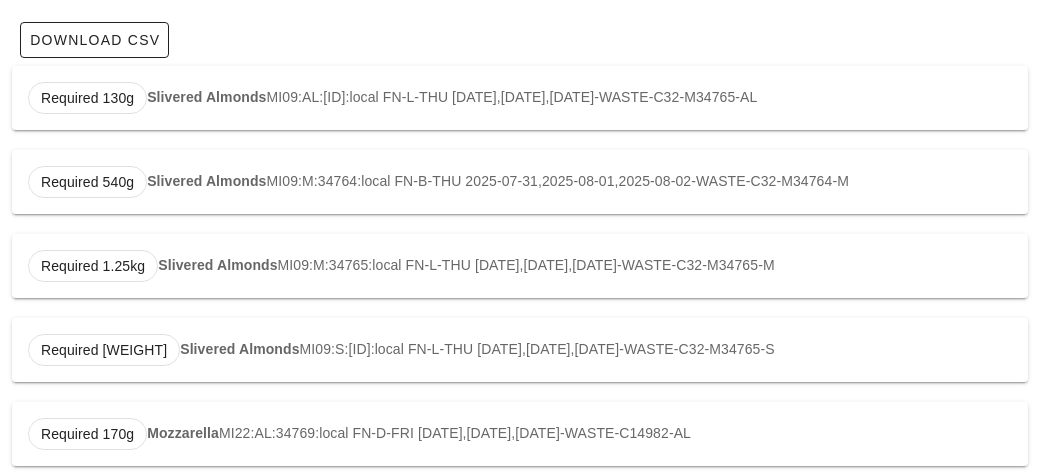 scroll, scrollTop: 0, scrollLeft: 0, axis: both 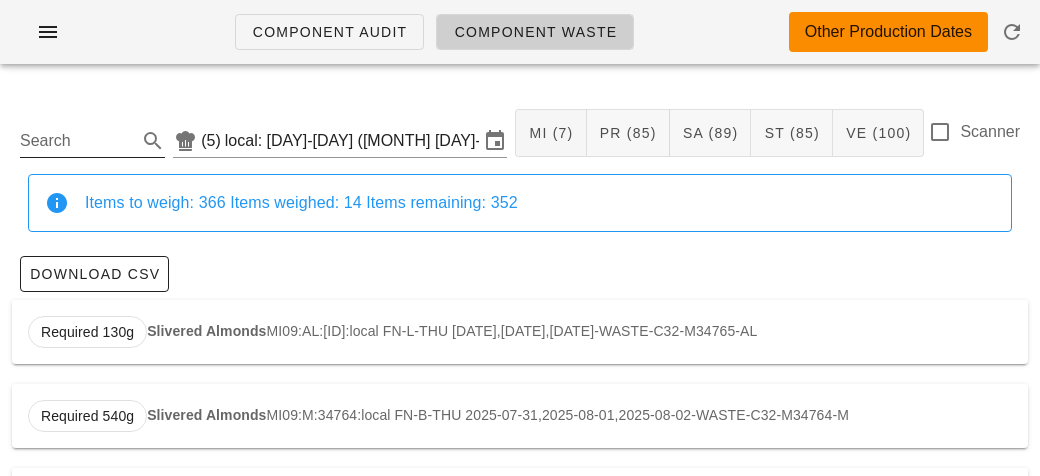 click on "Search" at bounding box center (76, 141) 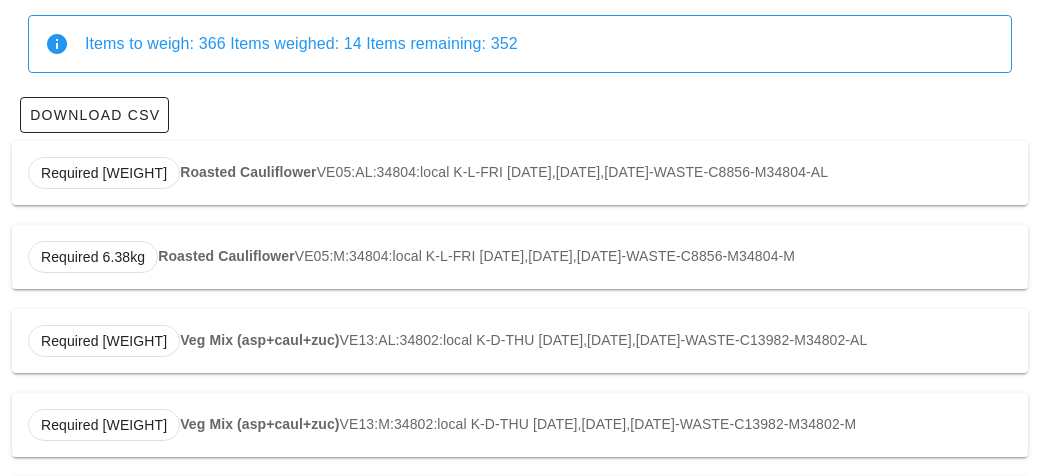 scroll, scrollTop: 192, scrollLeft: 0, axis: vertical 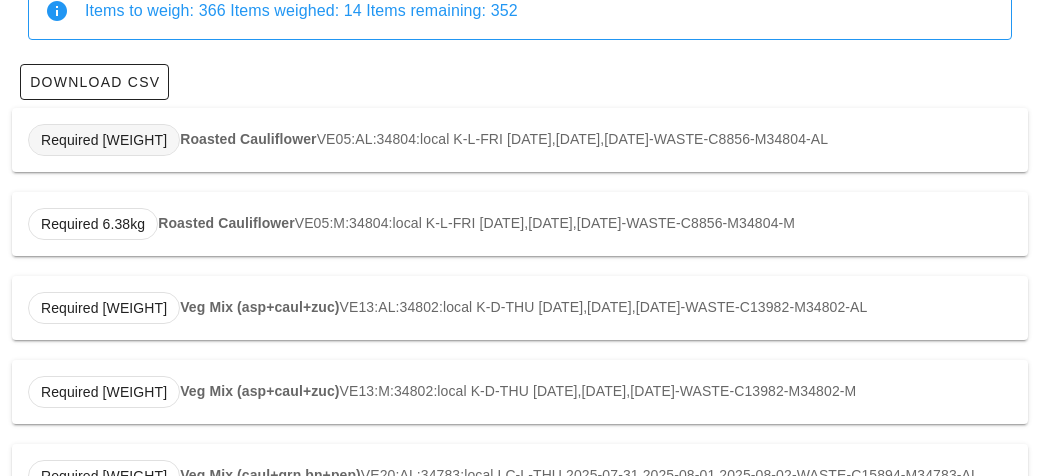 click on "Required [WEIGHT]" at bounding box center [104, 140] 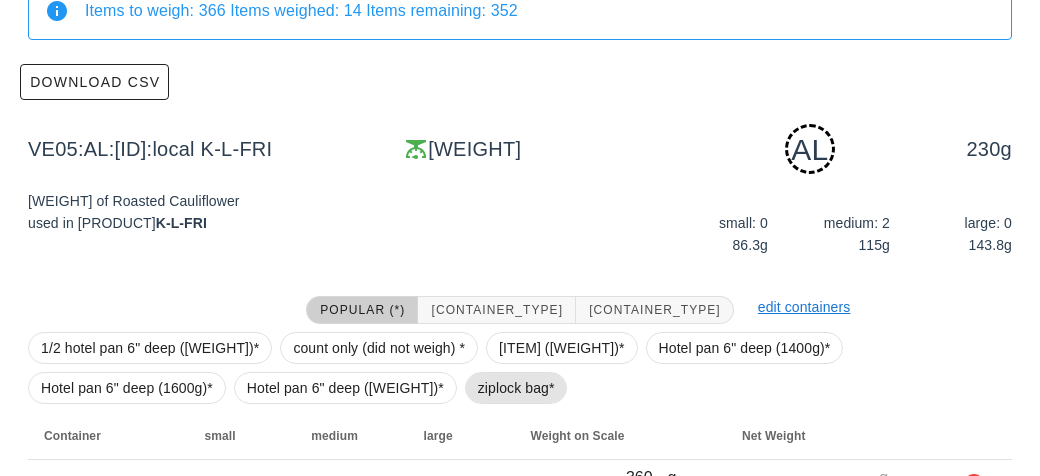 click on "ziplock bag*" at bounding box center [516, 388] 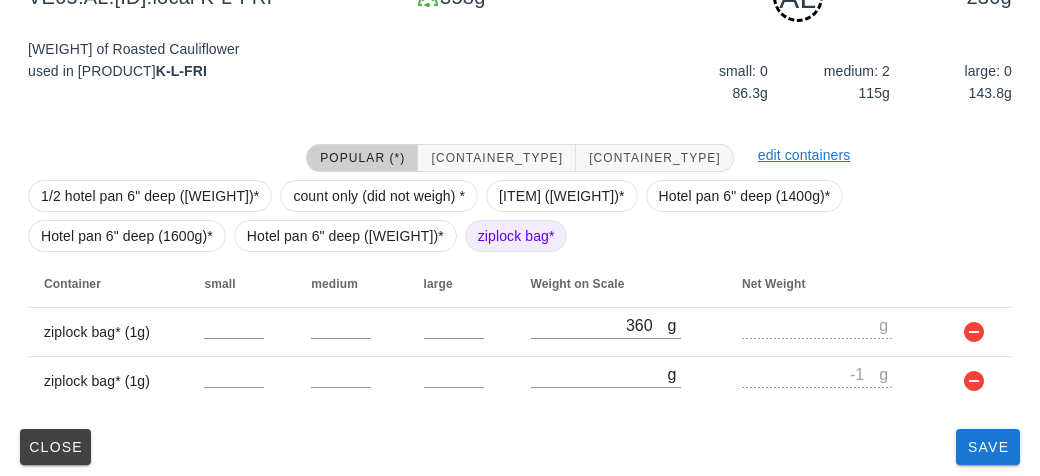scroll, scrollTop: 350, scrollLeft: 0, axis: vertical 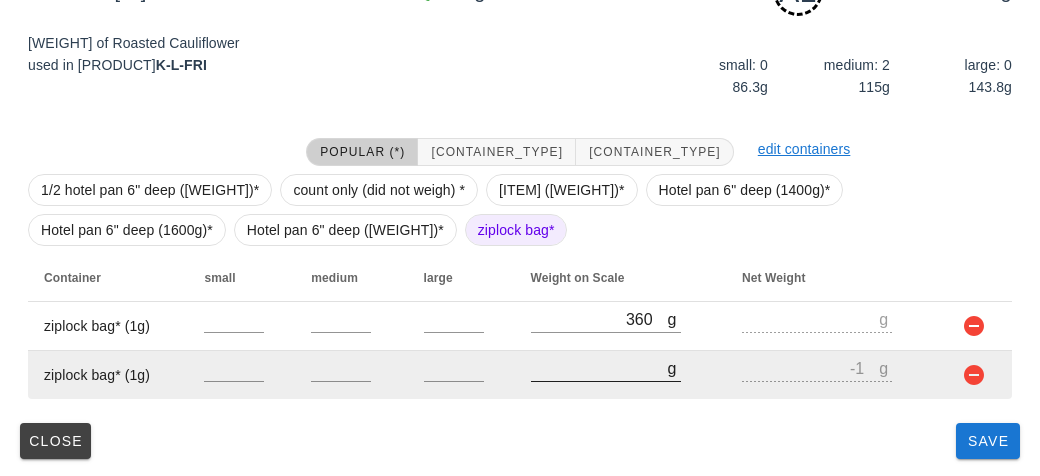 click on "[NUMBER]" at bounding box center (599, 368) 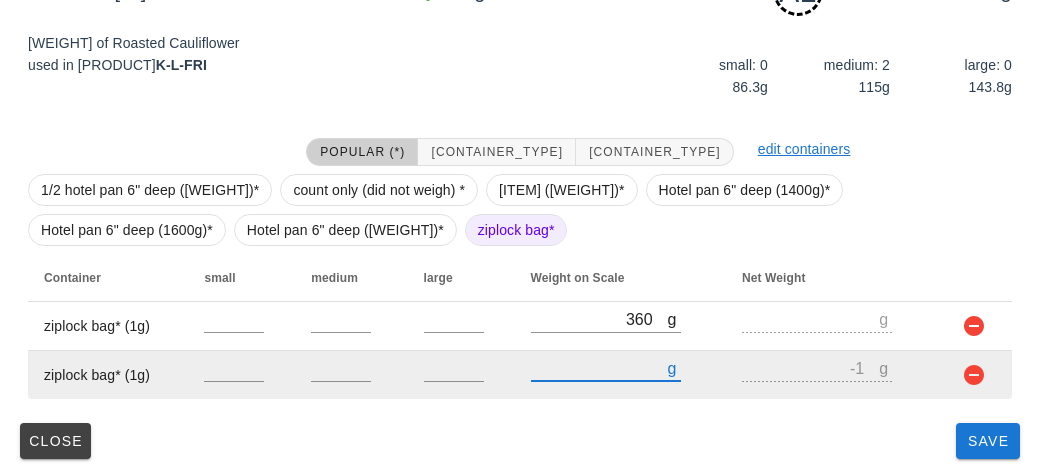 type on "50" 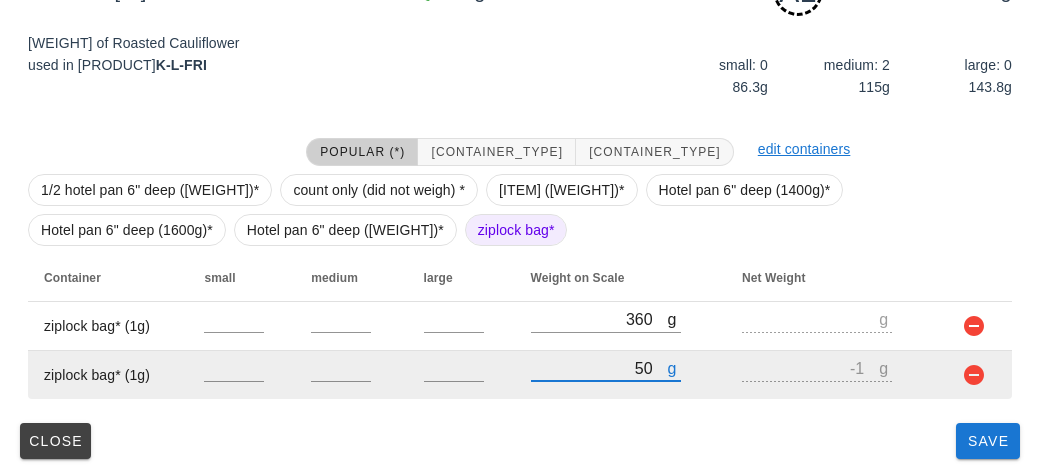 type on "49" 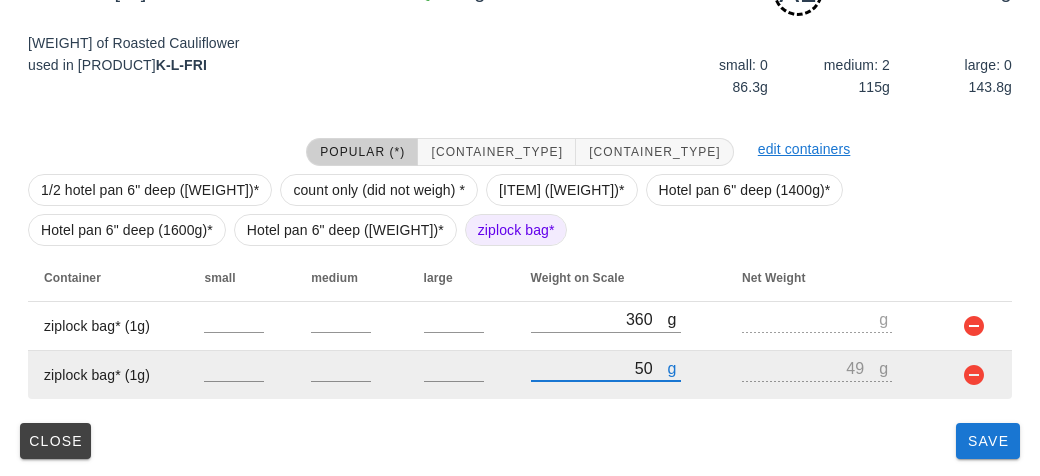 type on "500" 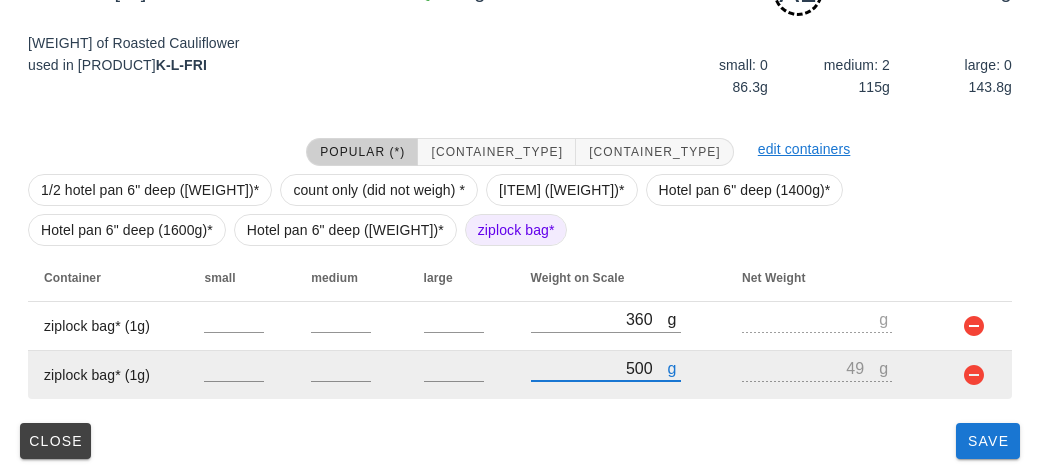 type on "499" 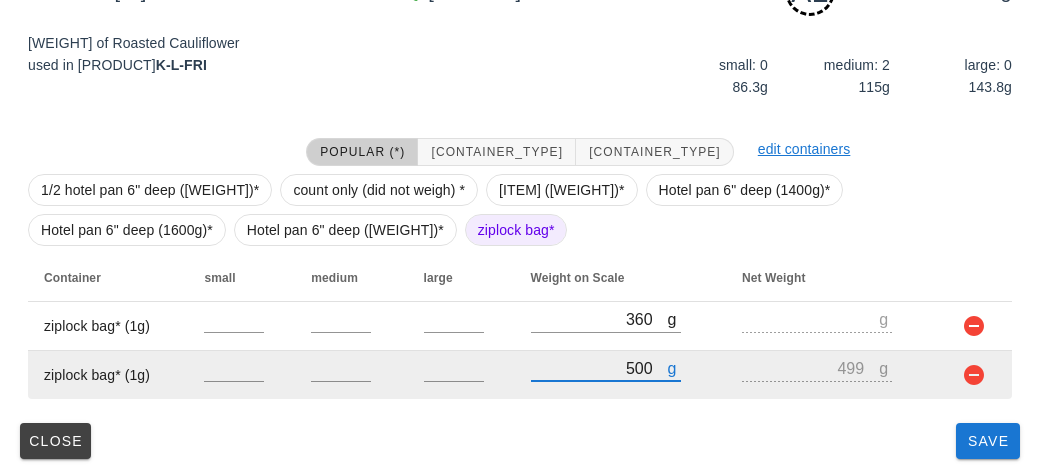type on "500" 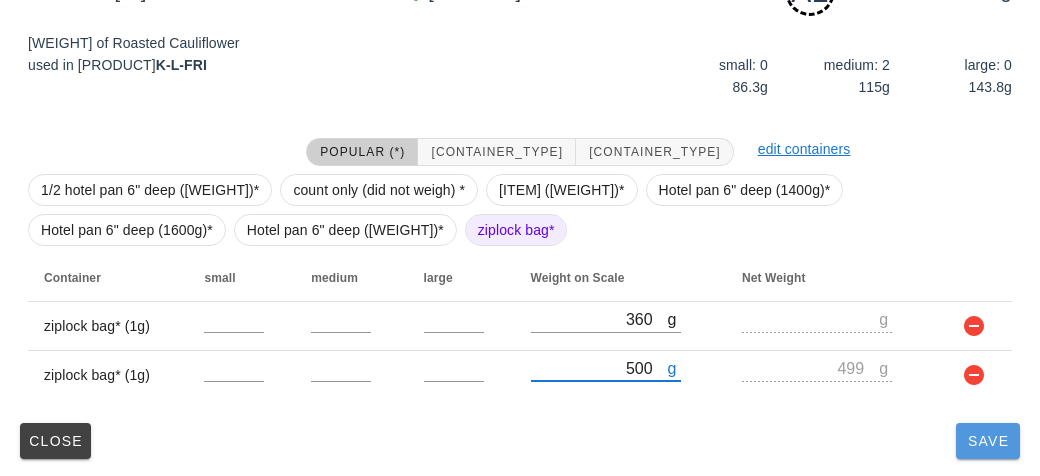 click on "Save" at bounding box center (988, 441) 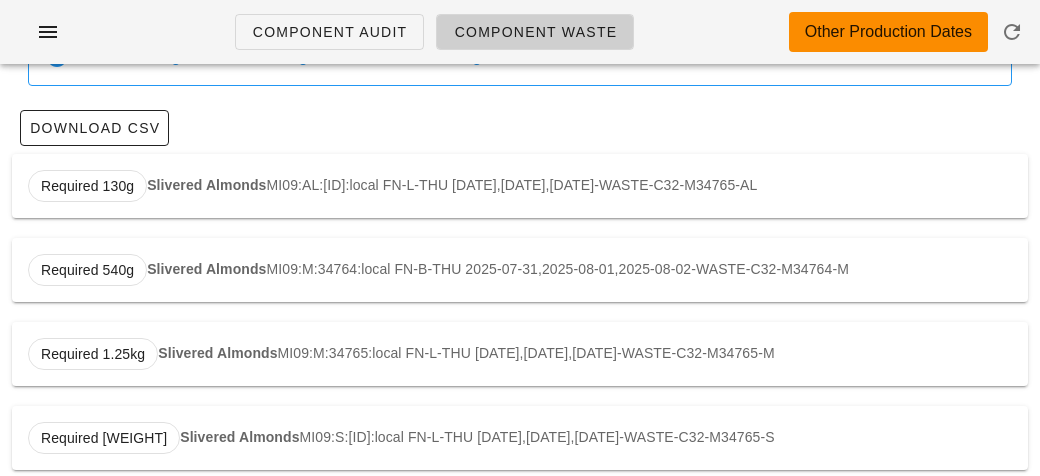 scroll, scrollTop: 0, scrollLeft: 0, axis: both 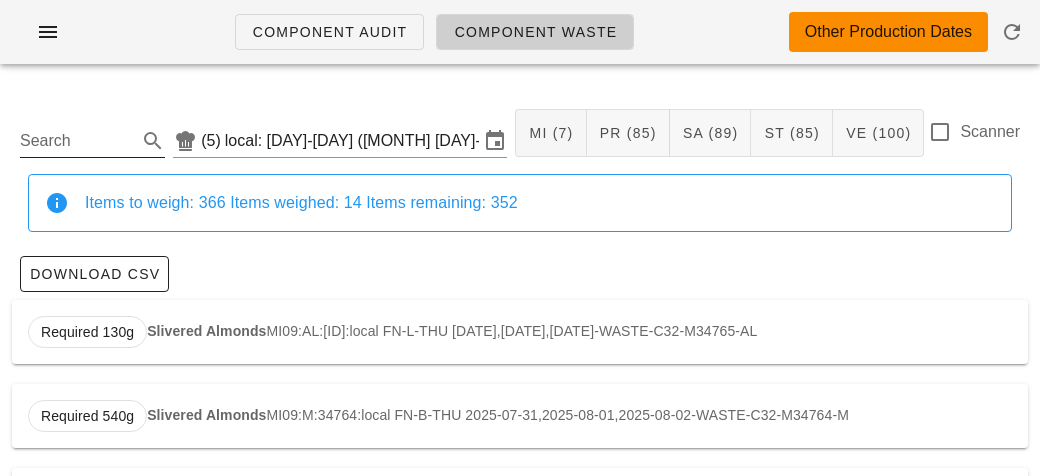 click on "Search" at bounding box center (76, 141) 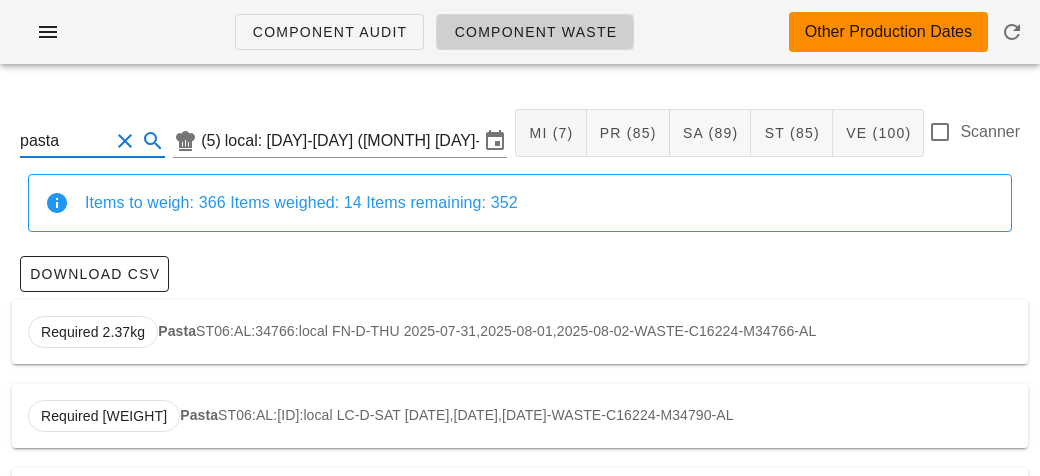 click on "Pasta" at bounding box center [177, 331] 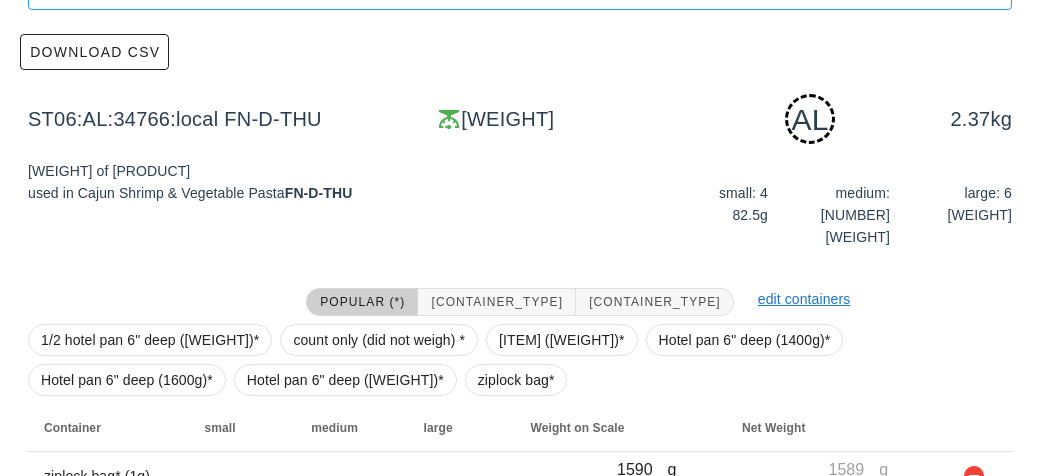 scroll, scrollTop: 302, scrollLeft: 0, axis: vertical 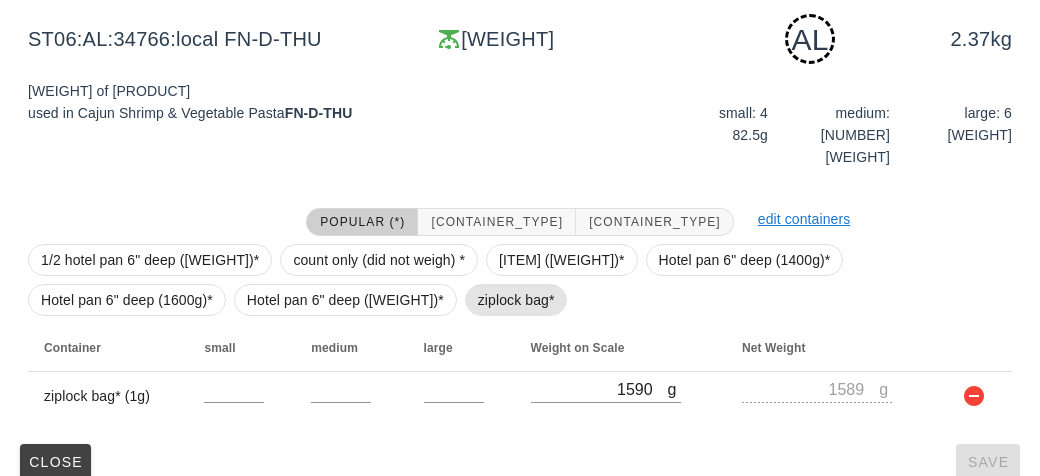 click on "ziplock bag*" at bounding box center [516, 300] 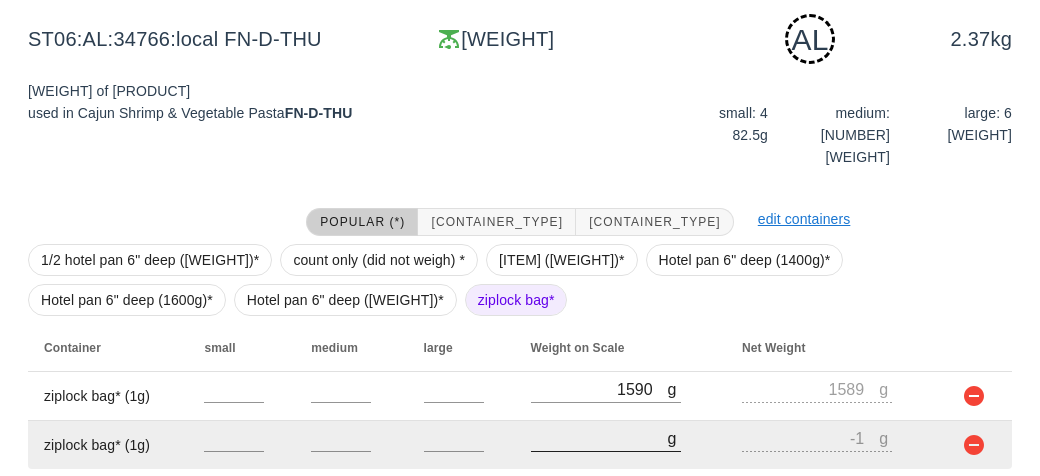 click on "[NUMBER]" at bounding box center [599, 438] 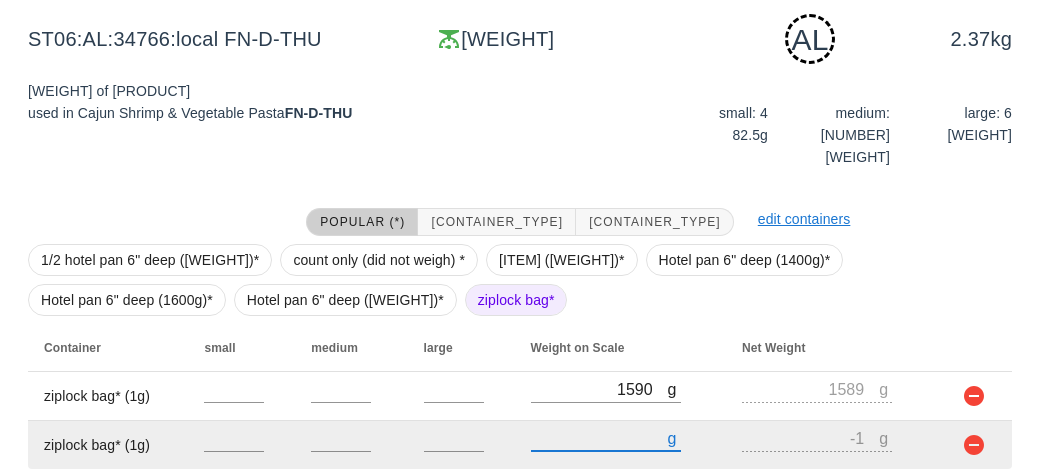 type on "20" 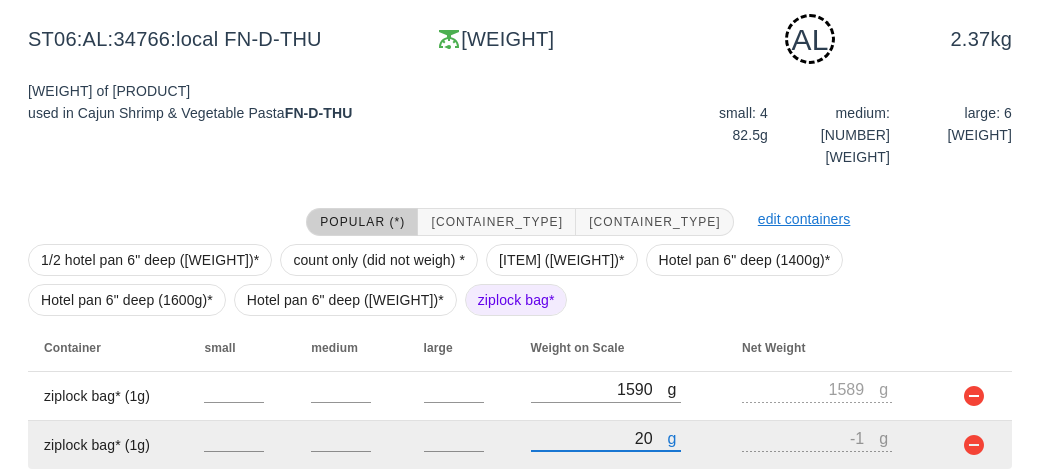 type on "19" 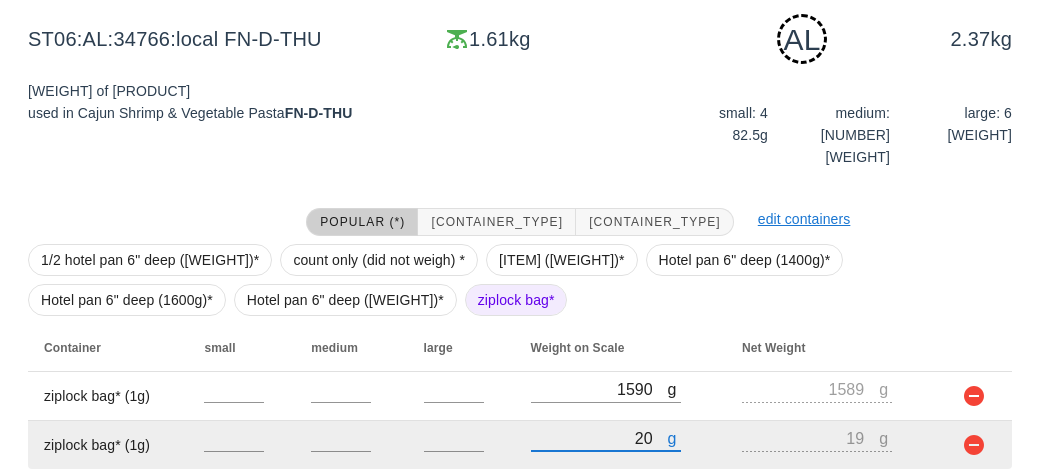 type on "220" 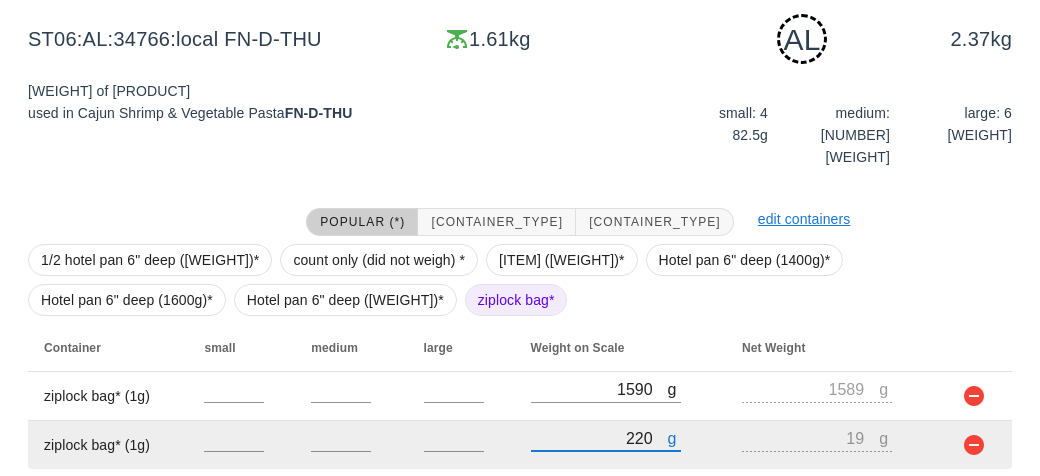 type on "2250" 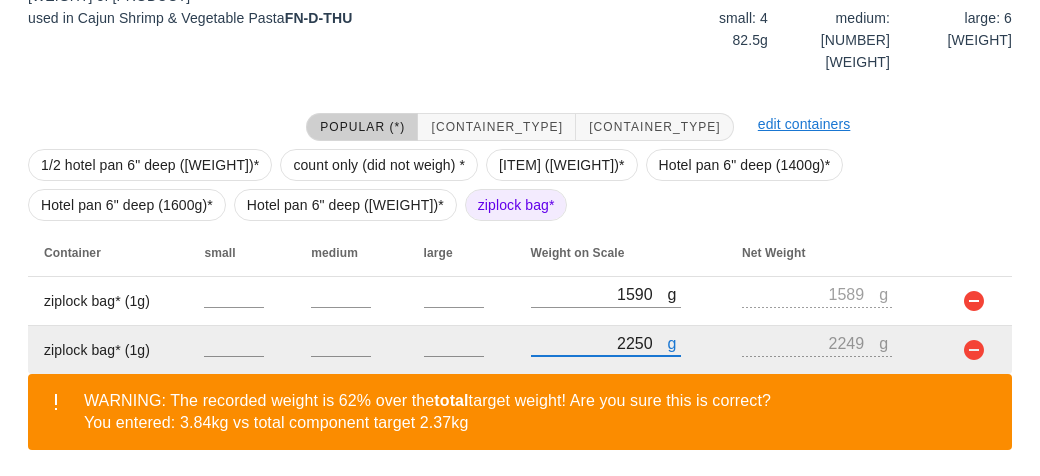 scroll, scrollTop: 443, scrollLeft: 0, axis: vertical 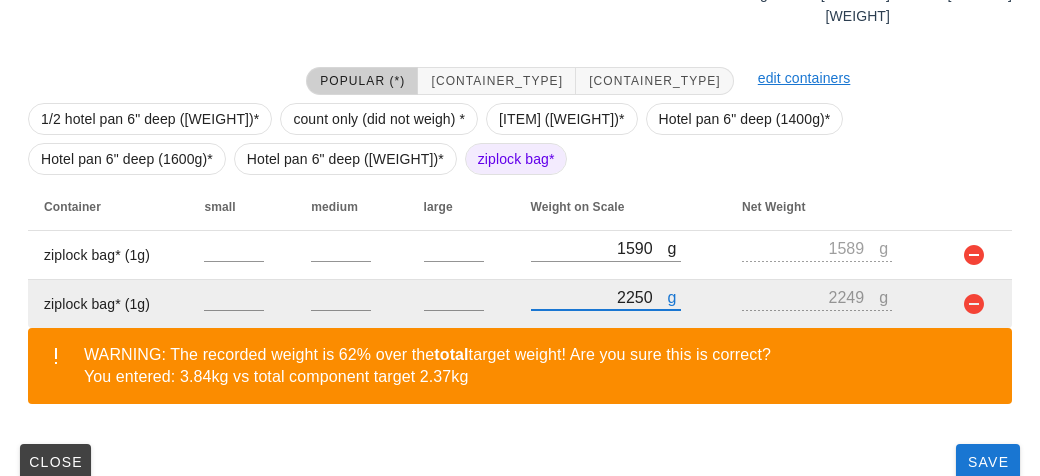 type on "2250" 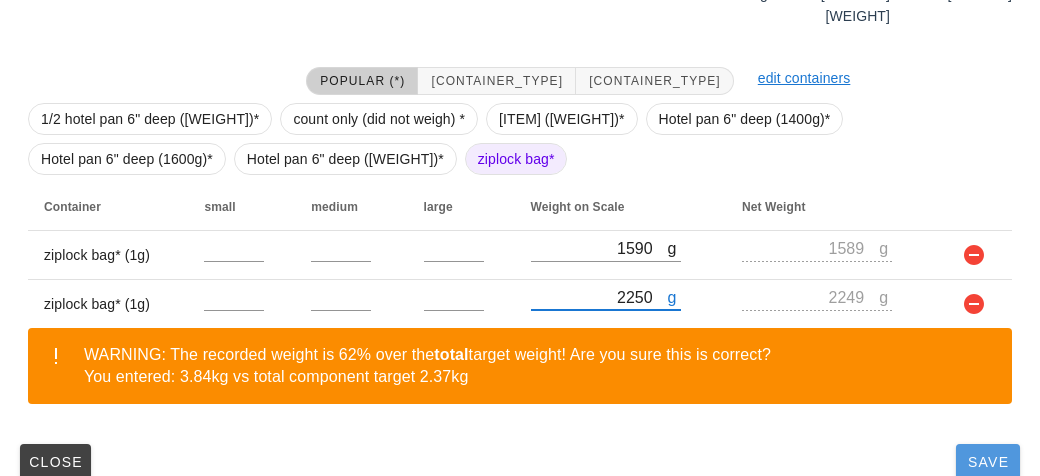 click on "Save" at bounding box center (988, 462) 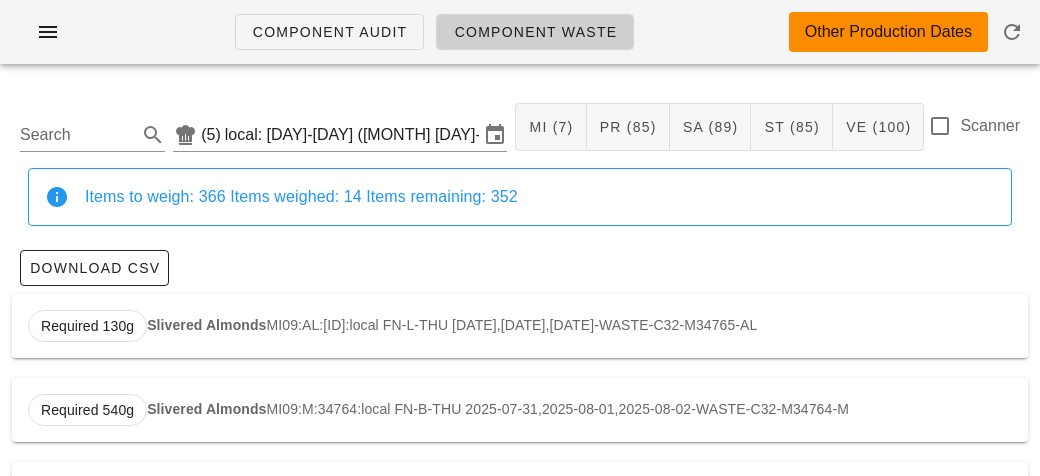 scroll, scrollTop: 0, scrollLeft: 0, axis: both 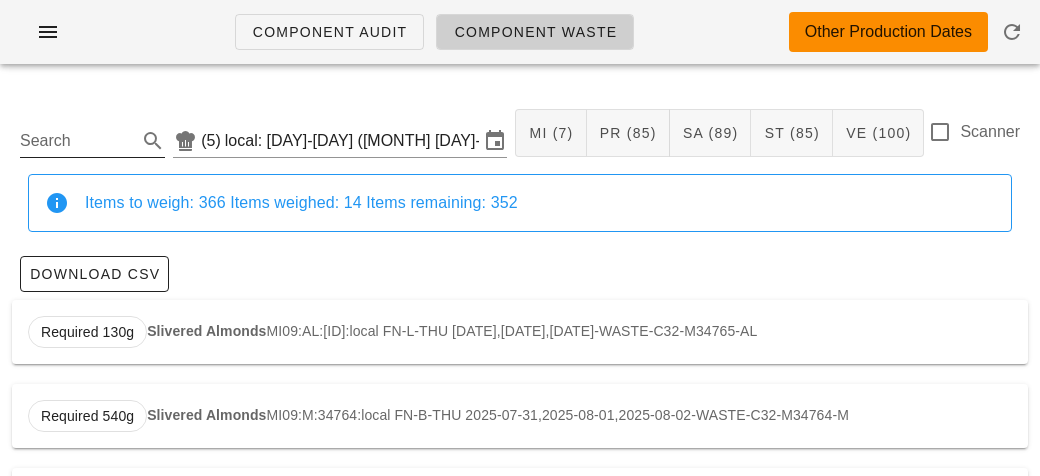 click on "Search" at bounding box center [76, 141] 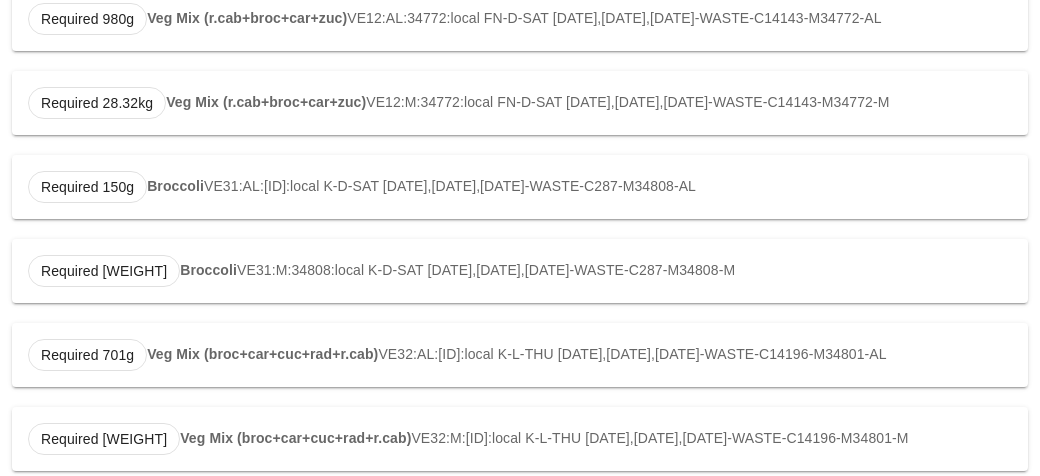 scroll, scrollTop: 1514, scrollLeft: 0, axis: vertical 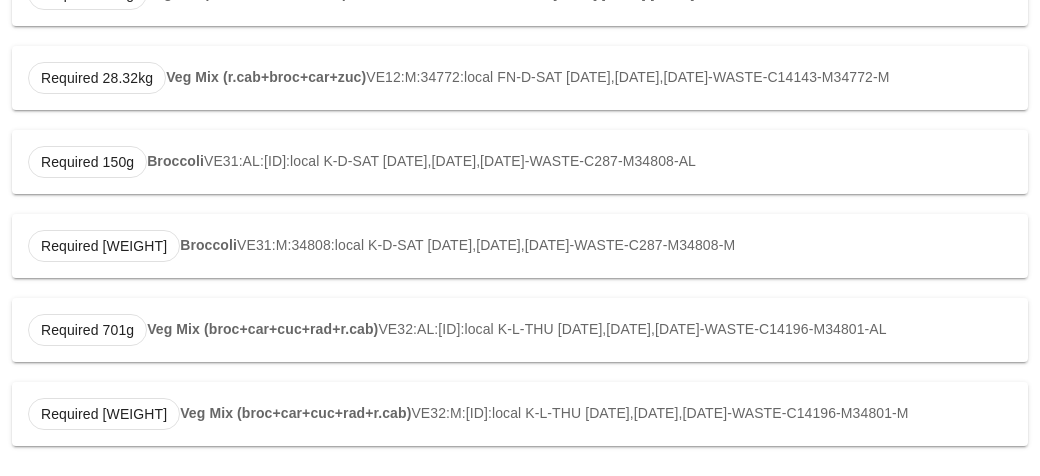 click on "Required [WEIGHT] Veg Mix (broc+car+cuc+rad+r.cab)  VE32:AL:[ID]:local K-L-THU [DATE],[DATE],[DATE]-WASTE-C14196-M34801-AL" at bounding box center [520, 330] 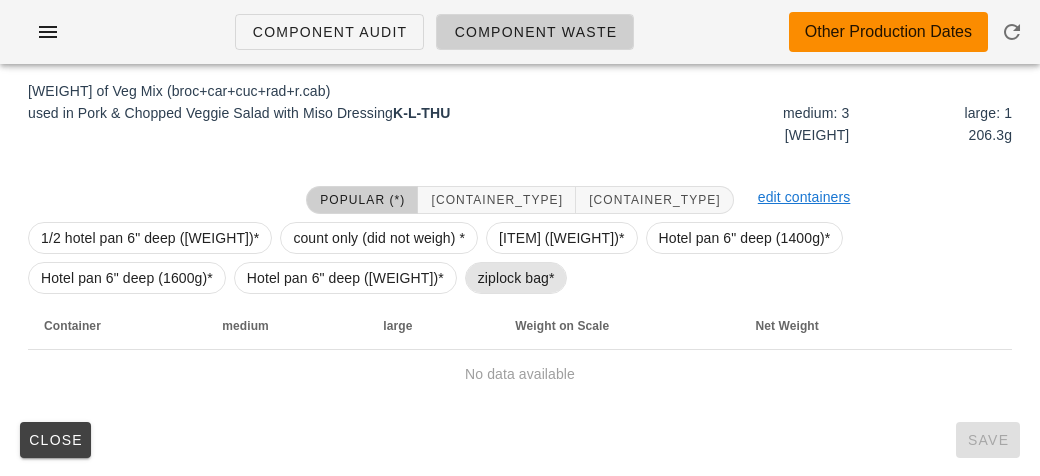 click on "ziplock bag*" at bounding box center [516, 278] 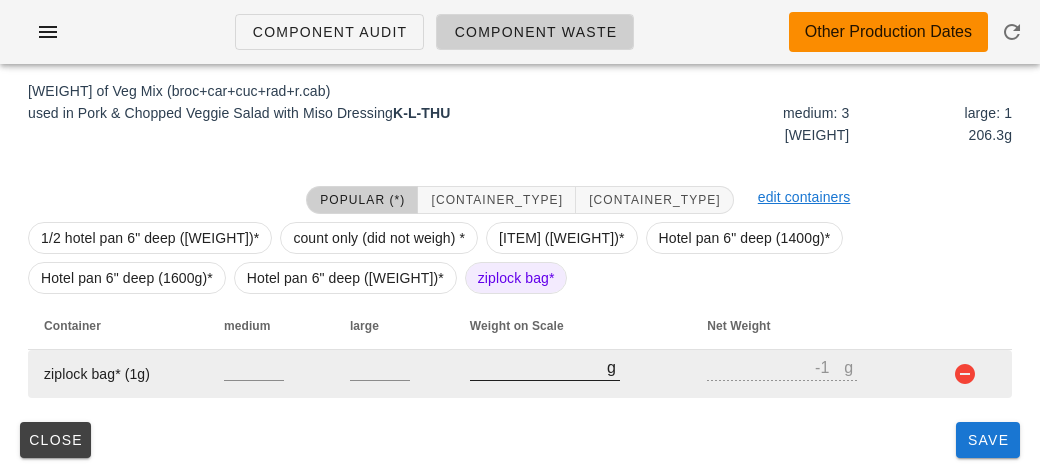 click on "[NUMBER]" at bounding box center (538, 367) 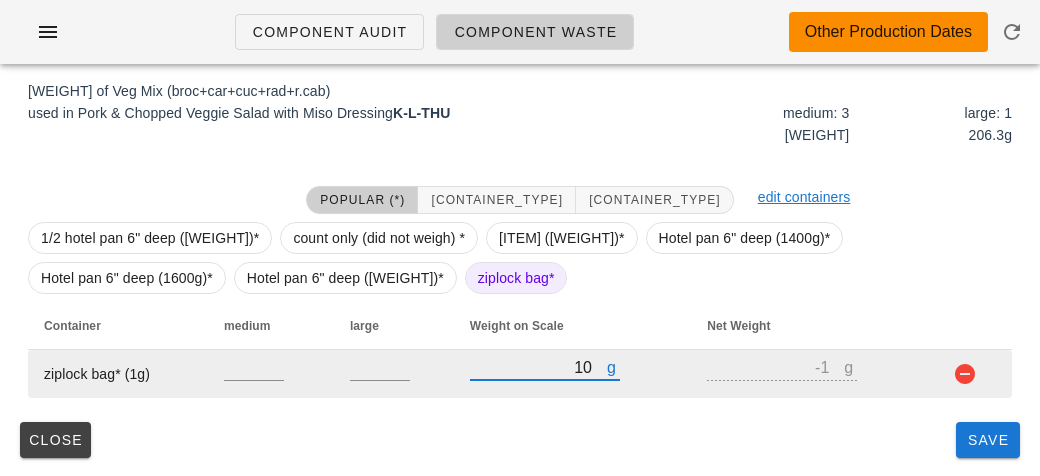 type on "120" 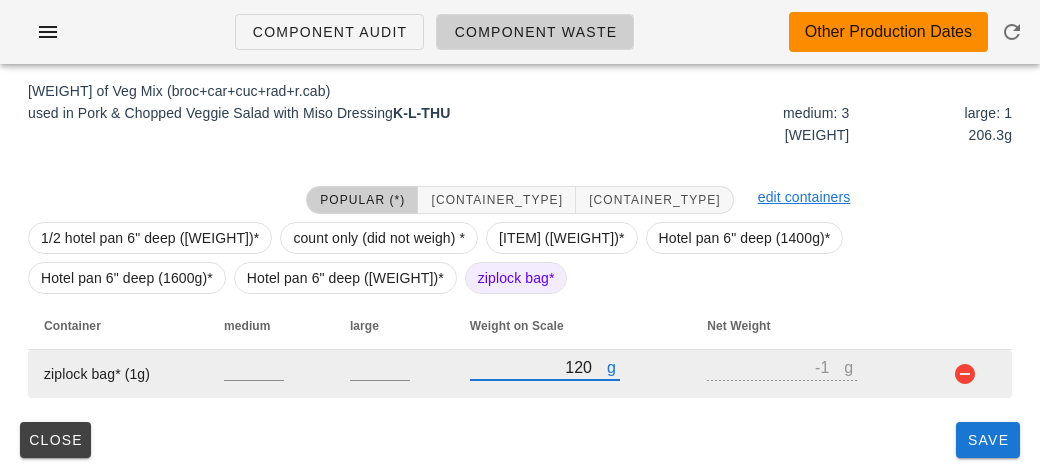 type on "119" 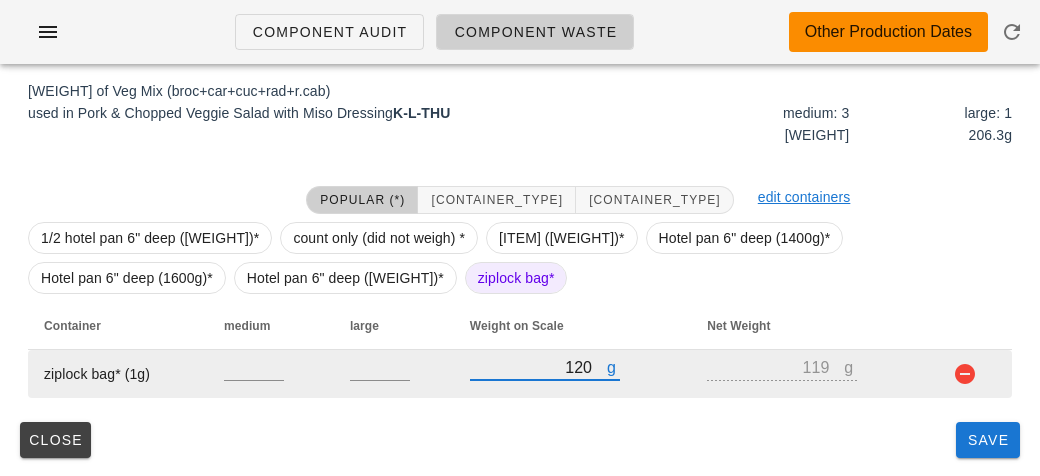 type on "[NUMBER]" 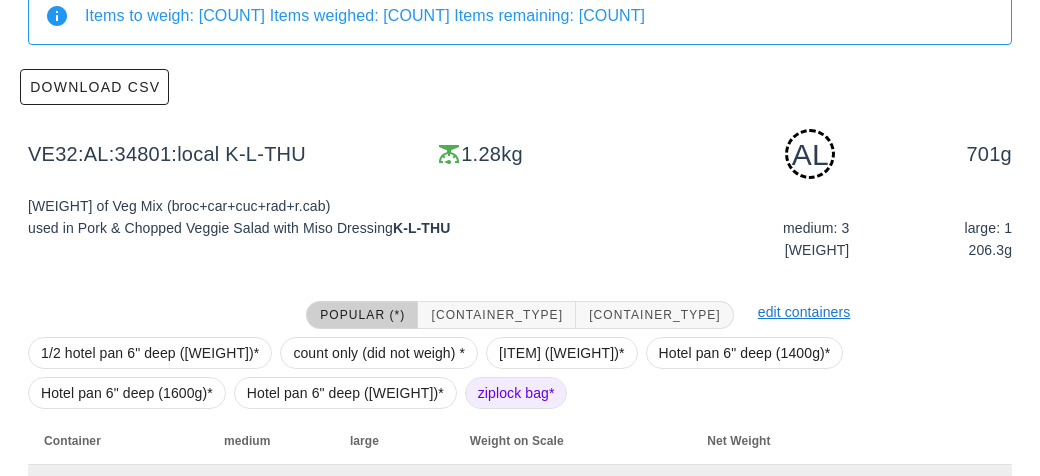 scroll, scrollTop: 302, scrollLeft: 0, axis: vertical 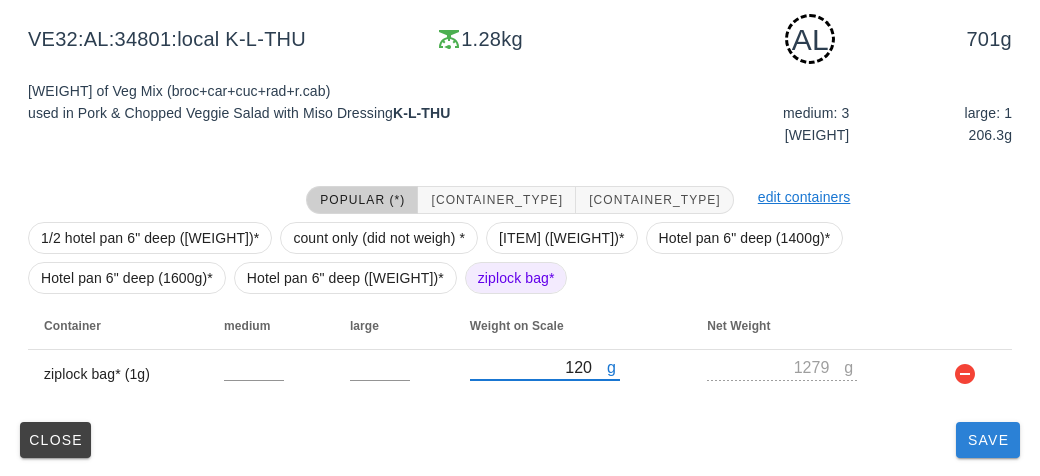 type on "[NUMBER]" 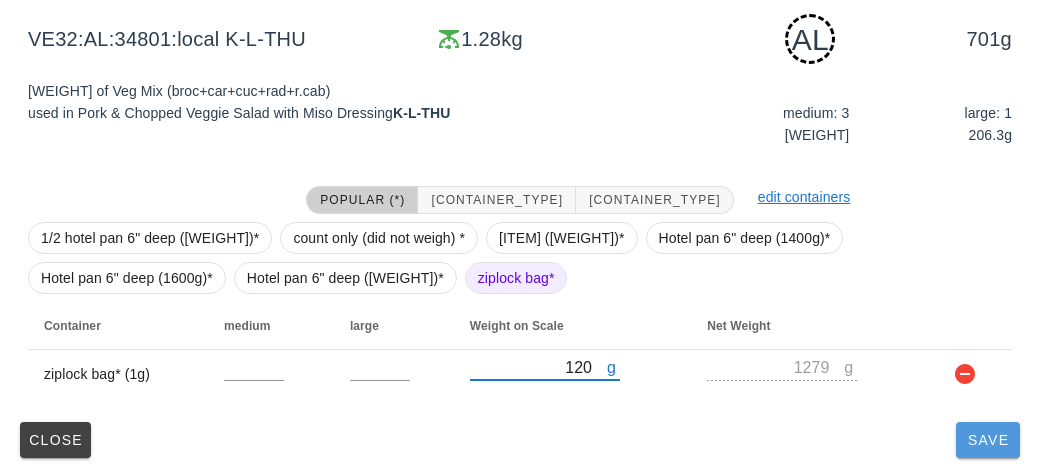 click on "Save" at bounding box center (988, 440) 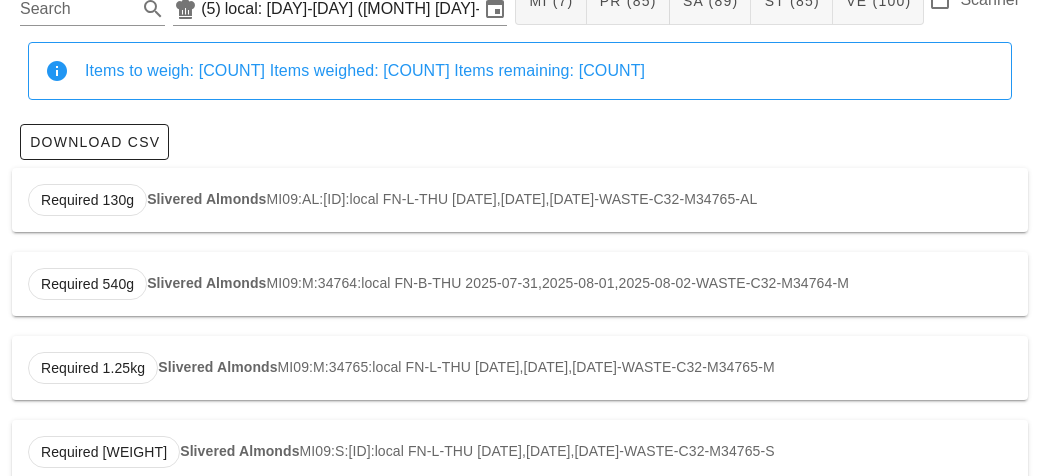 scroll, scrollTop: 0, scrollLeft: 0, axis: both 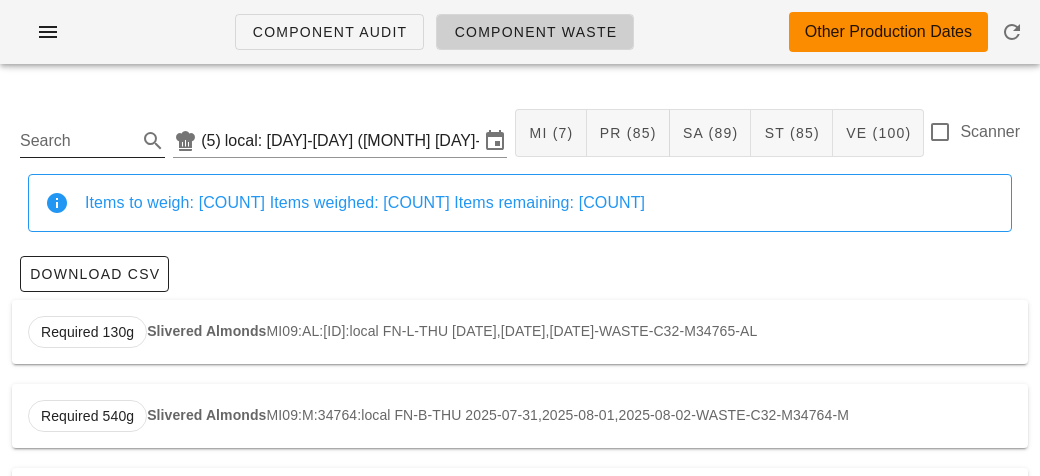 click on "Search" at bounding box center [76, 141] 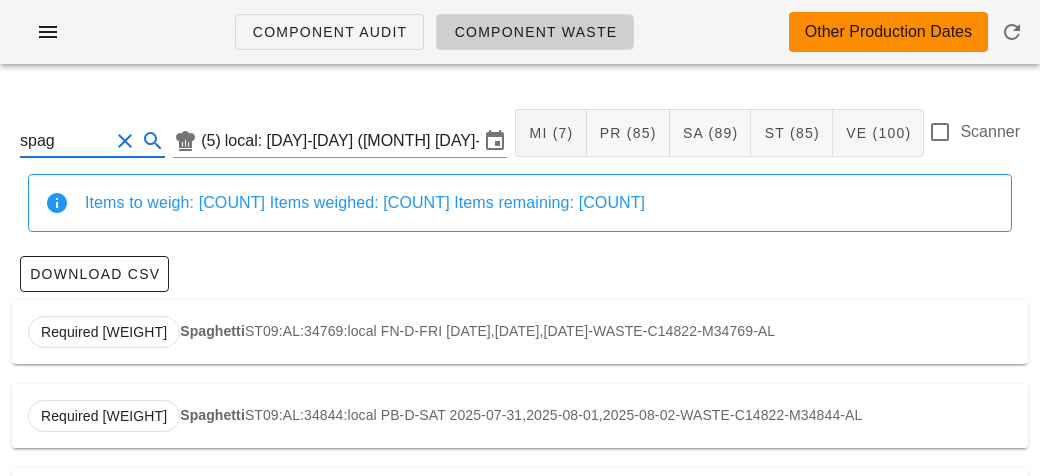click on "Required [WEIGHT] [PRODUCT]  ST09:AL:34769:local FN-D-FRI [DATE],[DATE],[DATE]-WASTE-C14822-M34769-AL" at bounding box center [520, 332] 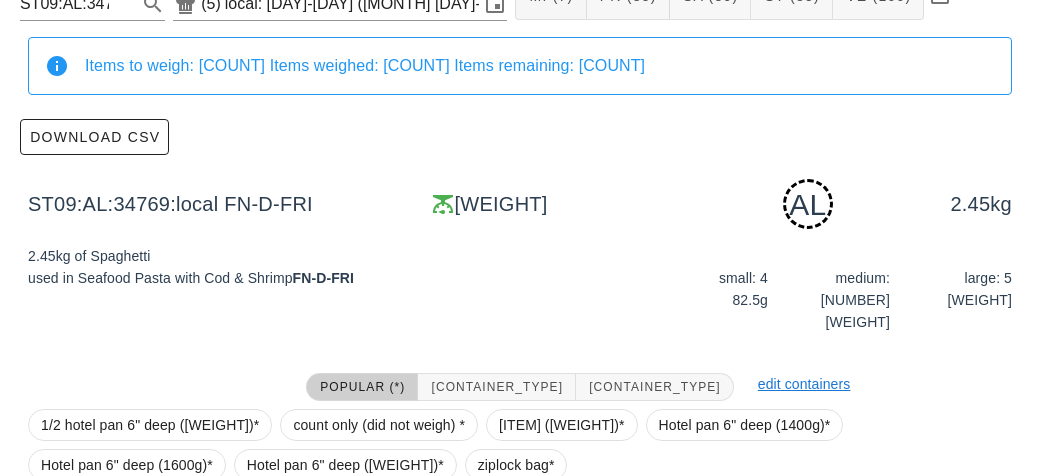scroll, scrollTop: 302, scrollLeft: 0, axis: vertical 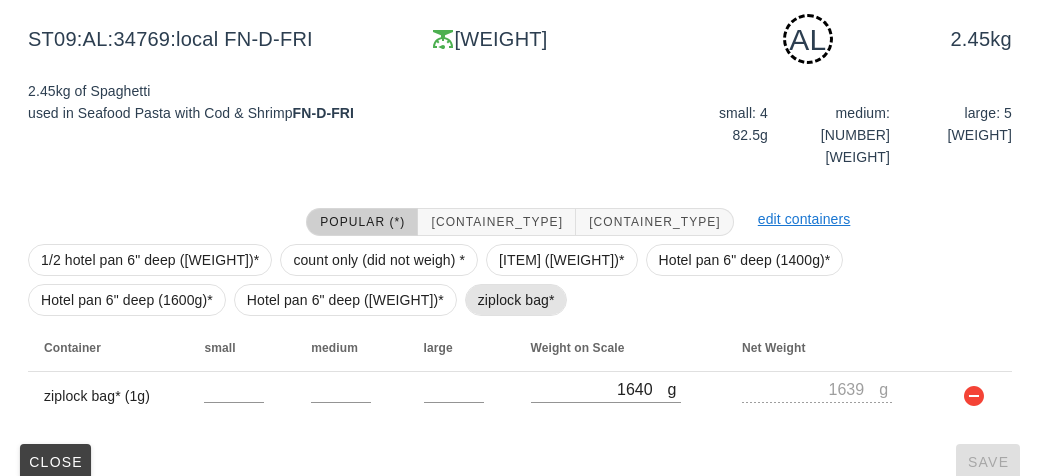 click on "ziplock bag*" at bounding box center (516, 300) 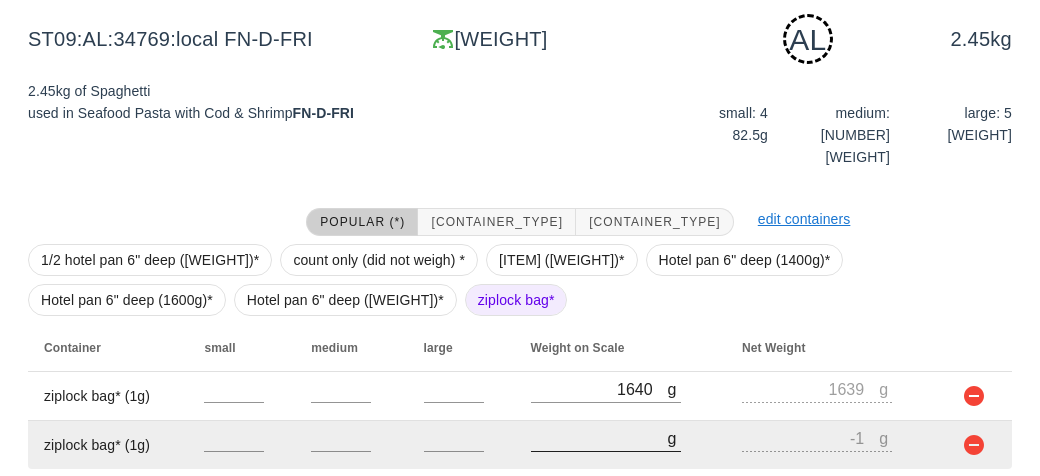 click on "[NUMBER]" at bounding box center (599, 438) 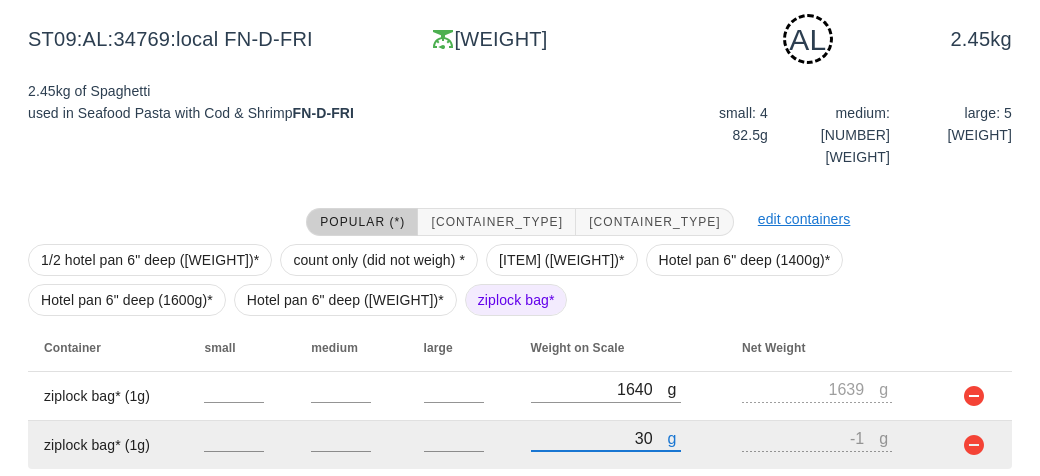 type on "310" 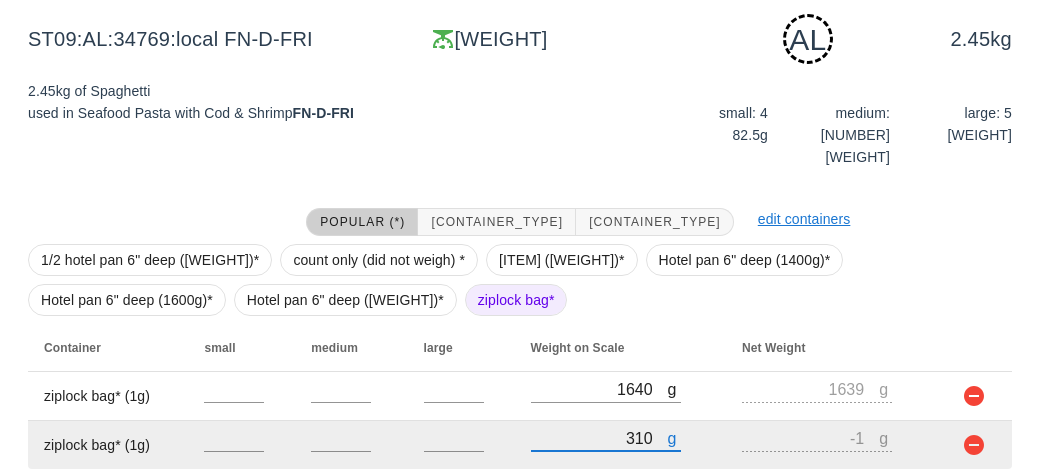 type on "309" 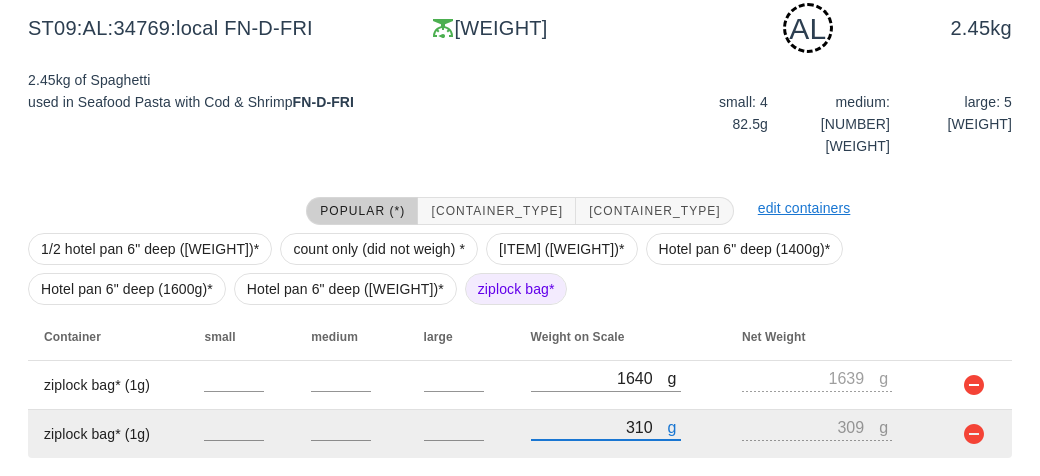 scroll, scrollTop: 350, scrollLeft: 0, axis: vertical 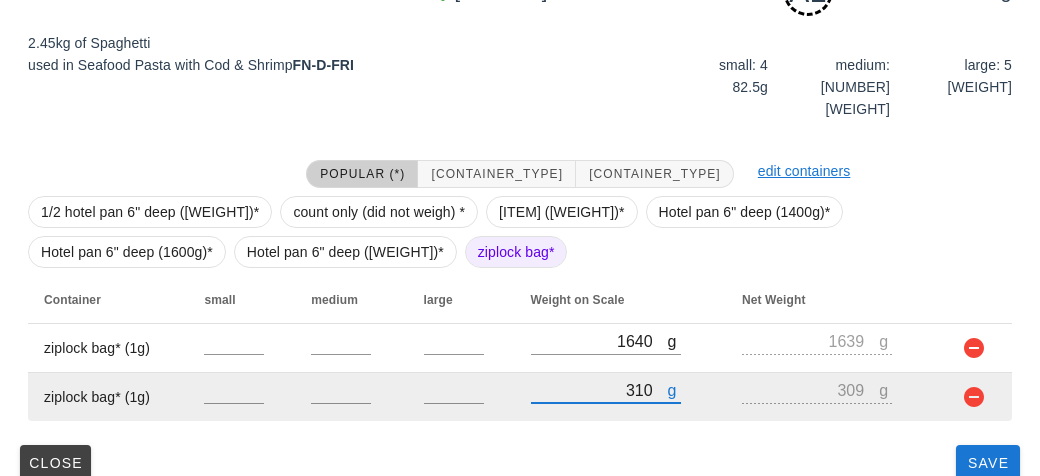type on "310" 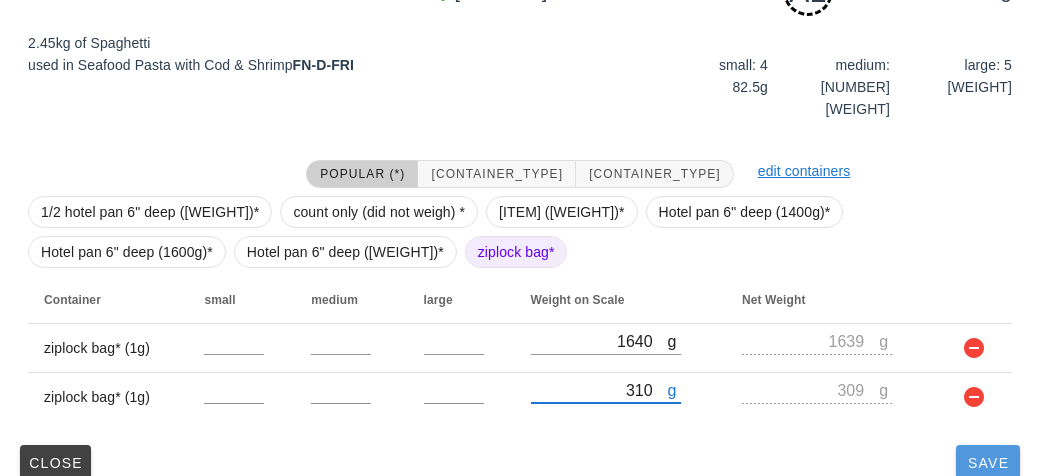 click on "Save" at bounding box center (988, 463) 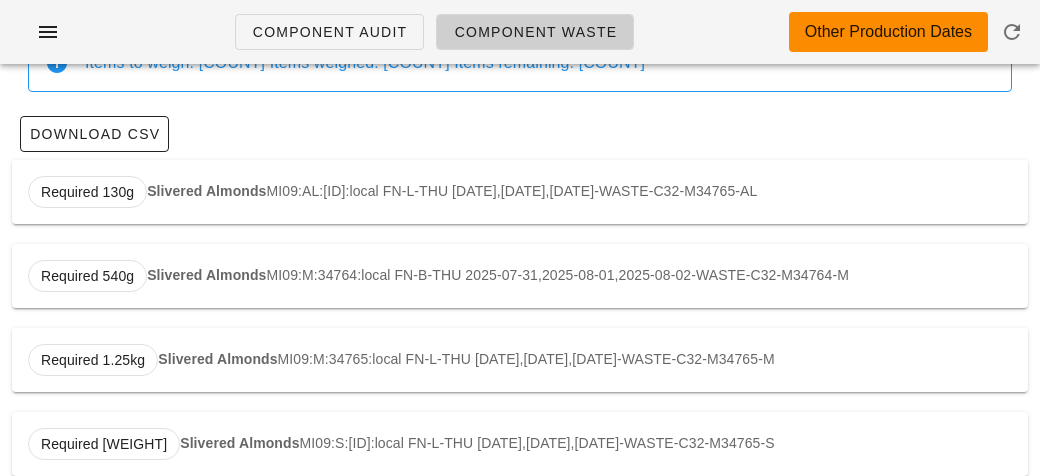scroll, scrollTop: 0, scrollLeft: 0, axis: both 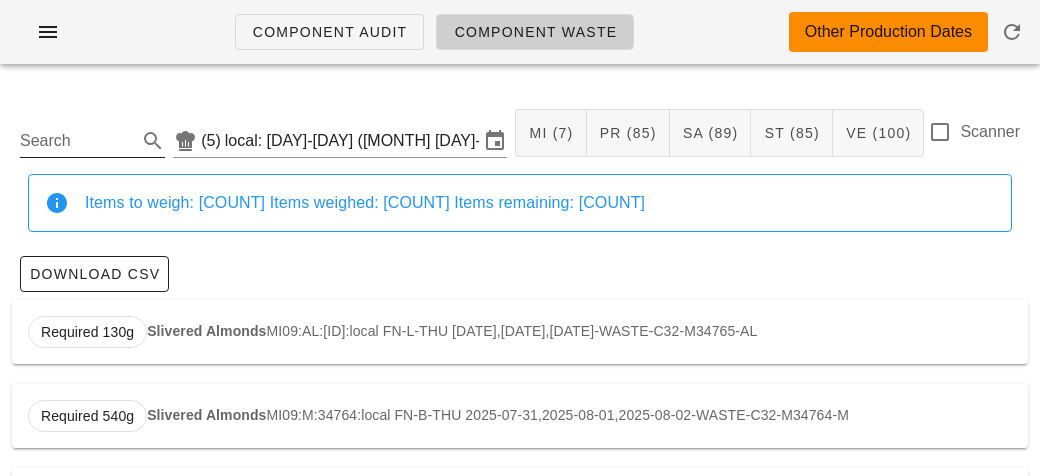click on "Search" at bounding box center [76, 141] 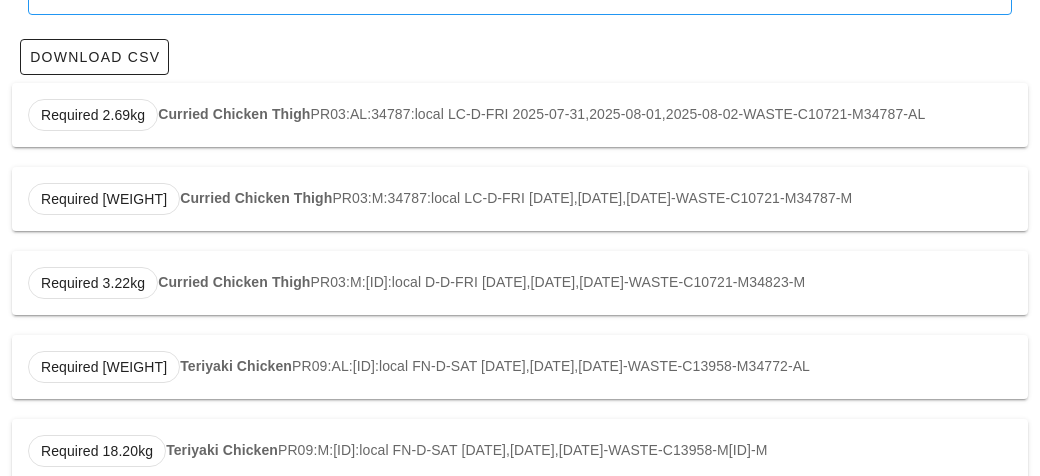 scroll, scrollTop: 226, scrollLeft: 0, axis: vertical 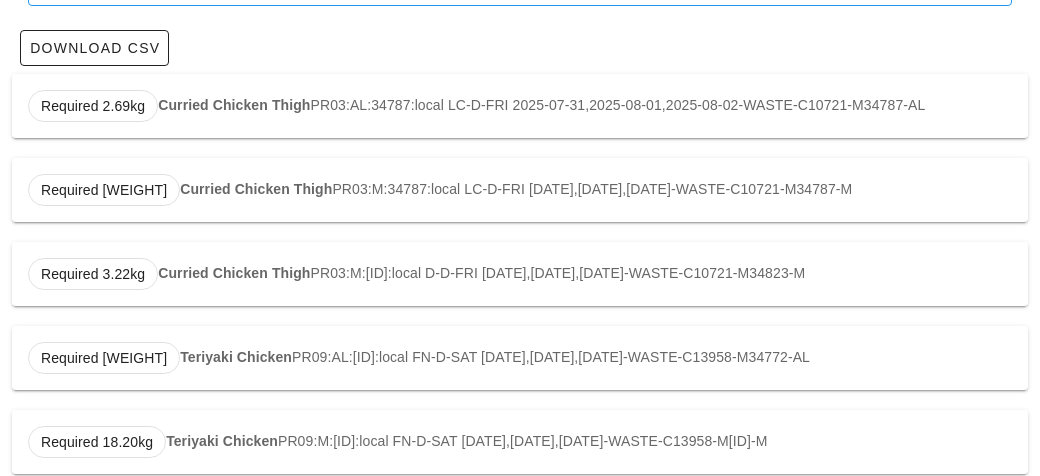 click on "Teriyaki Chicken" at bounding box center (236, 357) 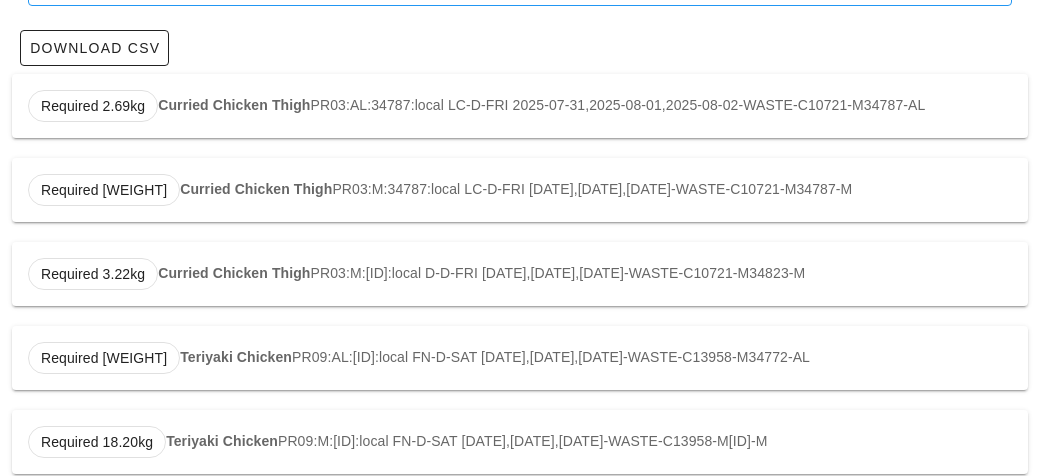 type on "PR09:AL:34772:local" 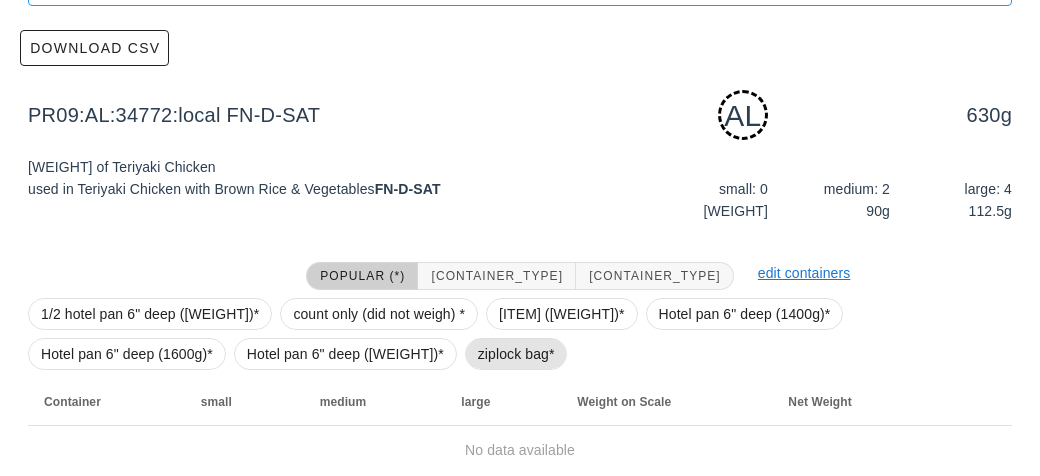 click on "ziplock bag*" at bounding box center [516, 354] 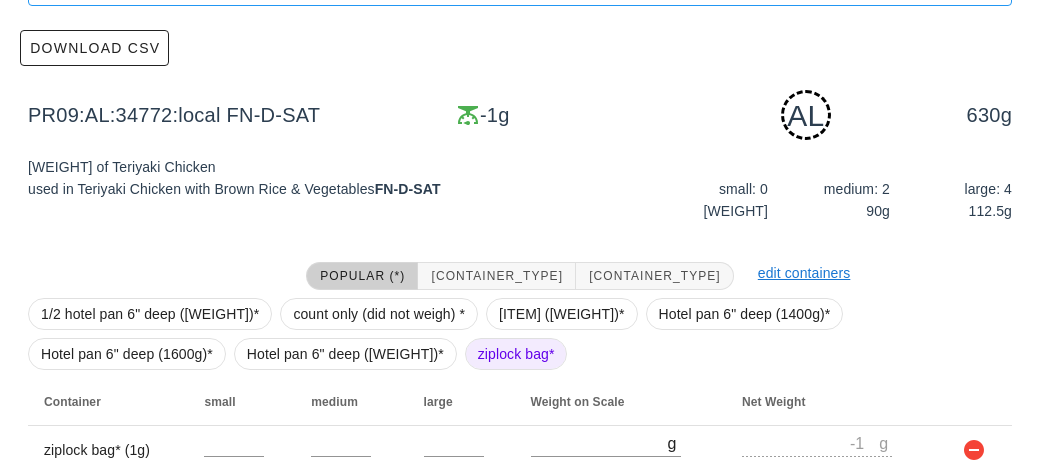 scroll, scrollTop: 302, scrollLeft: 0, axis: vertical 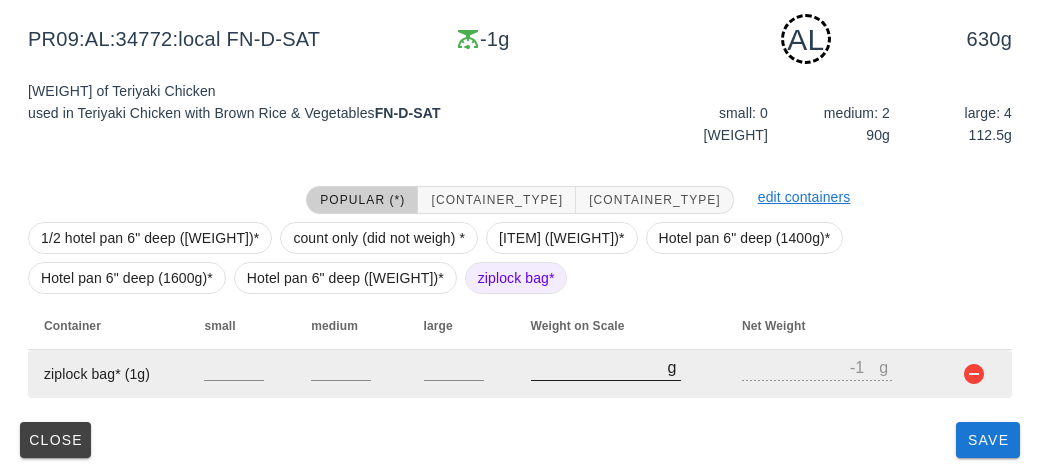 click on "[NUMBER]" at bounding box center [599, 367] 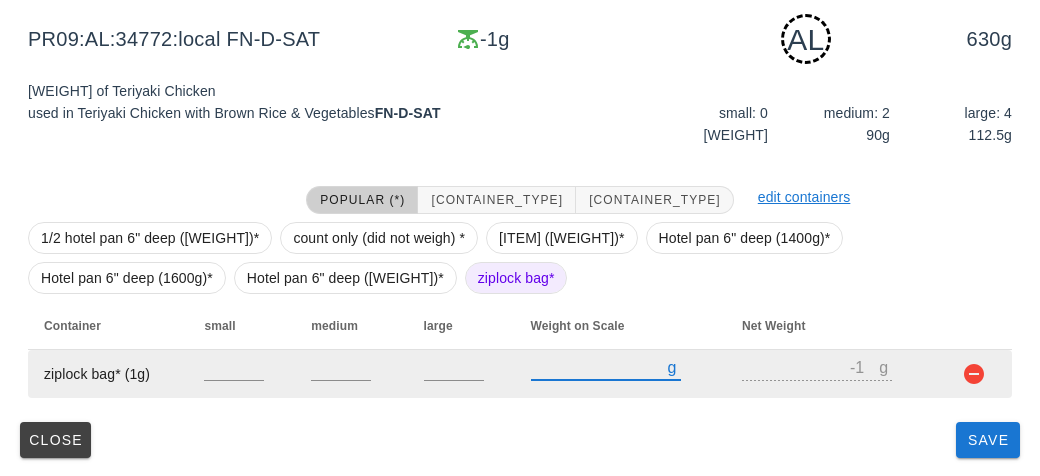 type on "20" 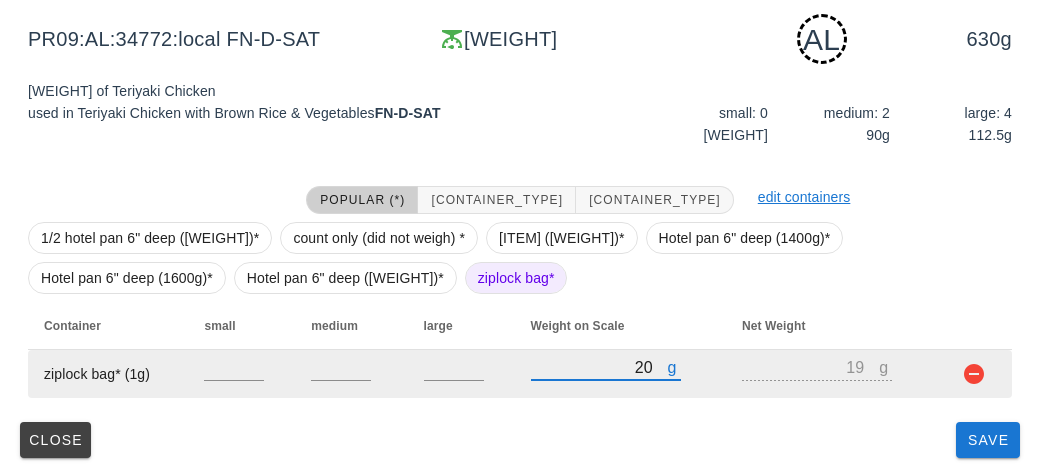 type on "250" 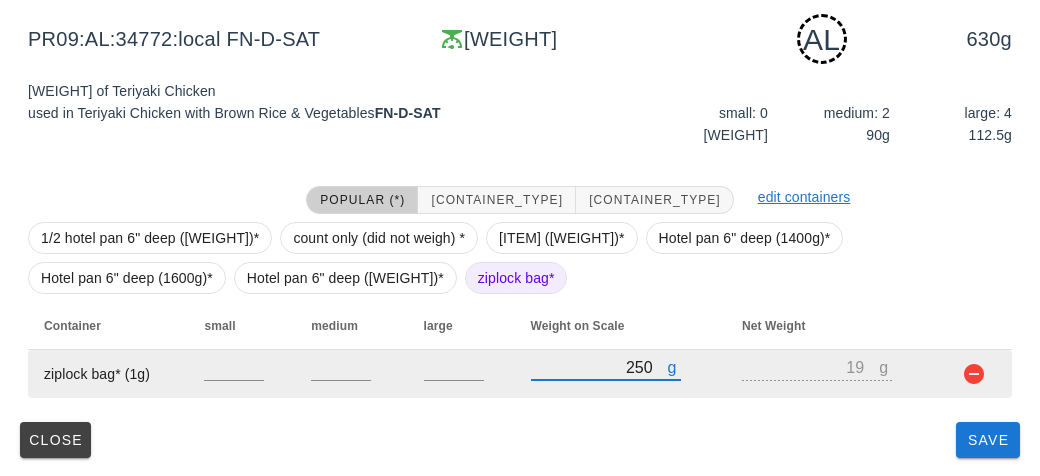 type on "249" 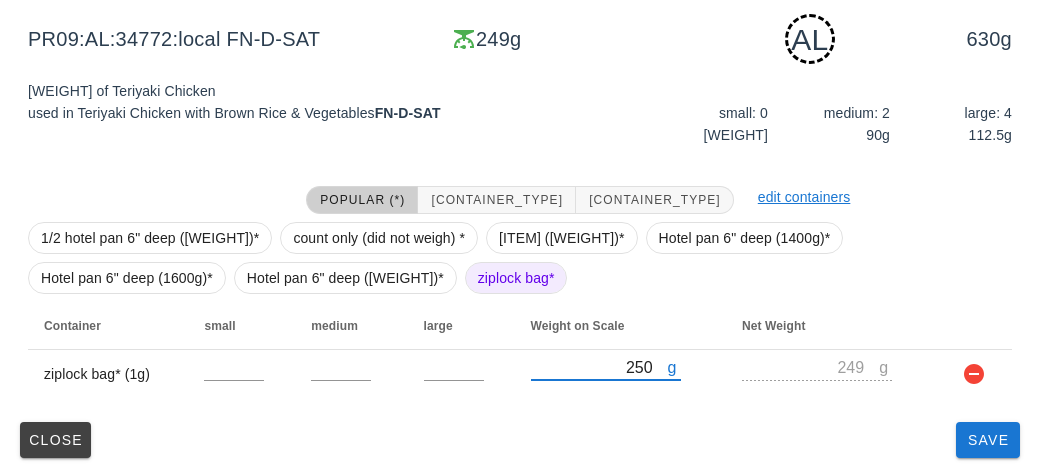 type on "250" 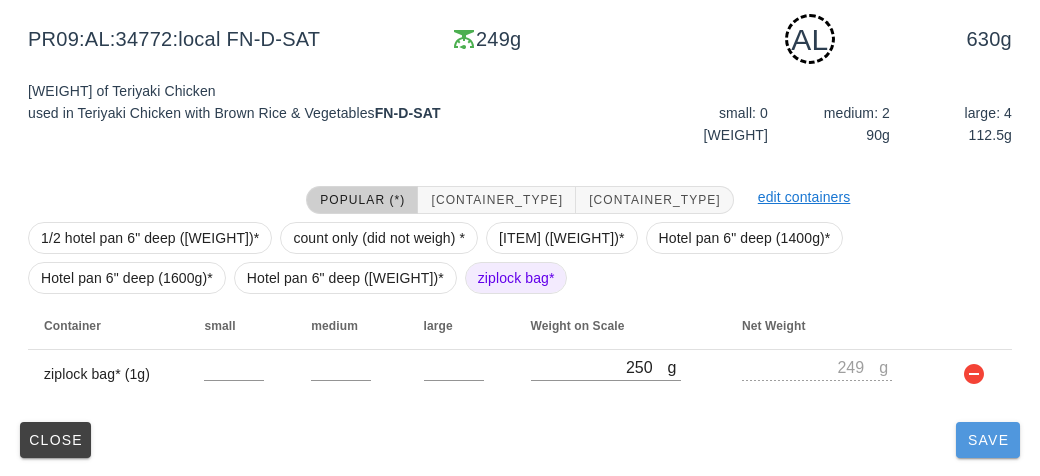 click on "Save" at bounding box center [988, 440] 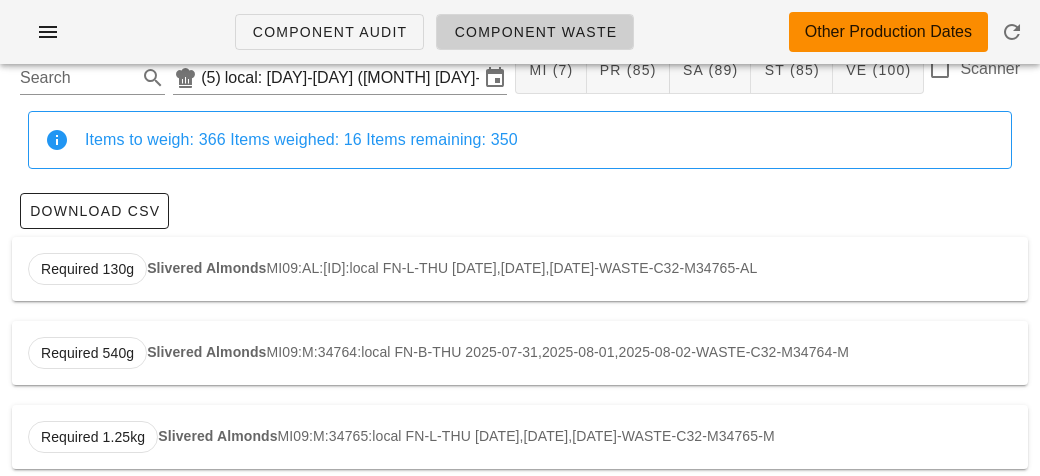 scroll, scrollTop: 0, scrollLeft: 0, axis: both 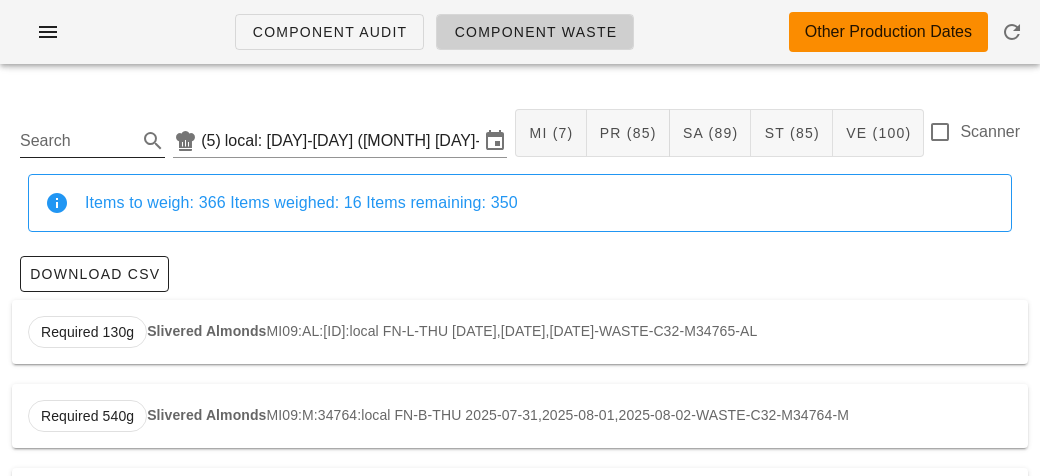 click on "Search" at bounding box center (76, 141) 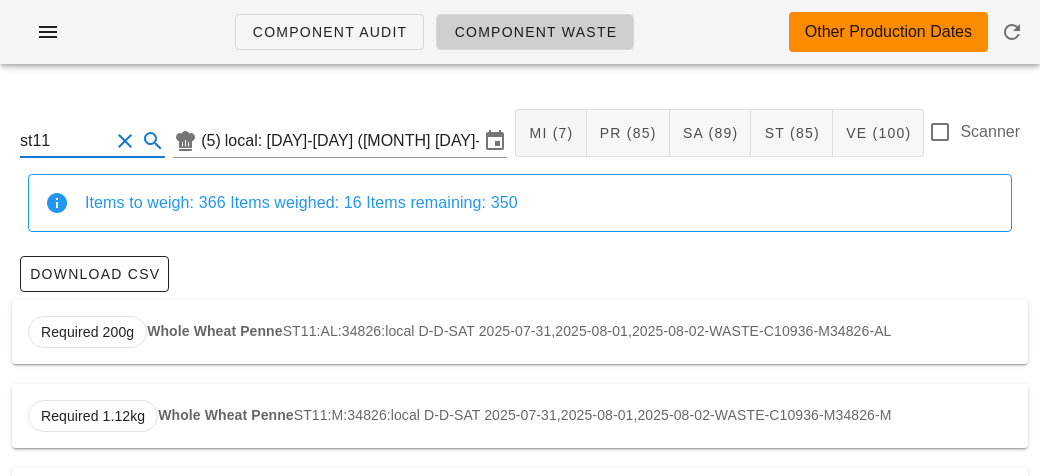 click on "Whole Wheat Penne" at bounding box center [215, 331] 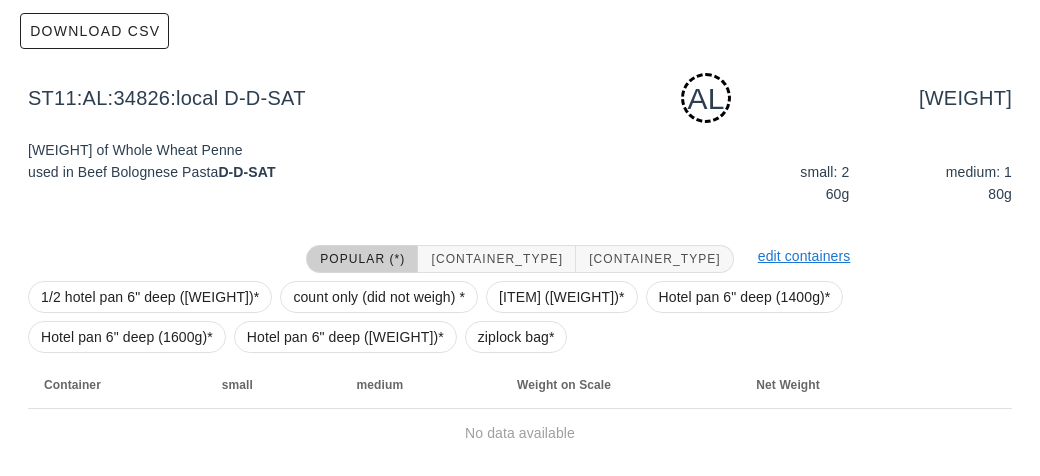 scroll, scrollTop: 302, scrollLeft: 0, axis: vertical 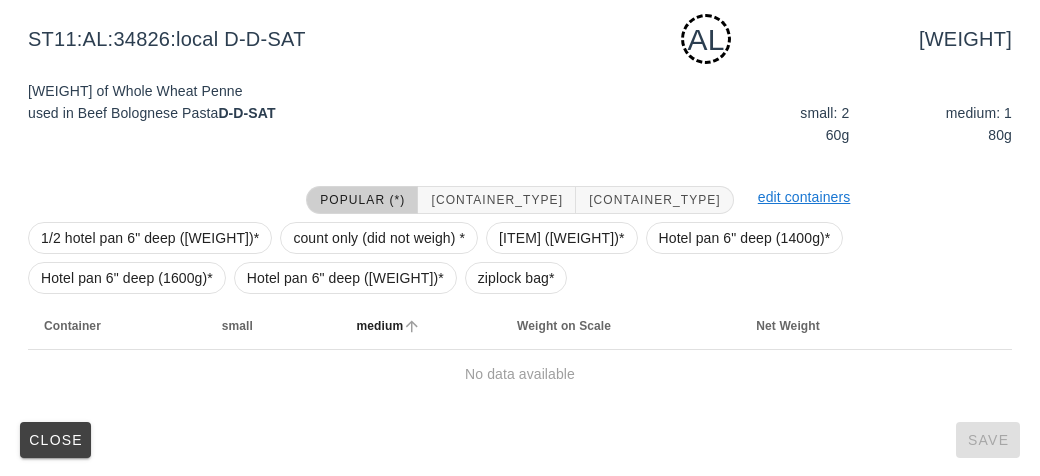 click on "medium" at bounding box center (421, 326) 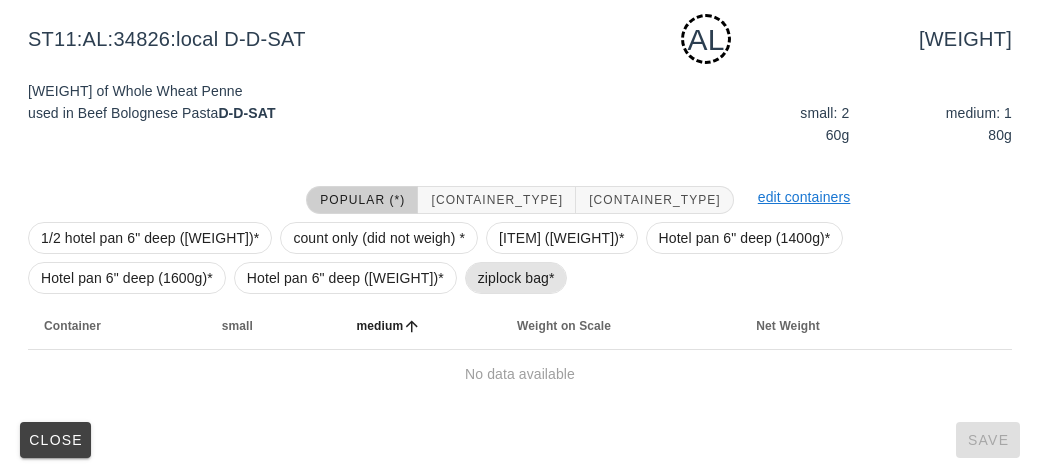 click on "ziplock bag*" at bounding box center (516, 278) 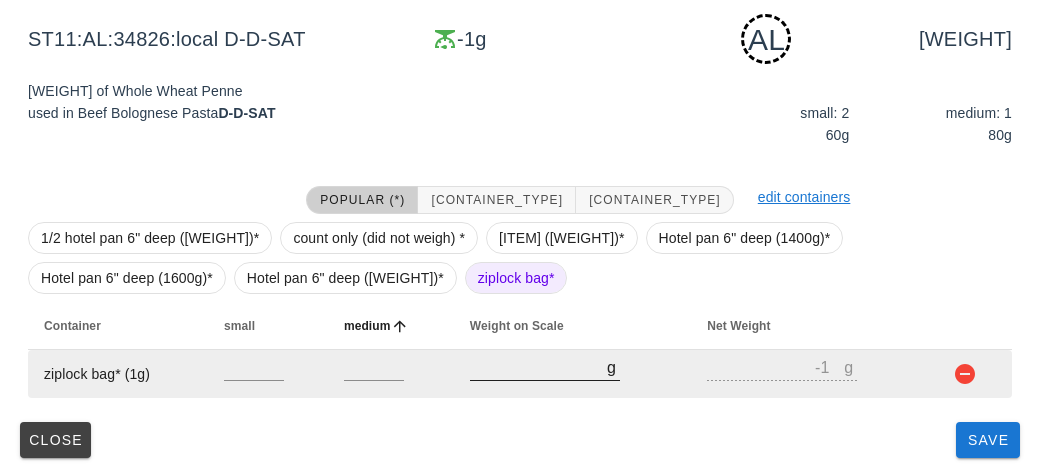 click on "[NUMBER]" at bounding box center (538, 367) 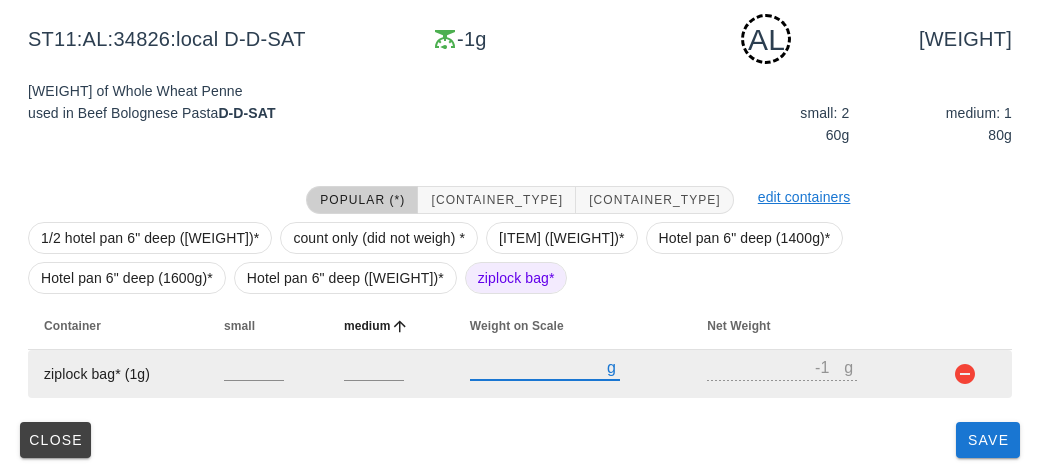 type on "10" 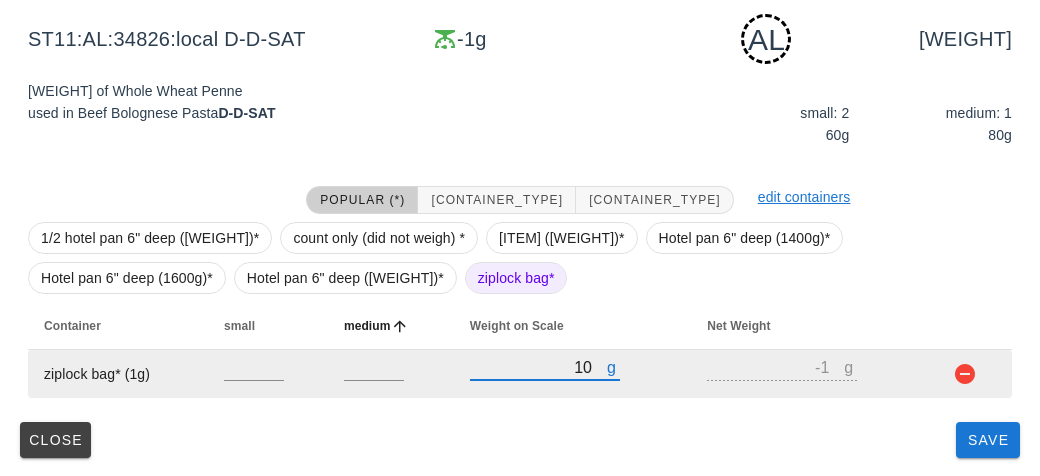 type on "9" 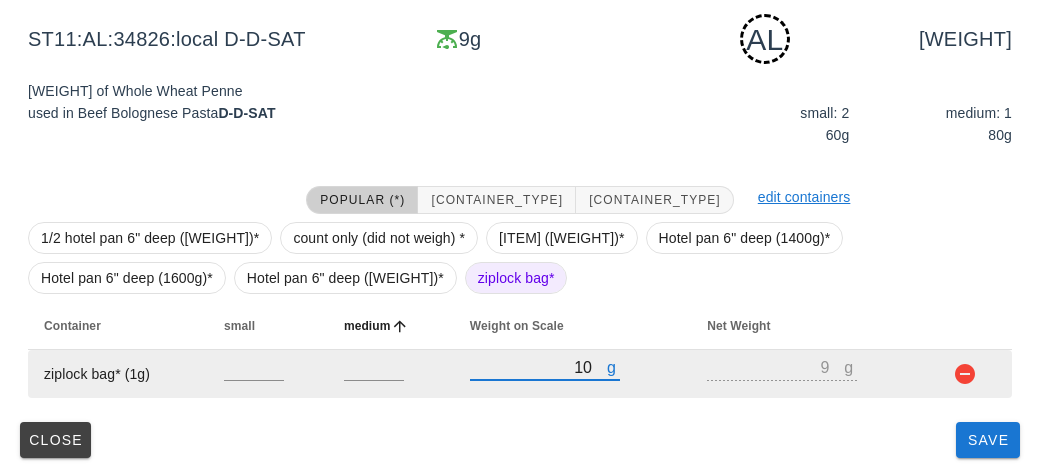 type on "130" 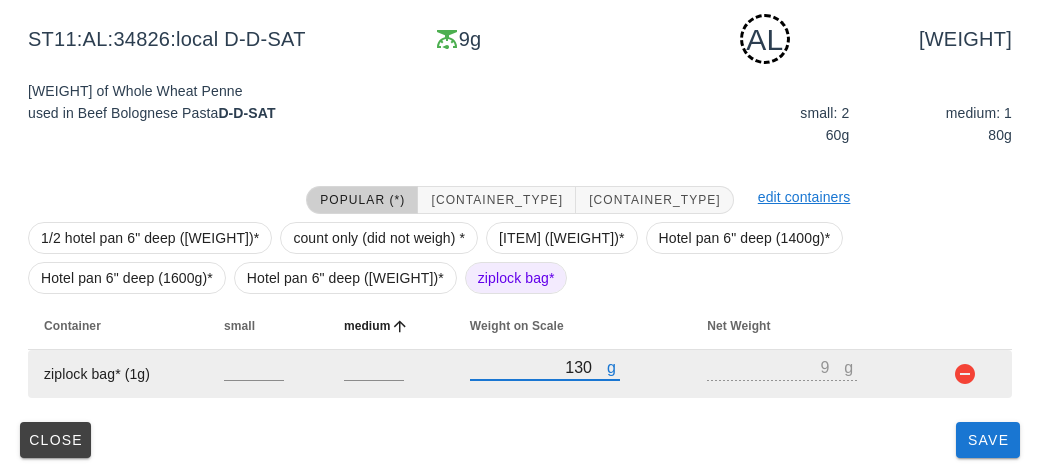 type on "[NUMBER]" 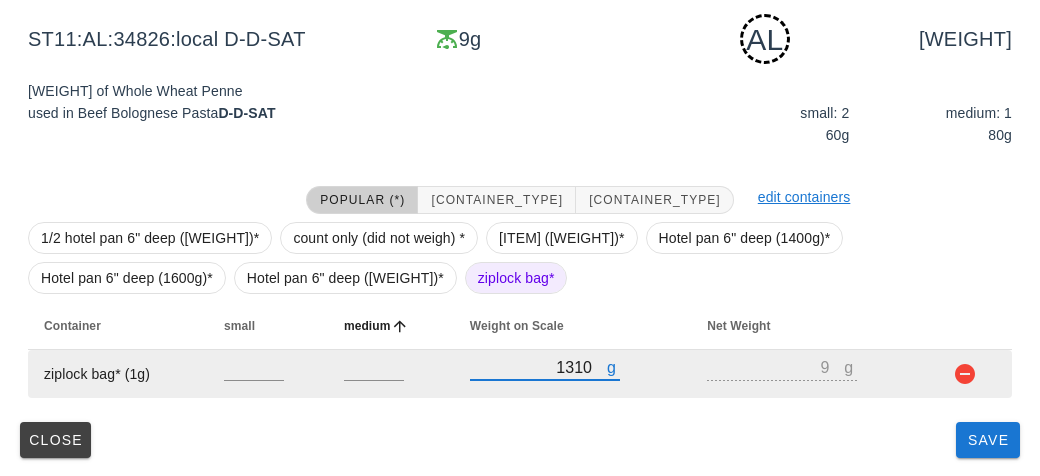 type on "1309" 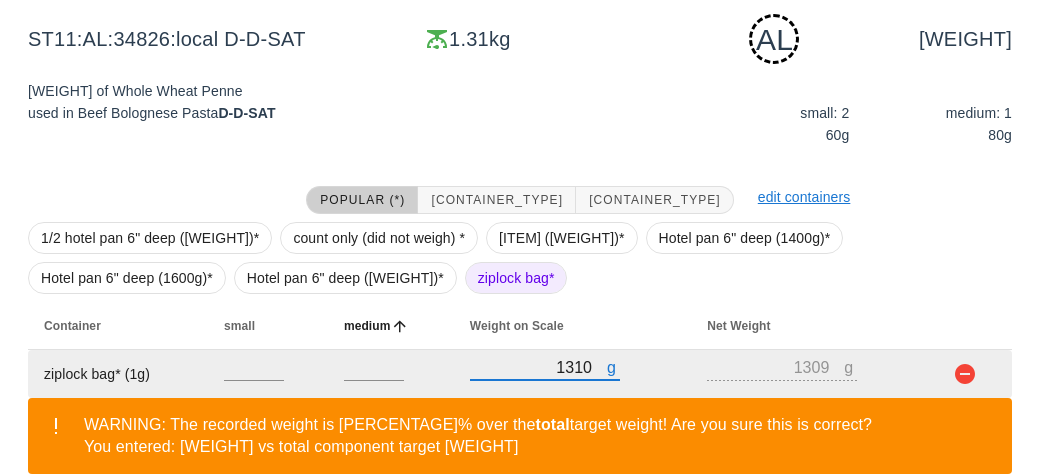 scroll, scrollTop: 394, scrollLeft: 0, axis: vertical 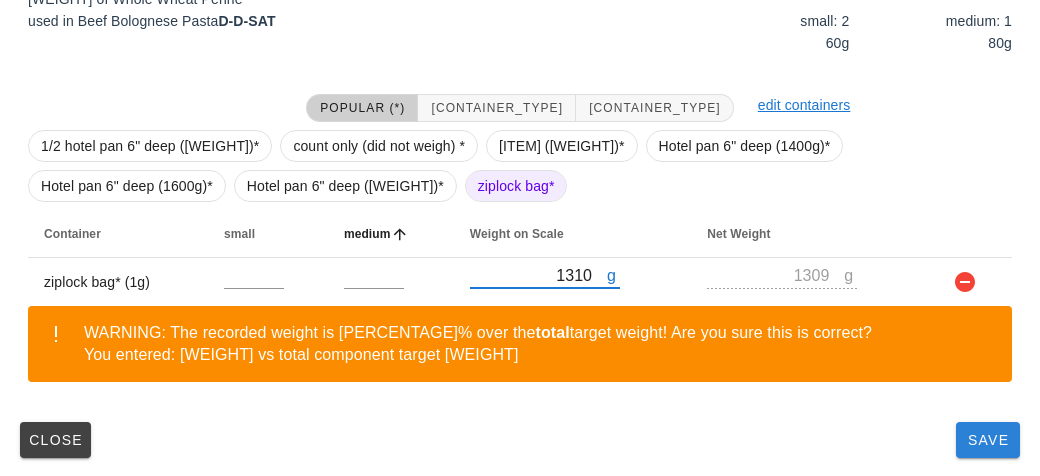 type on "1310" 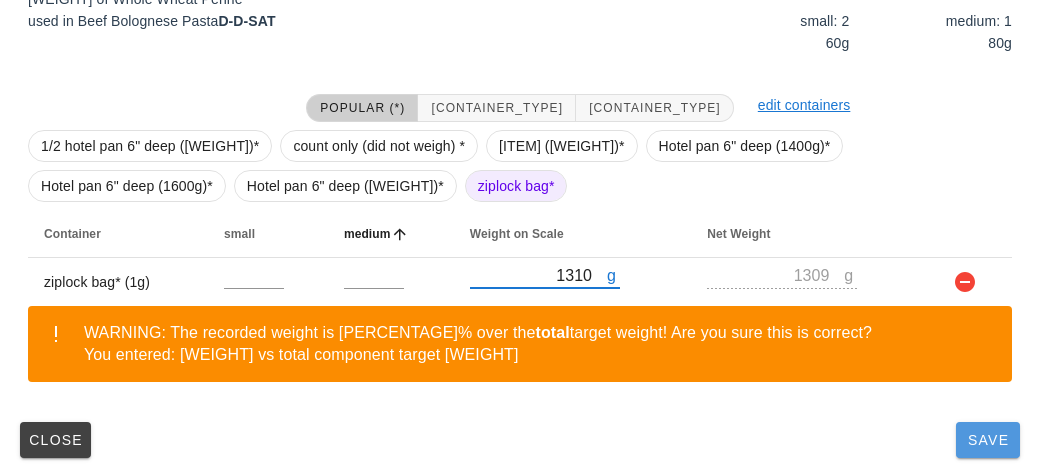 click on "Save" at bounding box center (988, 440) 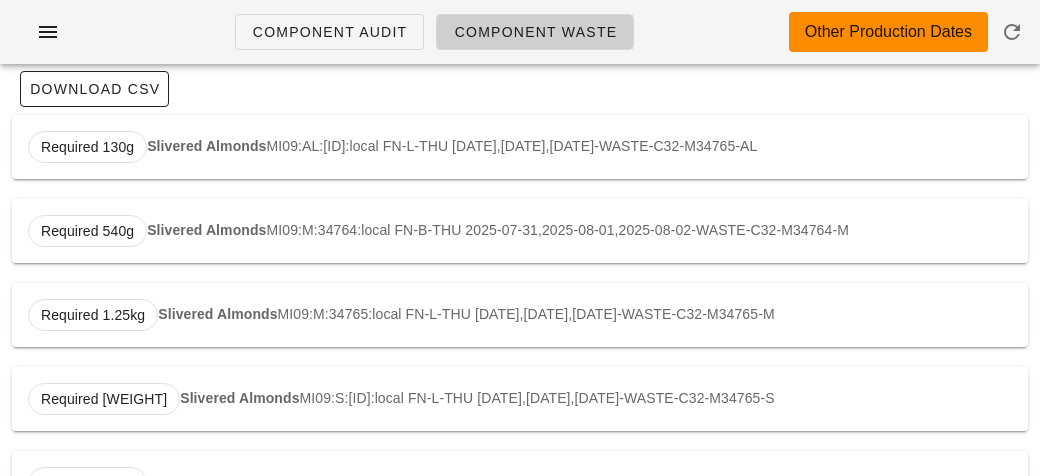 scroll, scrollTop: 0, scrollLeft: 0, axis: both 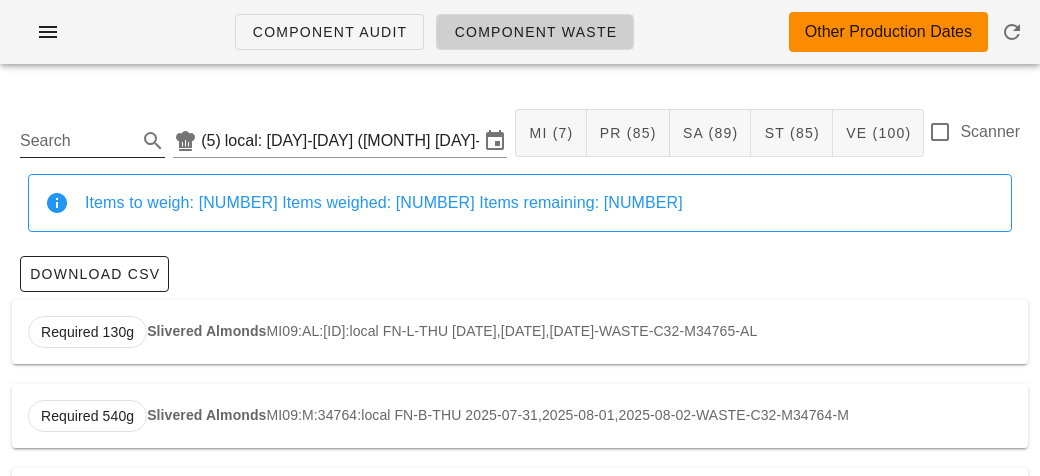 click on "Search" at bounding box center (76, 141) 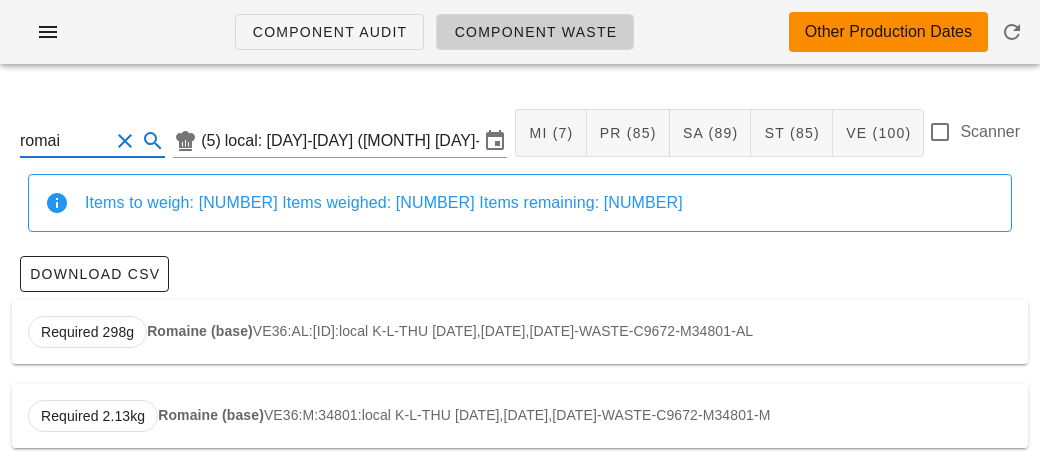 click on "Romaine (base)" at bounding box center [200, 331] 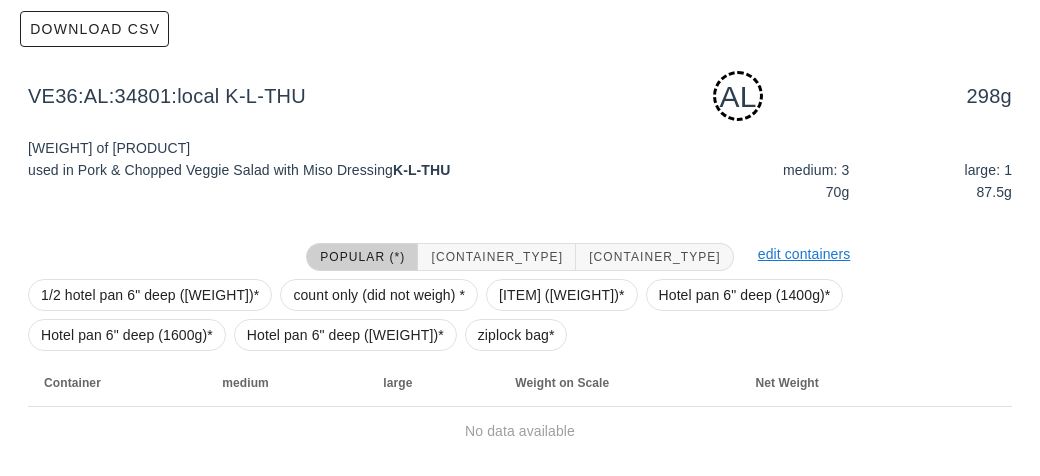 scroll, scrollTop: 302, scrollLeft: 0, axis: vertical 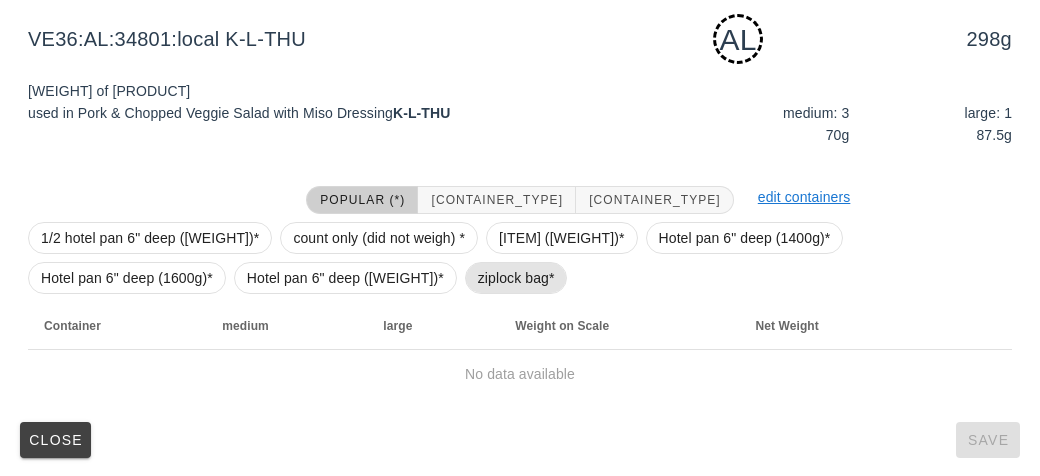 click on "ziplock bag*" at bounding box center (516, 278) 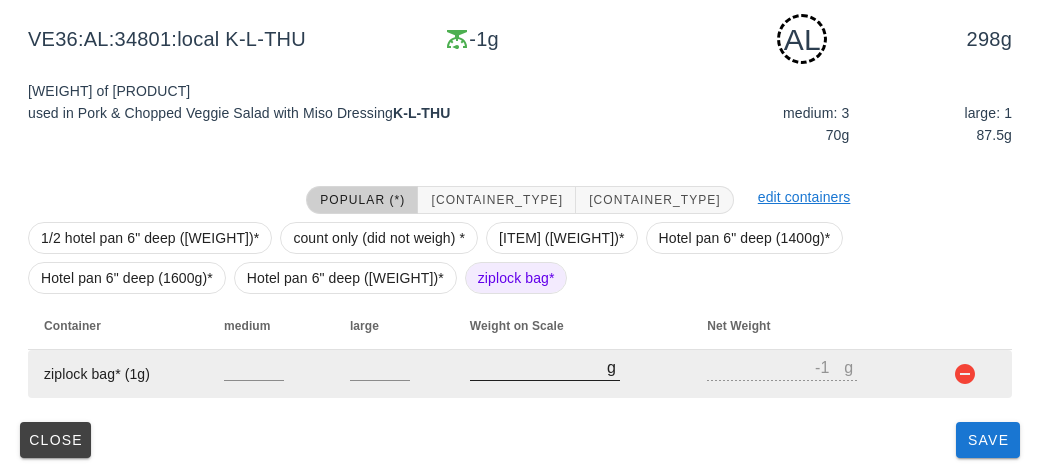 click on "[NUMBER]" at bounding box center [538, 367] 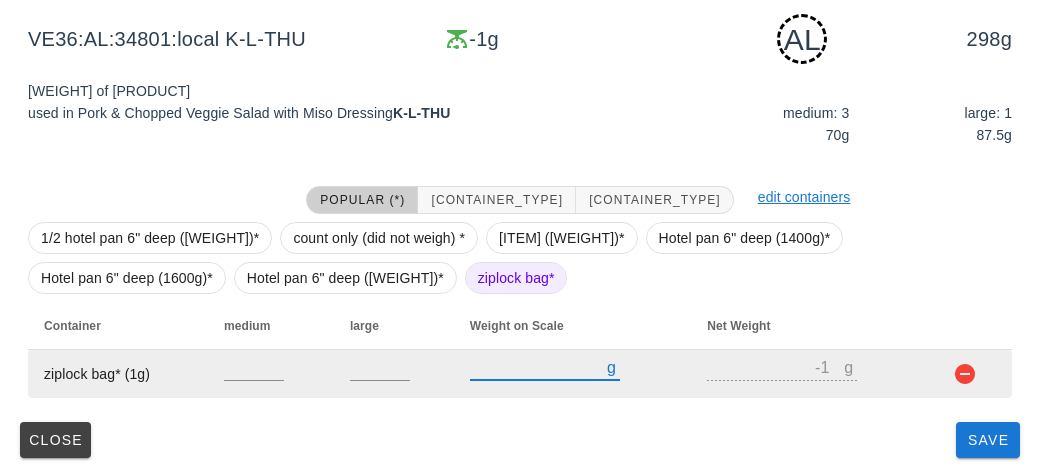 type on "20" 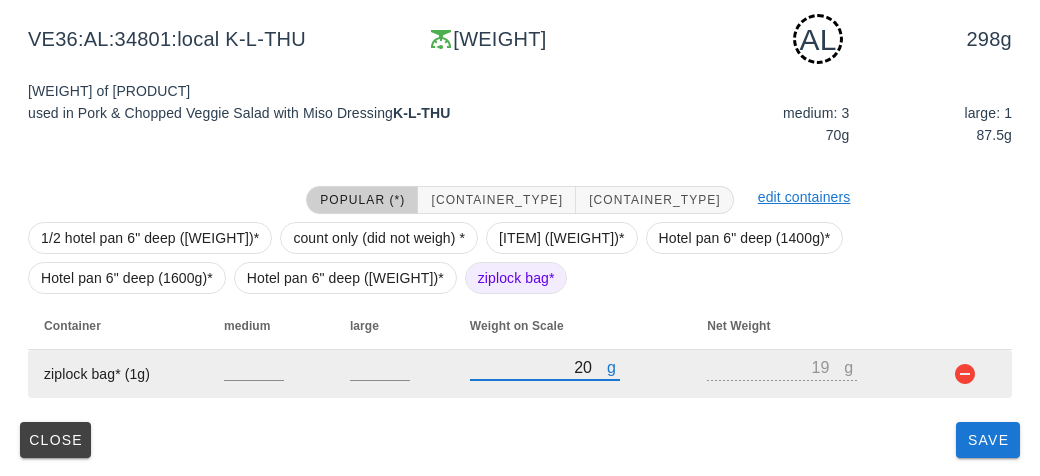 type on "250" 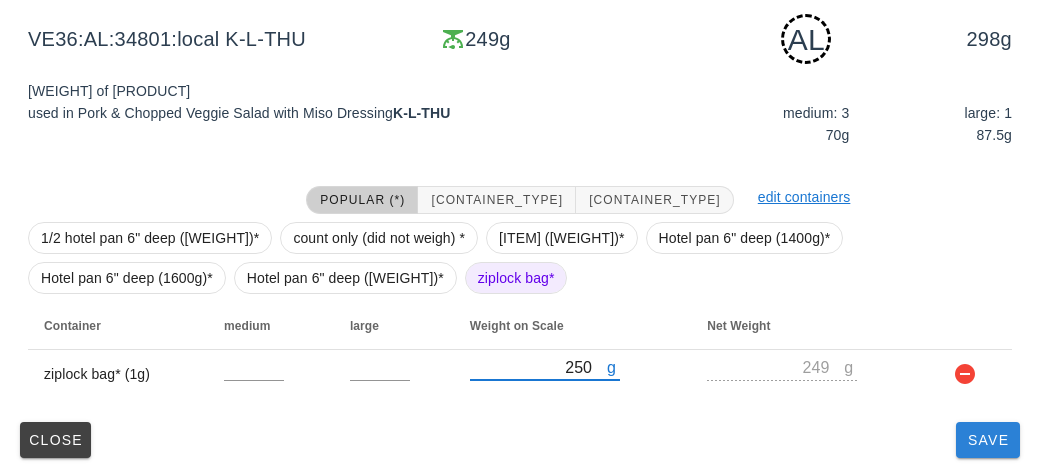 type on "250" 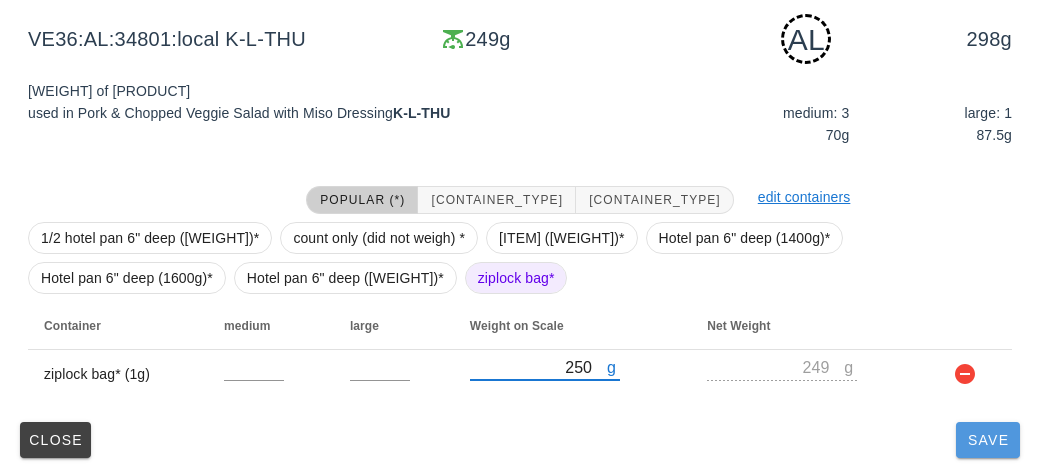 click on "Save" at bounding box center (988, 440) 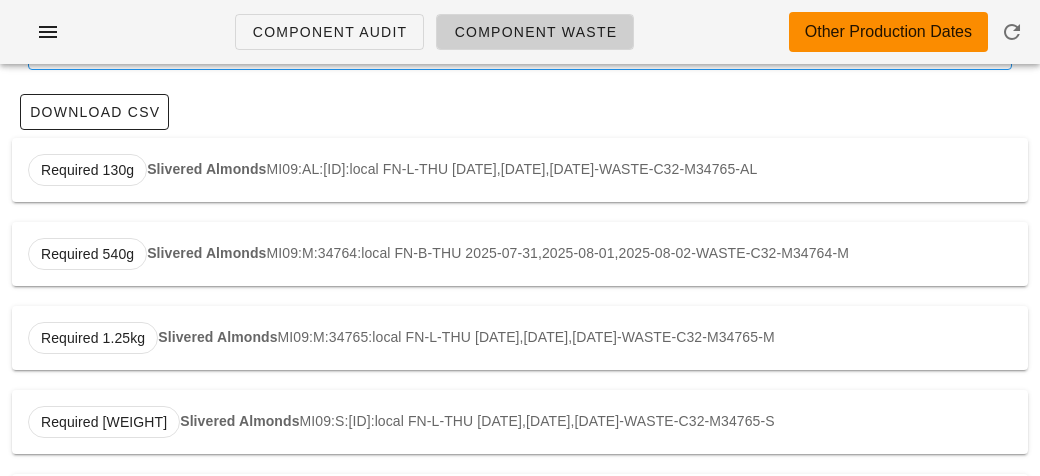 scroll, scrollTop: 0, scrollLeft: 0, axis: both 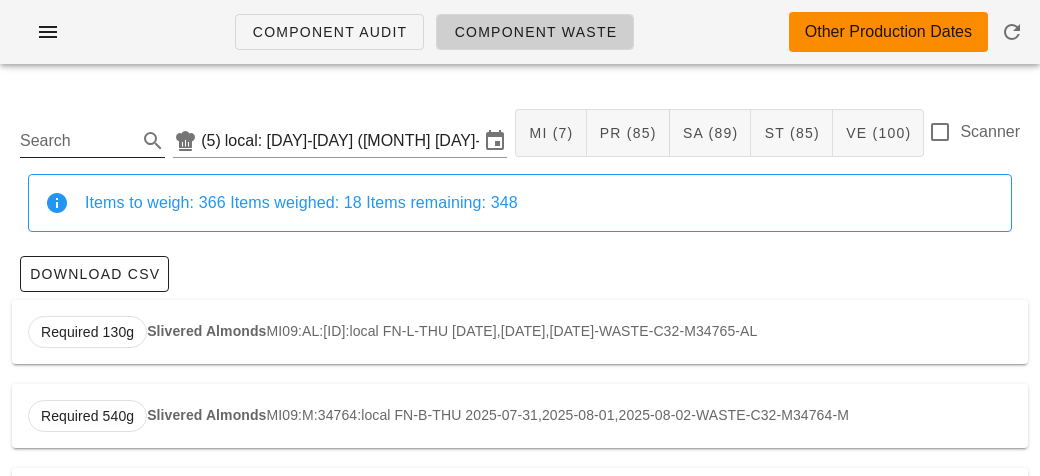 click on "Search" at bounding box center [76, 141] 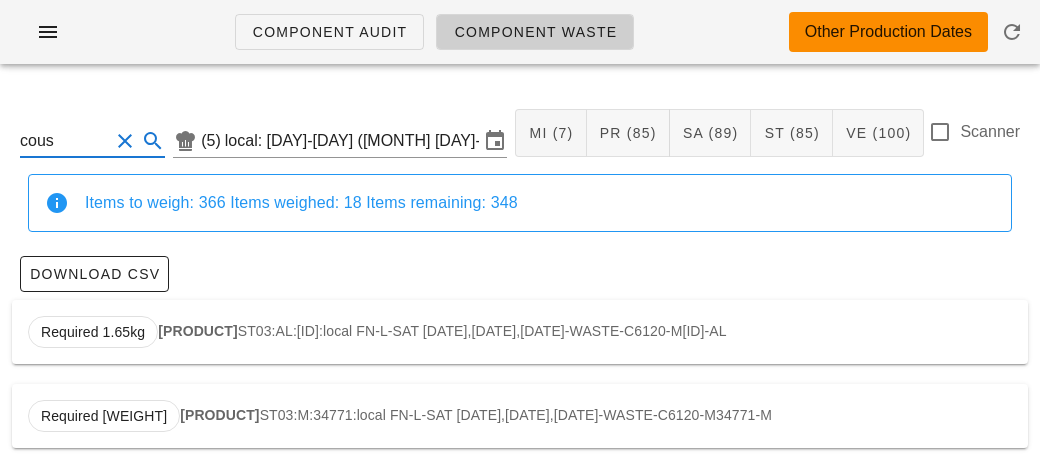 click on "Required 1.65kg Herb Couscous  ST03:AL:34771:local FN-L-SAT 2025-07-31,2025-08-01,2025-08-02-WASTE-C6120-M34771-AL" at bounding box center (520, 332) 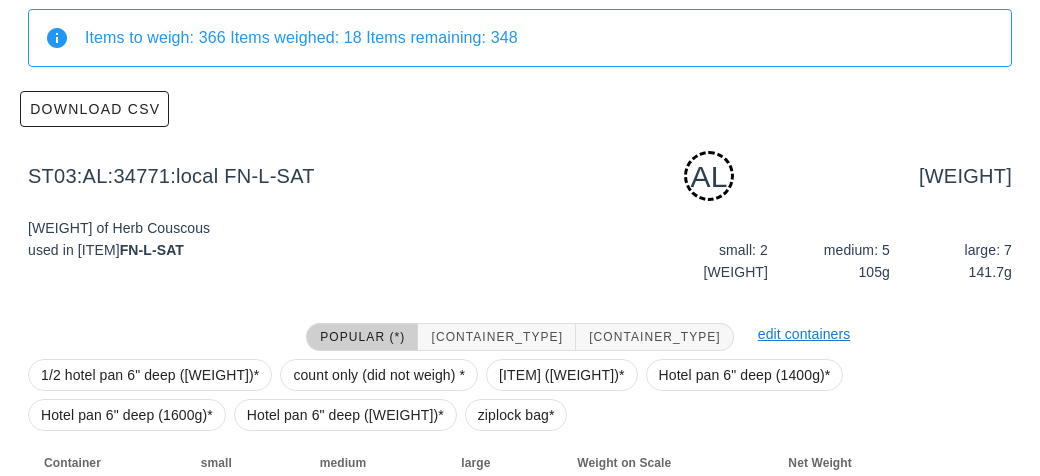 scroll, scrollTop: 302, scrollLeft: 0, axis: vertical 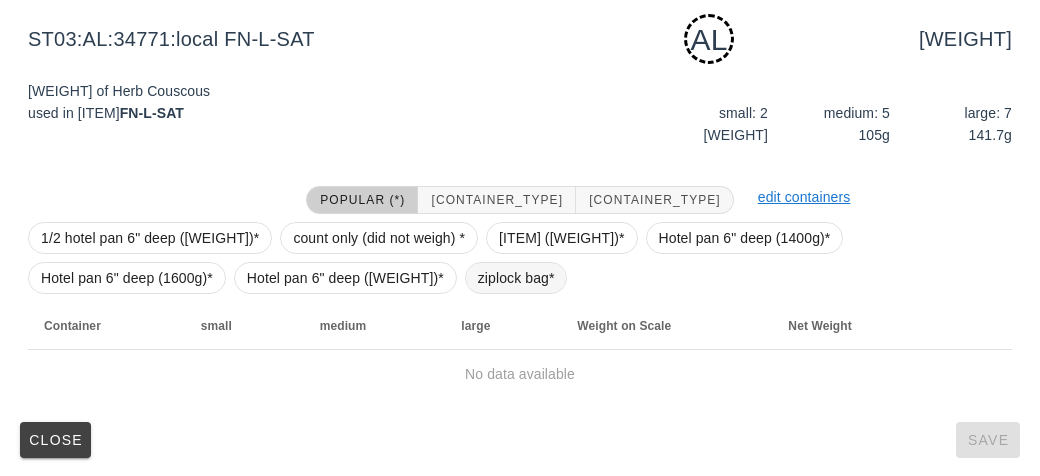 click on "ziplock bag*" at bounding box center [516, 278] 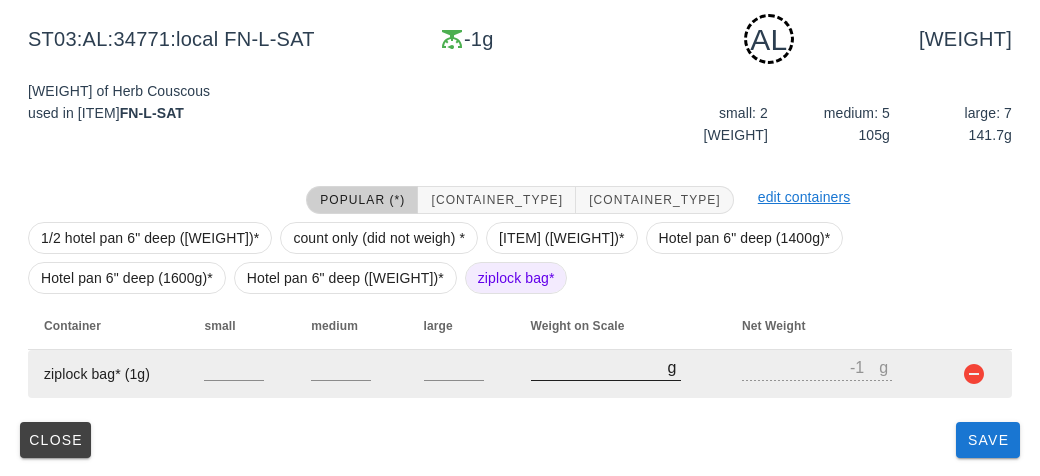click on "[NUMBER]" at bounding box center (599, 367) 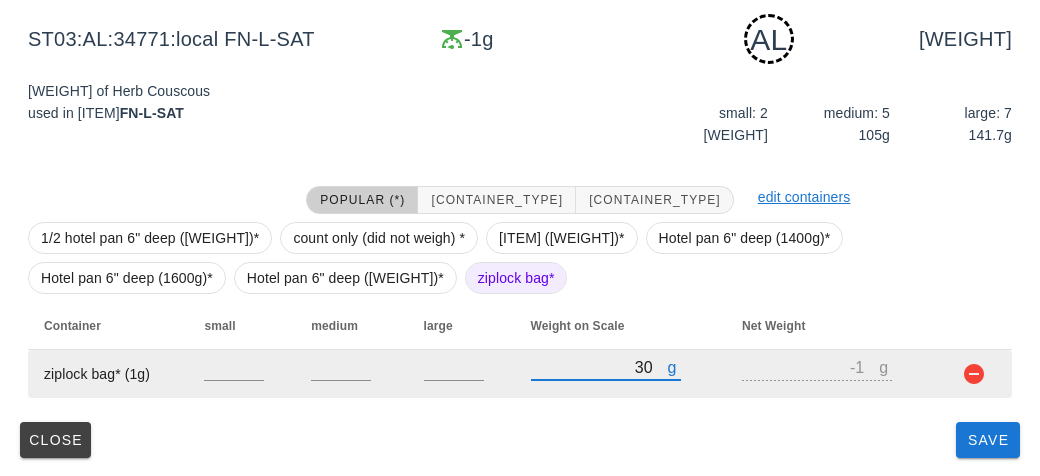 type on "[NUMBER]" 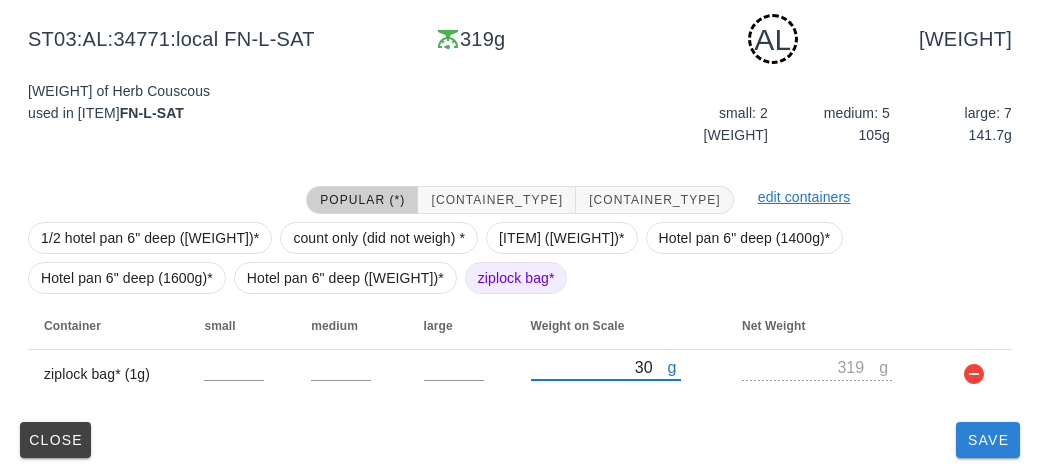 type on "[NUMBER]" 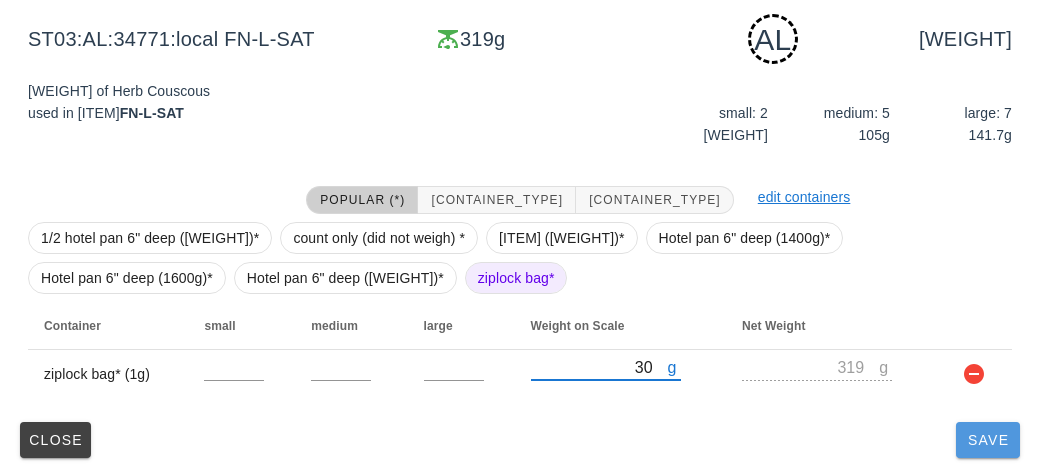 click on "Save" at bounding box center [988, 440] 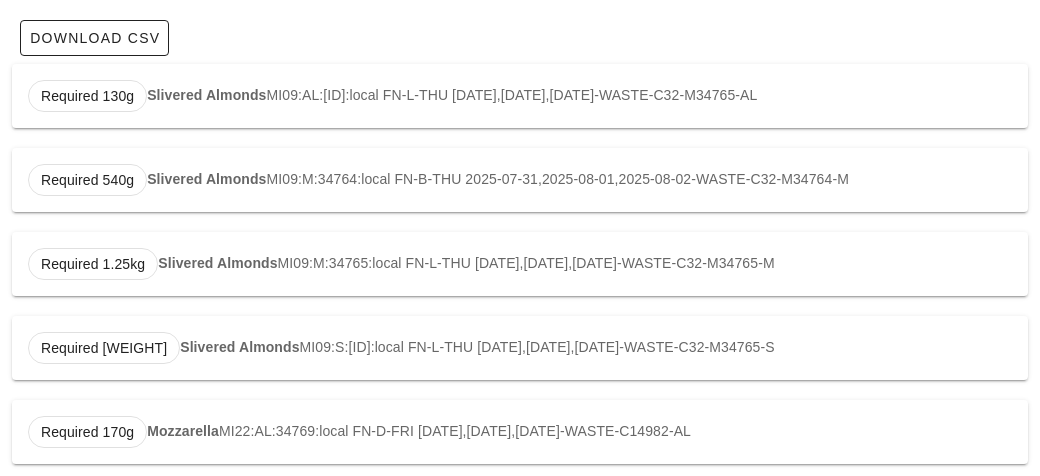 scroll, scrollTop: 0, scrollLeft: 0, axis: both 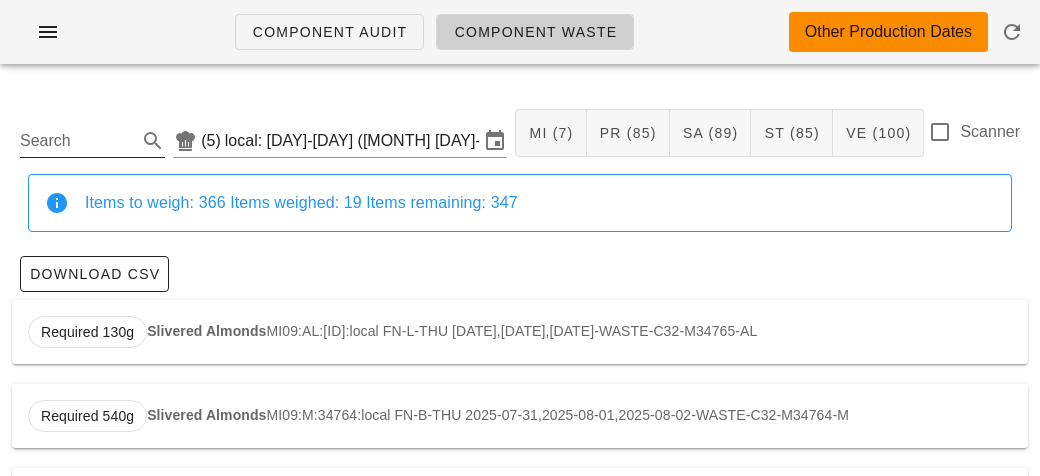 click on "Search" at bounding box center [76, 141] 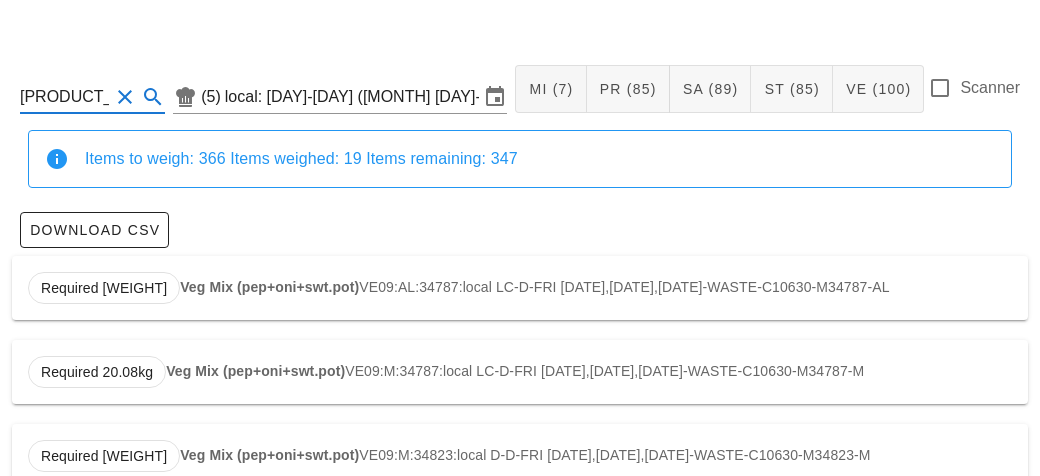 scroll, scrollTop: 65, scrollLeft: 0, axis: vertical 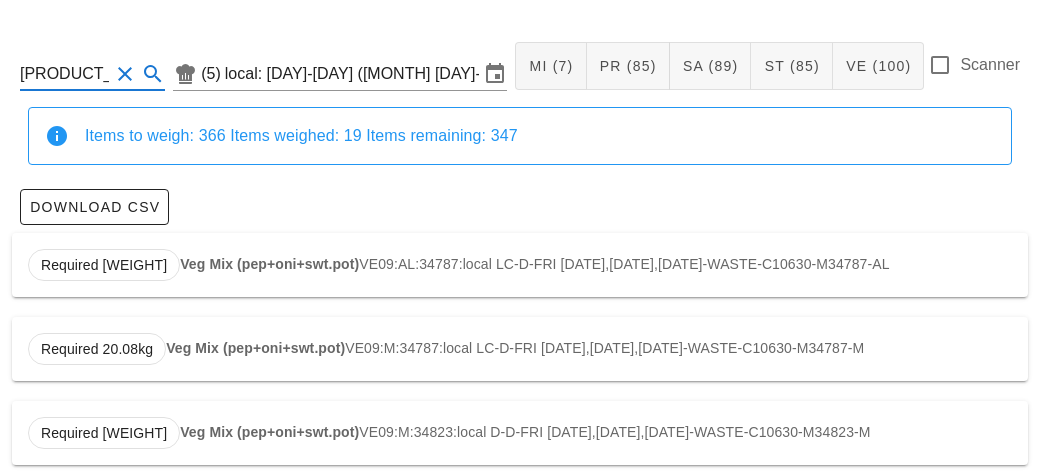 click on "Veg Mix (pep+oni+swt.pot)" at bounding box center (269, 264) 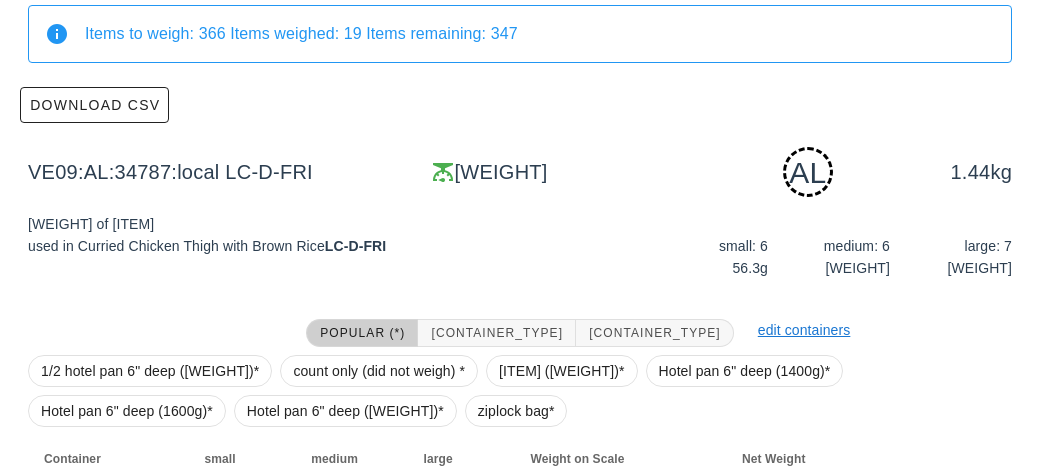 scroll, scrollTop: 302, scrollLeft: 0, axis: vertical 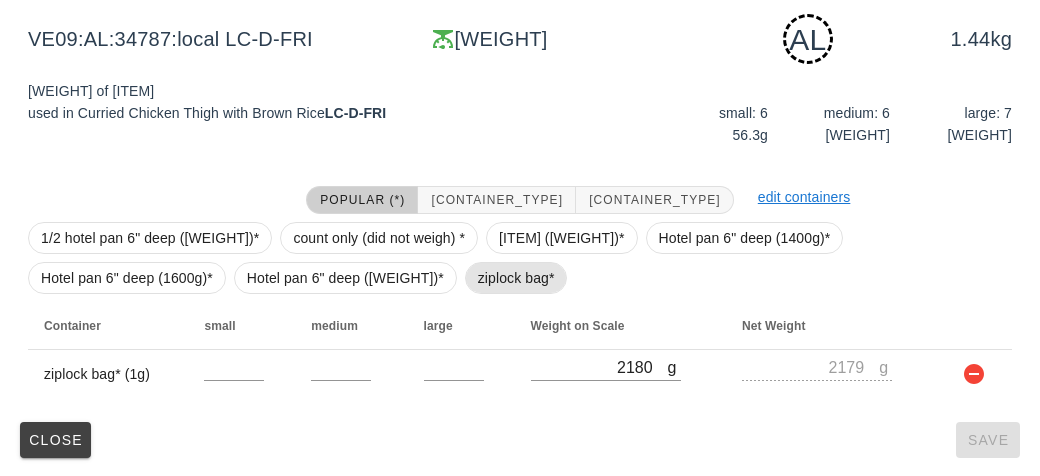 click on "ziplock bag*" at bounding box center (516, 278) 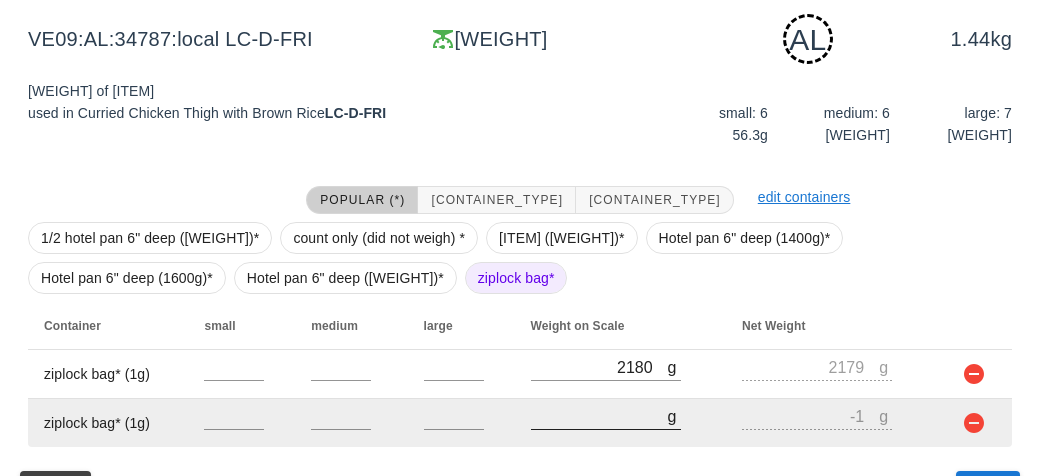 click on "[NUMBER]" at bounding box center (599, 416) 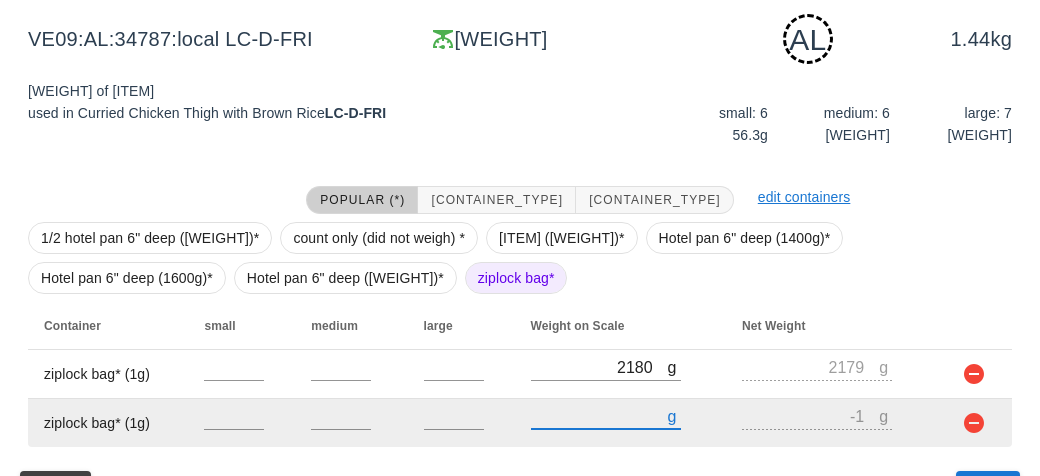 type on "60" 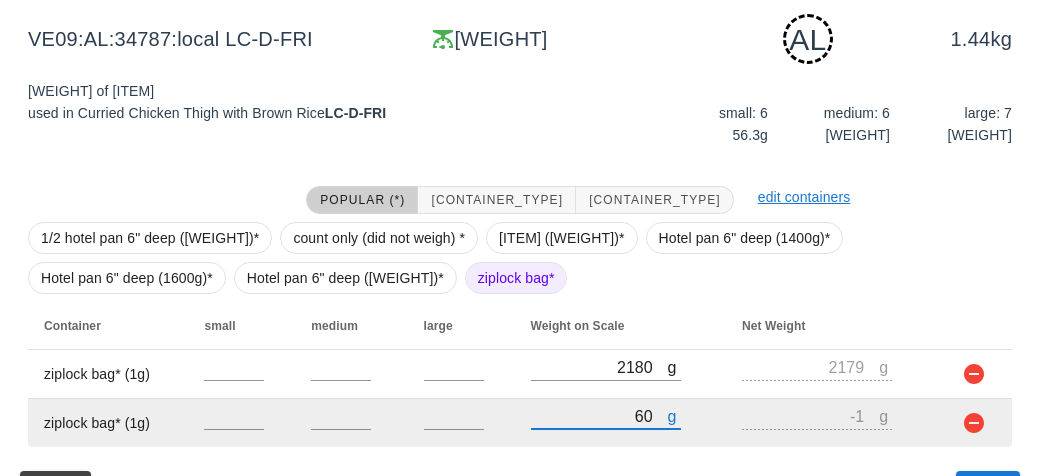 type on "59" 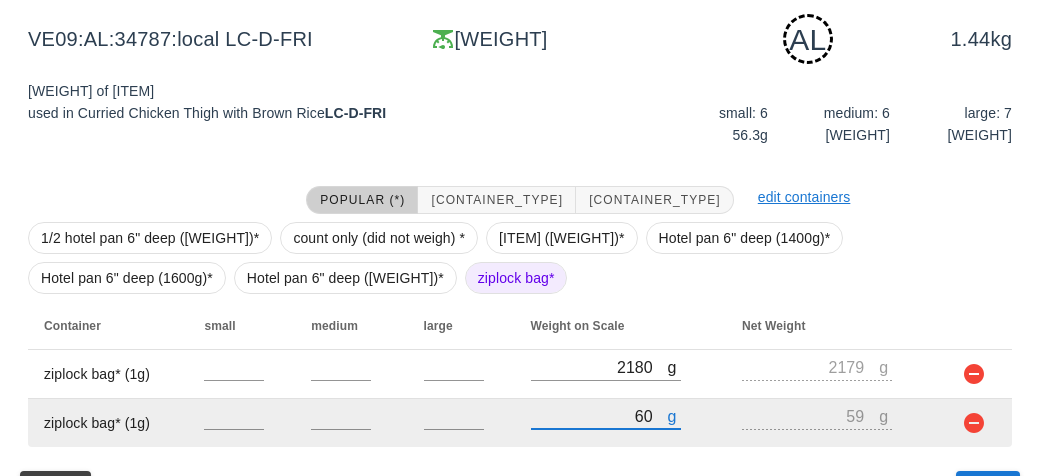type on "[NUMBER]" 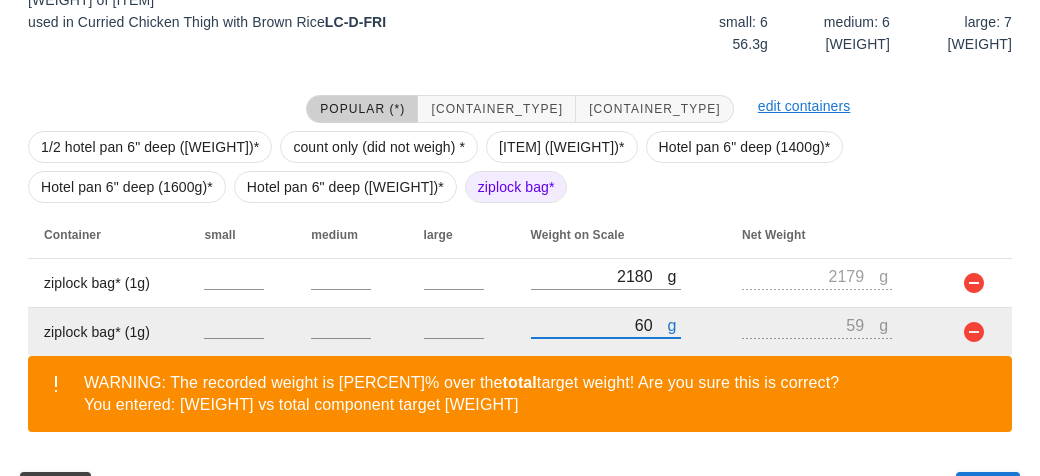 scroll, scrollTop: 443, scrollLeft: 0, axis: vertical 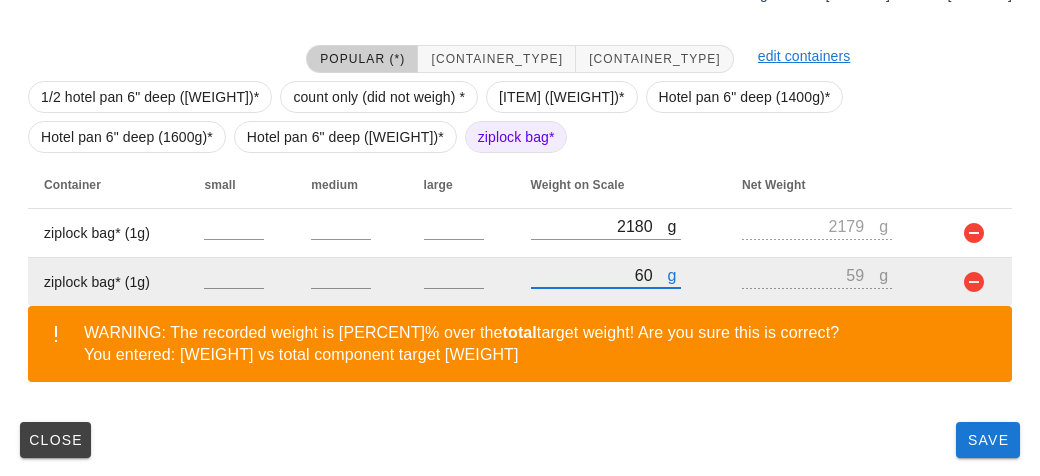 type on "[NUMBER]" 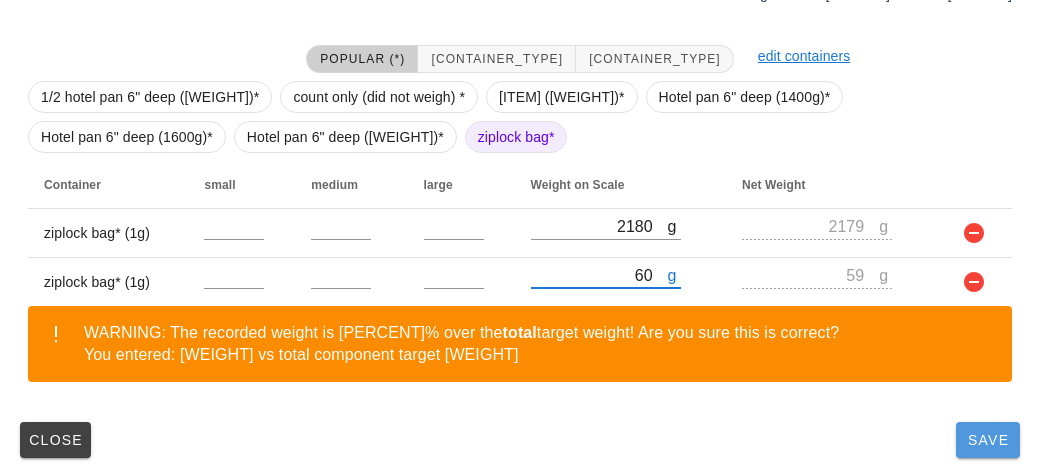 click on "Save" at bounding box center [988, 440] 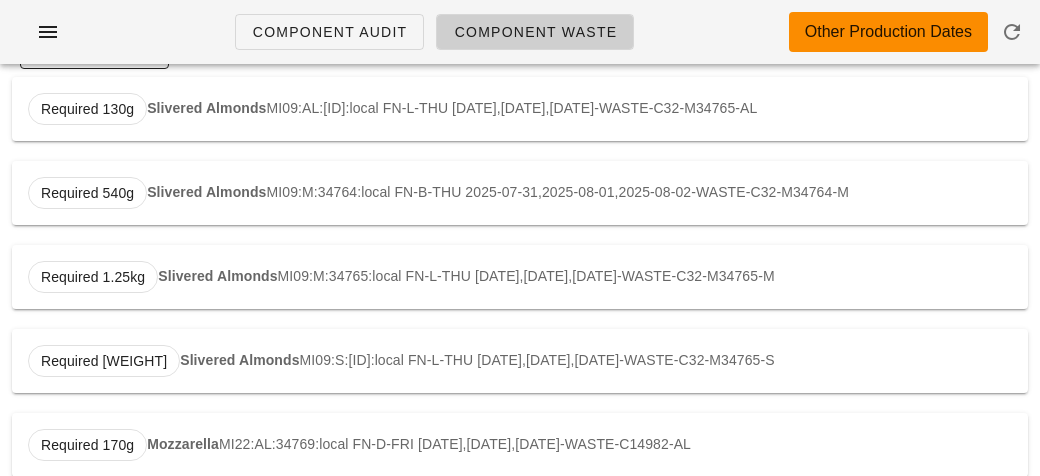 scroll, scrollTop: 0, scrollLeft: 0, axis: both 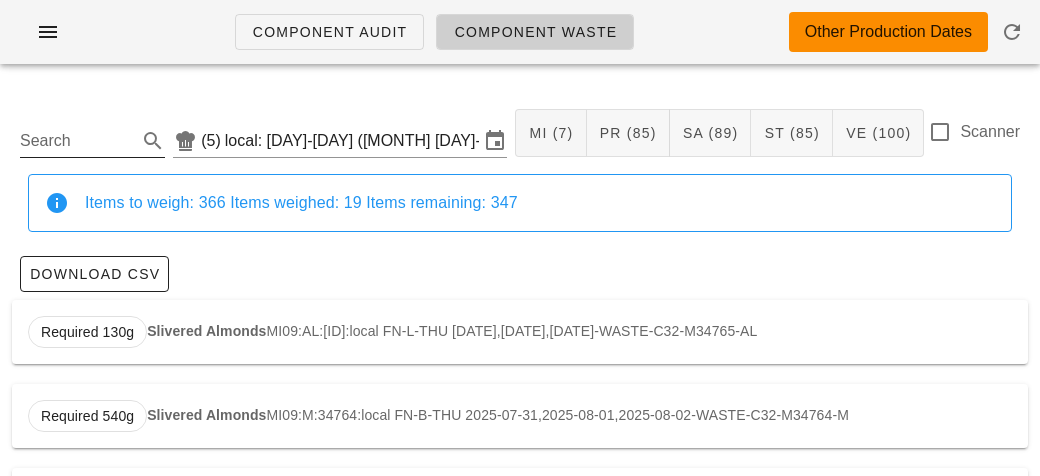 click on "Search" at bounding box center [76, 141] 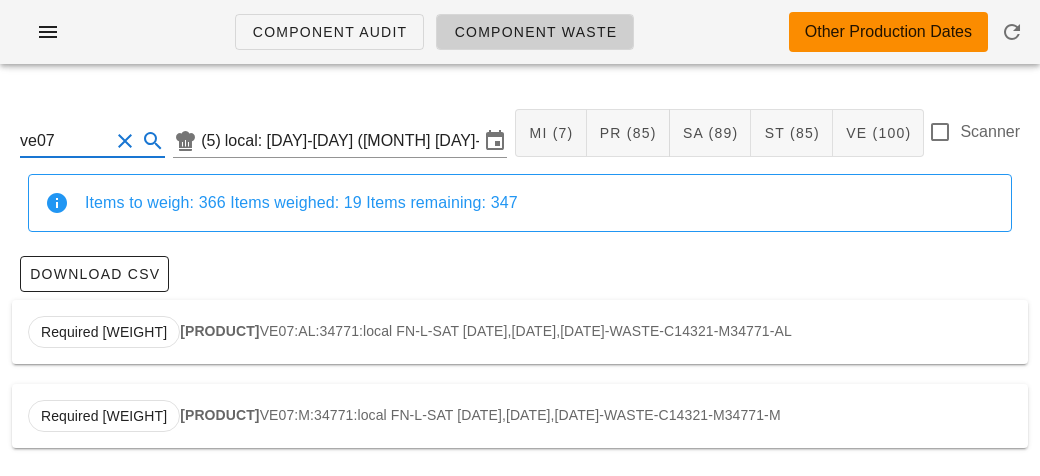 click on "[PRODUCT]" at bounding box center (219, 331) 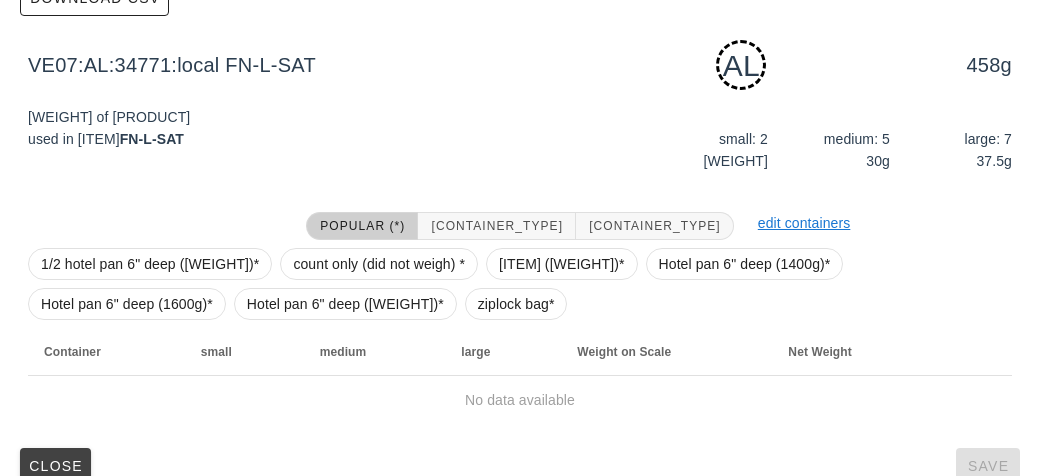 scroll, scrollTop: 302, scrollLeft: 0, axis: vertical 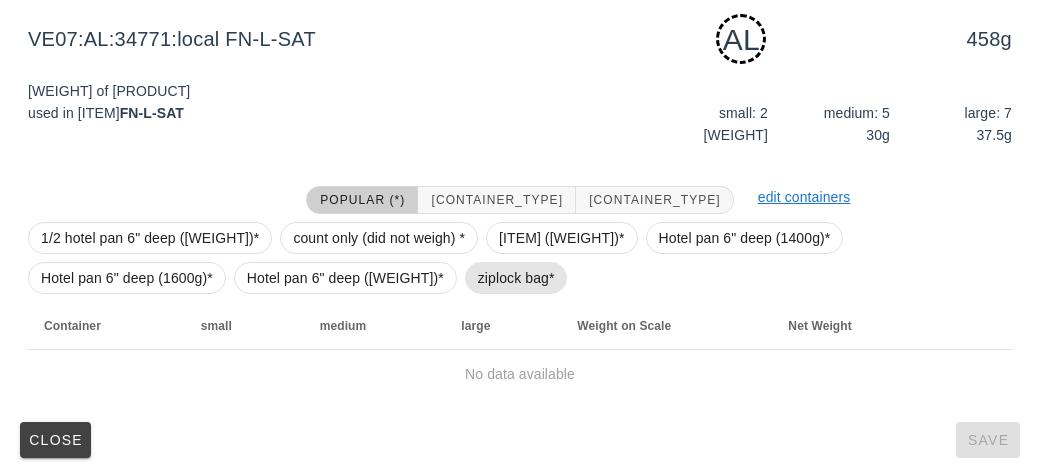 click on "ziplock bag*" at bounding box center (516, 278) 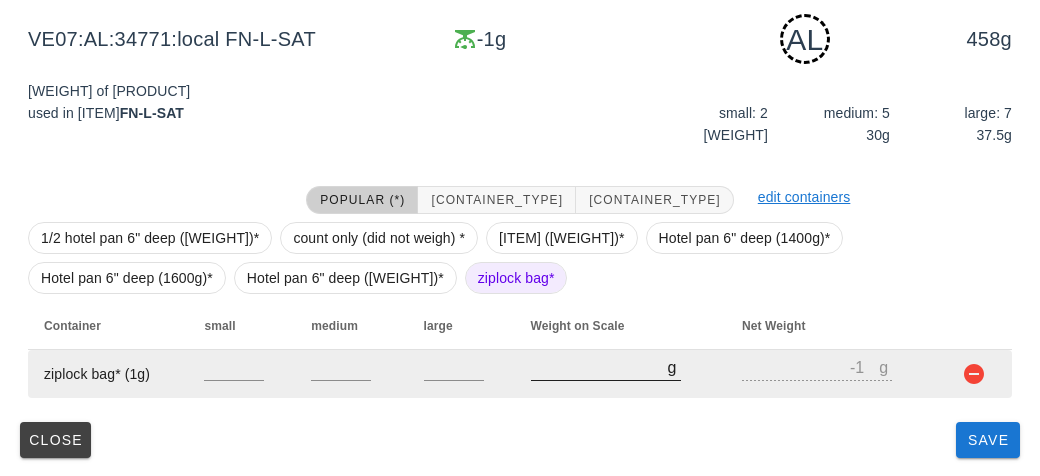 click on "[NUMBER]" at bounding box center [599, 367] 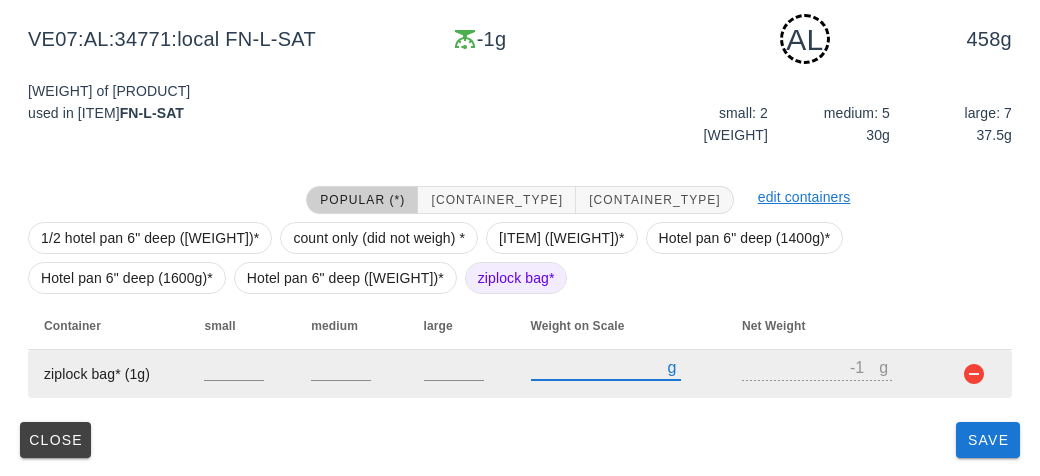 type on "20" 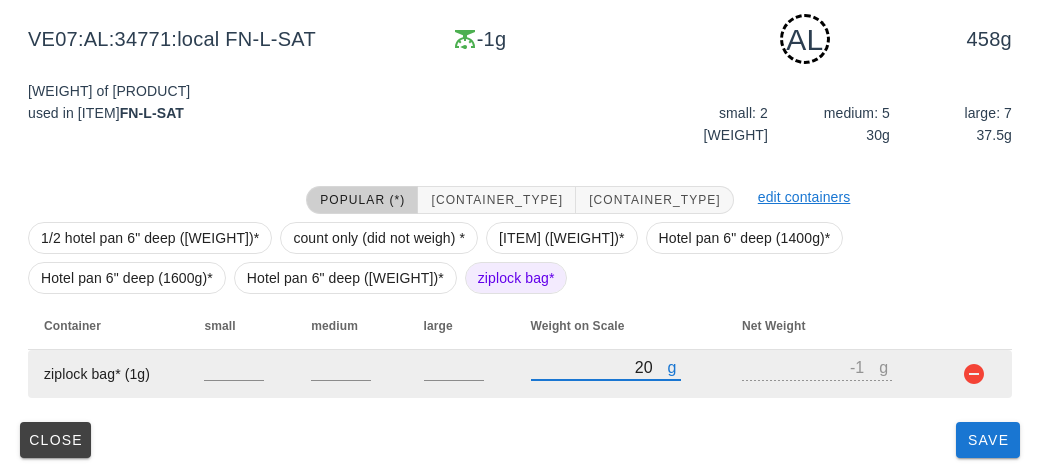type on "19" 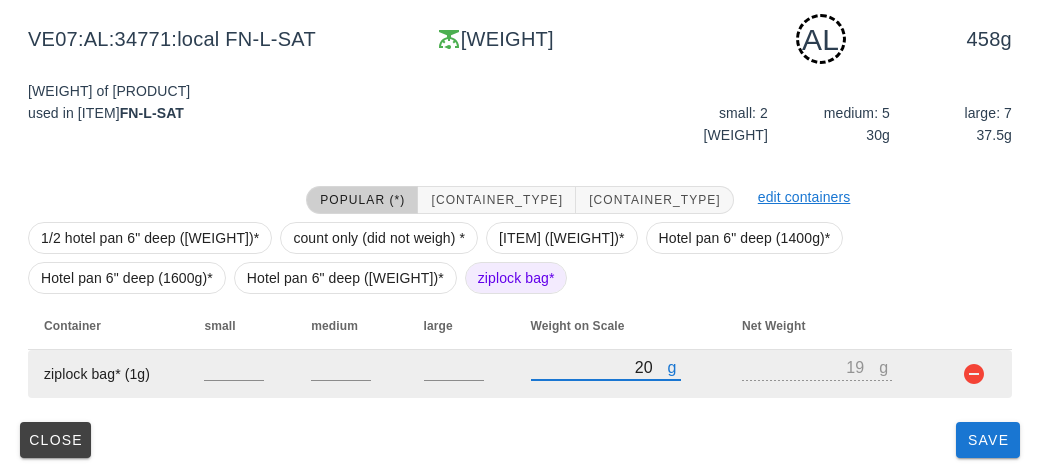 type on "200" 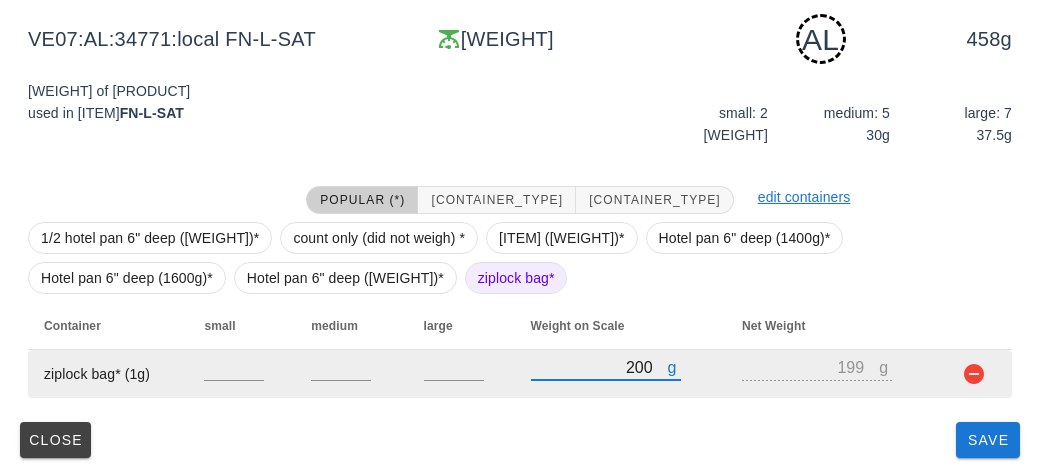 type on "200" 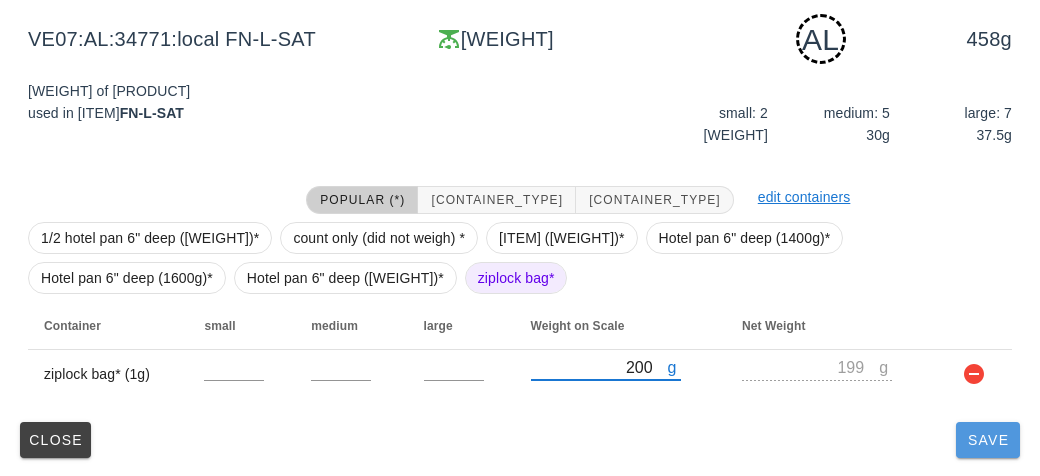 click on "Save" at bounding box center [988, 440] 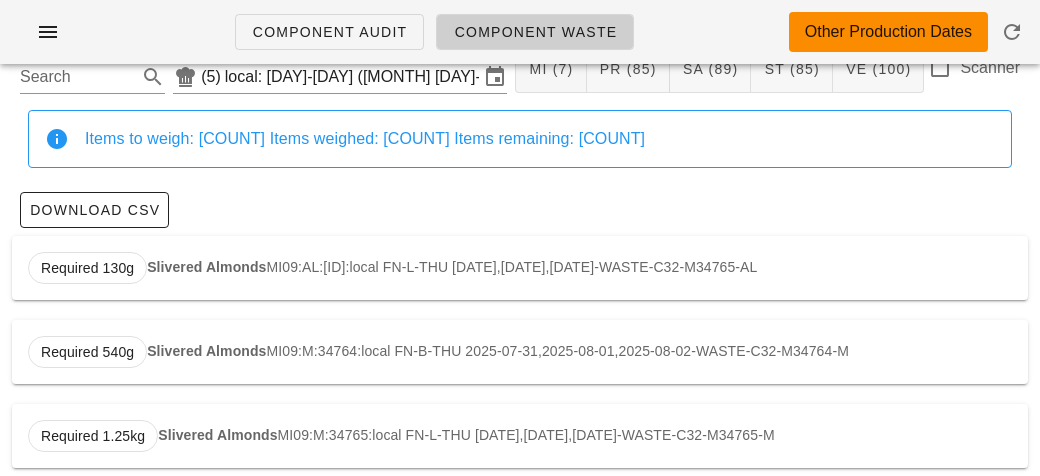 scroll, scrollTop: 0, scrollLeft: 0, axis: both 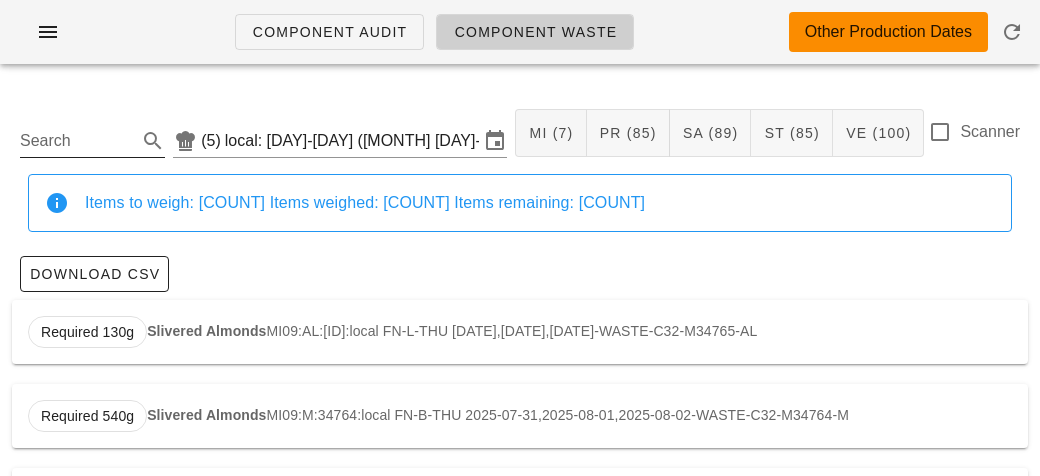 click on "Search" at bounding box center (76, 141) 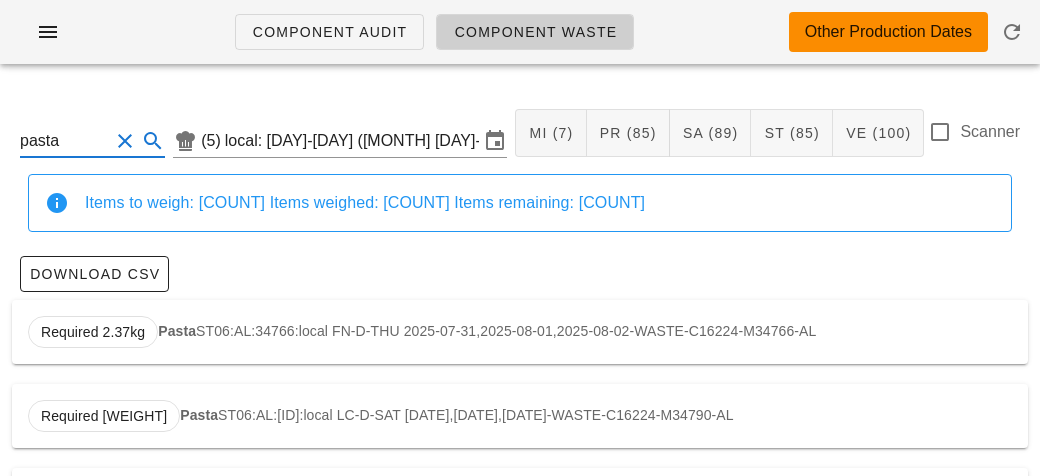click on "Required [WEIGHT] [ITEM]  ST06:AL:[ID]:local FN-D-THU [DATE],[DATE],[DATE]-WASTE-C16224-M34766-AL" at bounding box center [520, 332] 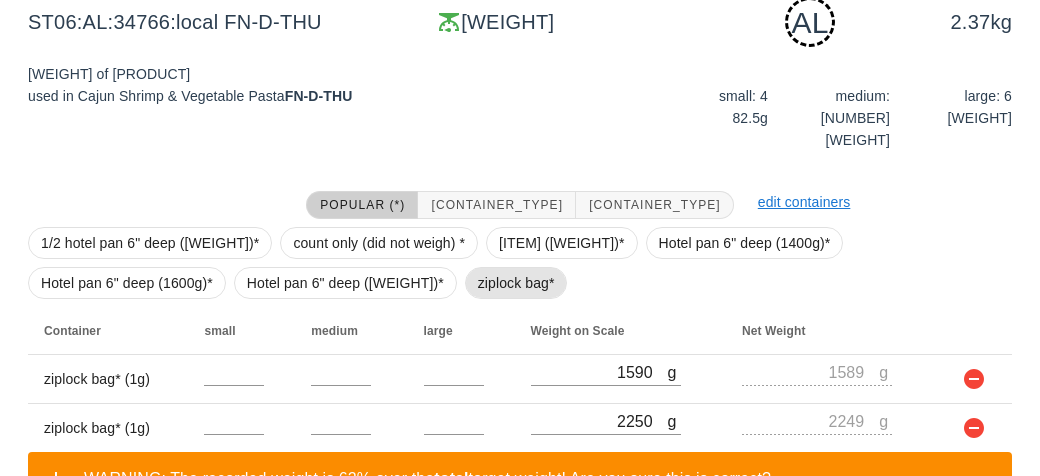 click on "ziplock bag*" at bounding box center [516, 283] 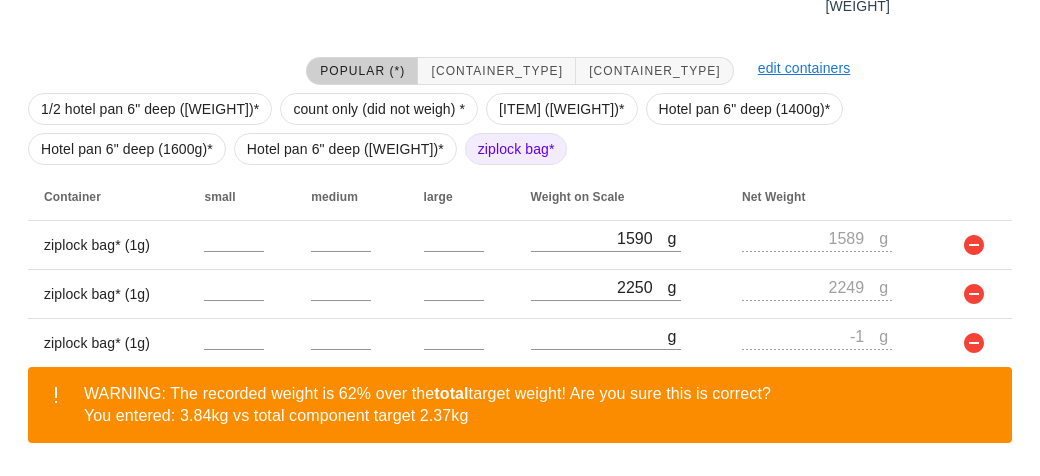 scroll, scrollTop: 491, scrollLeft: 0, axis: vertical 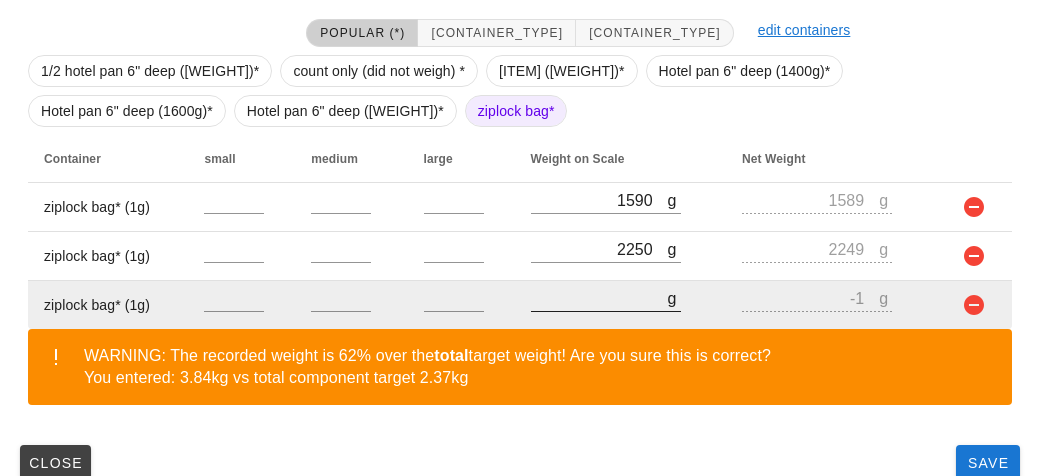 click on "[NUMBER]" at bounding box center [599, 298] 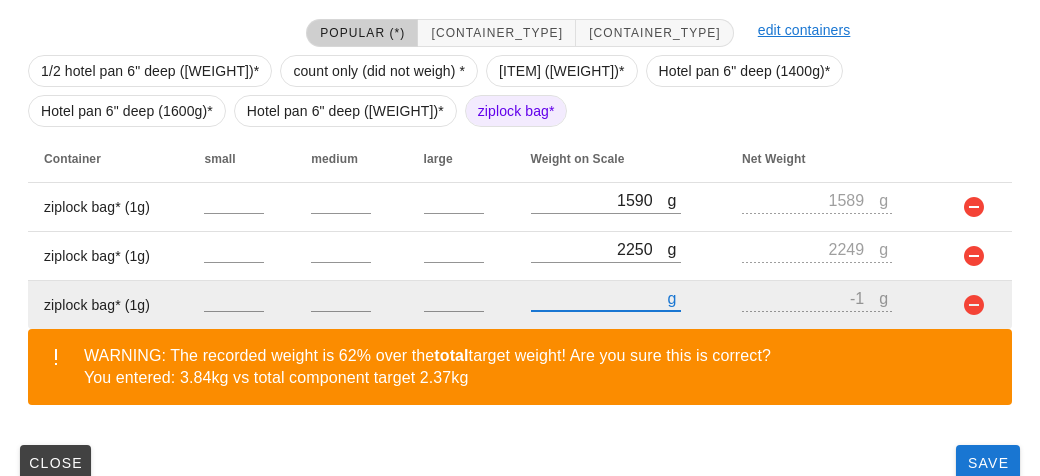type on "80" 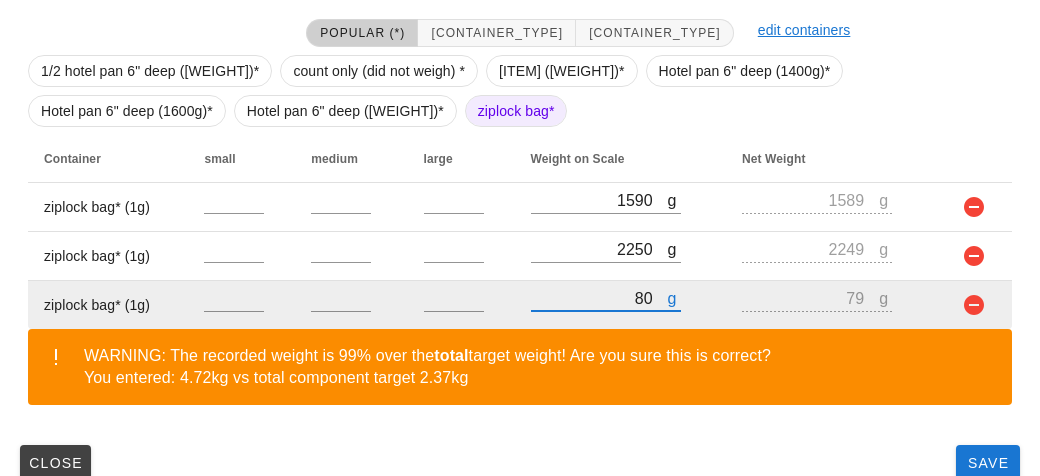 type on "880" 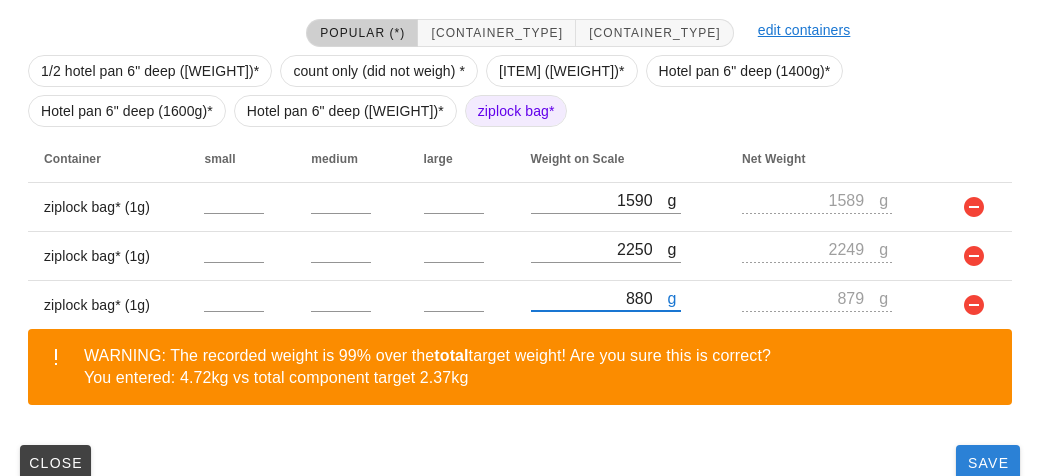 type on "880" 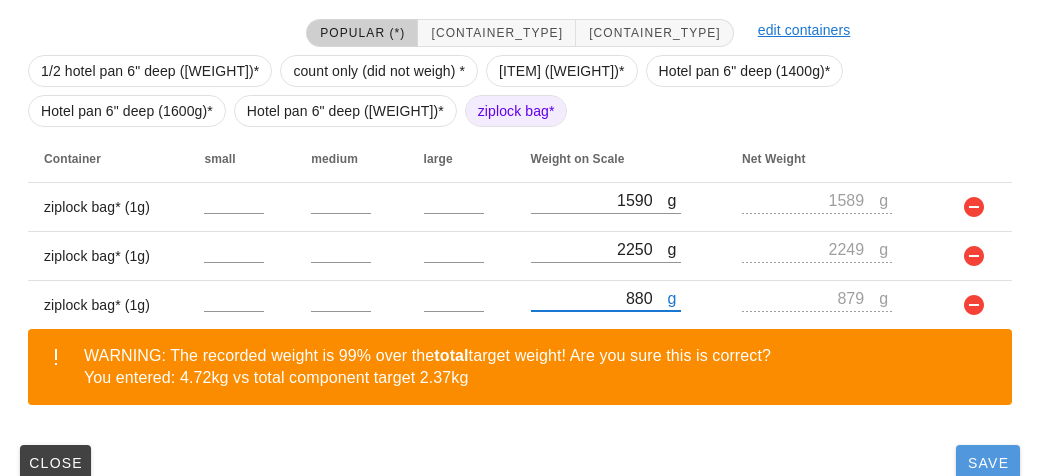 click on "Save" at bounding box center (988, 463) 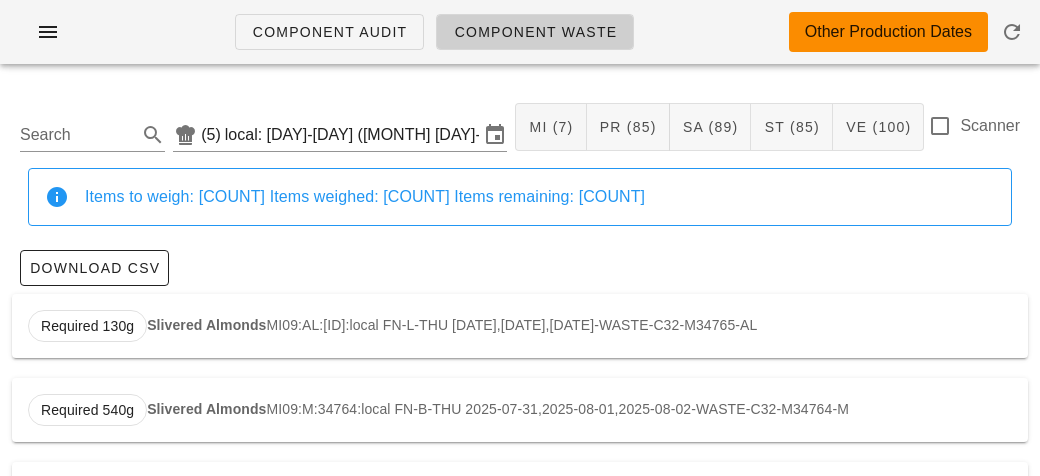 scroll, scrollTop: 3, scrollLeft: 0, axis: vertical 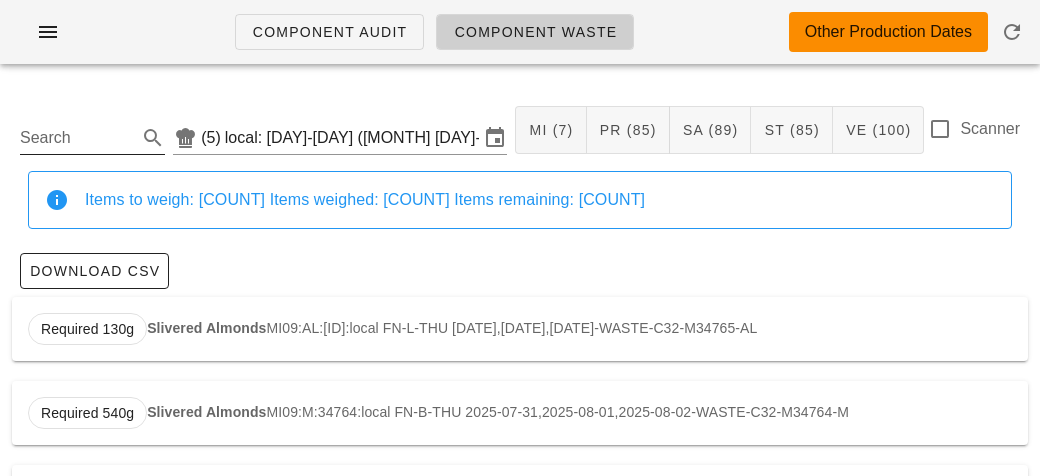 click on "Search" at bounding box center (76, 138) 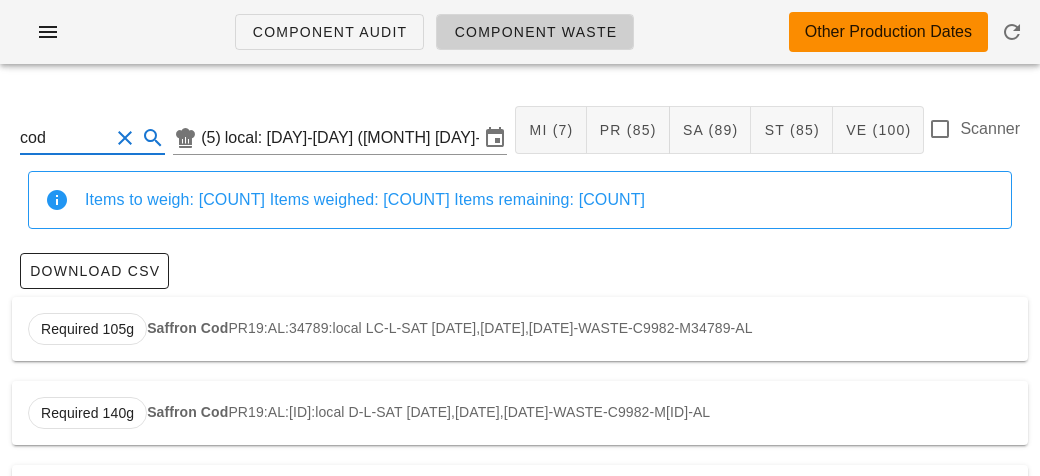 click on "Required [WEIGHT] [ITEM]  PR19:AL:[ID]:local LC-L-SAT [DATE],[DATE],[DATE]-WASTE-C9982-M34789-AL" at bounding box center (520, 329) 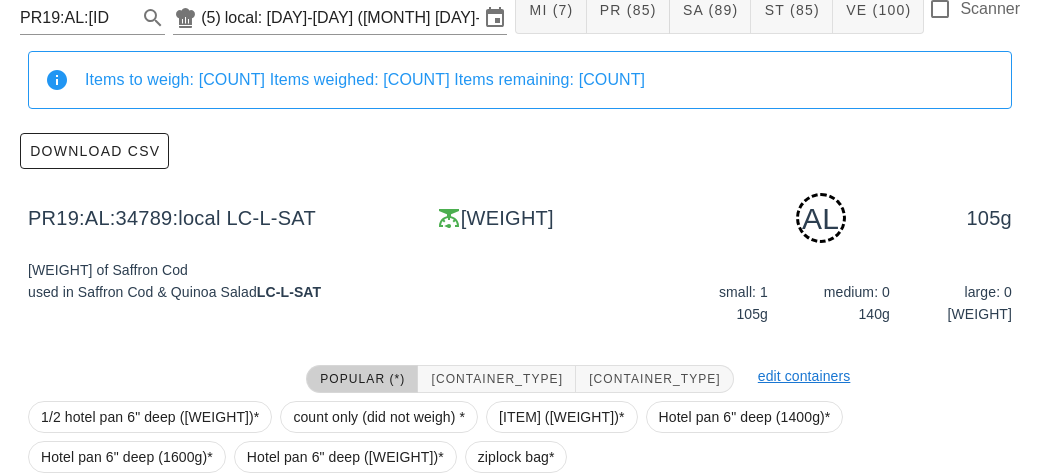scroll, scrollTop: 302, scrollLeft: 0, axis: vertical 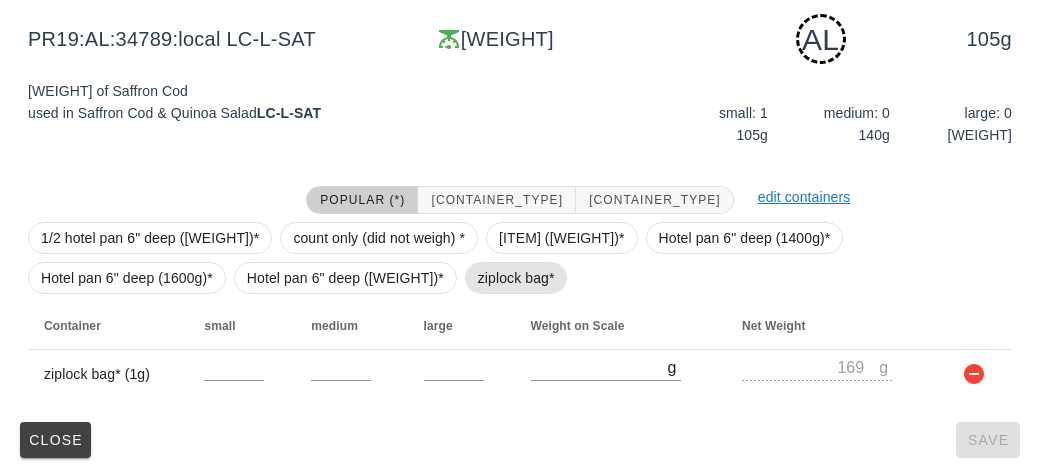 click on "ziplock bag*" at bounding box center (516, 278) 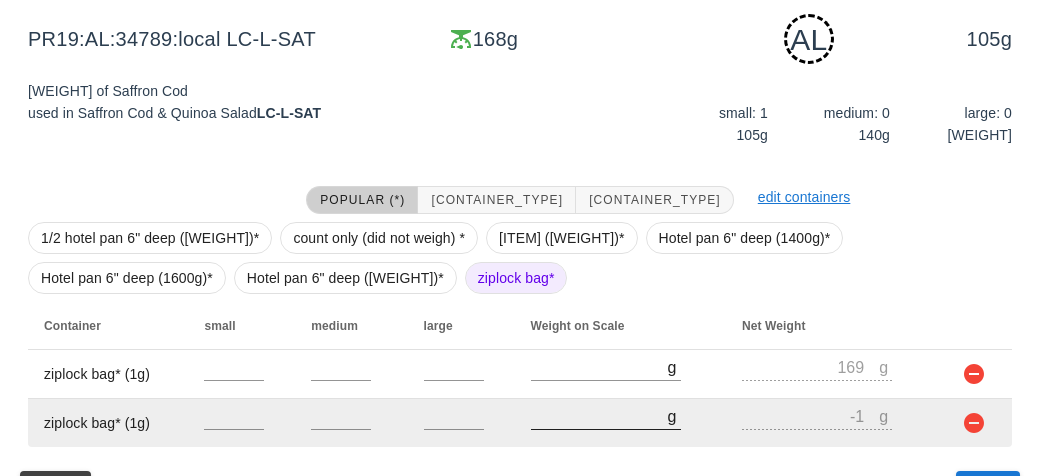 click on "[NUMBER]" at bounding box center [599, 416] 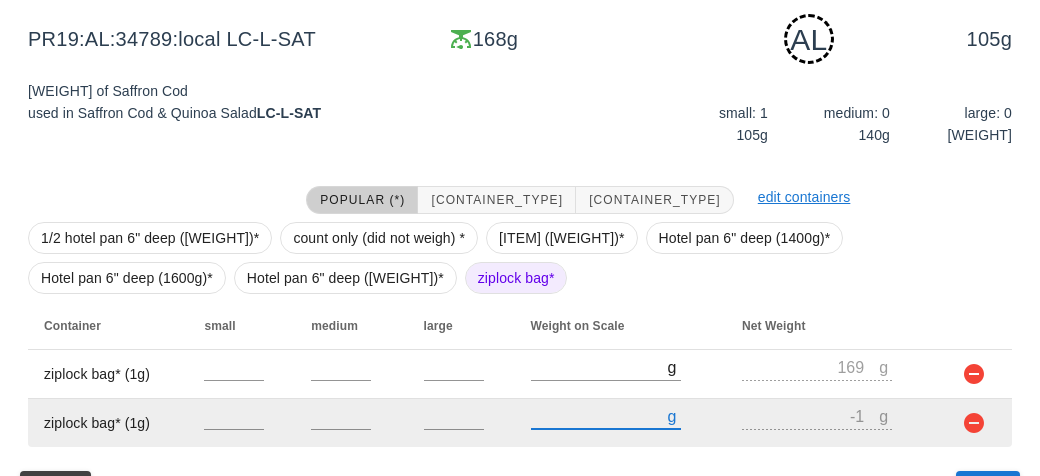 type on "20" 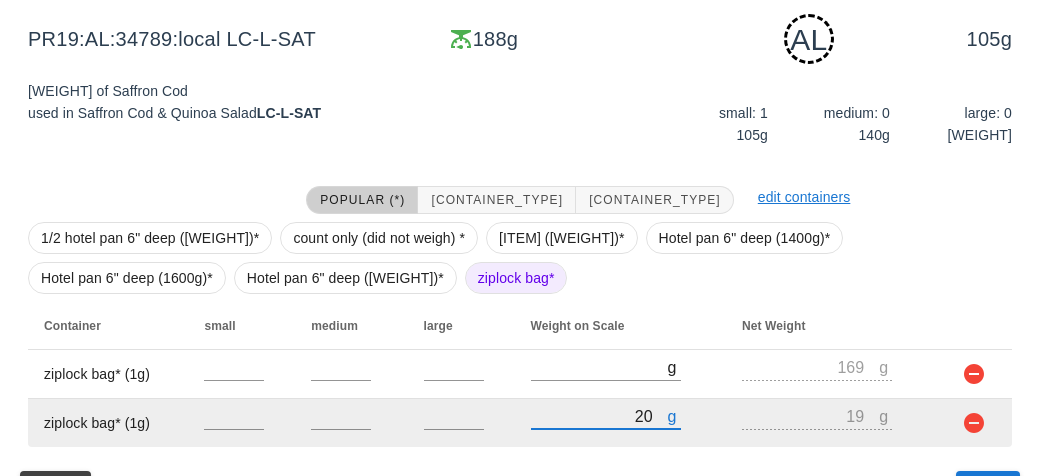 type on "200" 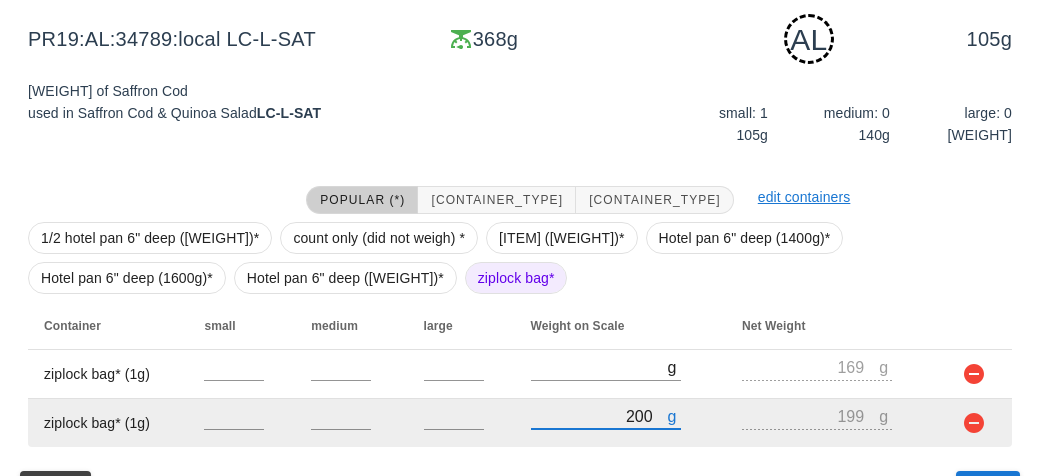 scroll, scrollTop: 350, scrollLeft: 0, axis: vertical 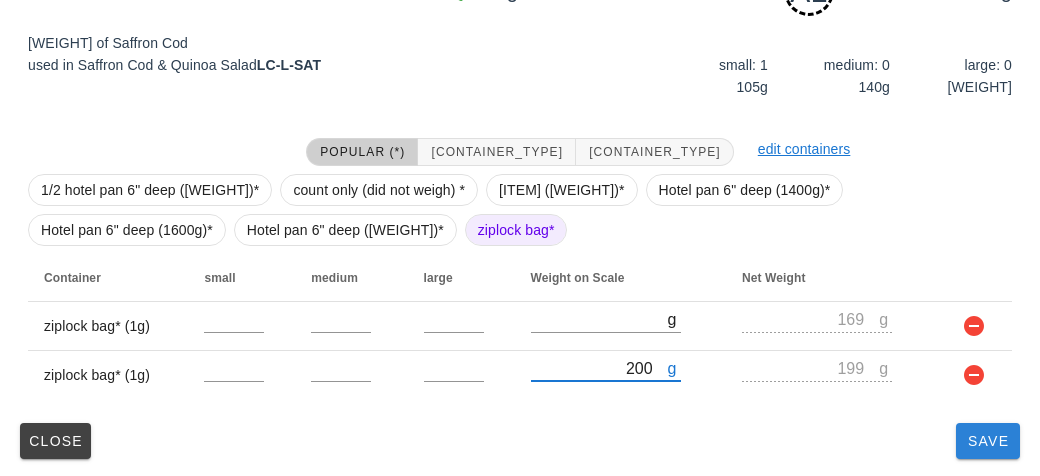 type on "200" 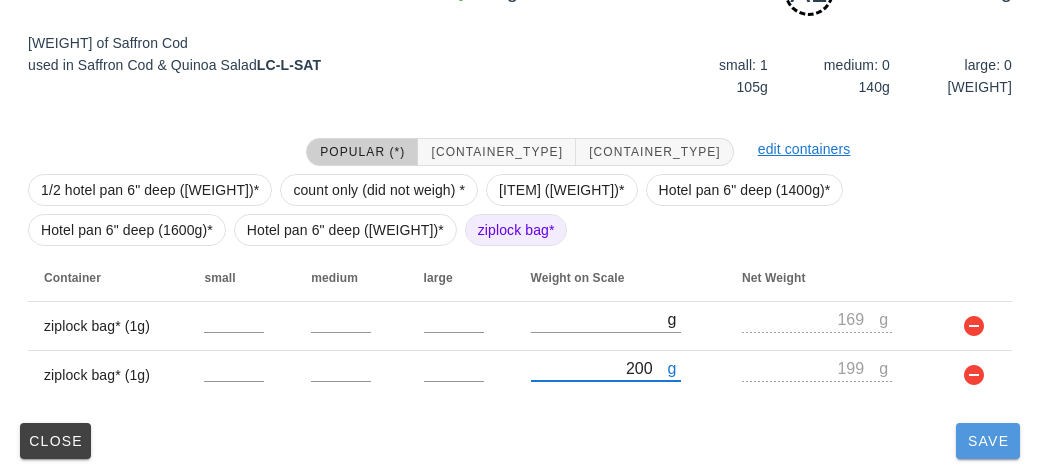 click on "Save" at bounding box center (988, 441) 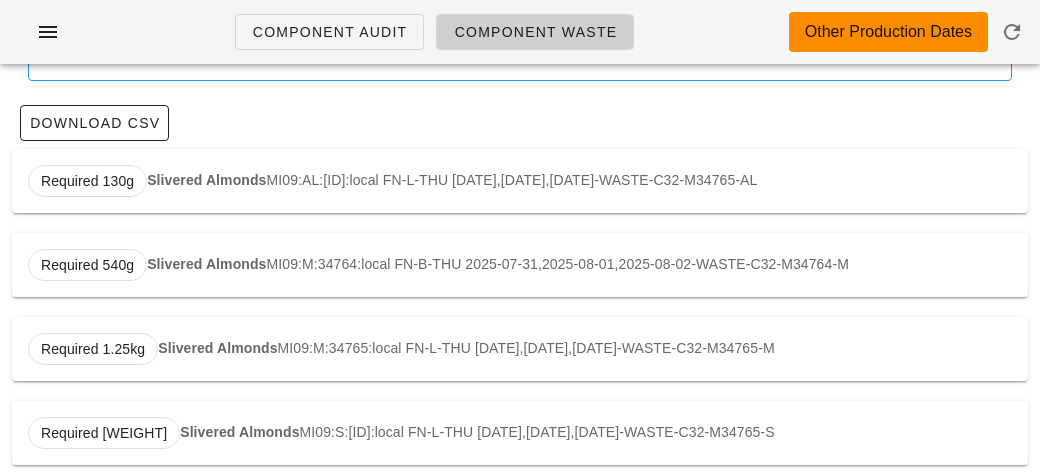 scroll, scrollTop: 0, scrollLeft: 0, axis: both 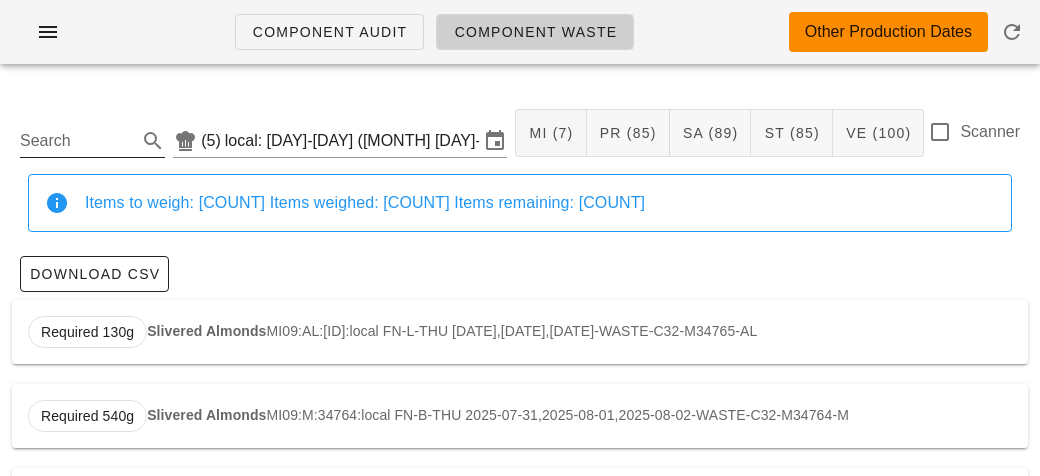 click on "Search" at bounding box center (76, 141) 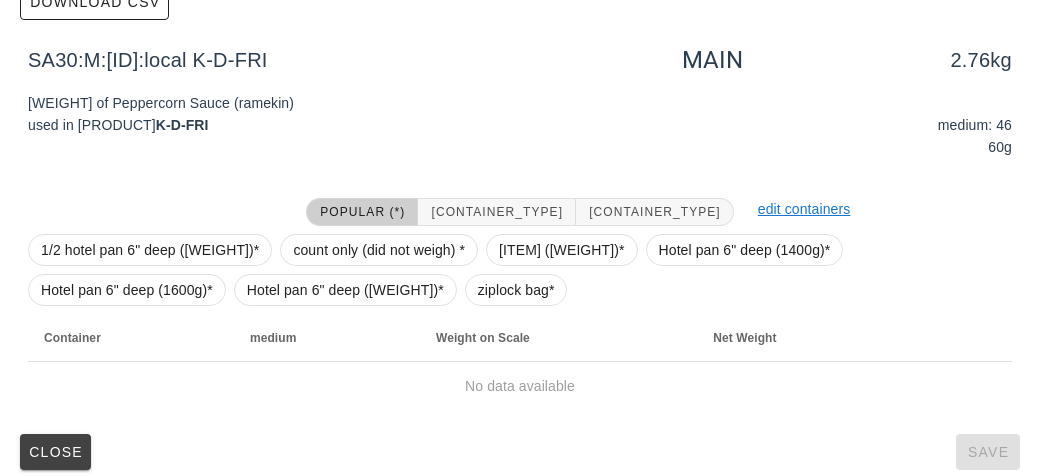 scroll, scrollTop: 284, scrollLeft: 0, axis: vertical 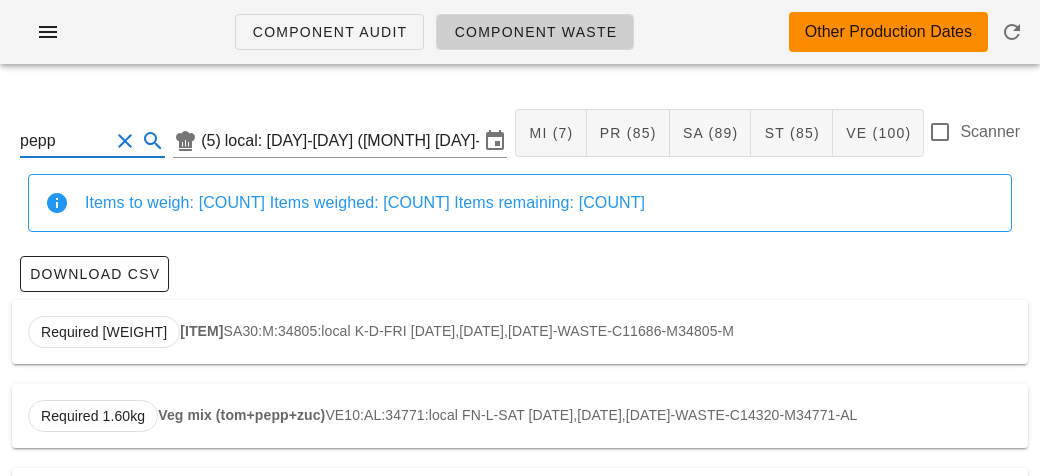 click on "pepp" at bounding box center [64, 141] 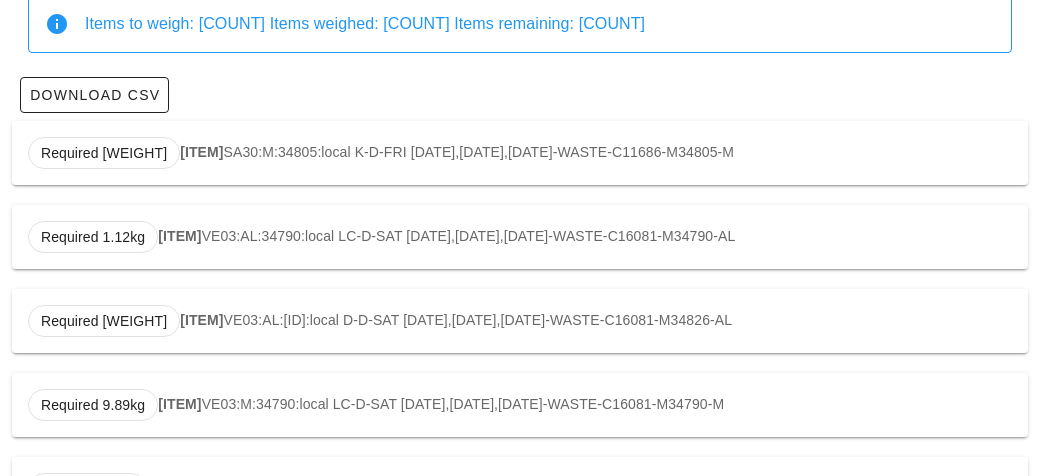 scroll, scrollTop: 181, scrollLeft: 0, axis: vertical 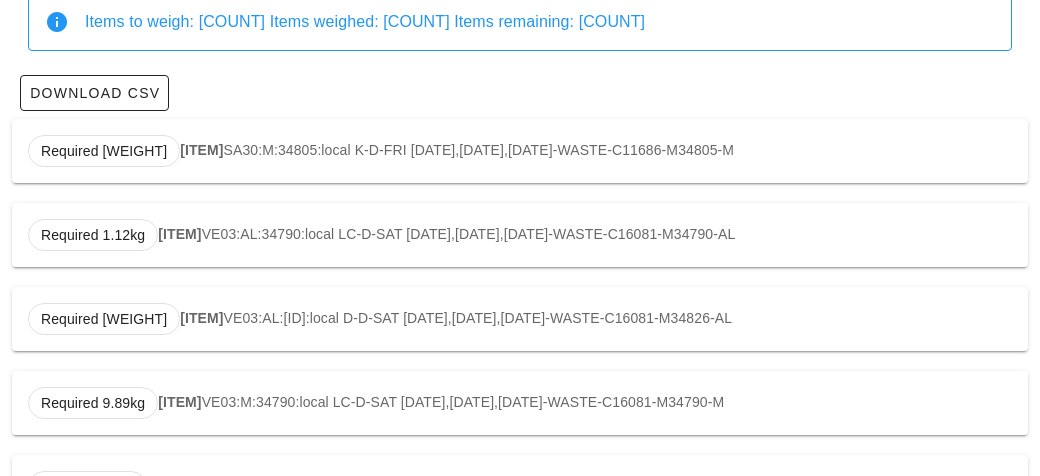 click on "Required [WEIGHT] [PRODUCT]  VE03:AL:34790:local LC-D-SAT [DATE],[DATE],[DATE]-WASTE-C16081-M34790-AL" at bounding box center (520, 235) 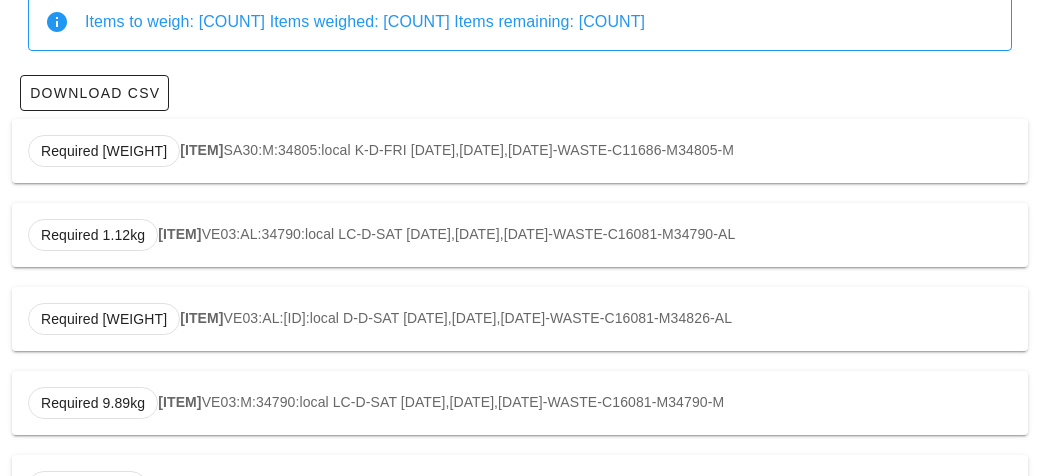 type on "VE03:AL:34790:local" 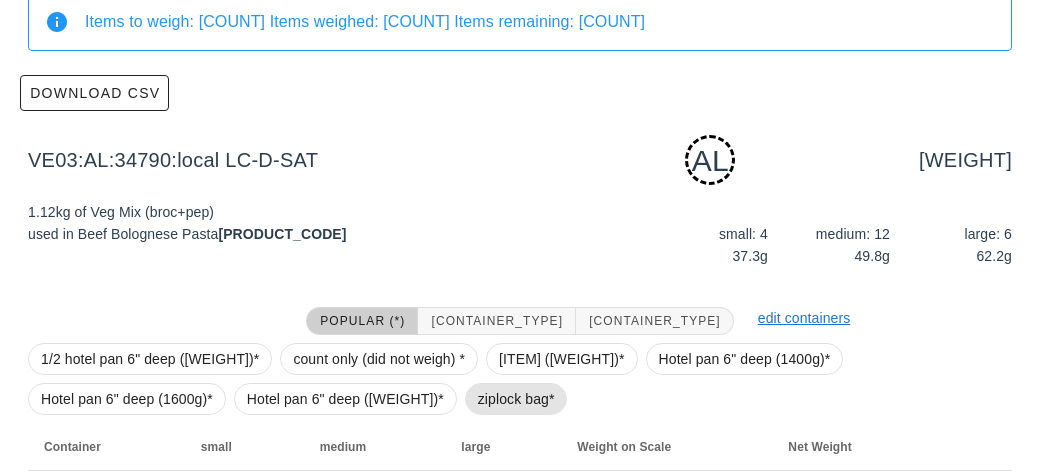click on "ziplock bag*" at bounding box center (516, 399) 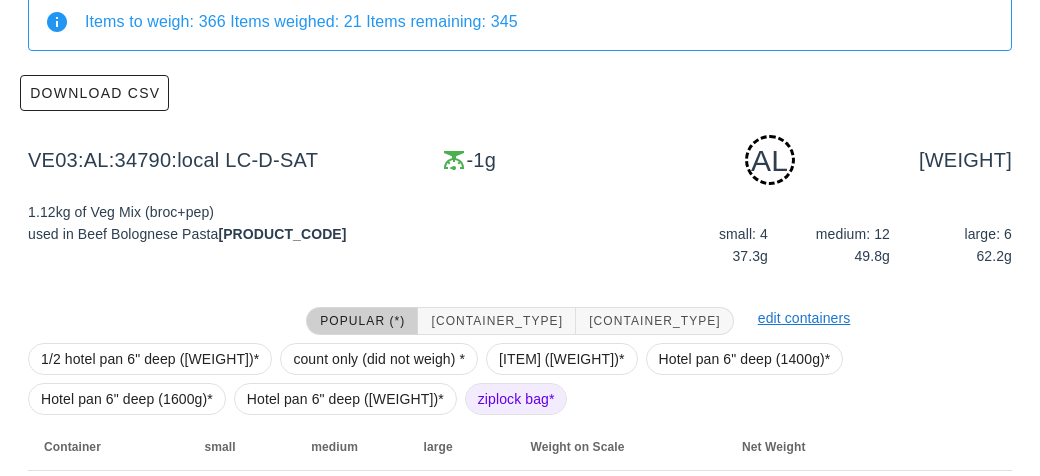 scroll, scrollTop: 302, scrollLeft: 0, axis: vertical 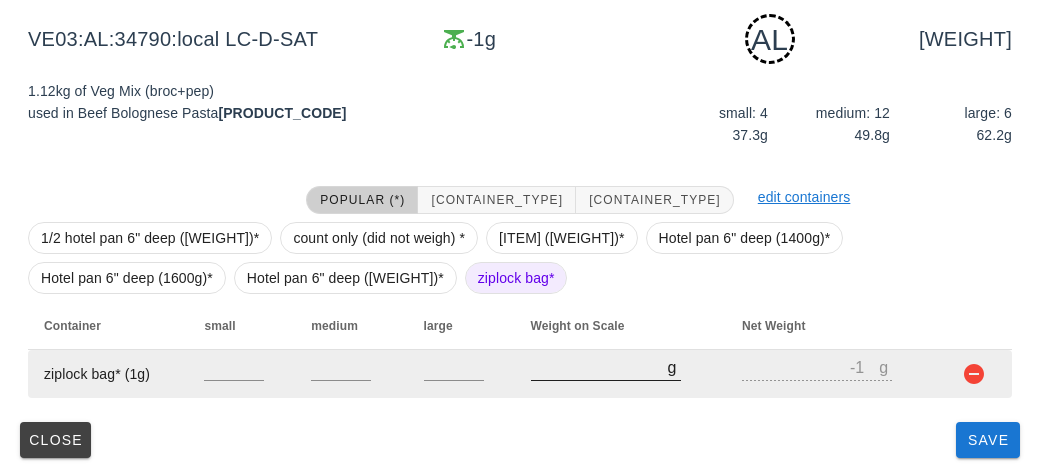 click on "[NUMBER]" at bounding box center [599, 367] 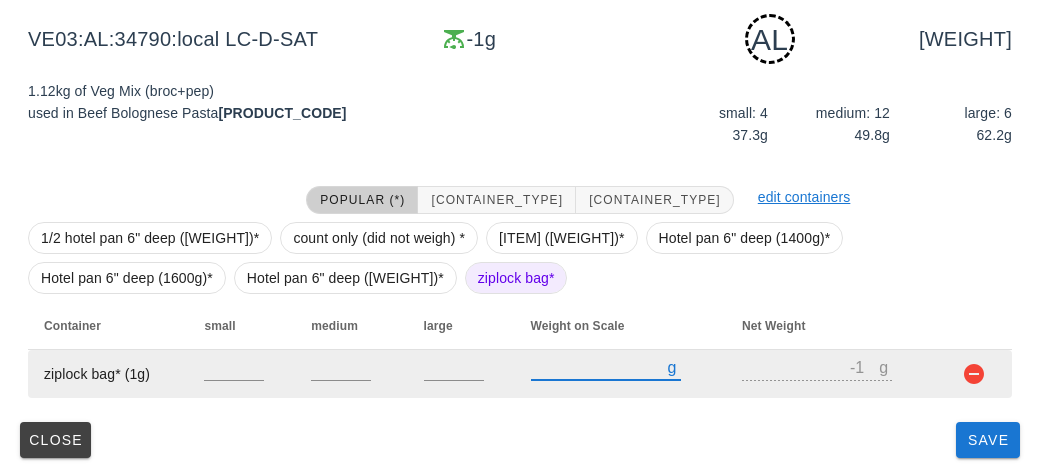 type on "10" 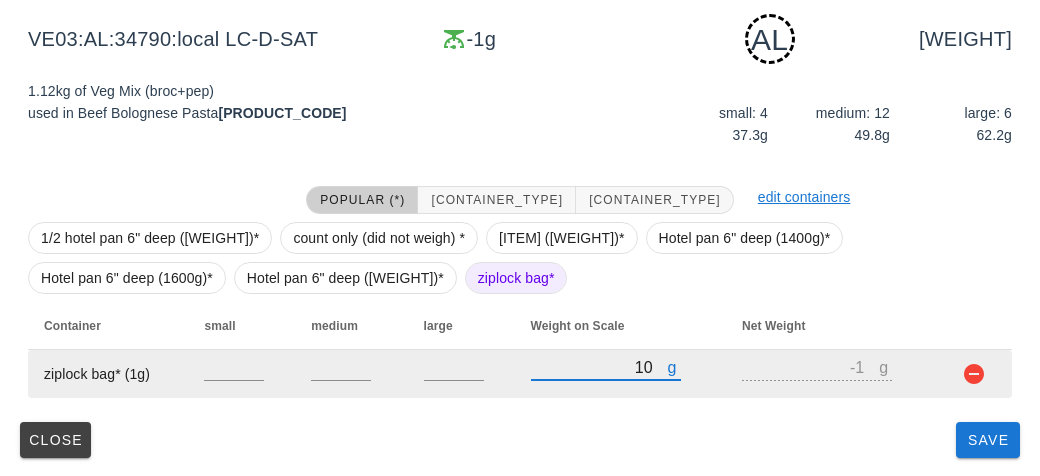 type on "9" 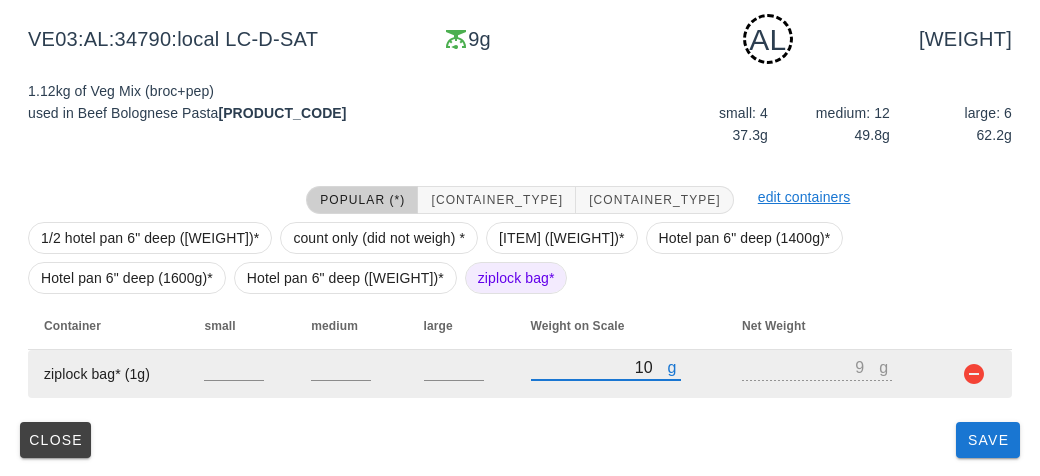 type on "180" 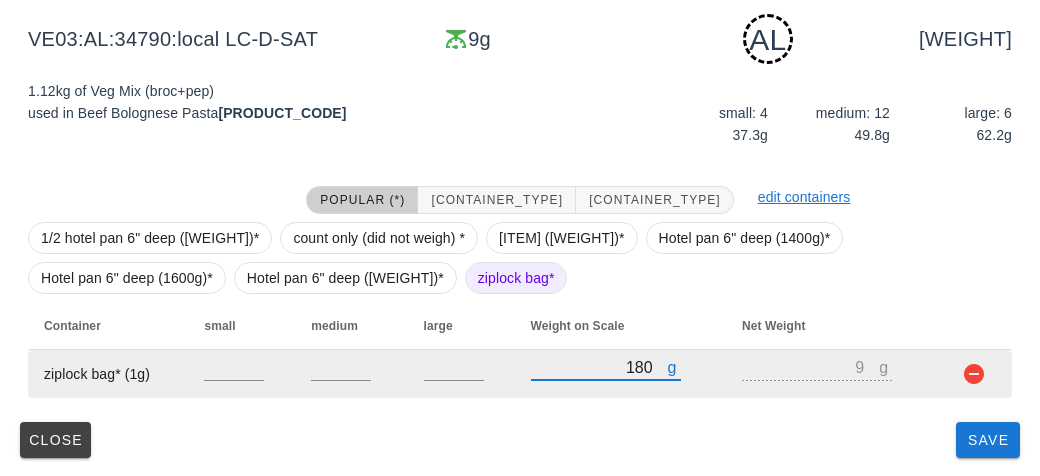 type on "179" 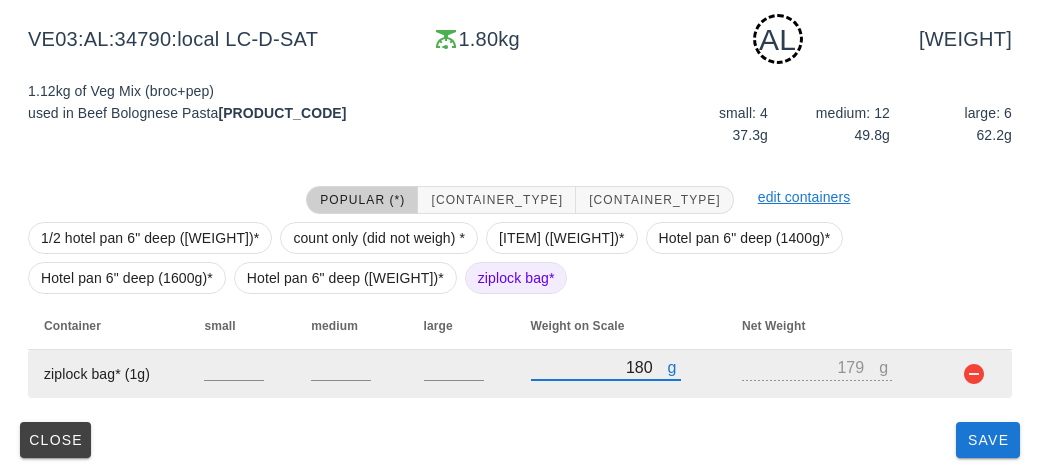 type on "1800" 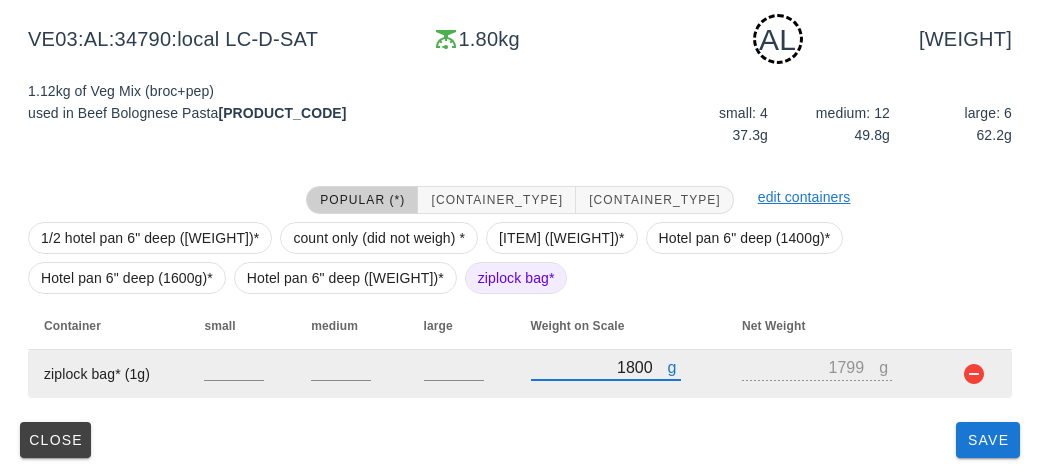 type on "1800" 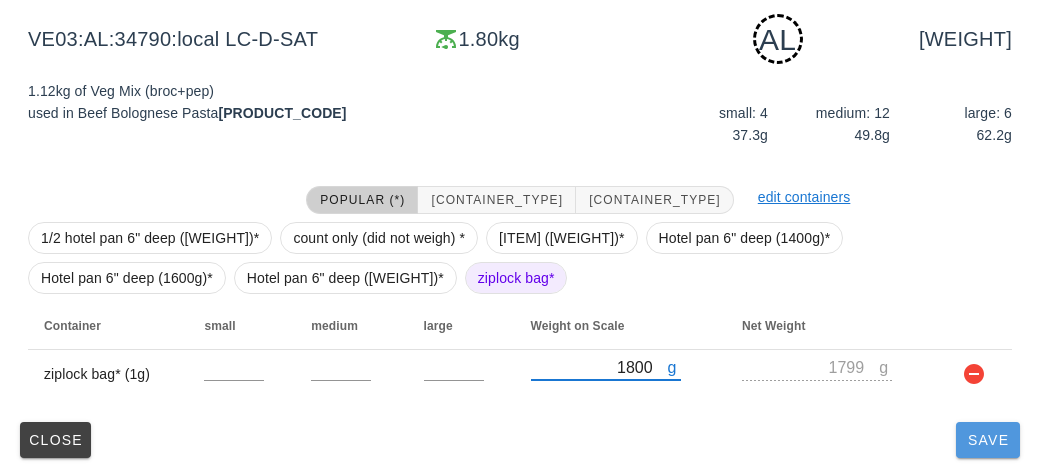 click on "Save" at bounding box center (988, 440) 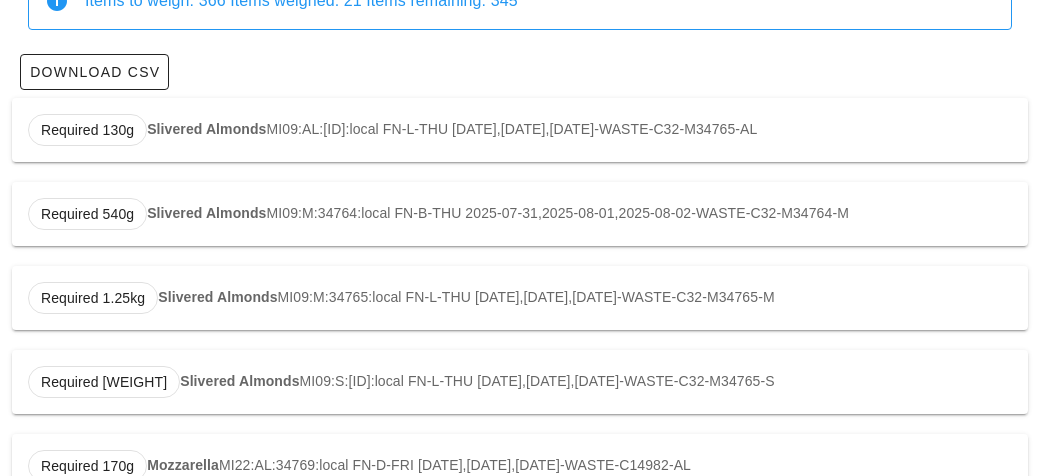 scroll, scrollTop: 0, scrollLeft: 0, axis: both 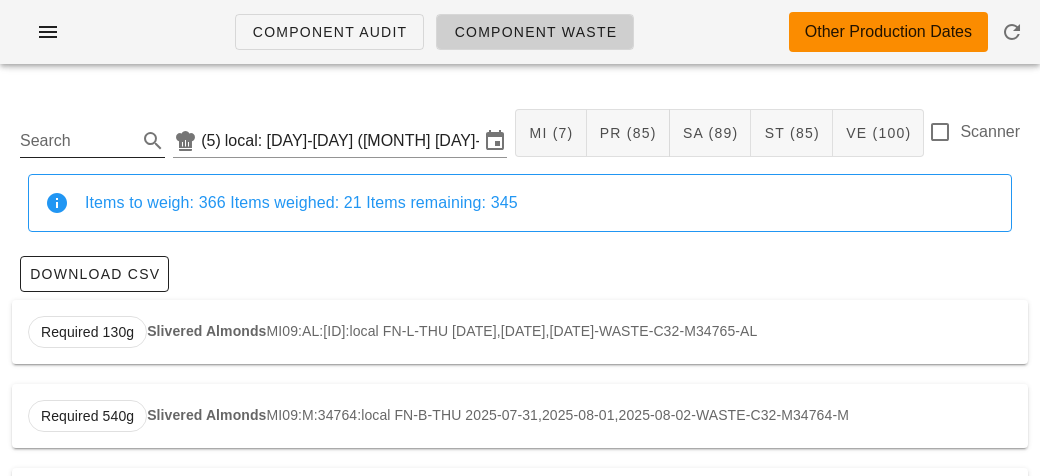 click on "Search" at bounding box center [76, 141] 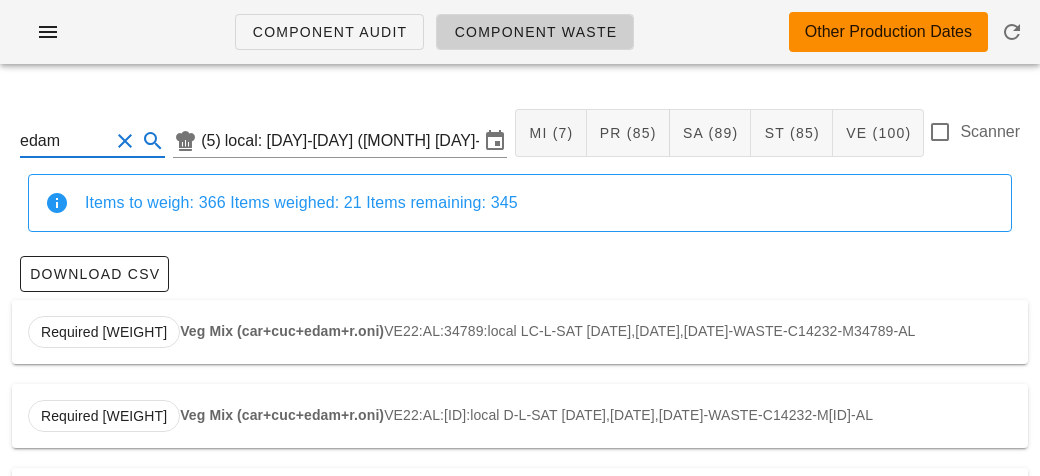 click on "Veg Mix (car+cuc+edam+r.oni)" at bounding box center [282, 331] 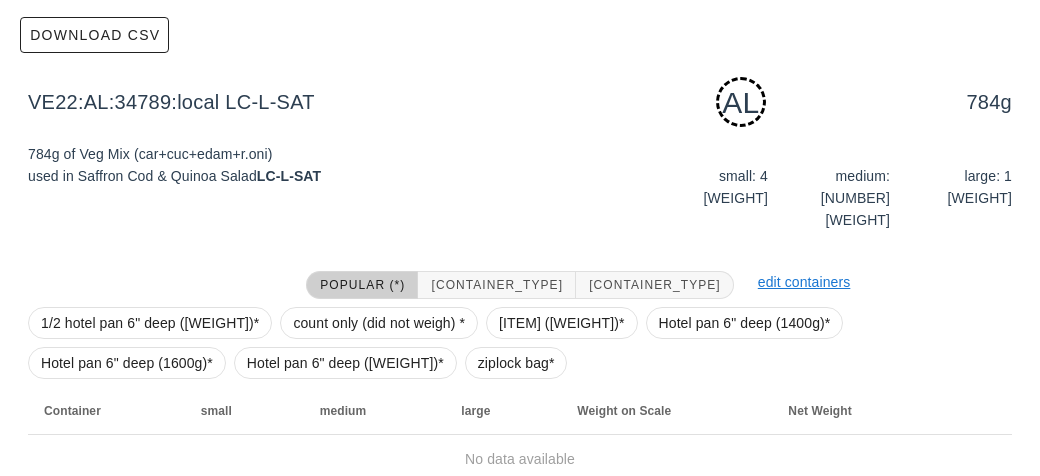 scroll, scrollTop: 302, scrollLeft: 0, axis: vertical 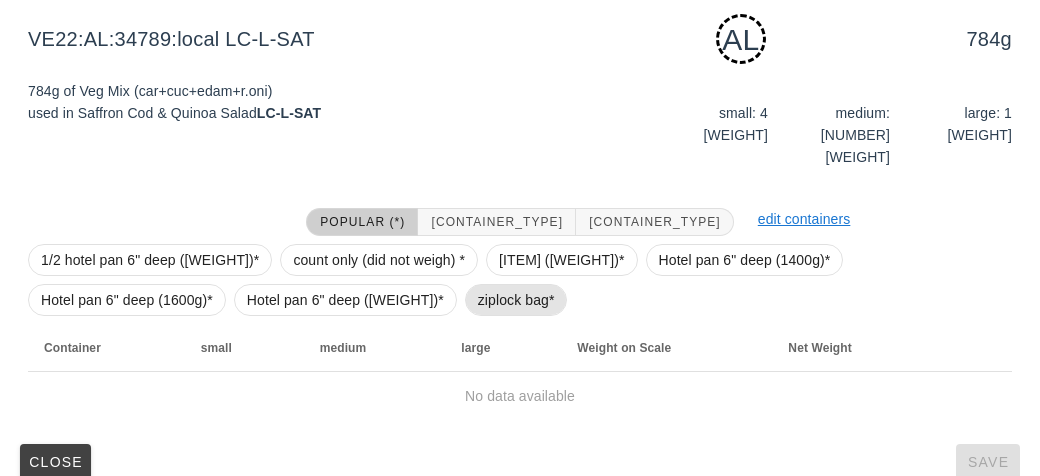 click on "ziplock bag*" at bounding box center [516, 300] 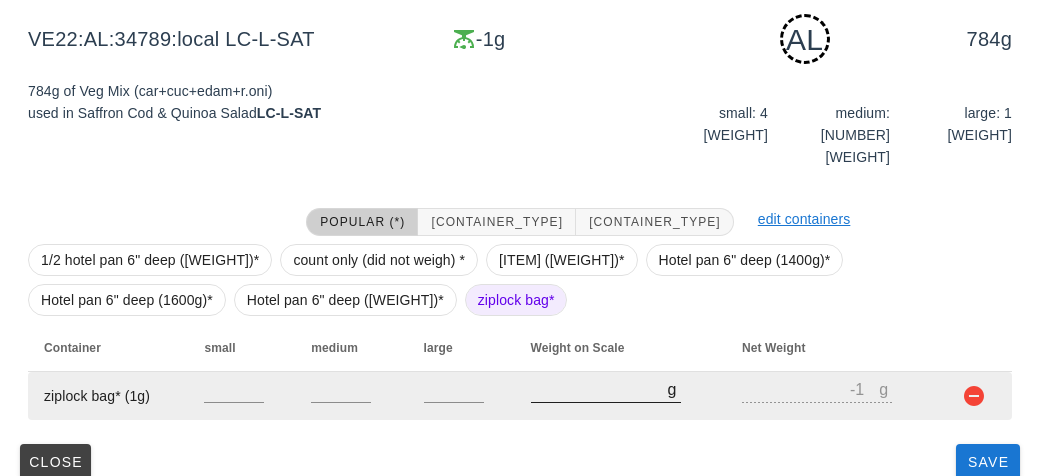 click on "[NUMBER]" at bounding box center (599, 389) 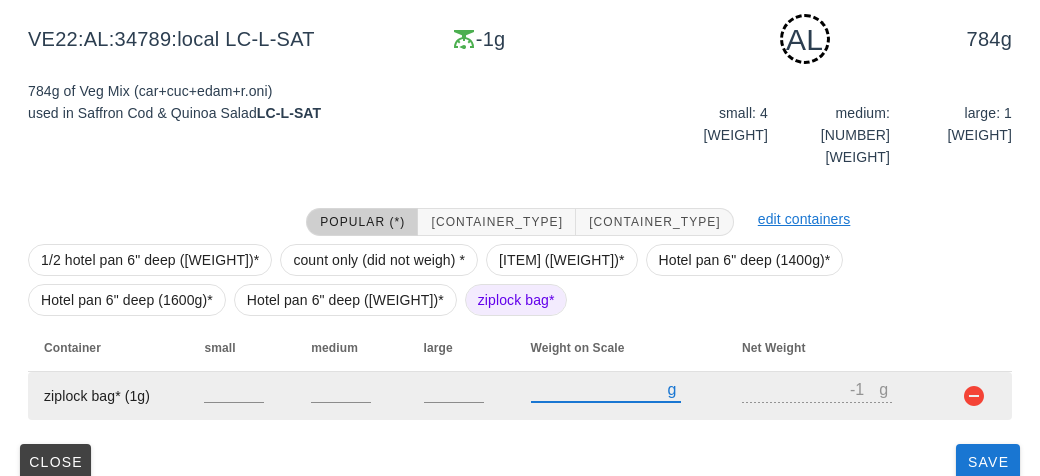 type on "80" 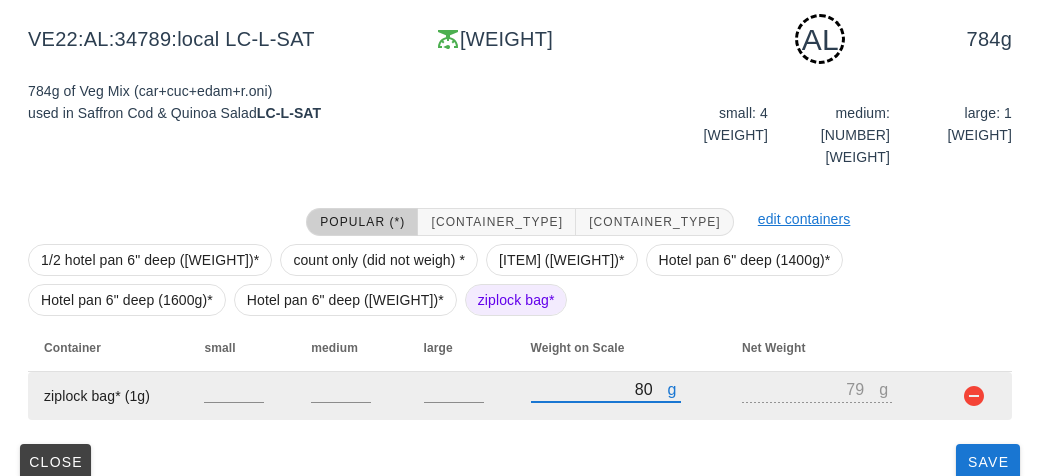type on "830" 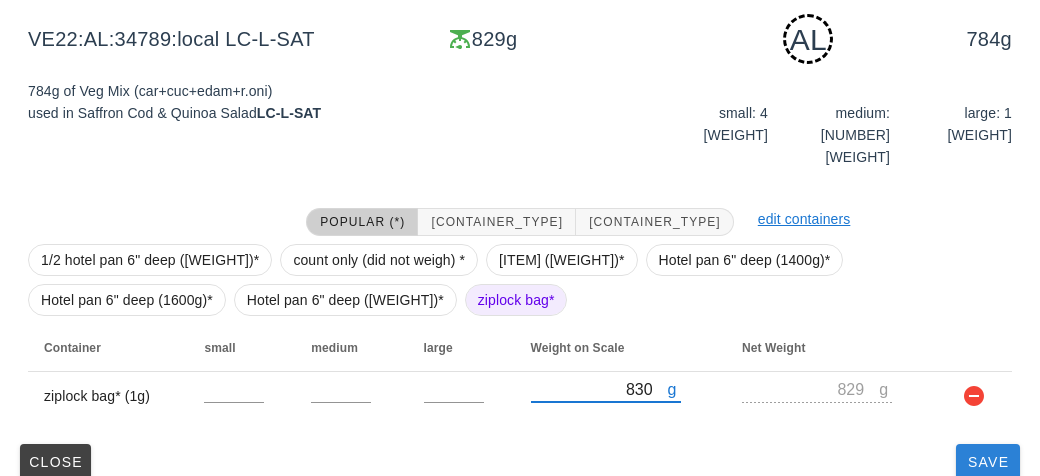 type on "830" 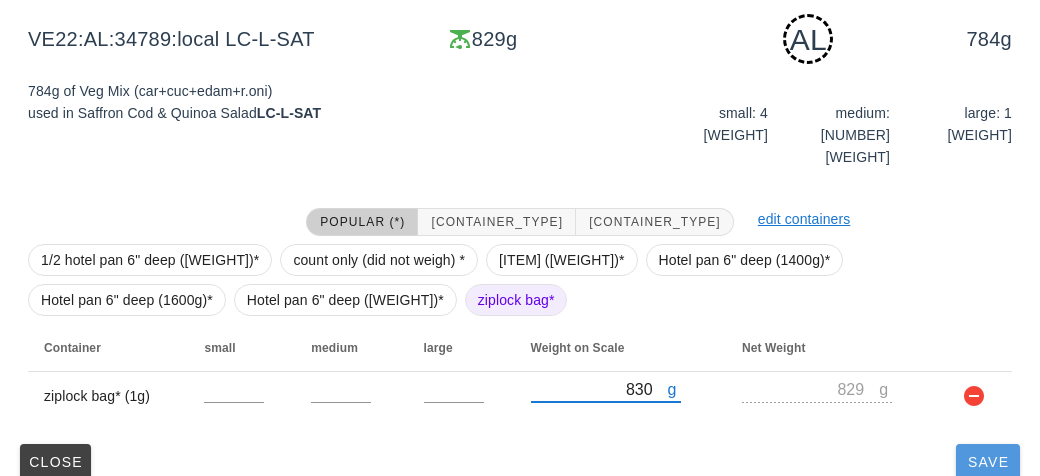 click on "Save" at bounding box center [988, 462] 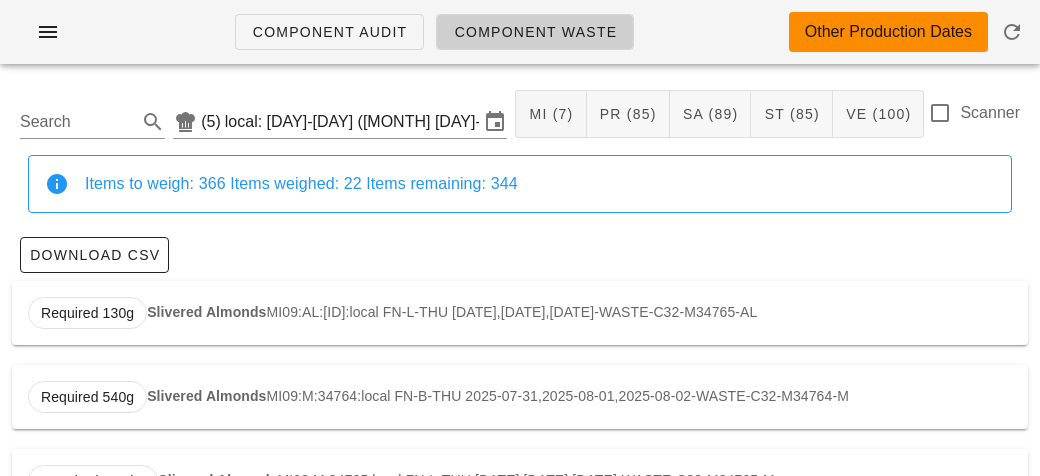 scroll, scrollTop: 0, scrollLeft: 0, axis: both 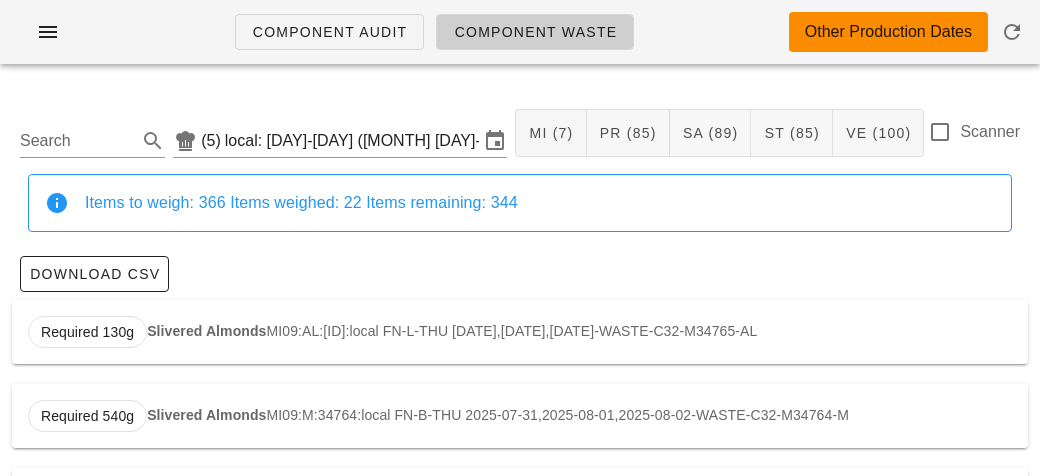 click on "Search ([COUNT]) local: [DAY]-[DAY] ([MONTH] [DAY]-[DAY]) MI ([COUNT]) PR ([COUNT]) SA ([COUNT]) ST ([COUNT]) VE ([COUNT]) Scanner" at bounding box center [520, 133] 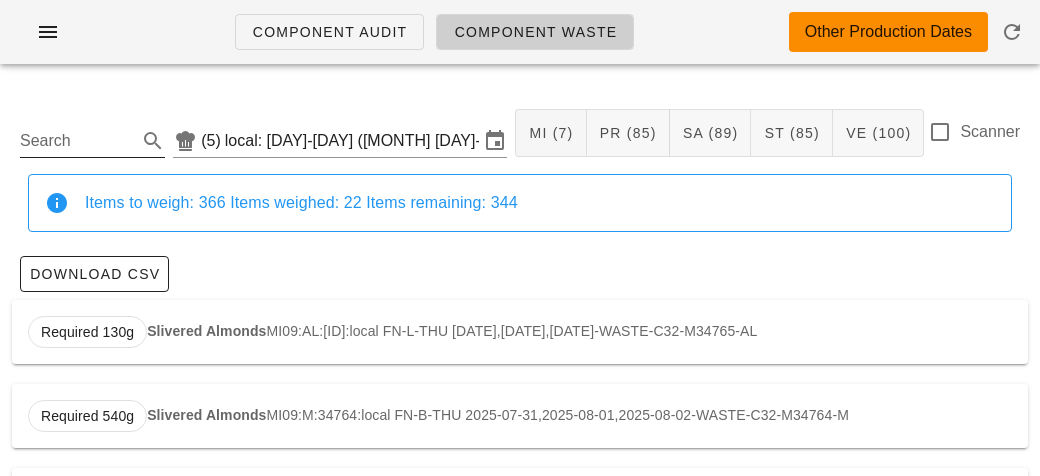 click on "Search" at bounding box center (76, 141) 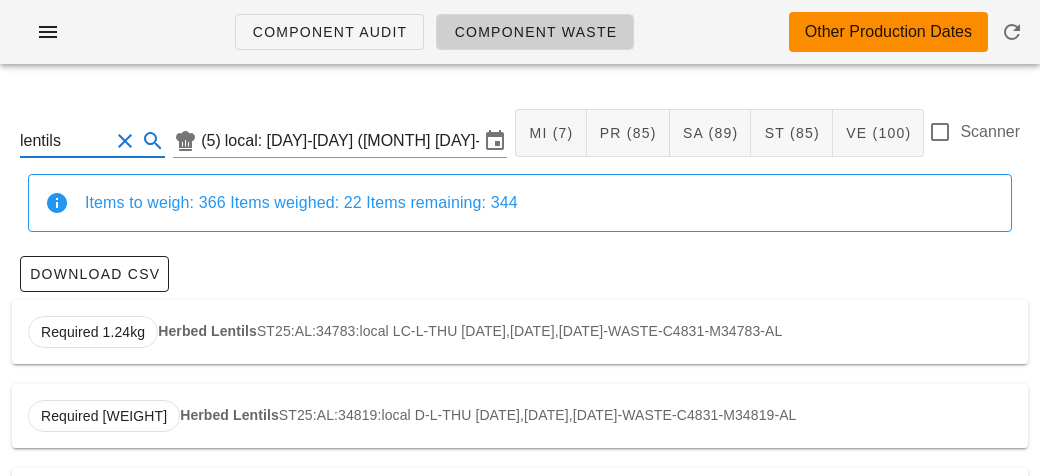 click on "Herbed Lentils" at bounding box center (207, 331) 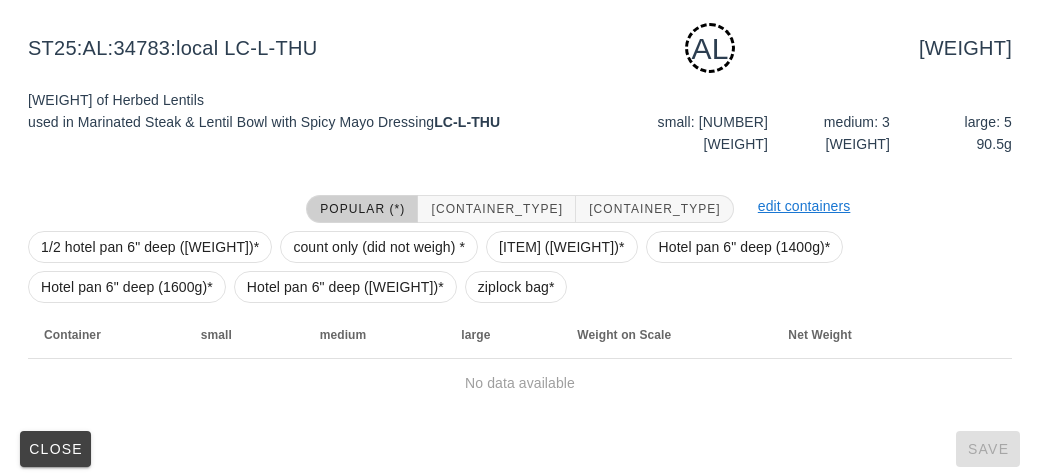 scroll, scrollTop: 302, scrollLeft: 0, axis: vertical 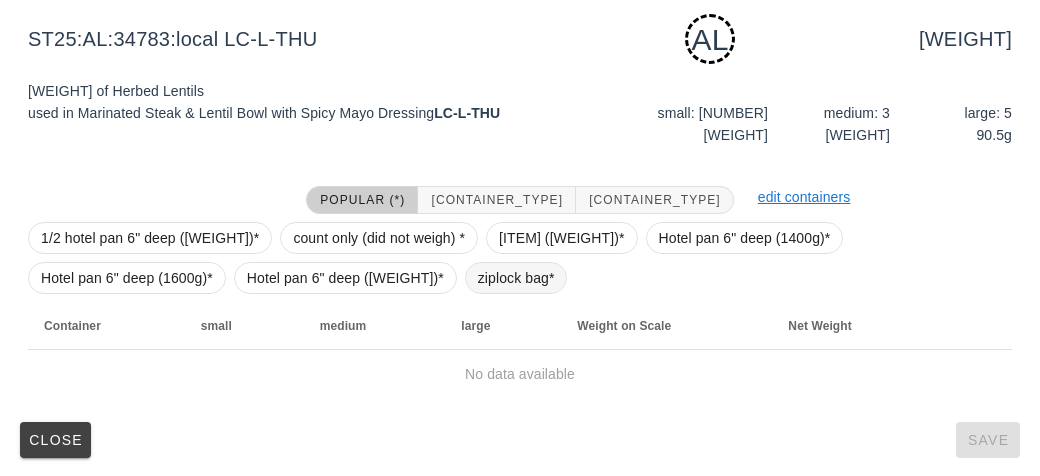 click on "ziplock bag*" at bounding box center (516, 278) 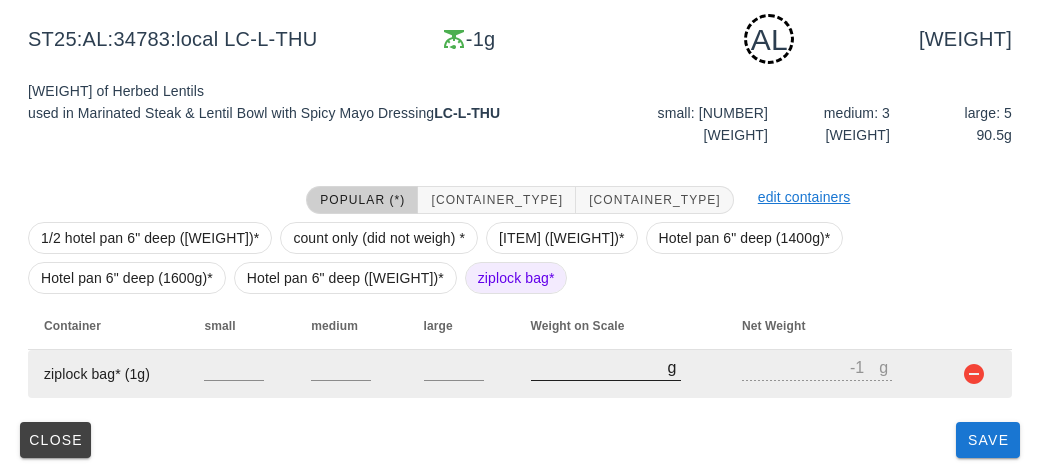 click on "[NUMBER]" at bounding box center [599, 367] 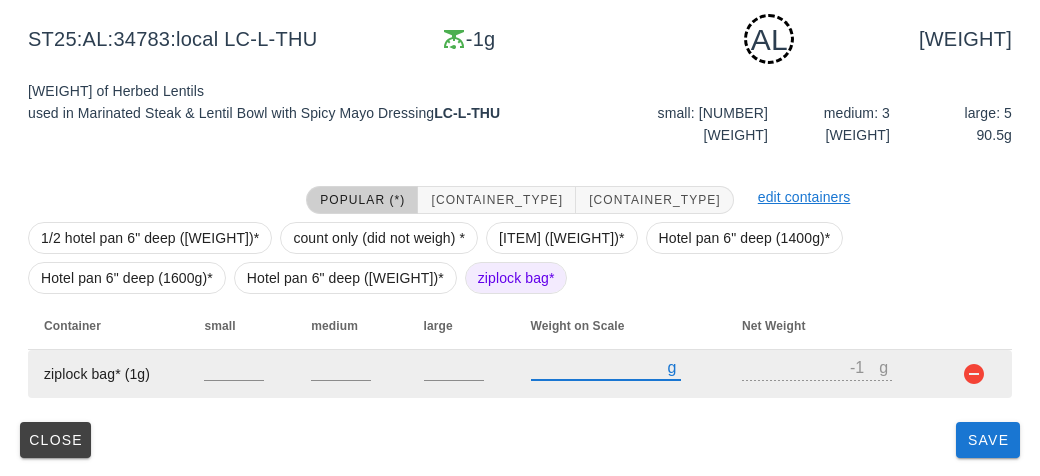 type on "10" 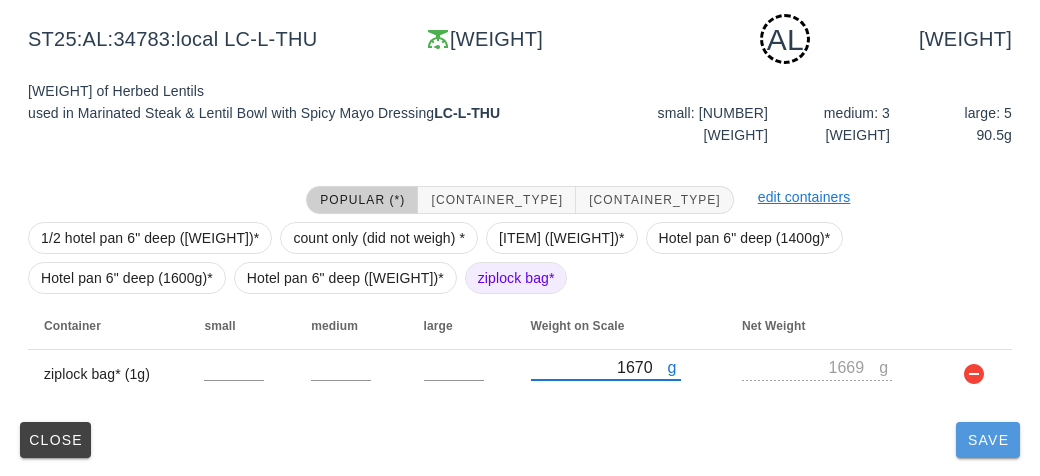 click on "Save" at bounding box center [988, 440] 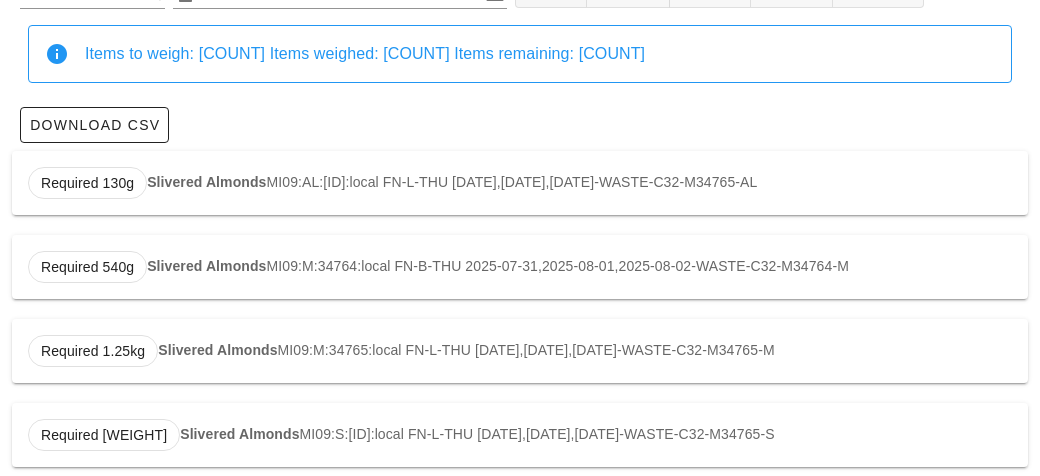 scroll, scrollTop: 0, scrollLeft: 0, axis: both 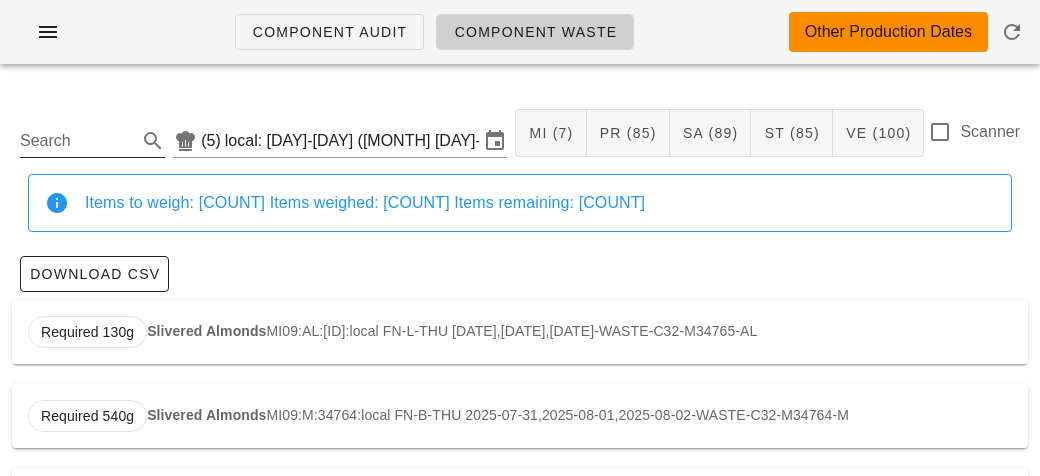click on "Search" at bounding box center [76, 141] 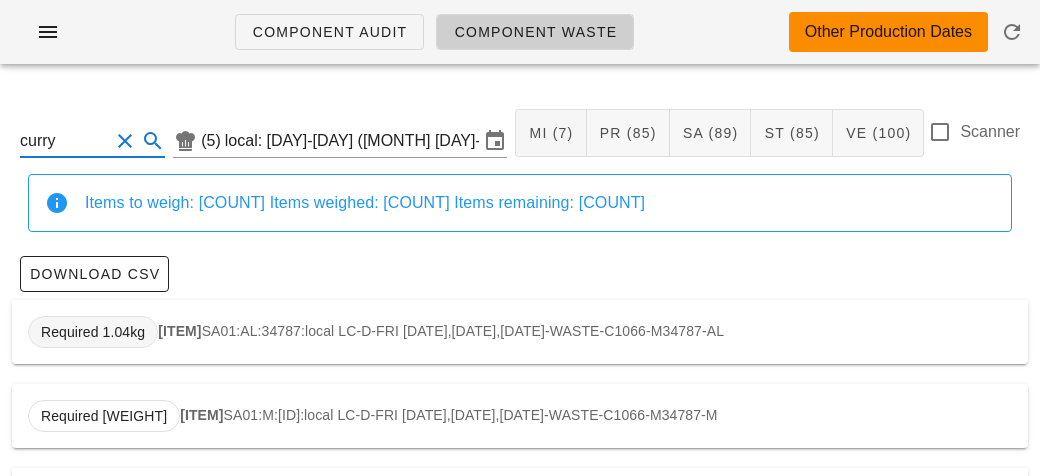 click on "Required 1.04kg" at bounding box center (93, 332) 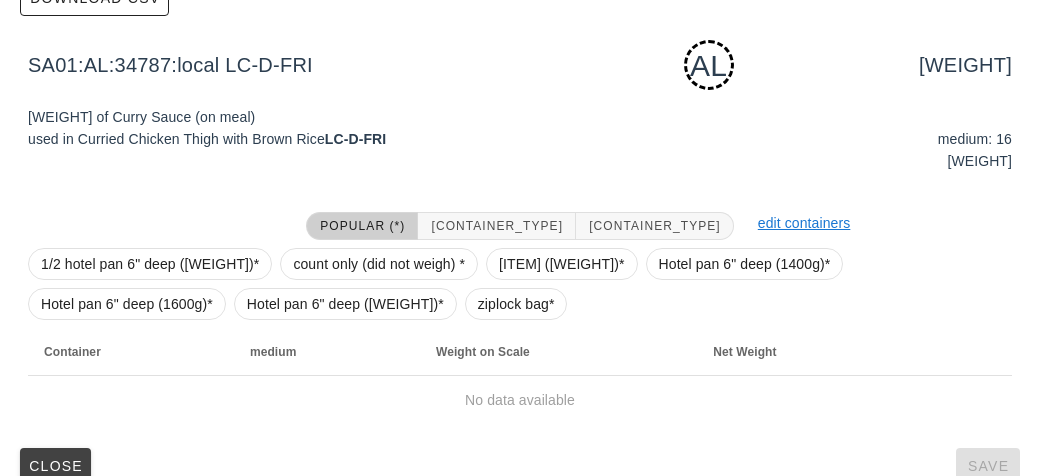 scroll, scrollTop: 302, scrollLeft: 0, axis: vertical 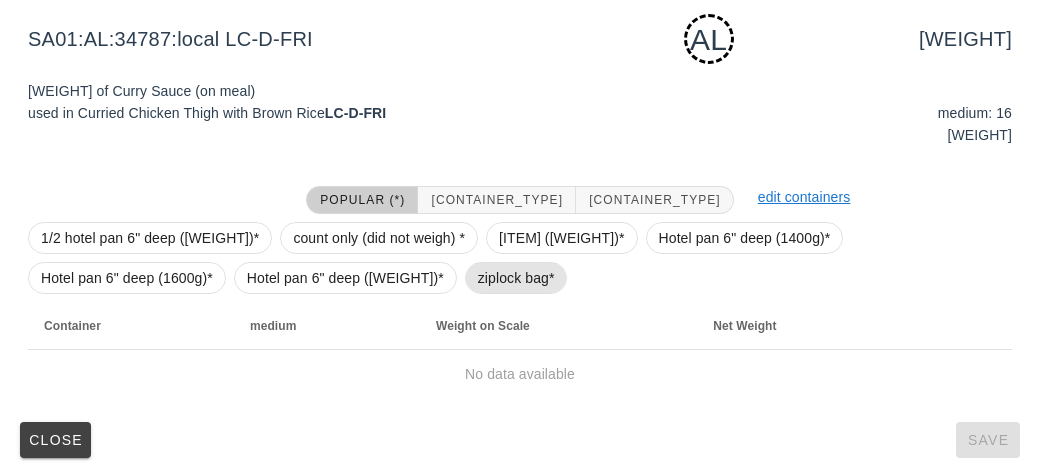 click on "ziplock bag*" at bounding box center (516, 278) 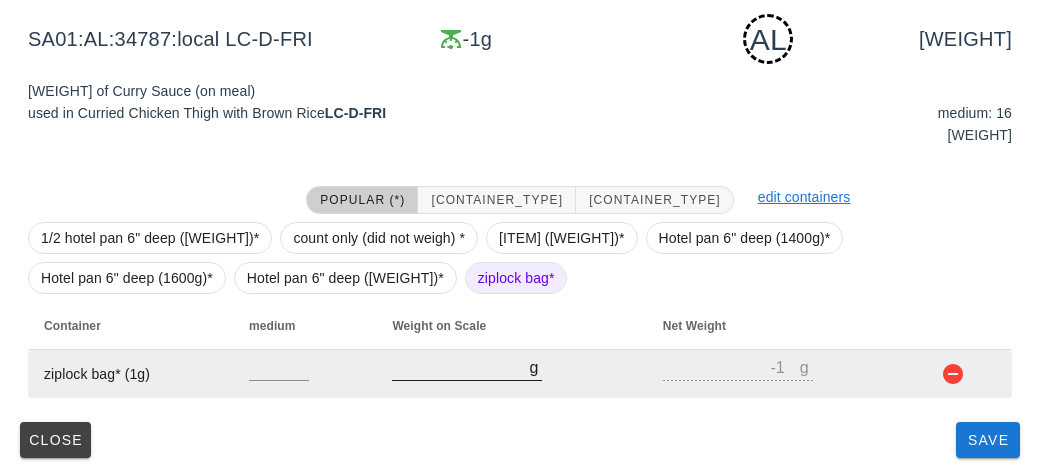 click on "[NUMBER]" at bounding box center (460, 367) 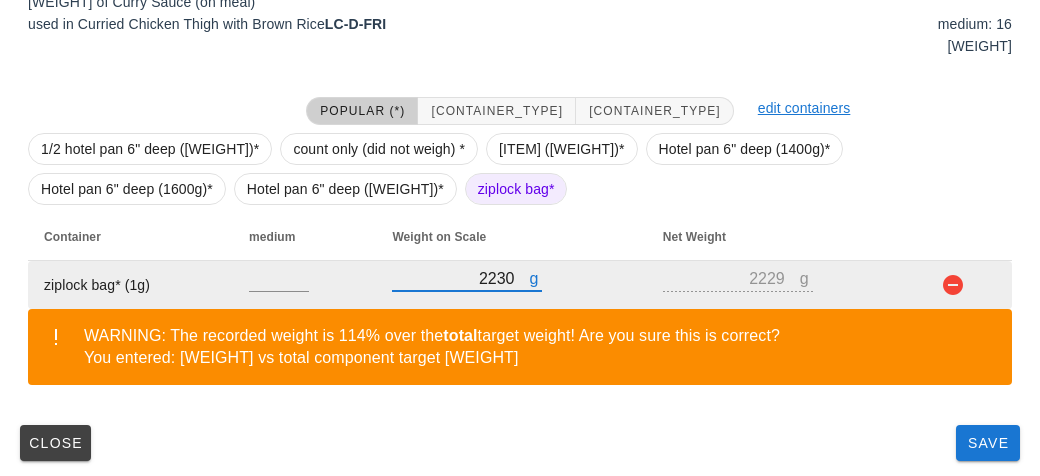 scroll, scrollTop: 394, scrollLeft: 0, axis: vertical 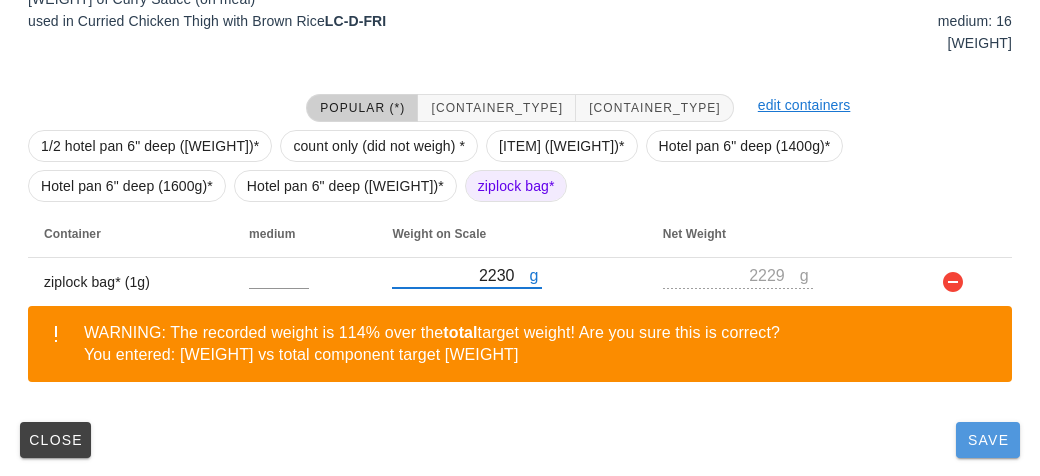 click on "Save" at bounding box center (988, 440) 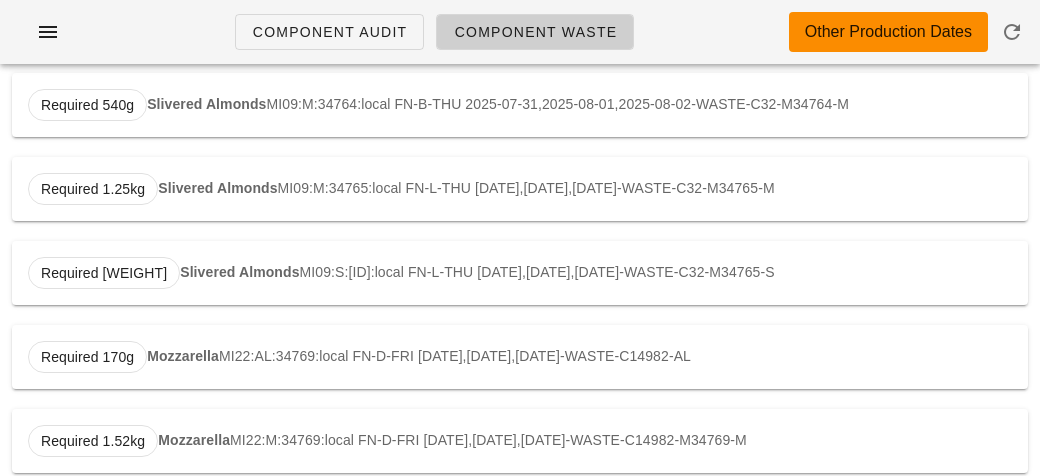scroll, scrollTop: 0, scrollLeft: 0, axis: both 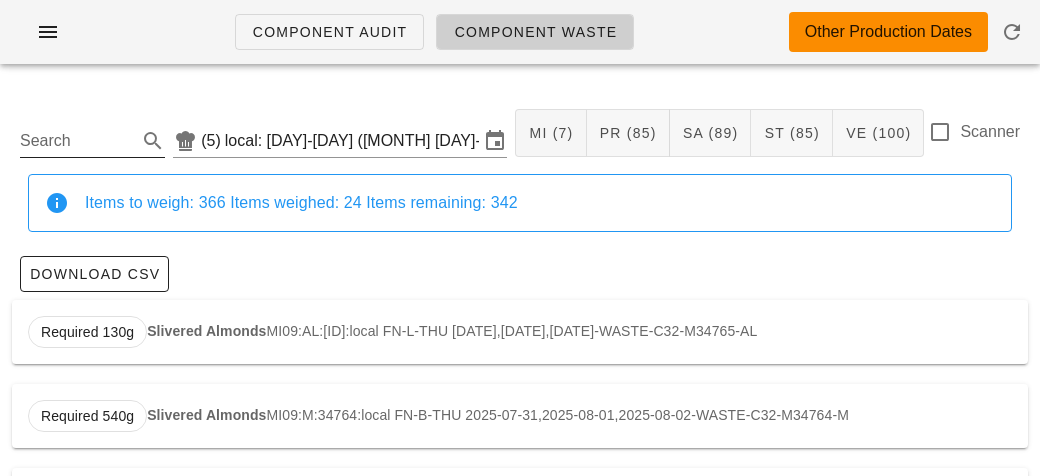click on "Search" at bounding box center [76, 141] 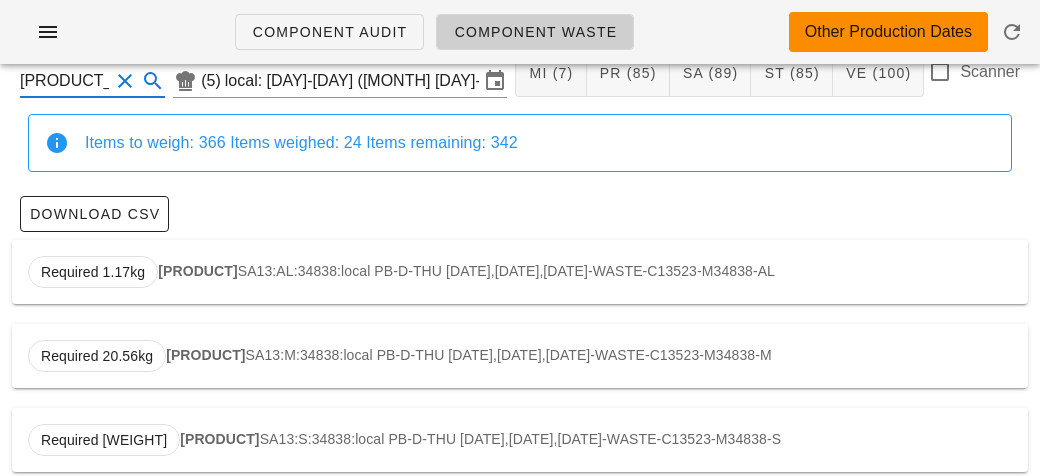 scroll, scrollTop: 86, scrollLeft: 0, axis: vertical 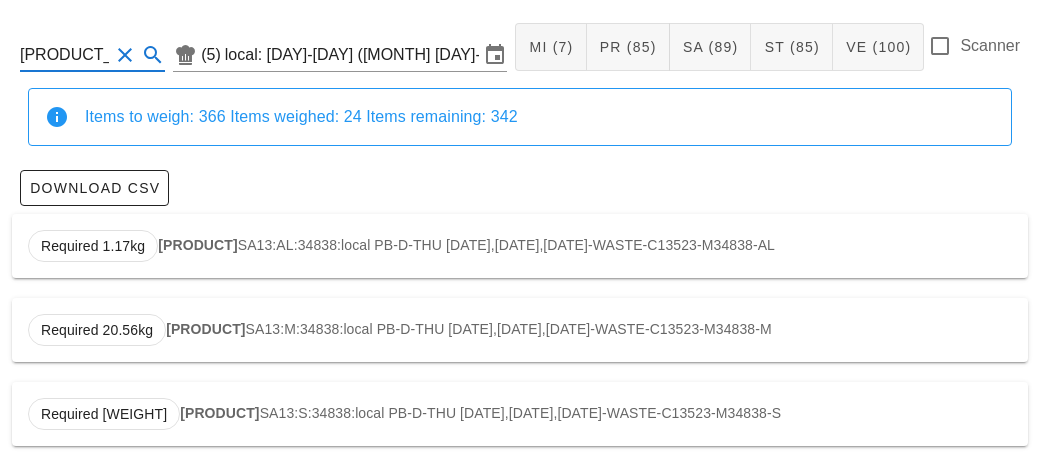 click on "[PRODUCT]" at bounding box center (197, 245) 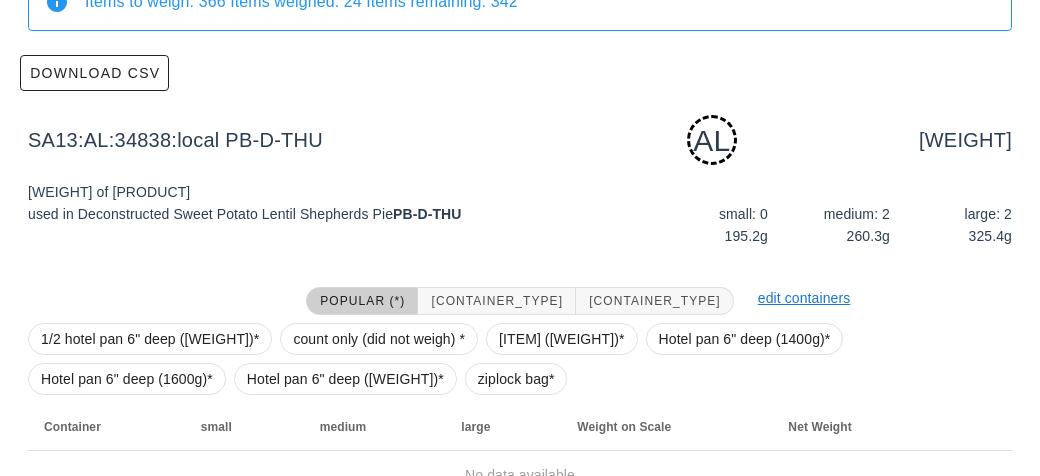 scroll, scrollTop: 302, scrollLeft: 0, axis: vertical 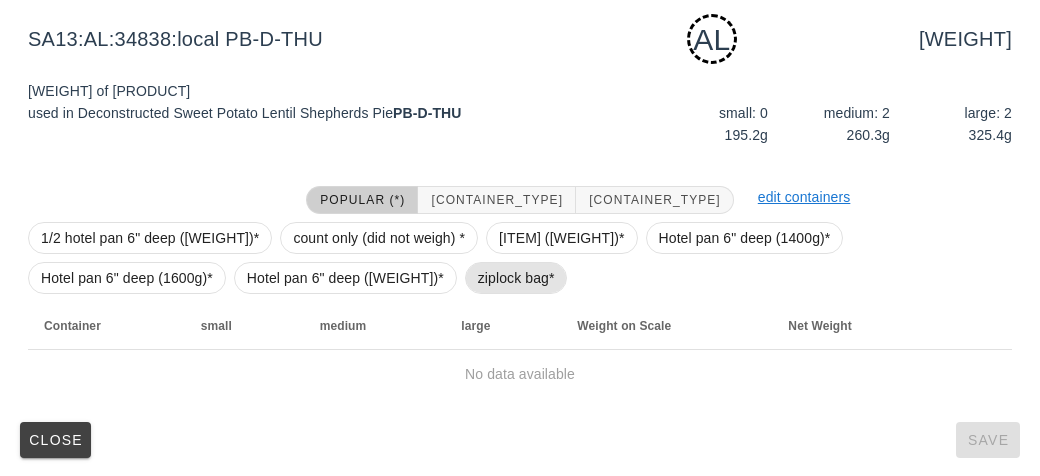 click on "ziplock bag*" at bounding box center [516, 278] 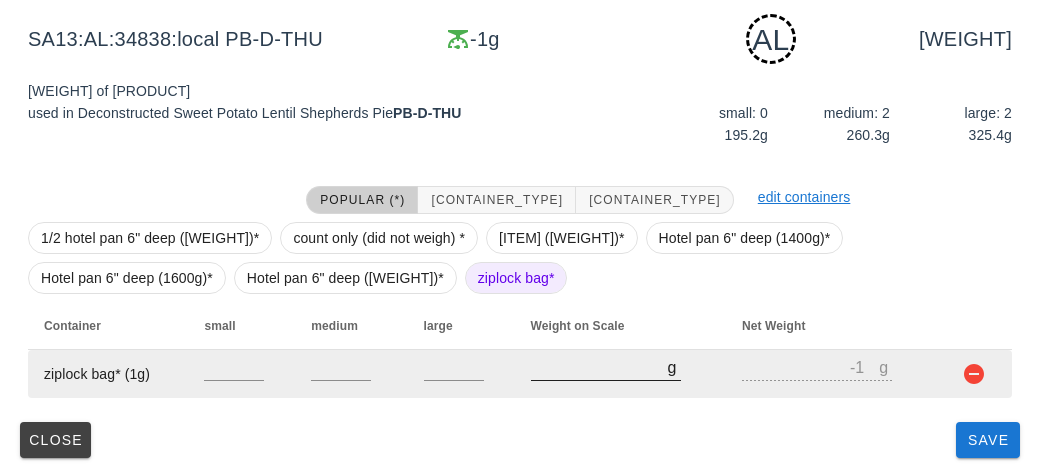 click on "[NUMBER]" at bounding box center [599, 367] 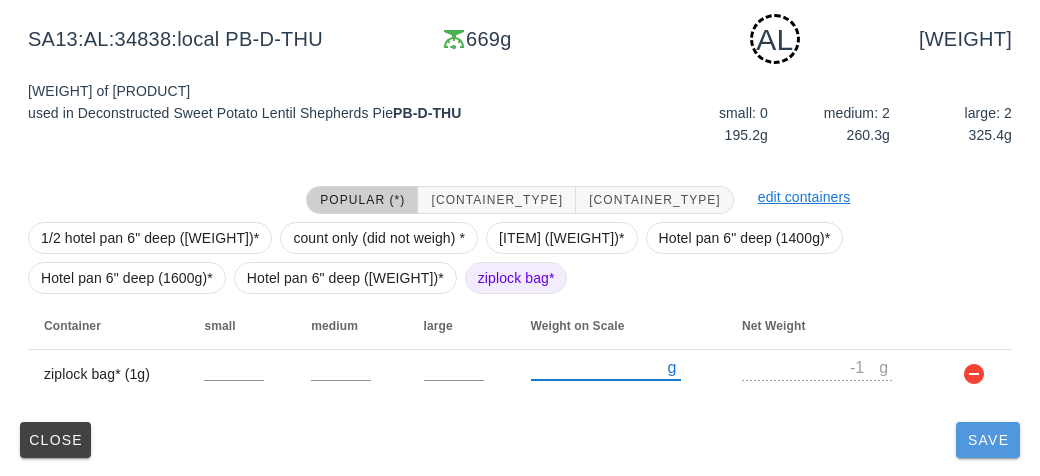 click on "Save" at bounding box center [988, 440] 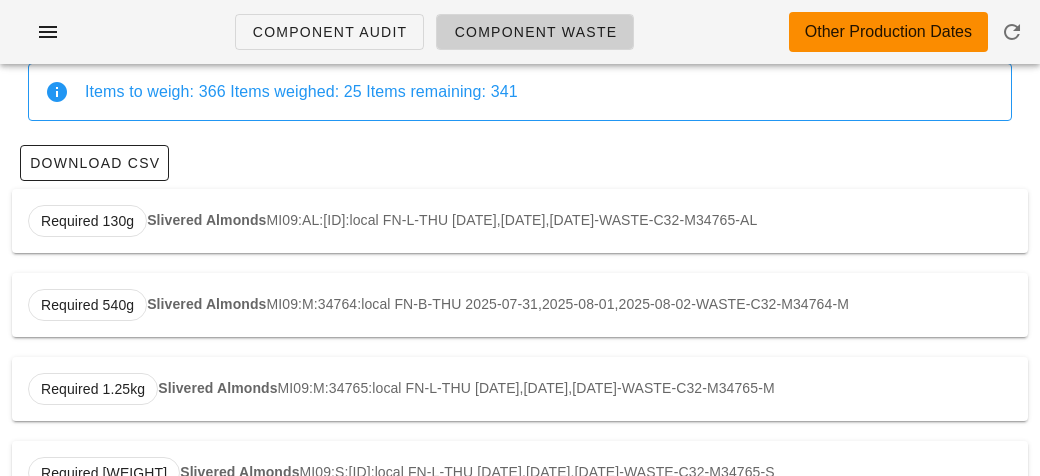 scroll, scrollTop: 0, scrollLeft: 0, axis: both 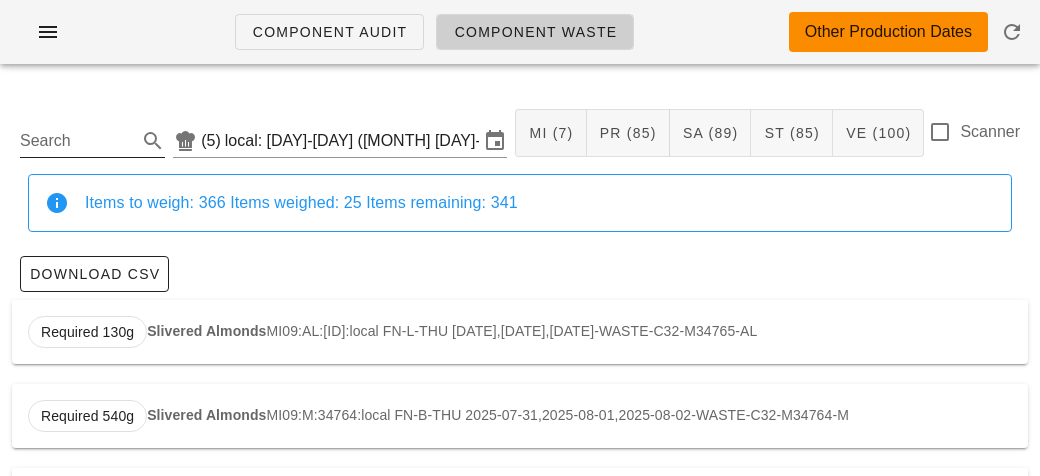 click on "Search" at bounding box center [76, 141] 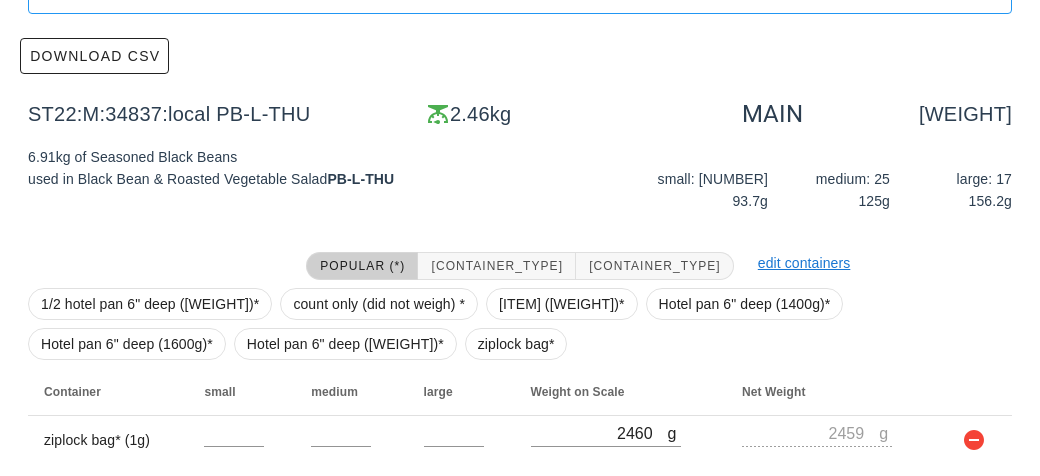 scroll, scrollTop: 284, scrollLeft: 0, axis: vertical 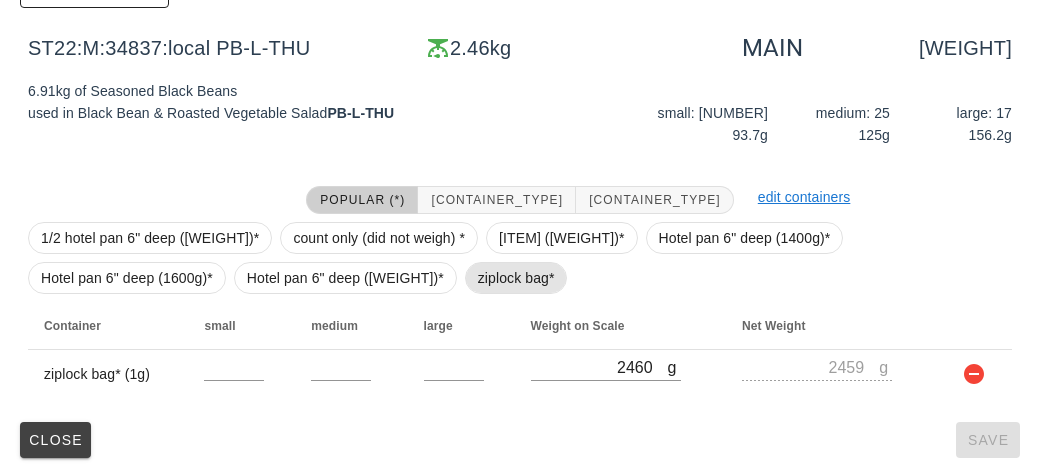 click on "ziplock bag*" at bounding box center [516, 278] 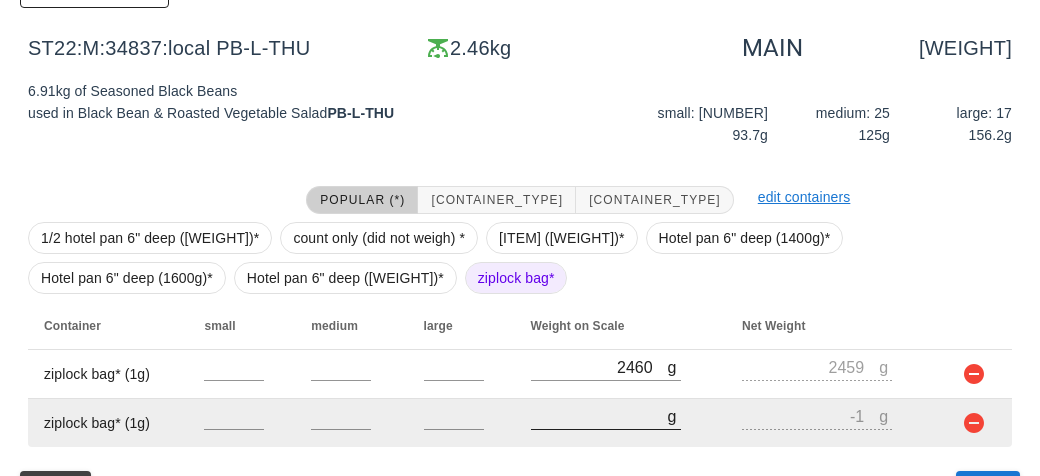 click on "[NUMBER]" at bounding box center (599, 416) 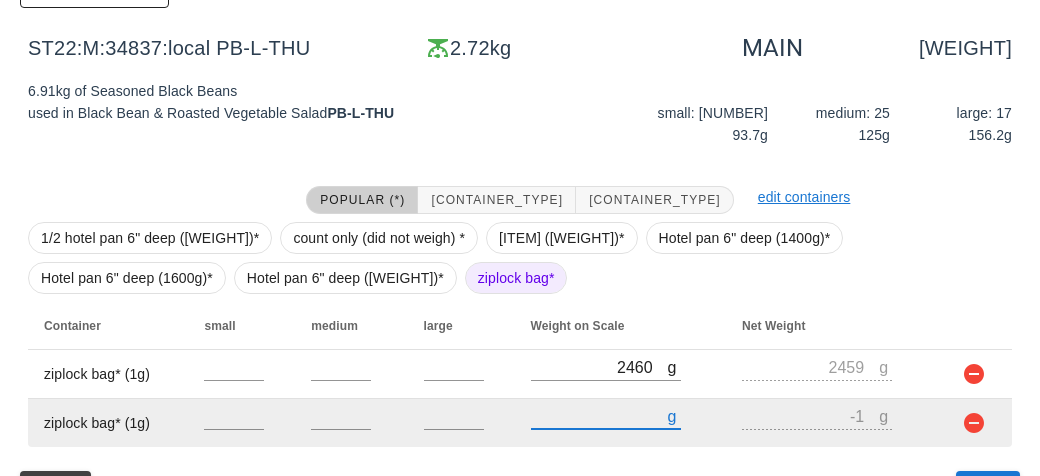 scroll, scrollTop: 333, scrollLeft: 0, axis: vertical 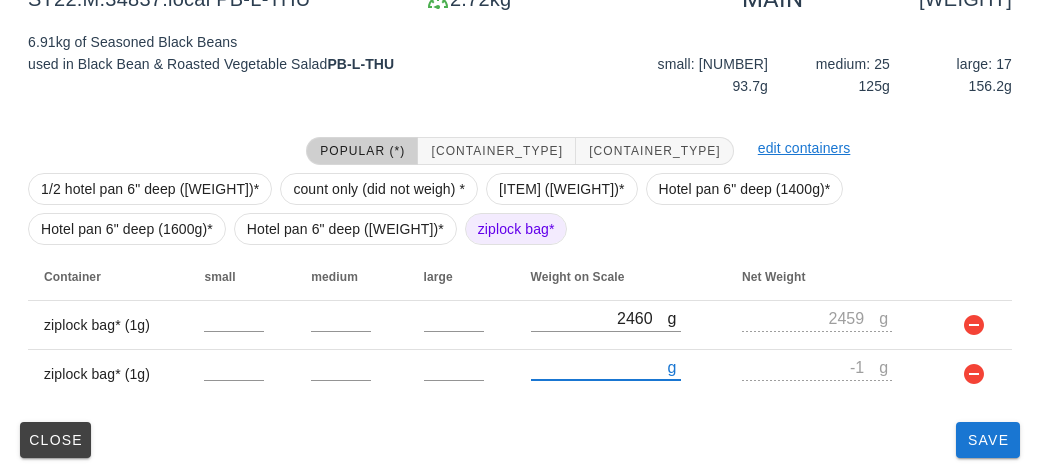 click on "st22 ([ID]) local: Thu-Sat ([DATE]) MI ([ID]) PR ([ID]) SA ([ID]) ST ([ID]) VE ([ID]) Scanner Items to weigh: 366 Items weighed: 25 Items remaining: 341 Download CSV ST22:M:[ID]:local PB-L-THU 2.72kg MAIN 6.91kg 6.91kg of Seasoned Black Beans used in Black Bean & Roasted Vegetable Salad PB-L-THU small: 12 93.7g medium: 25 125g large: 17 156.2g Popular (*) Hotel Pan Other Container edit containers 1/2 hotel pan 6" deep ([ID]g)* count only (did not weigh) * Hotel pan 4" deep ([ID]g)* Hotel pan 6" deep ([ID]g)* Hotel pan 6" deep ([ID]g)* Hotel pan 6" deep ([ID]g)* ziplock bag* Container small medium large Weight on Scale Net Weight ziplock bag* ([ID]g) 0 0 0 g [ID] g [ID] ziplock bag* ([ID]g) g [ID] g [ID] Close Save" at bounding box center [520, 112] 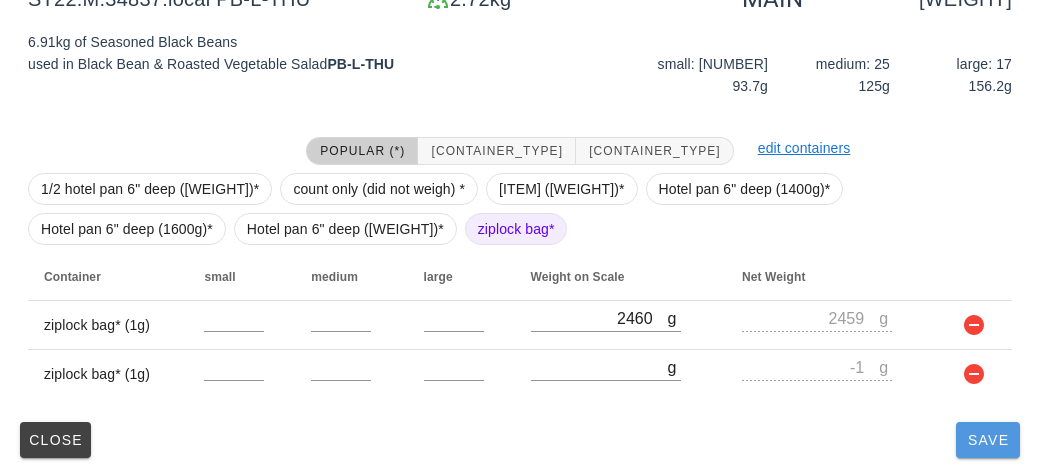 click on "Save" at bounding box center (988, 440) 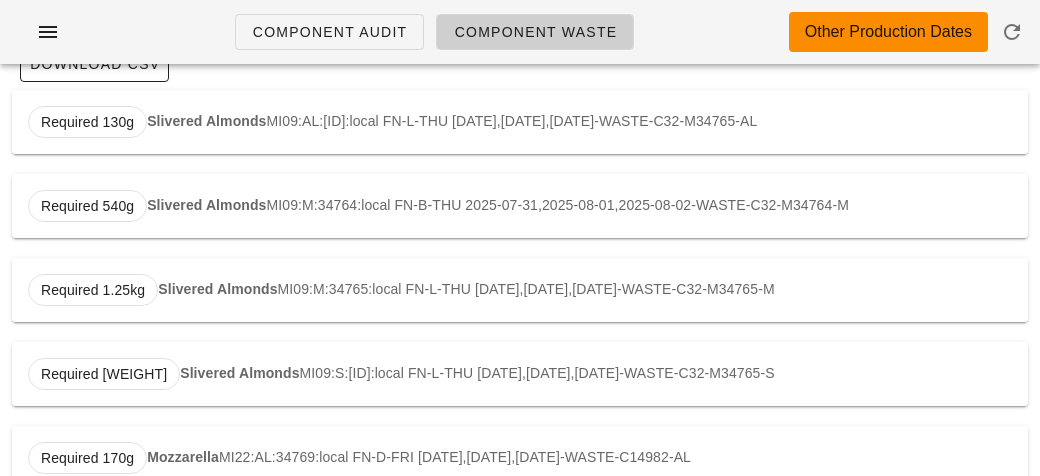 scroll, scrollTop: 0, scrollLeft: 0, axis: both 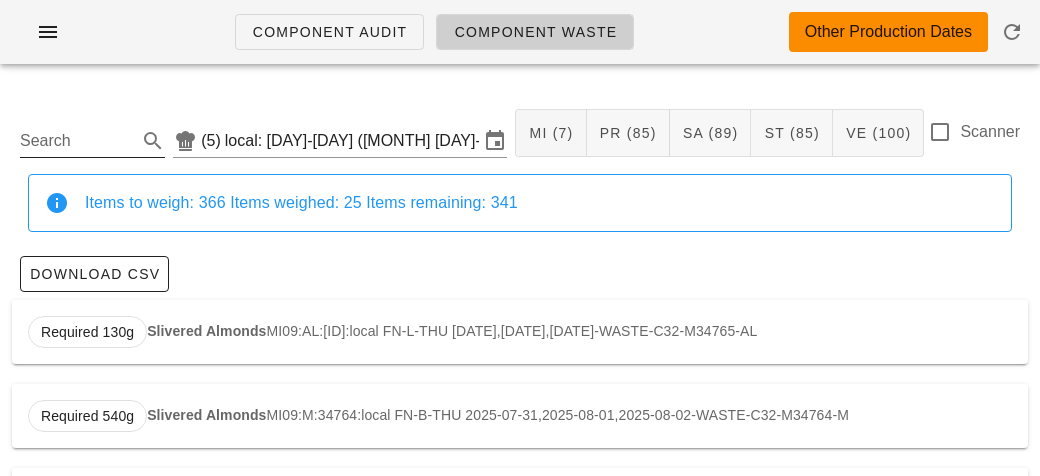 click on "Search" at bounding box center (76, 141) 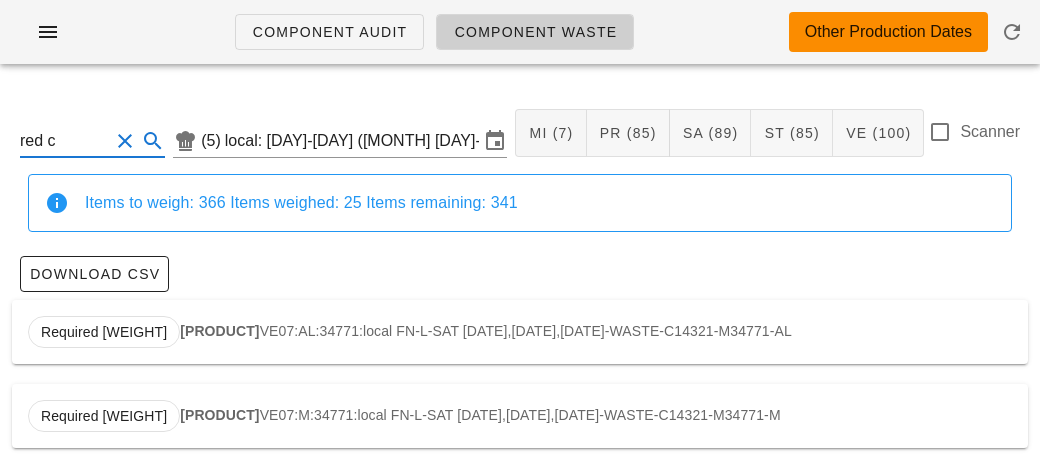 scroll, scrollTop: 3, scrollLeft: 0, axis: vertical 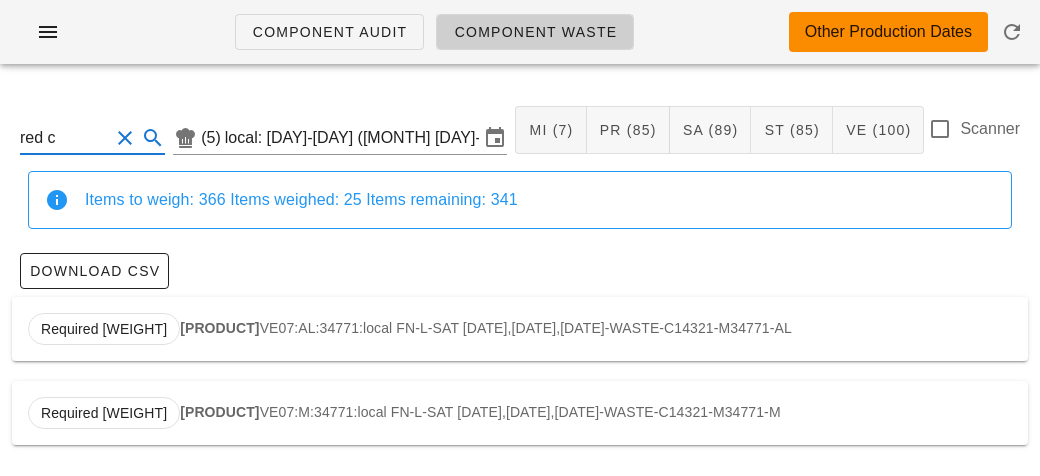 click on "Required [WEIGHT] [ITEM]  VE07:M:[ID]:local FN-L-SAT [DATE],[DATE],[DATE]-WASTE-C14321-M34771-M" at bounding box center (520, 413) 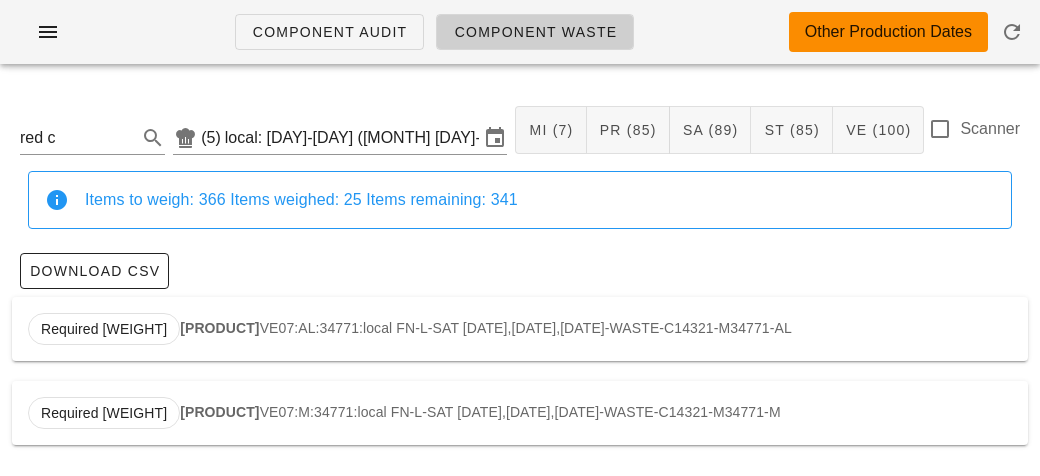 click on "Required [WEIGHT] [PRODUCT]  VE07:AL:34771:local FN-L-SAT [DATE],[DATE],[DATE]-WASTE-C14321-M34771-AL" at bounding box center [520, 329] 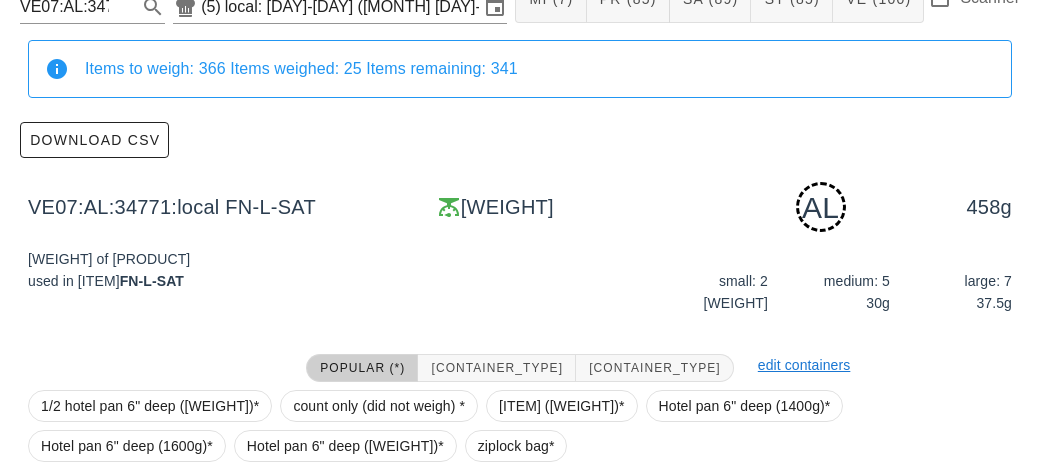 scroll, scrollTop: 302, scrollLeft: 0, axis: vertical 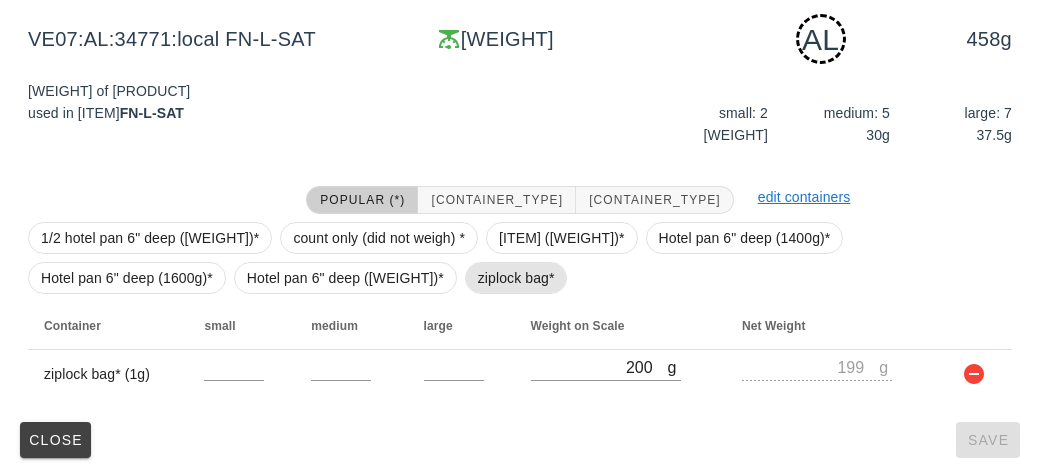 click on "ziplock bag*" at bounding box center (516, 278) 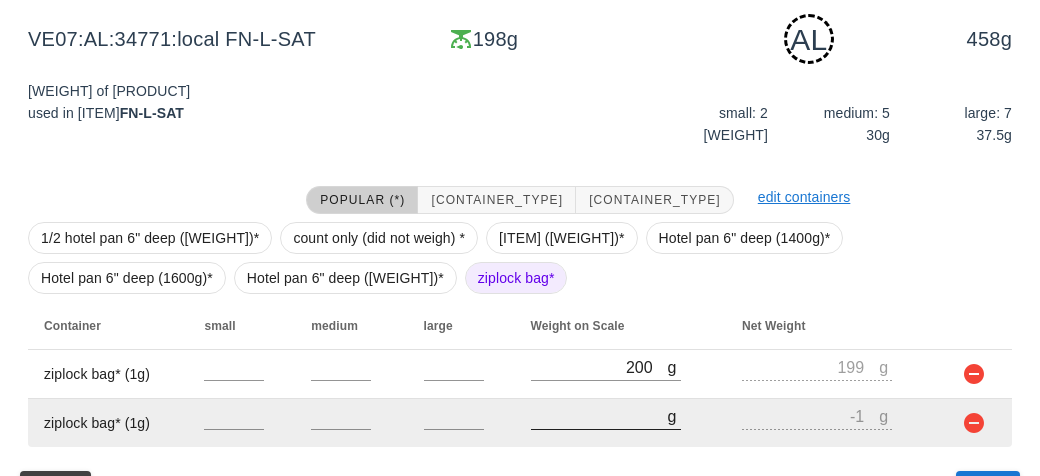 click on "[NUMBER]" at bounding box center [599, 416] 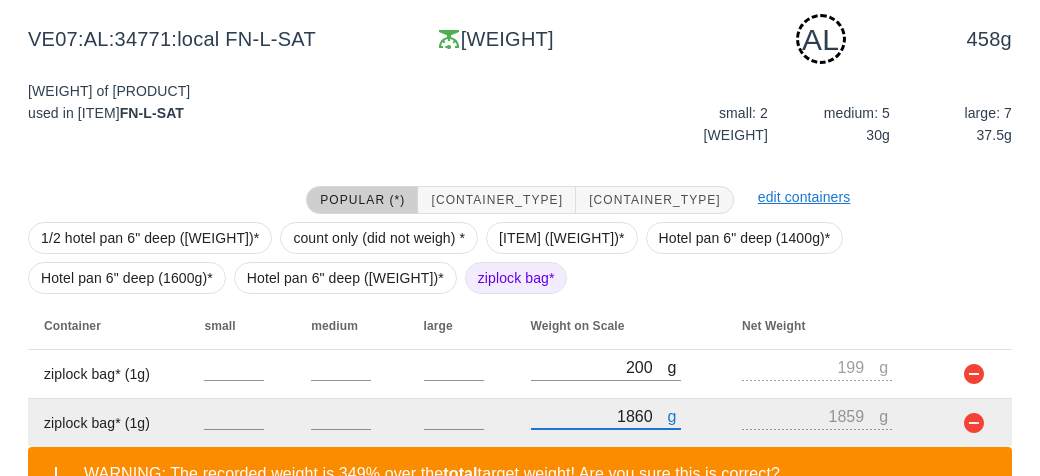 scroll, scrollTop: 443, scrollLeft: 0, axis: vertical 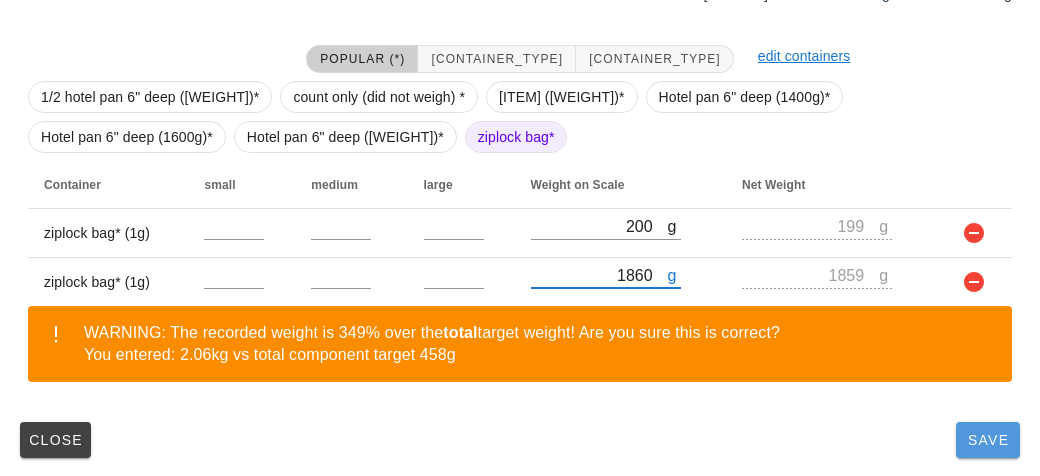 click on "Save" at bounding box center [988, 440] 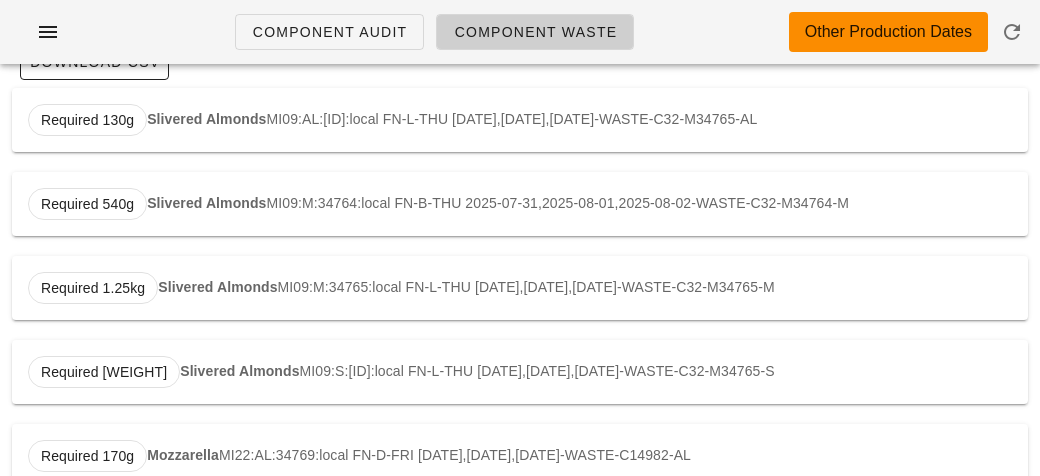 scroll, scrollTop: 0, scrollLeft: 0, axis: both 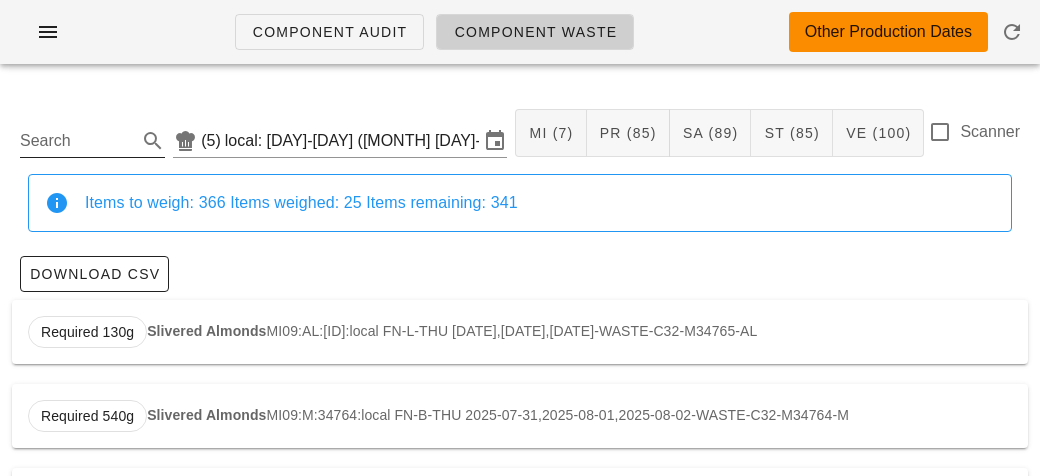 click on "Search" at bounding box center [92, 135] 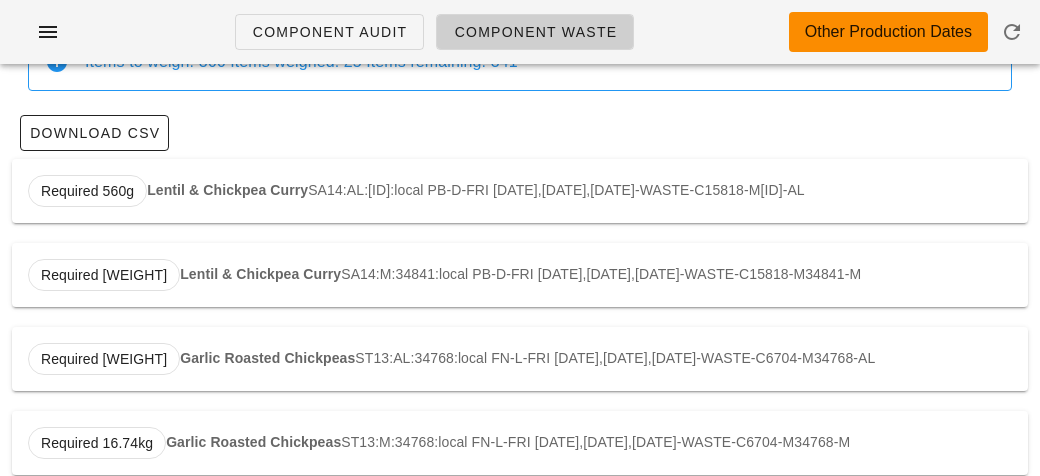 scroll, scrollTop: 254, scrollLeft: 0, axis: vertical 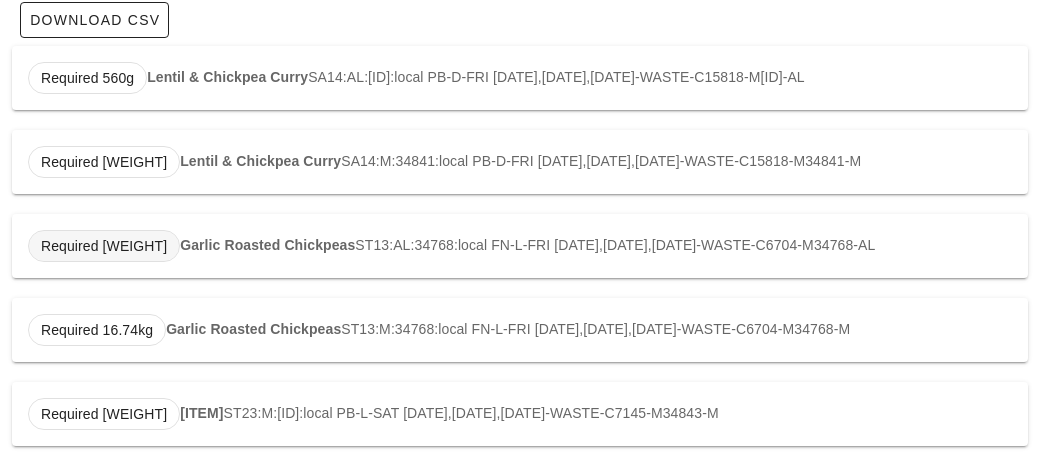 click on "Required [WEIGHT]" at bounding box center (104, 246) 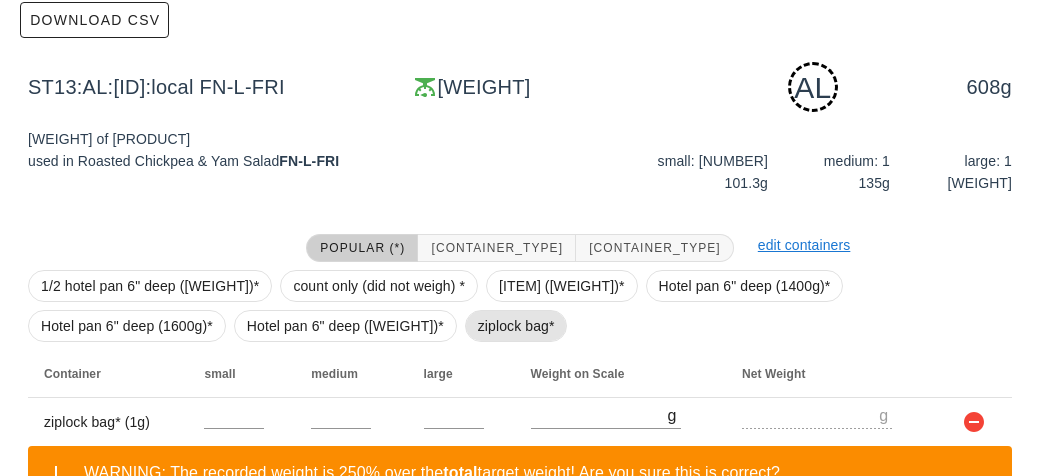 click on "ziplock bag*" at bounding box center [516, 326] 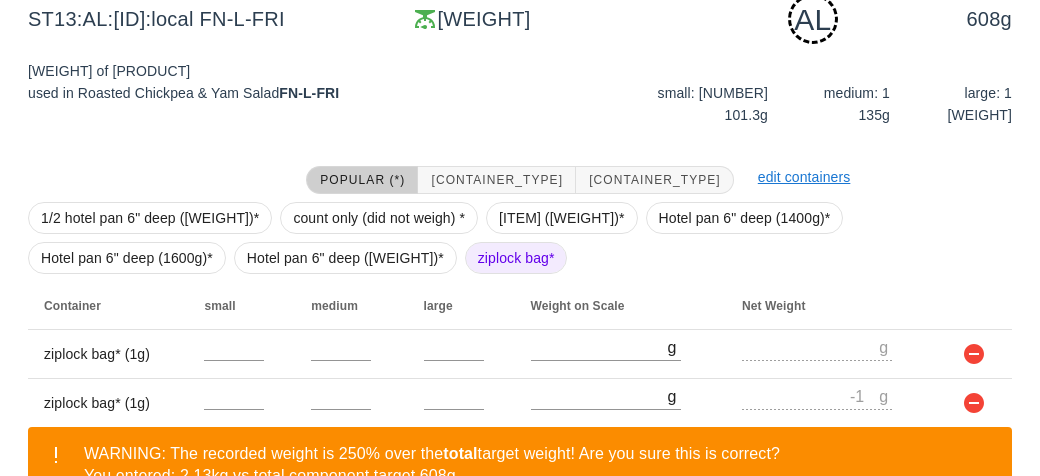 scroll, scrollTop: 443, scrollLeft: 0, axis: vertical 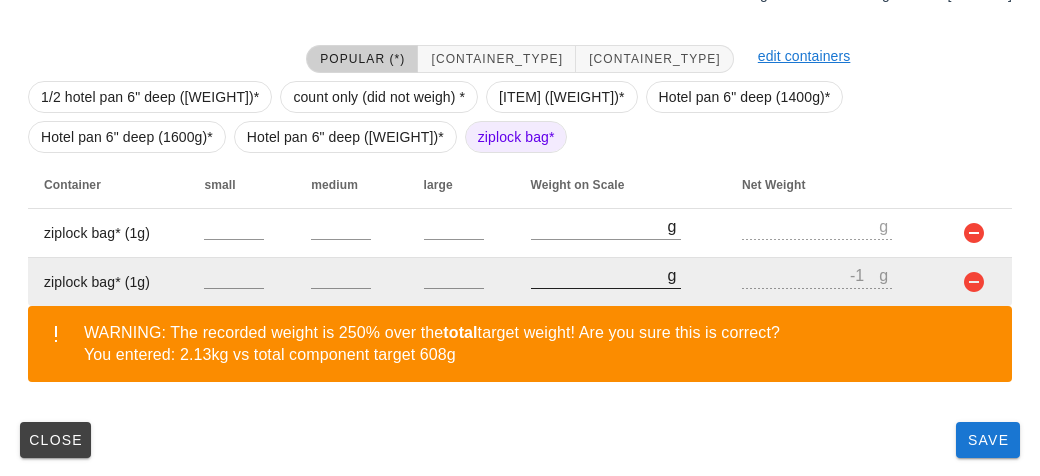 click on "[NUMBER]" at bounding box center [599, 275] 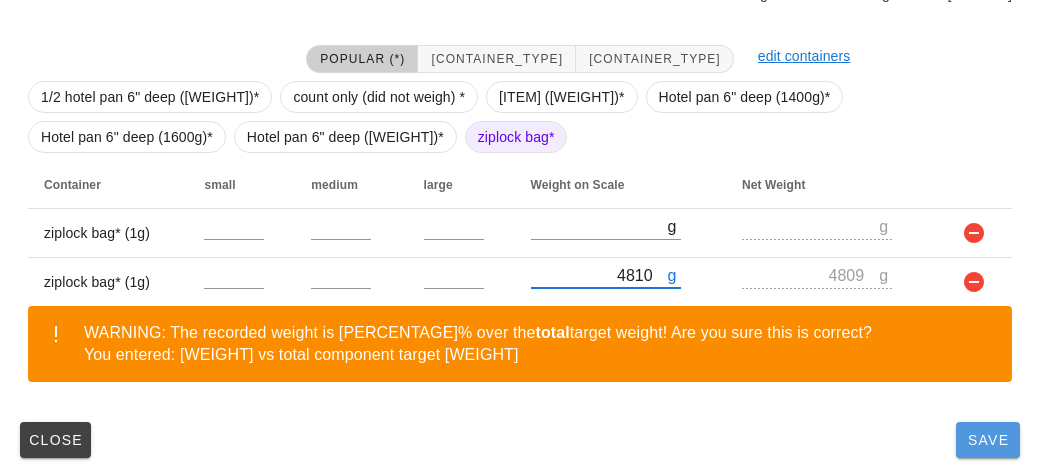 click on "Save" at bounding box center [988, 440] 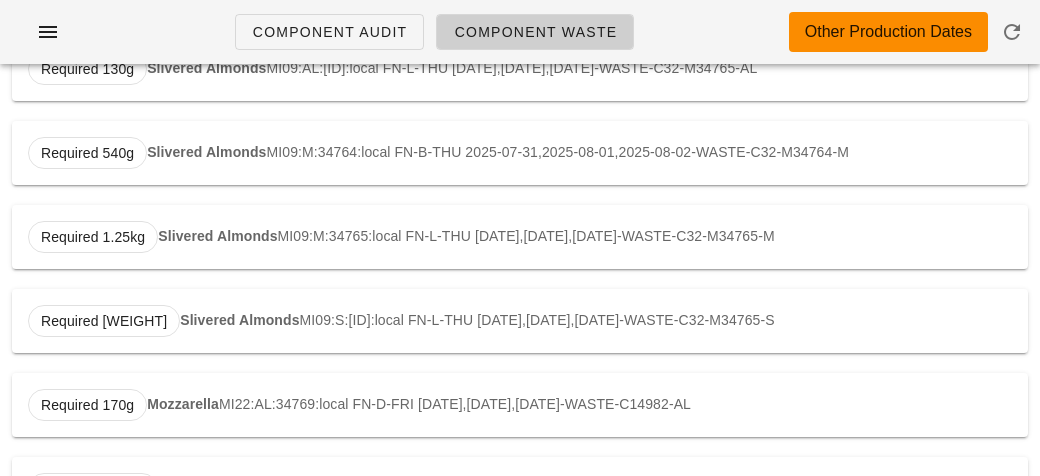scroll, scrollTop: 0, scrollLeft: 0, axis: both 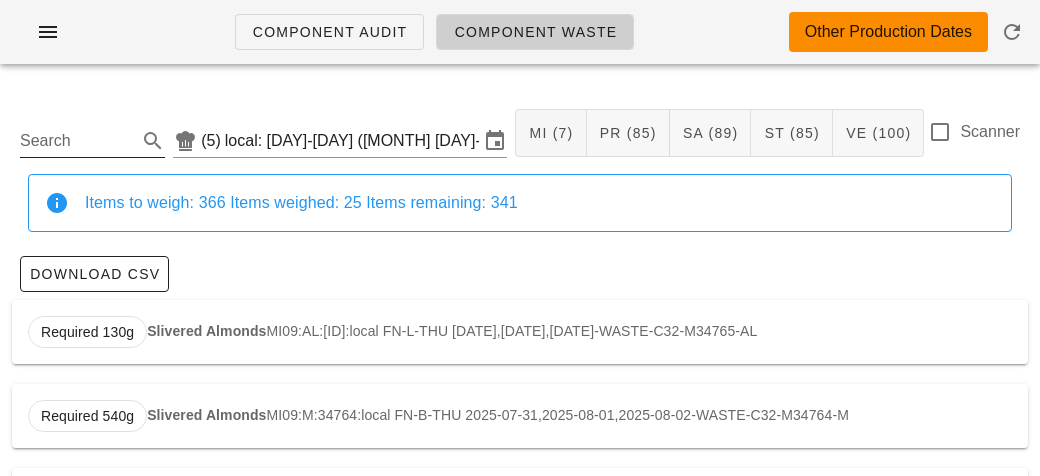 click on "Search" at bounding box center [76, 141] 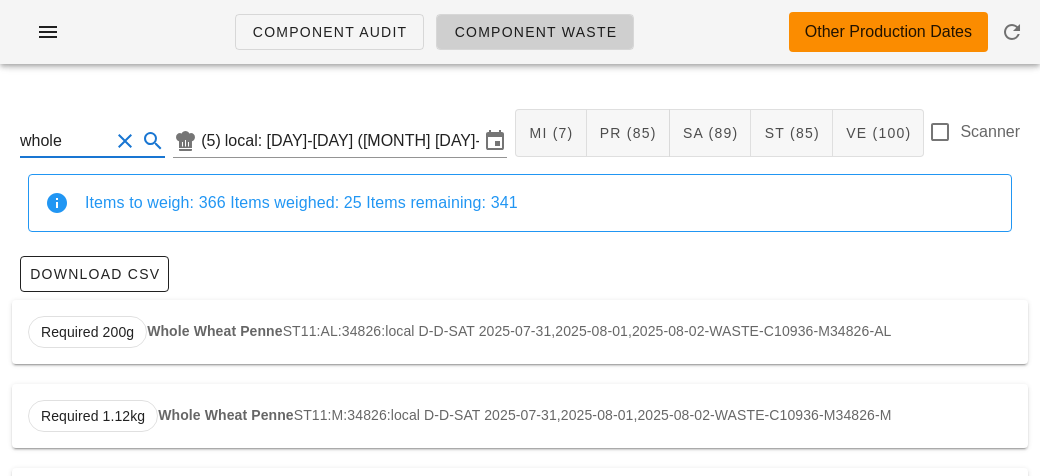click on "Whole Wheat Penne" at bounding box center (215, 331) 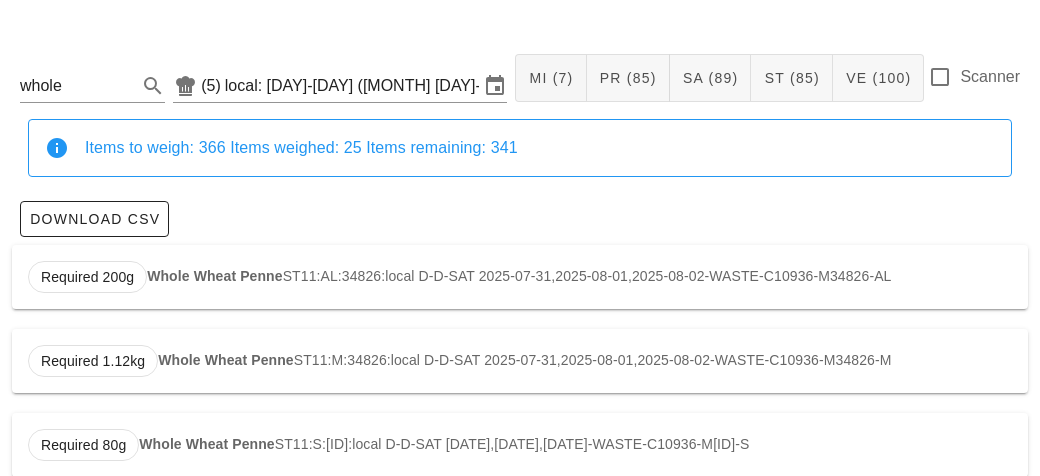 scroll, scrollTop: 170, scrollLeft: 0, axis: vertical 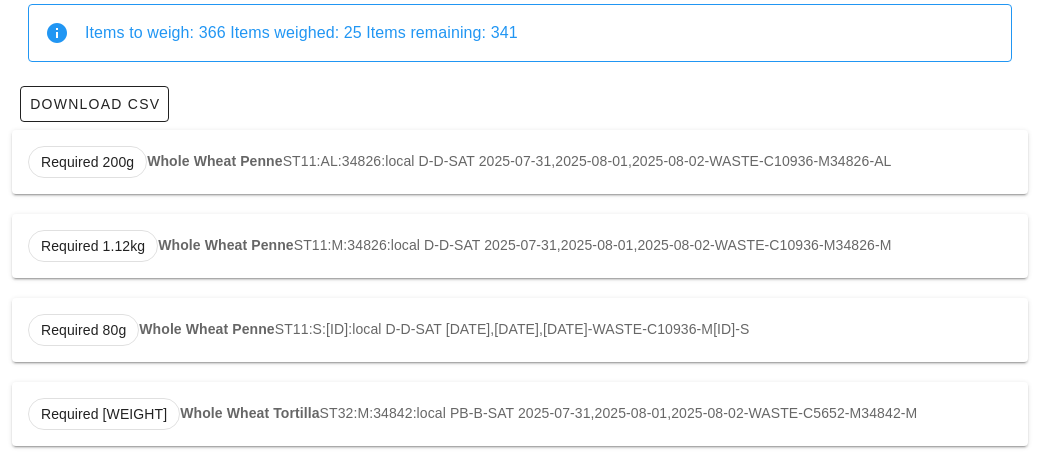 click on "Whole Wheat Tortilla" at bounding box center (249, 413) 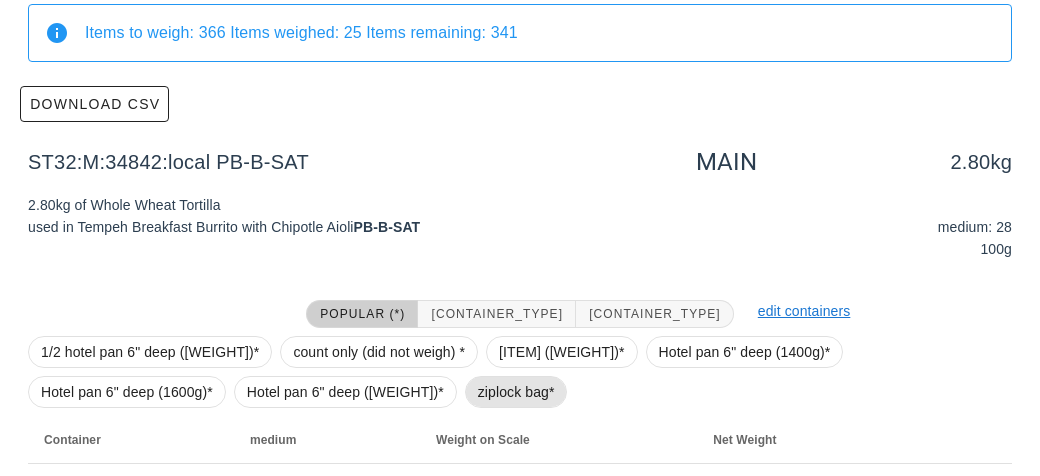 click on "ziplock bag*" at bounding box center [516, 392] 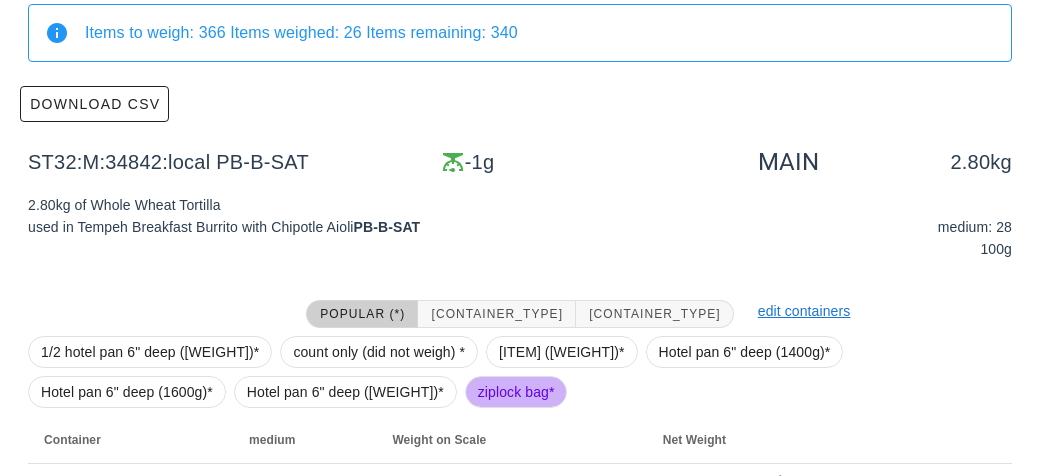 scroll, scrollTop: 284, scrollLeft: 0, axis: vertical 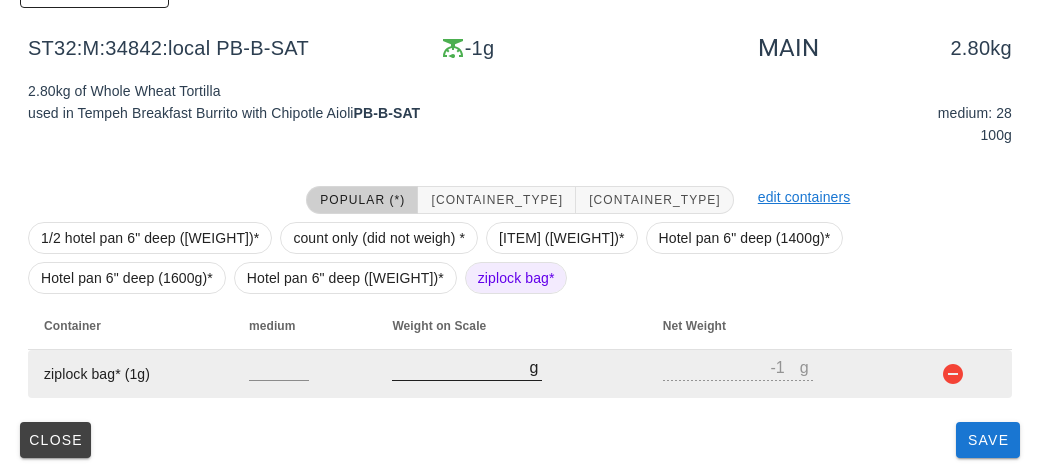 click on "[NUMBER]" at bounding box center (460, 367) 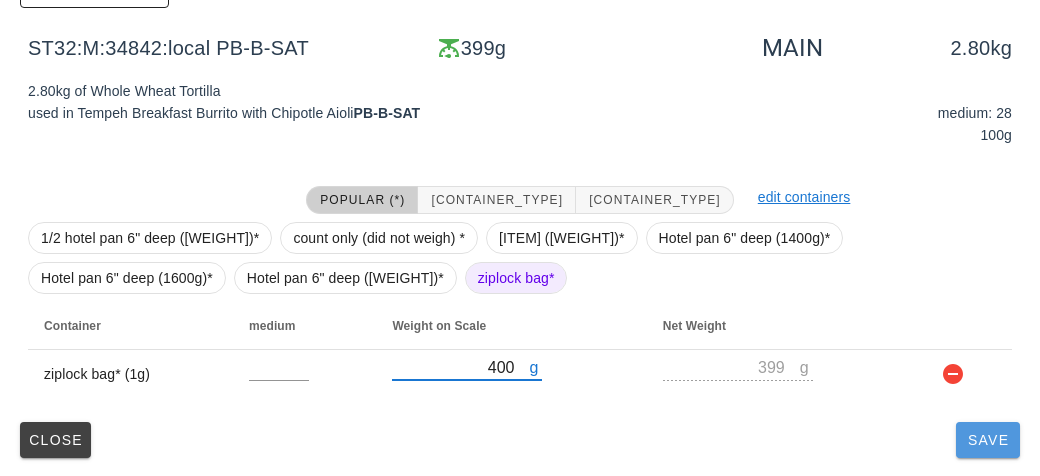 click on "Save" at bounding box center (988, 440) 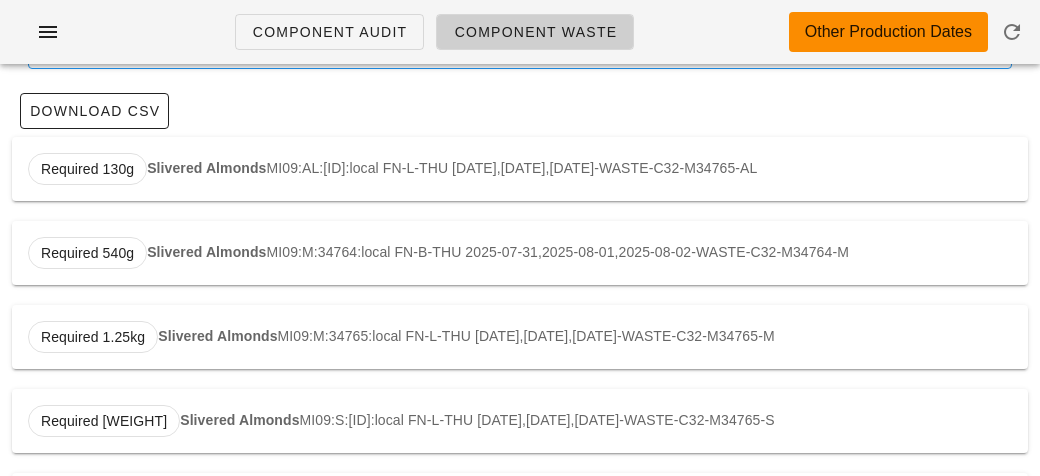 scroll, scrollTop: 0, scrollLeft: 0, axis: both 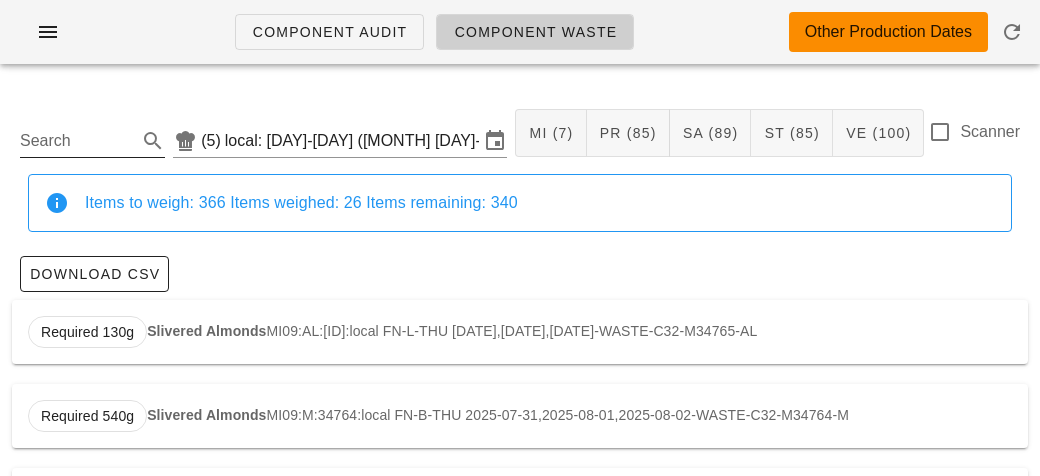 click on "Search" at bounding box center [76, 141] 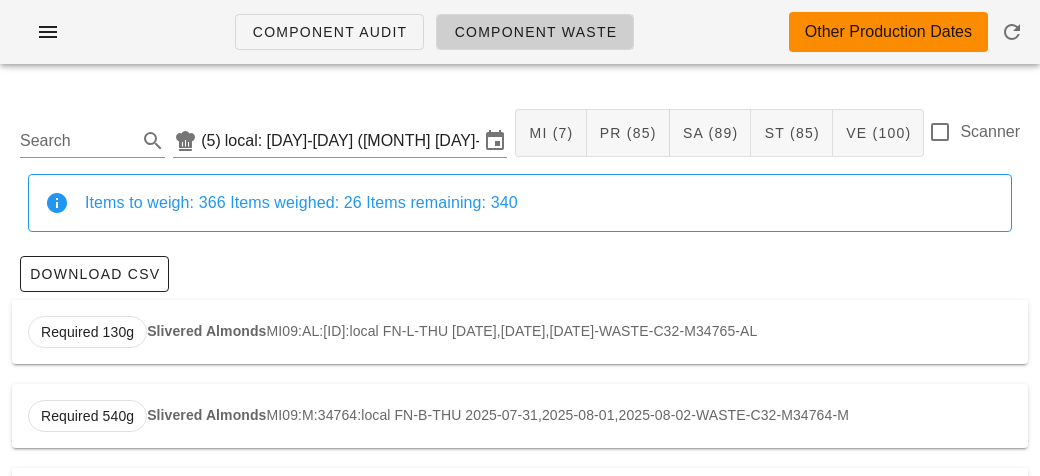 click on "Items to weigh: 366 Items weighed: 26 Items remaining: 340" at bounding box center (520, 203) 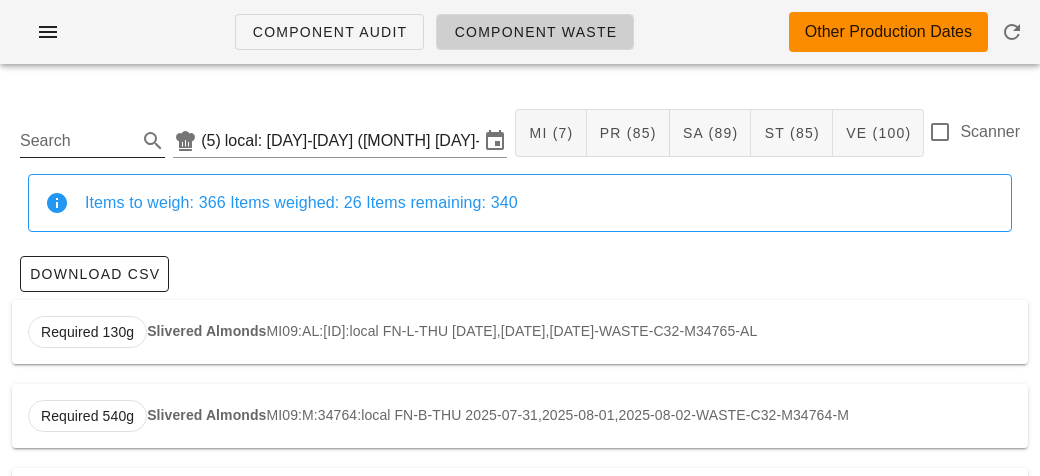 click on "Search" at bounding box center (76, 141) 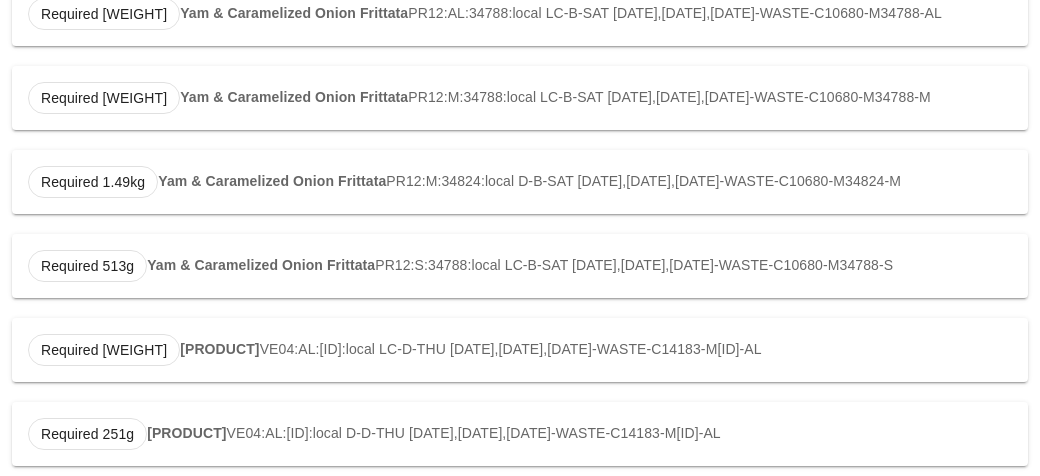 scroll, scrollTop: 360, scrollLeft: 0, axis: vertical 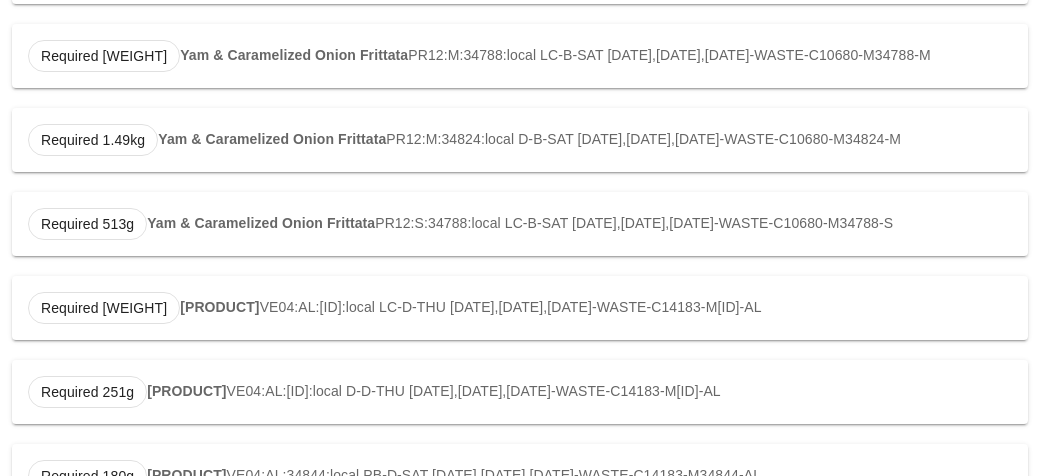 click on "Required [WEIGHT] Veg Mix (car+broc)  VE04:AL:[ID]:local LC-D-THU [DATE],[DATE],[DATE]-WASTE-C14183-M34784-AL" at bounding box center (520, 308) 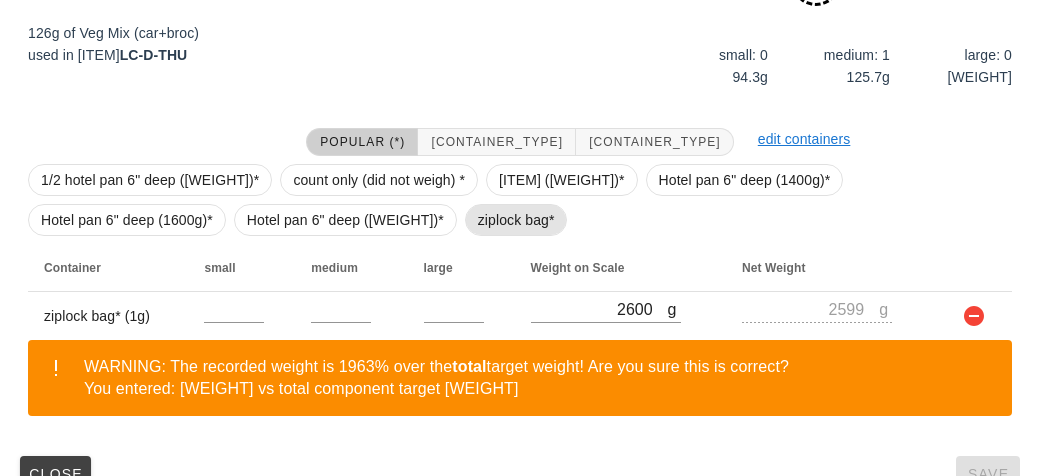 click on "ziplock bag*" at bounding box center (516, 220) 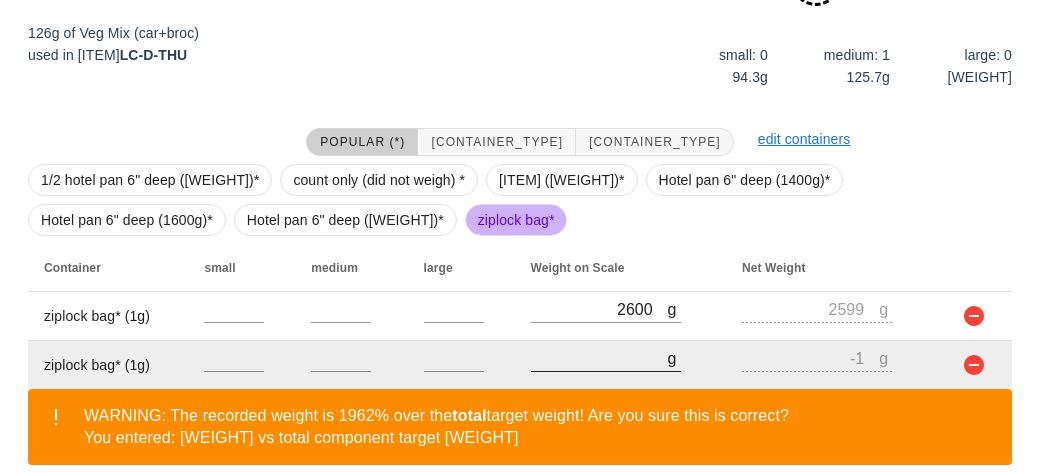 click on "[NUMBER]" at bounding box center [599, 358] 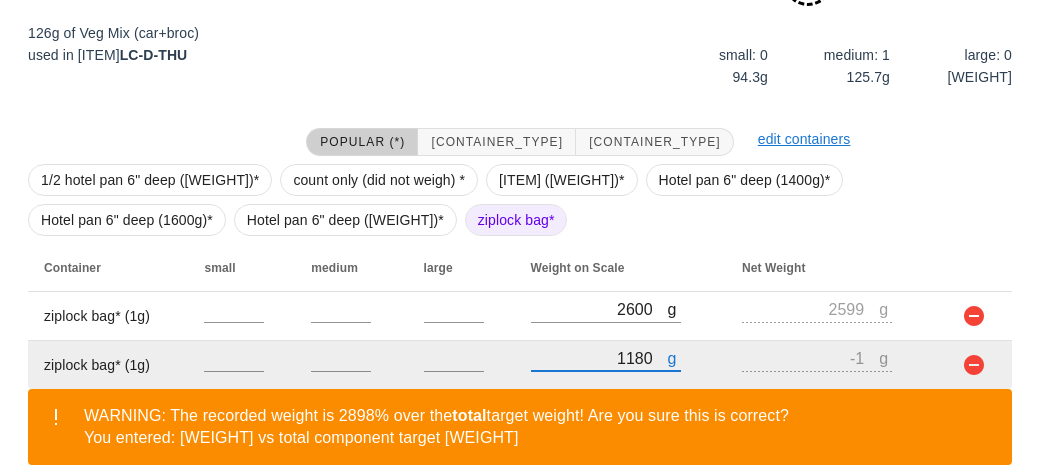 scroll, scrollTop: 443, scrollLeft: 0, axis: vertical 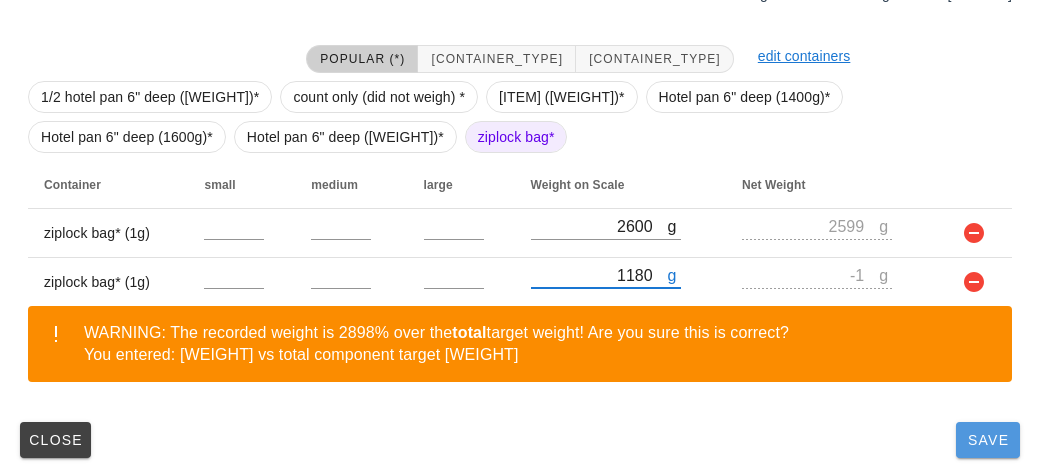 click on "Save" at bounding box center [988, 440] 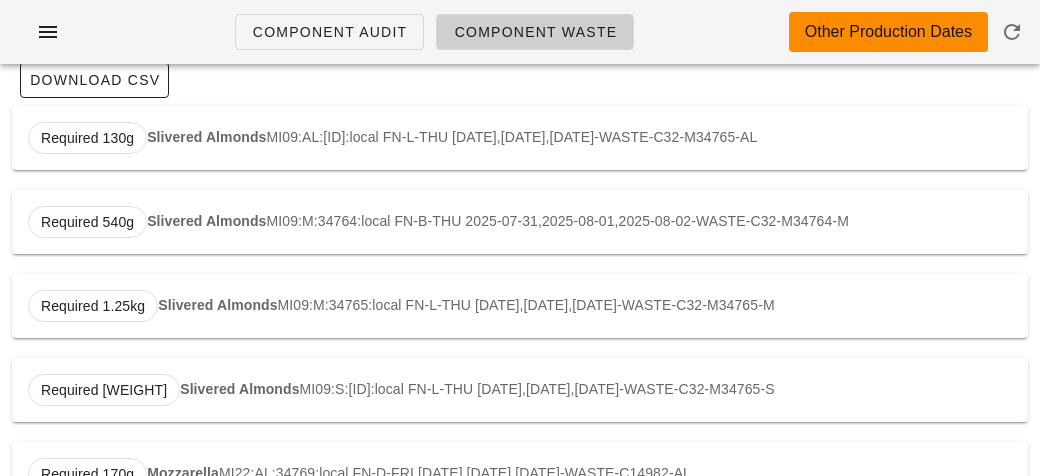 scroll, scrollTop: 0, scrollLeft: 0, axis: both 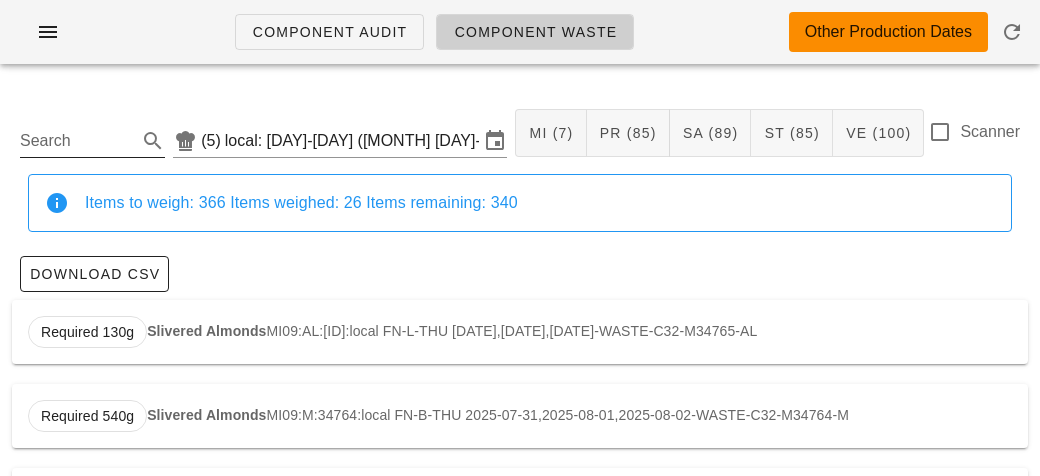 click on "Search" at bounding box center (76, 141) 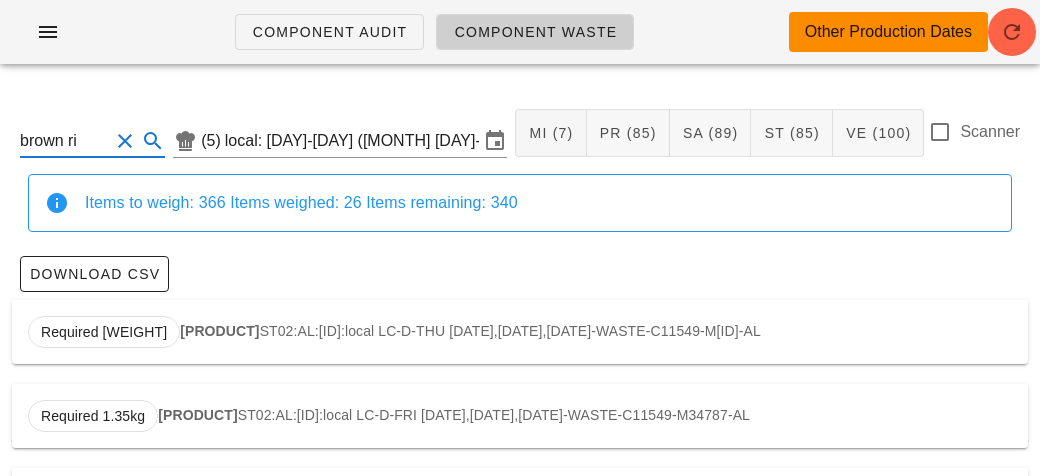 click on "Required [WEIGHT] [ITEM]  ST02:AL:[ID]:local LC-D-THU [DATE],[DATE],[DATE]-WASTE-C11549-M34784-AL" at bounding box center [520, 332] 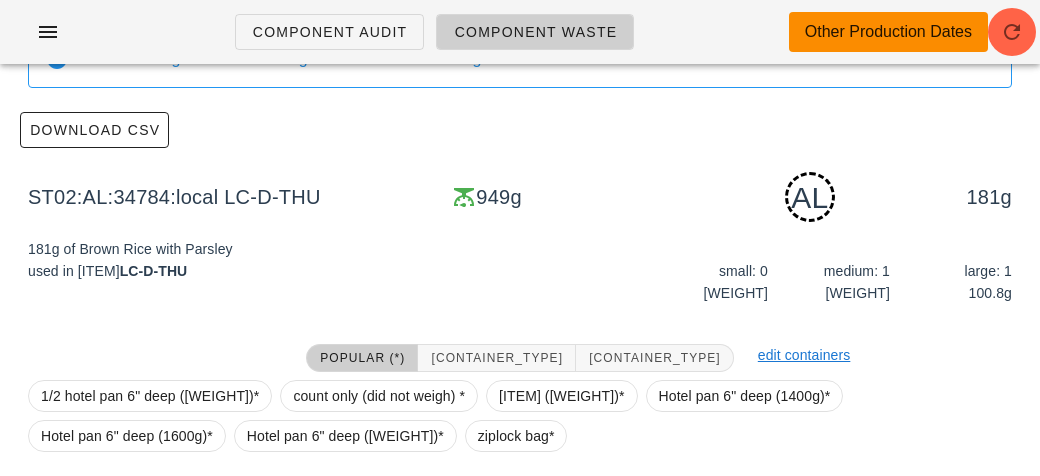 scroll, scrollTop: 302, scrollLeft: 0, axis: vertical 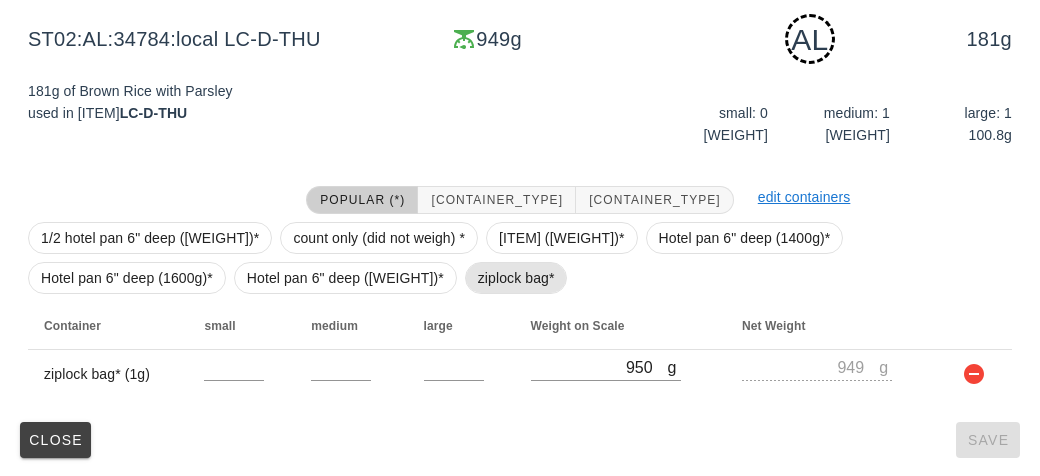 click on "ziplock bag*" at bounding box center [516, 278] 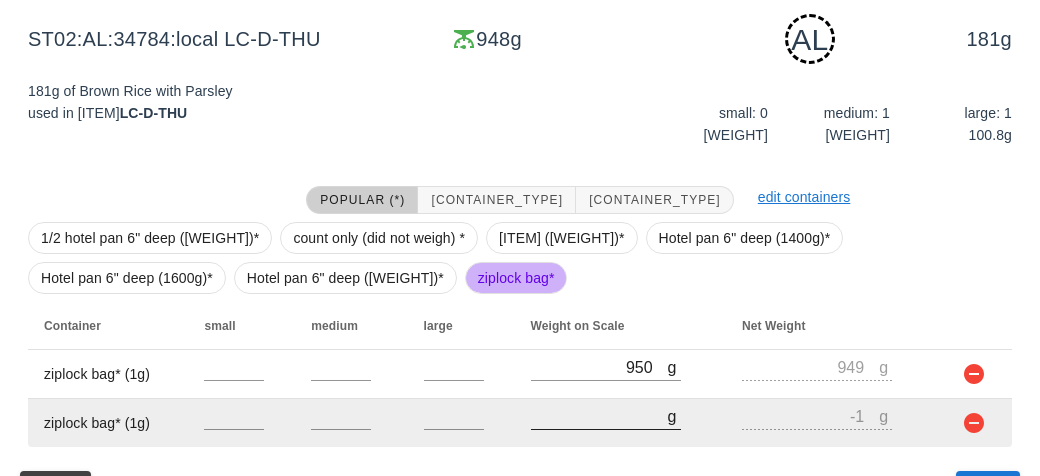 click on "[NUMBER]" at bounding box center (599, 416) 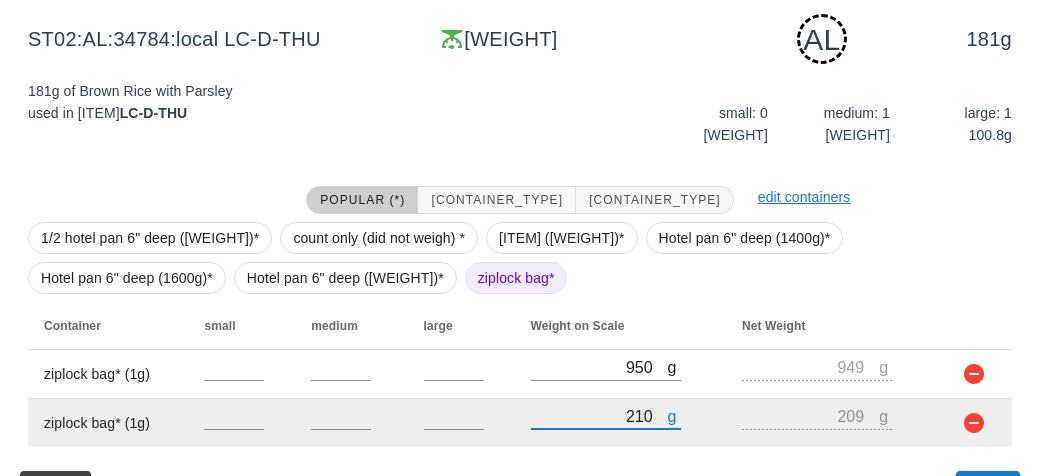 scroll, scrollTop: 350, scrollLeft: 0, axis: vertical 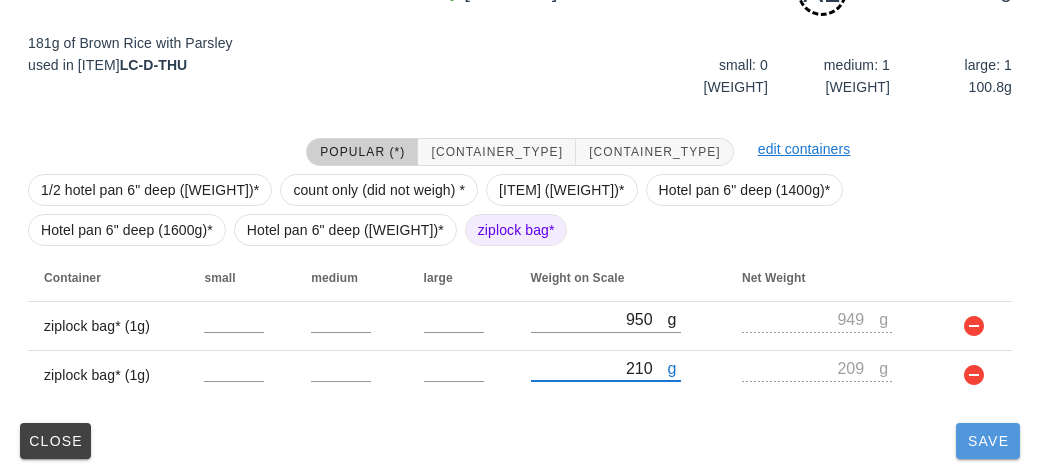 click on "Save" at bounding box center (988, 441) 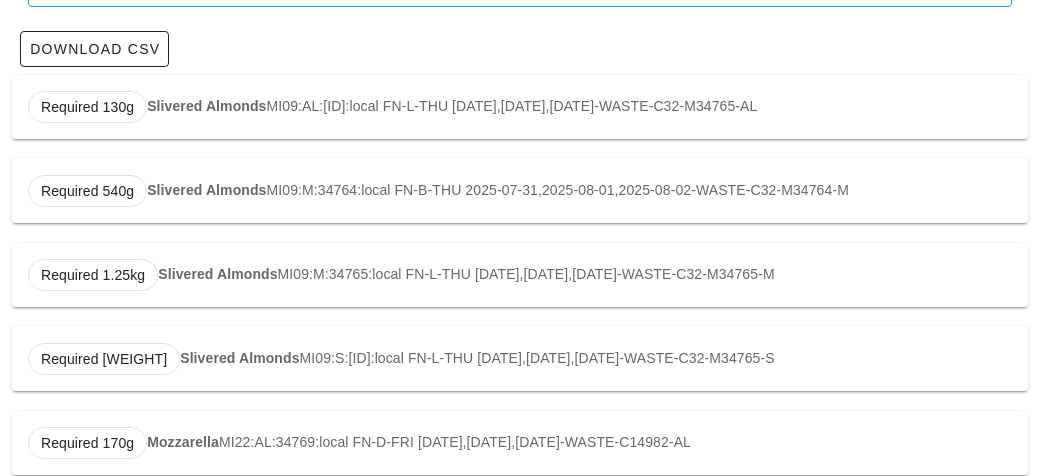 scroll, scrollTop: 0, scrollLeft: 0, axis: both 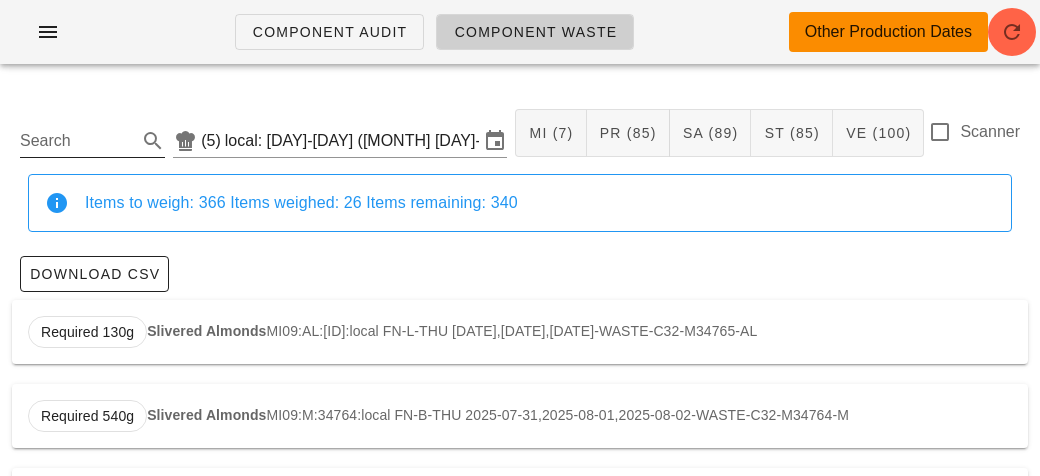 click on "Search" at bounding box center (76, 141) 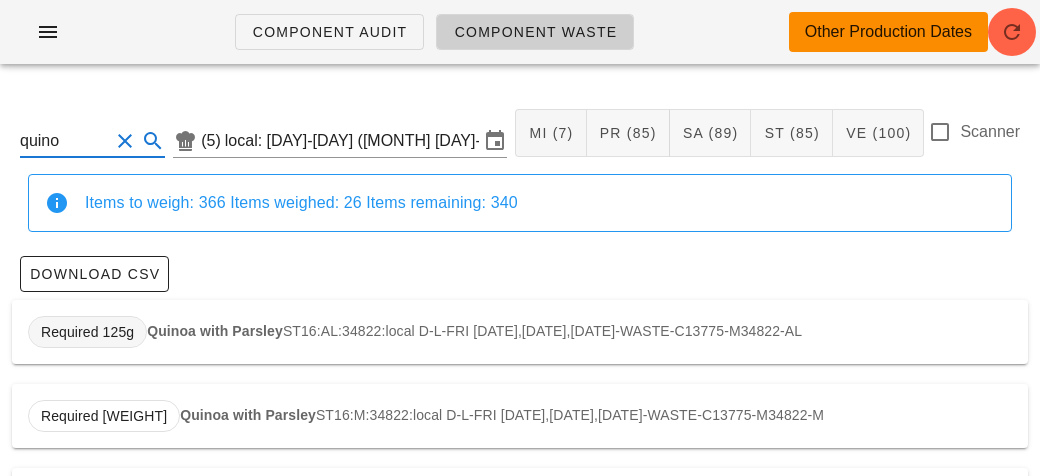 click on "Required 125g" at bounding box center (87, 332) 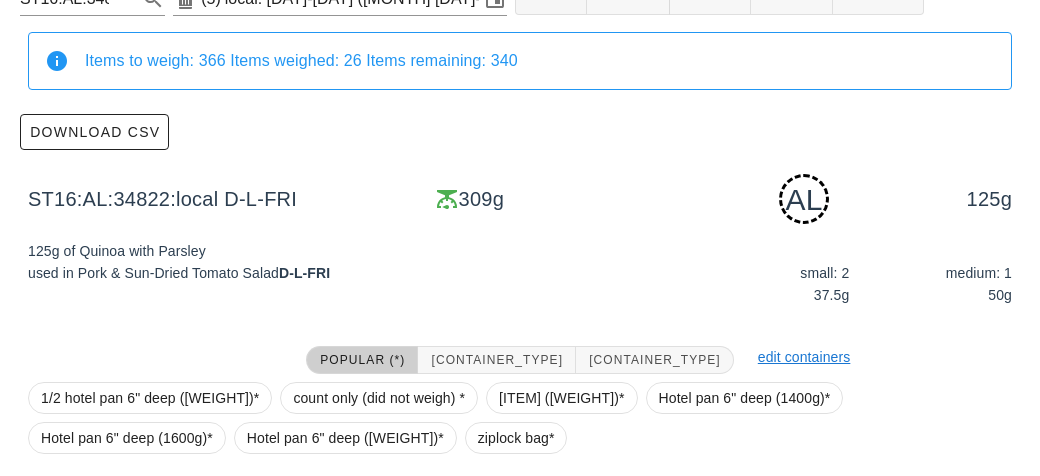 scroll, scrollTop: 302, scrollLeft: 0, axis: vertical 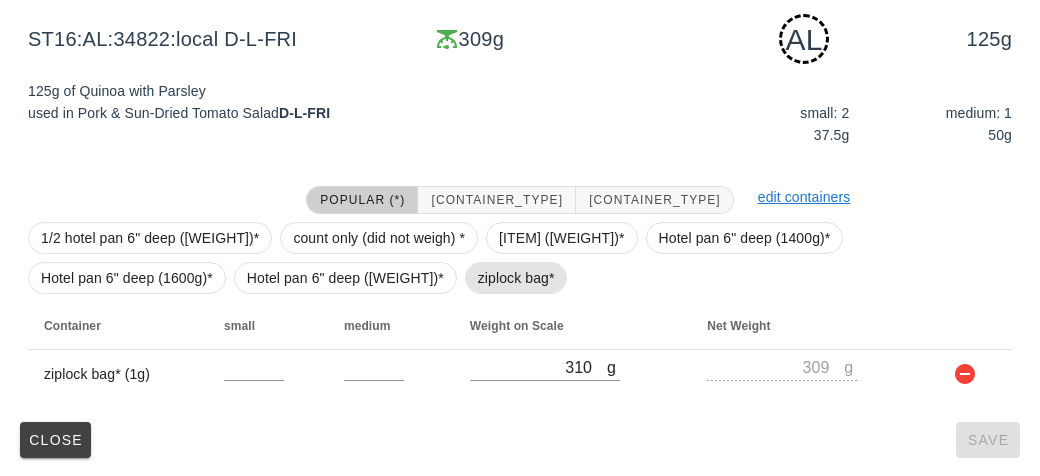 click on "ziplock bag*" at bounding box center (516, 278) 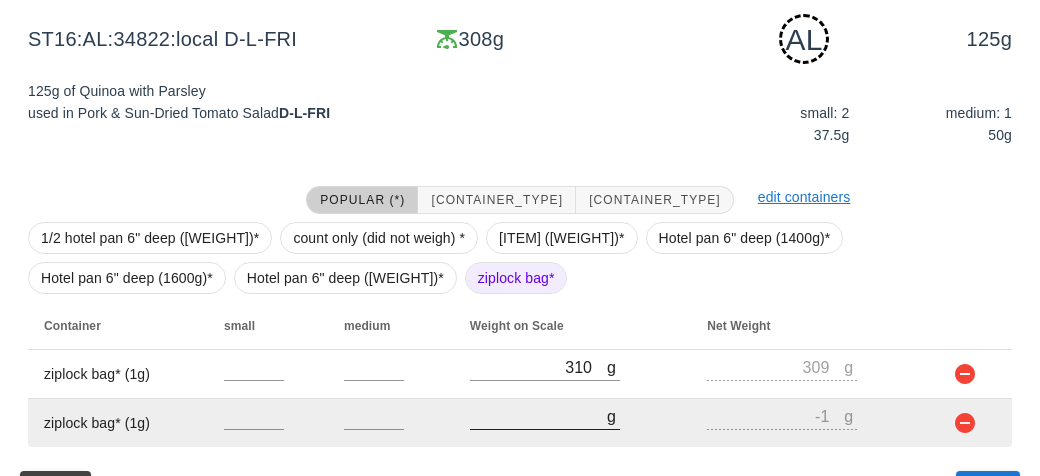 click on "[NUMBER]" at bounding box center (538, 416) 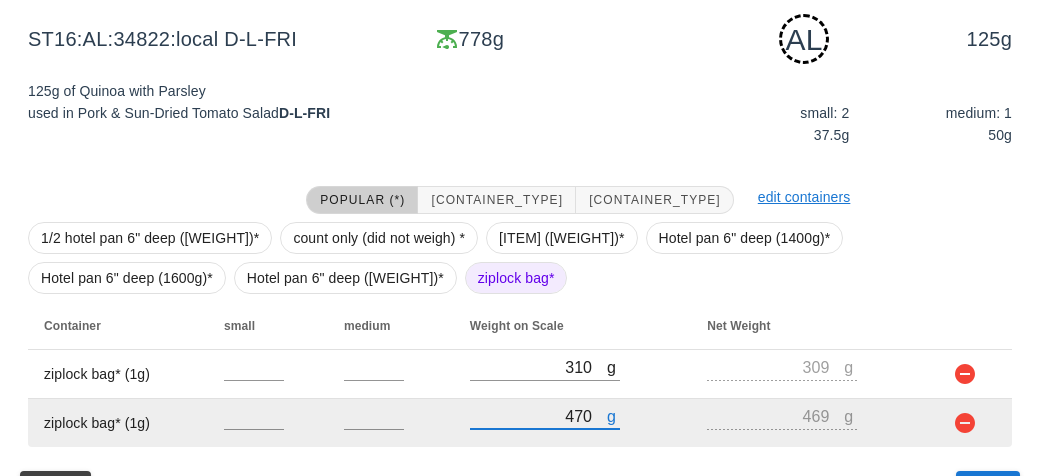 scroll, scrollTop: 350, scrollLeft: 0, axis: vertical 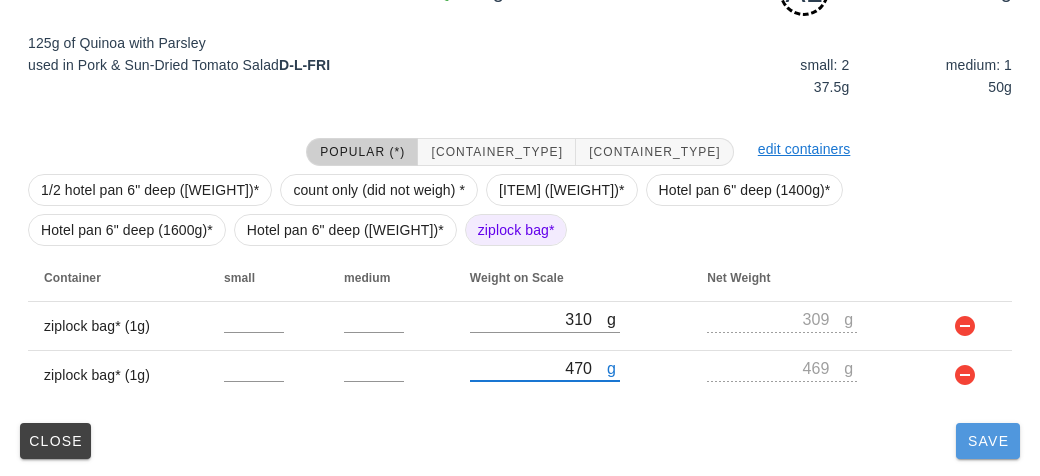 click on "Save" at bounding box center [988, 441] 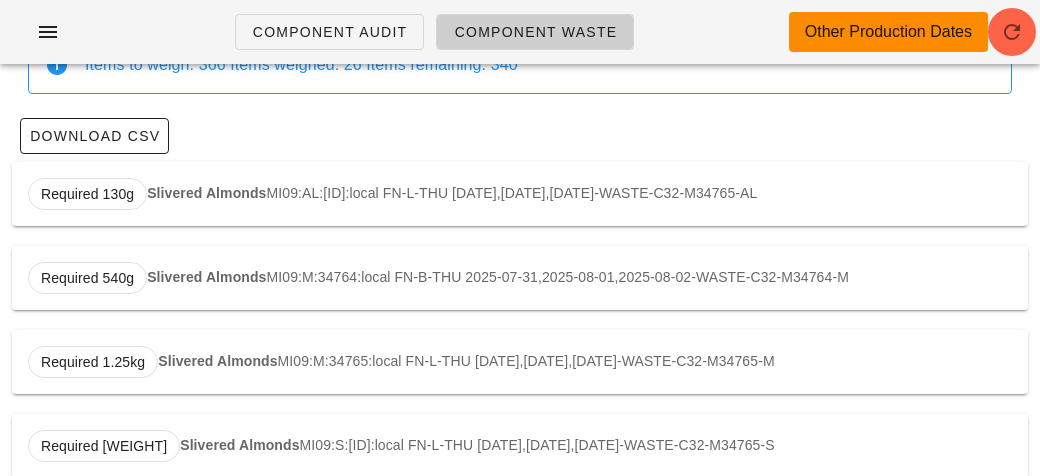 scroll, scrollTop: 0, scrollLeft: 0, axis: both 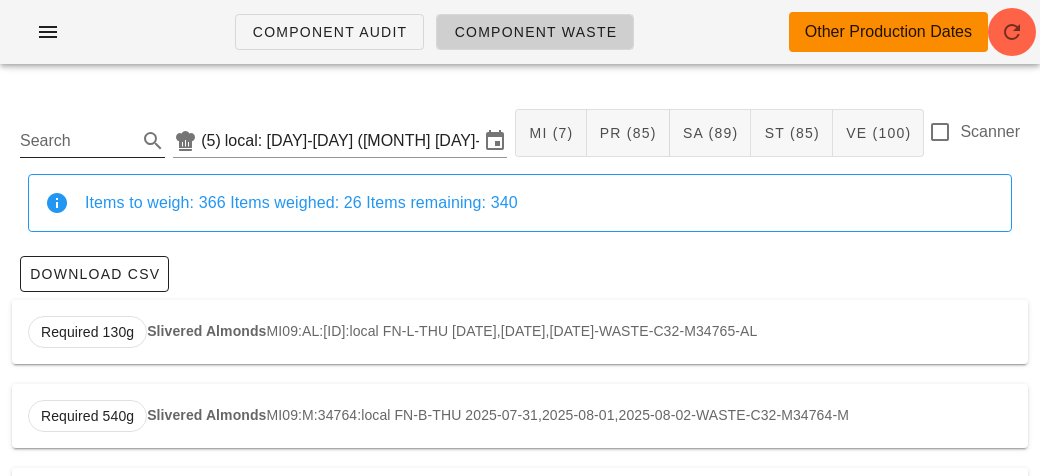 click on "Search" at bounding box center [76, 141] 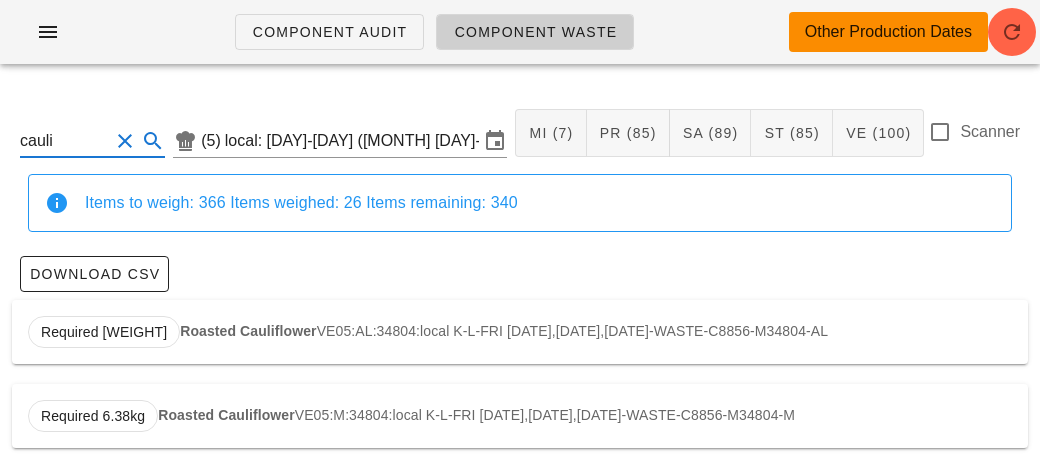 click on "Roasted Cauliflower" at bounding box center [248, 331] 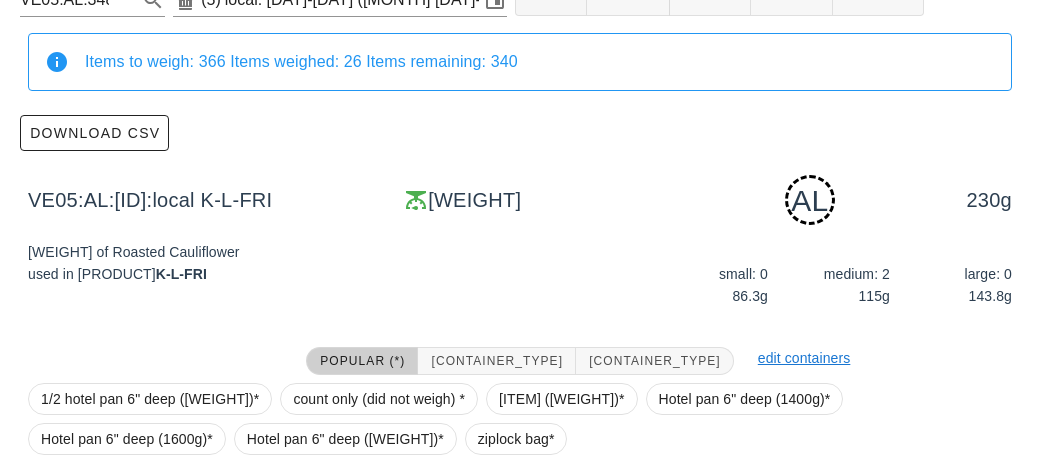 scroll, scrollTop: 350, scrollLeft: 0, axis: vertical 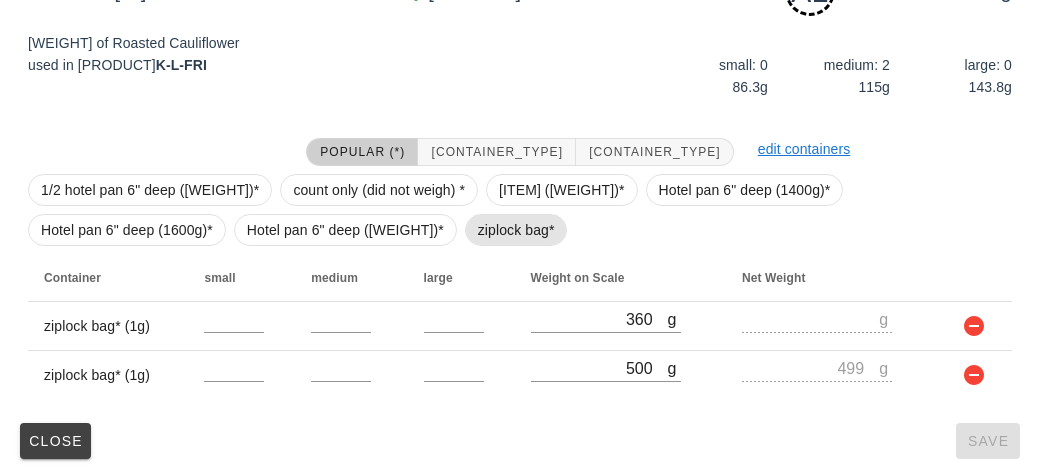click on "ziplock bag*" at bounding box center [516, 230] 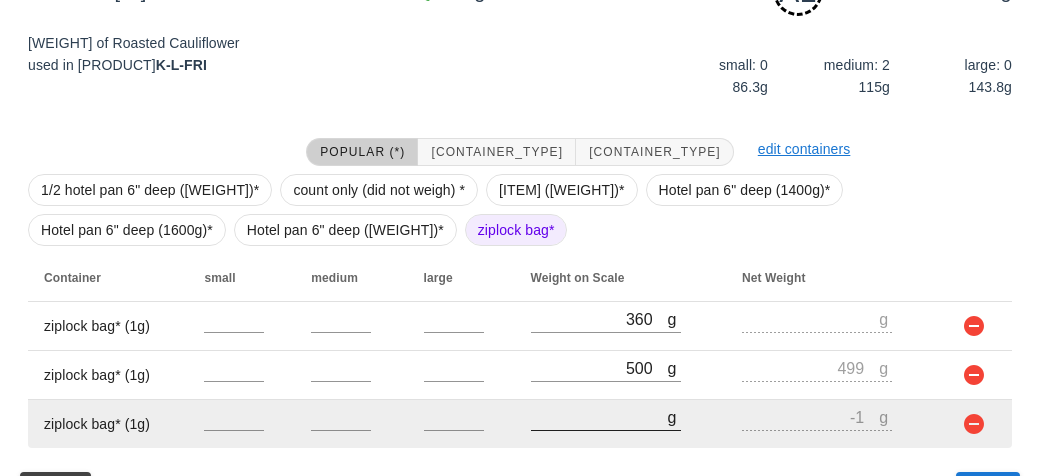 click on "[NUMBER]" at bounding box center [599, 417] 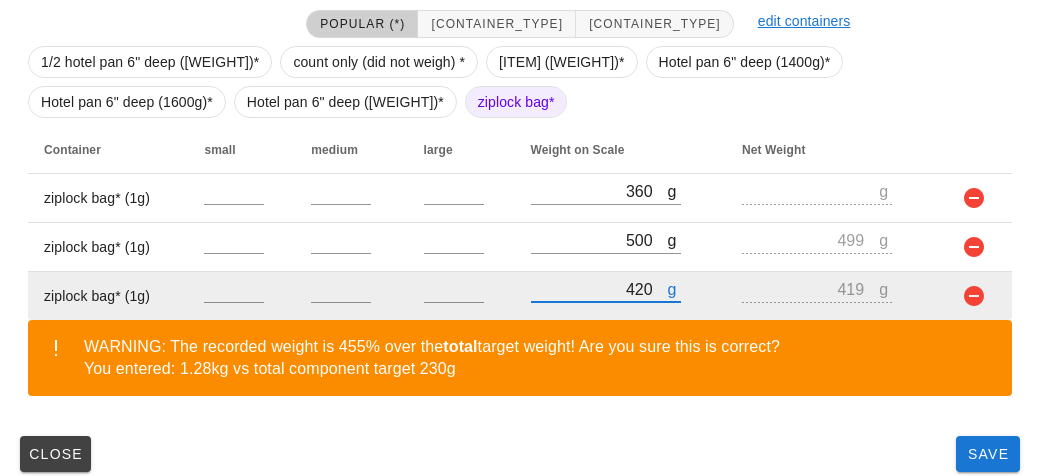 scroll, scrollTop: 491, scrollLeft: 0, axis: vertical 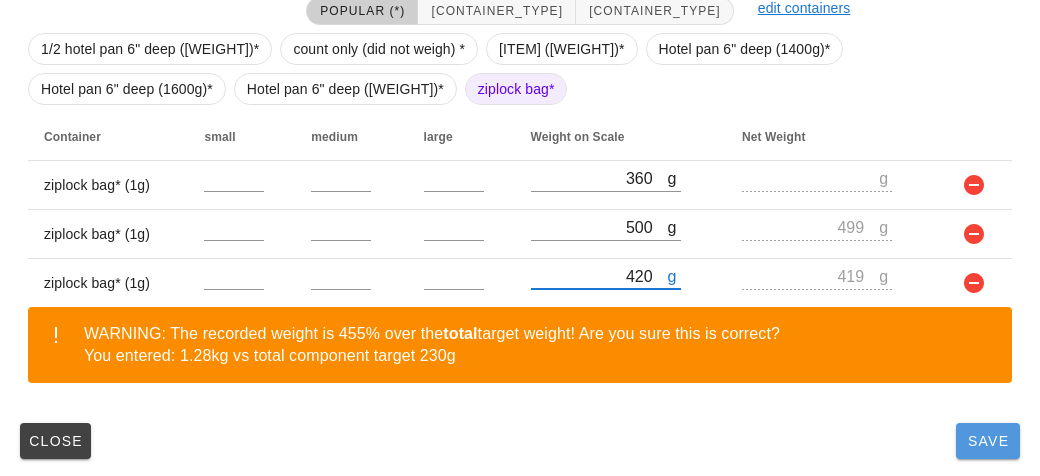 click on "Save" at bounding box center [988, 441] 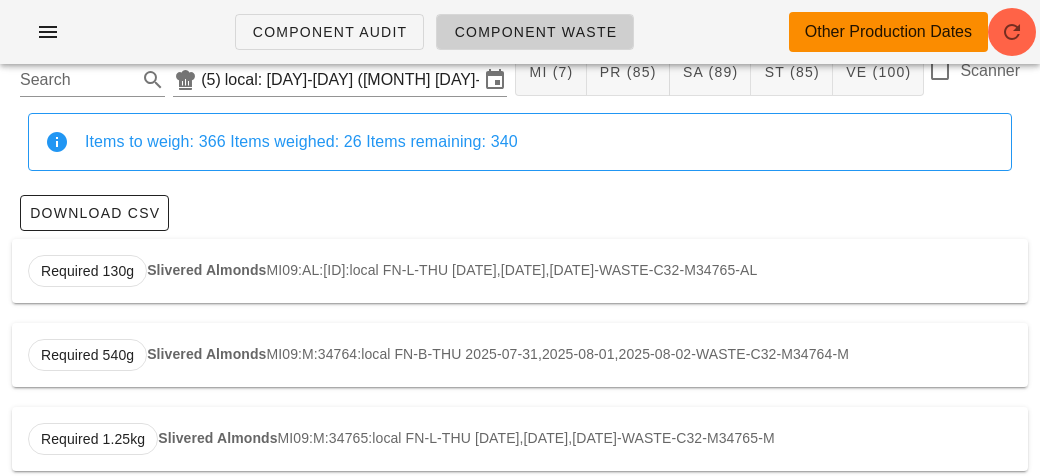 scroll, scrollTop: 0, scrollLeft: 0, axis: both 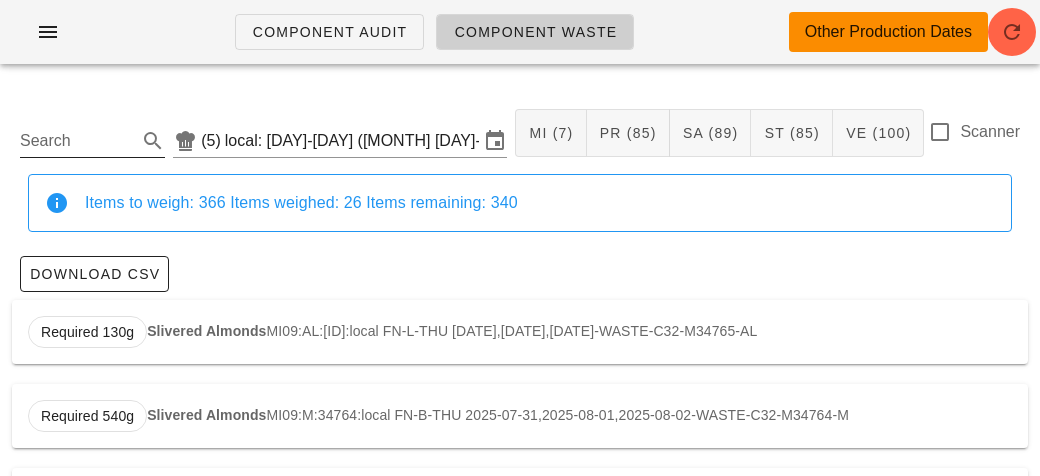 click on "Search" at bounding box center (76, 141) 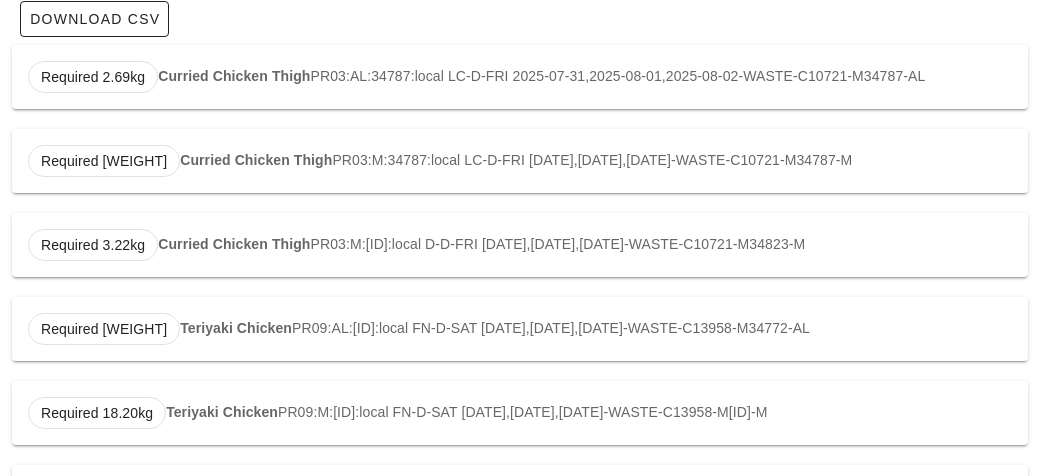 scroll, scrollTop: 342, scrollLeft: 0, axis: vertical 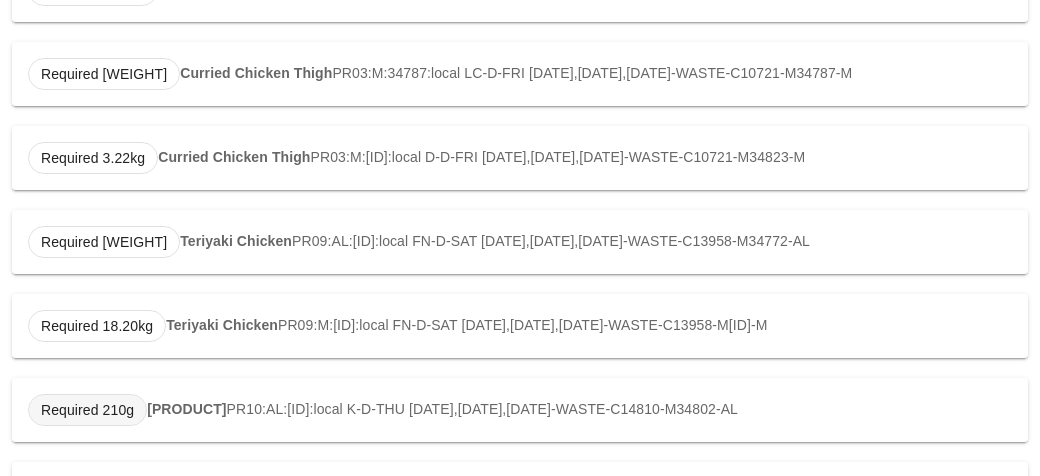 click on "Required 210g" at bounding box center (87, 410) 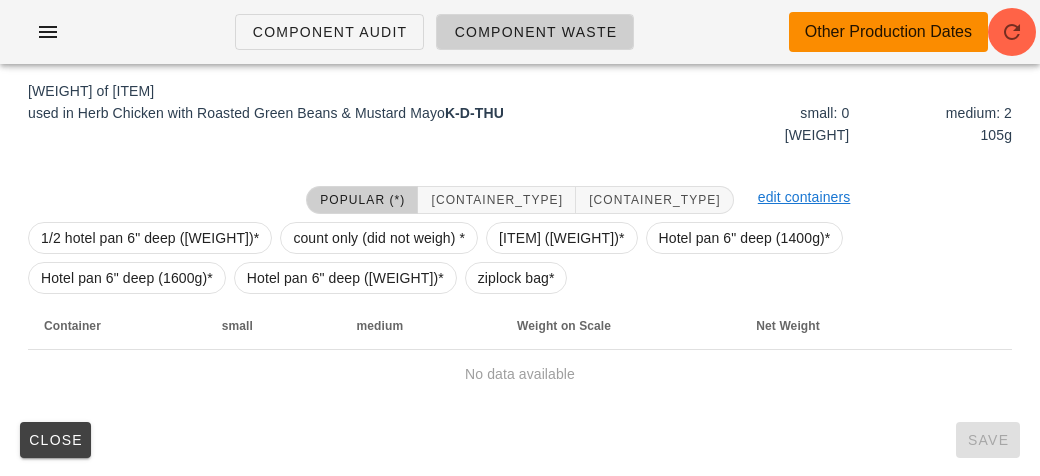 click on "Close Save" at bounding box center (520, 440) 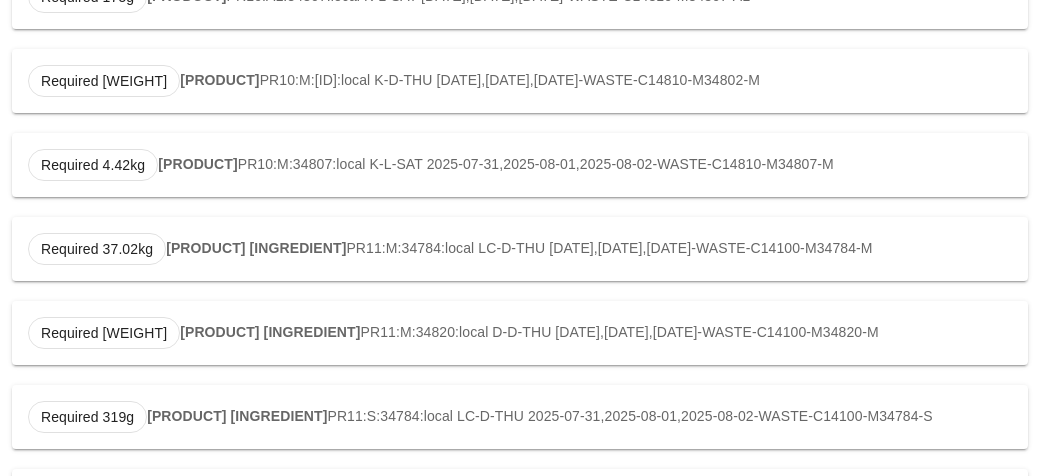 click on "Required [WEIGHT] [PRODUCT]  PR11:M:34784:local LC-D-THU [DATE],[DATE],[DATE]-WASTE-C14100-M34784-M" at bounding box center (520, 249) 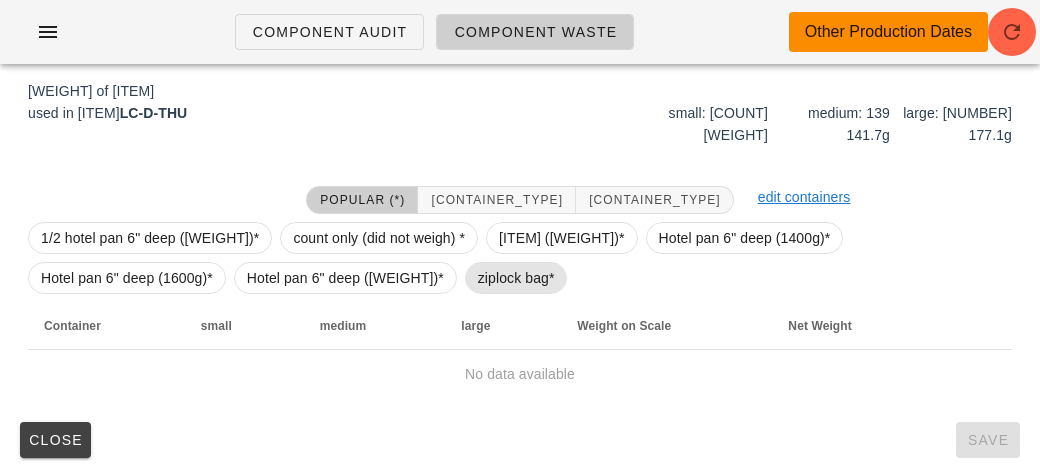 click on "ziplock bag*" at bounding box center (516, 278) 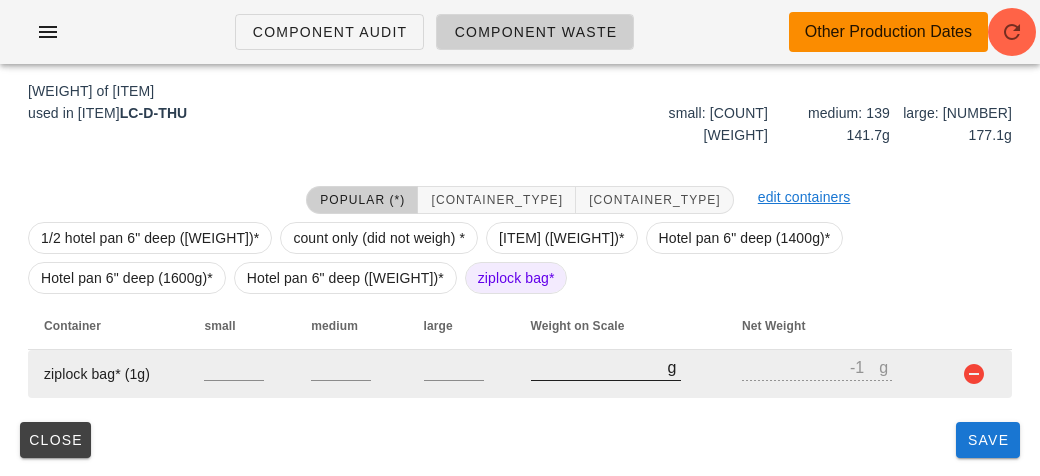 click on "[NUMBER]" at bounding box center [599, 367] 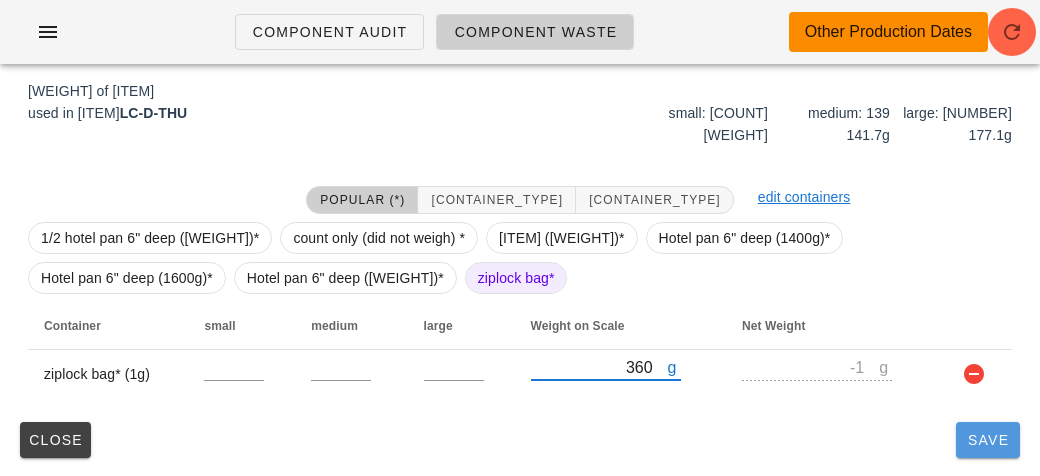 click on "Save" at bounding box center [988, 440] 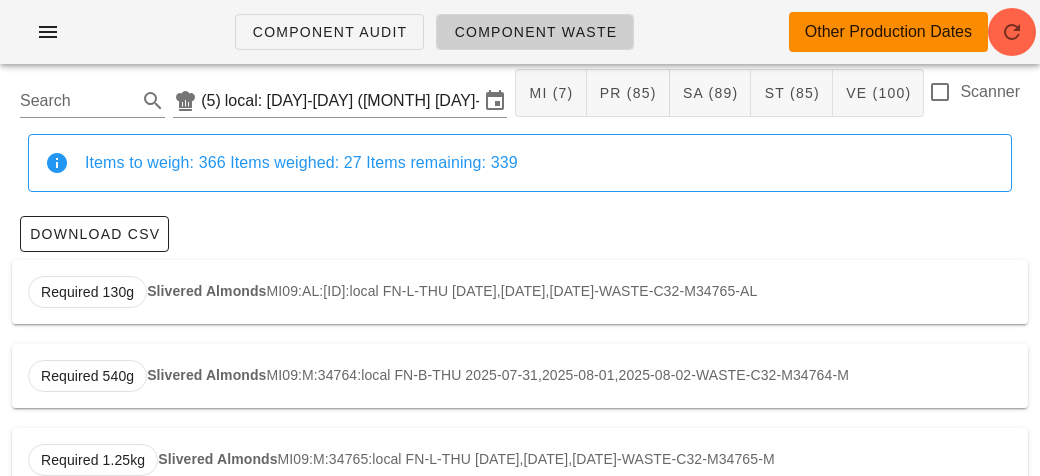 scroll, scrollTop: 0, scrollLeft: 0, axis: both 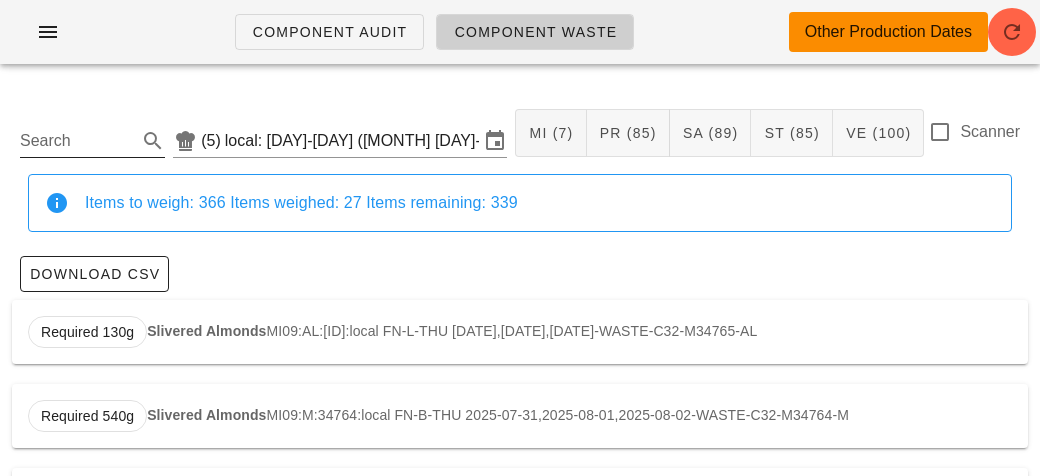 click on "Search" at bounding box center (76, 141) 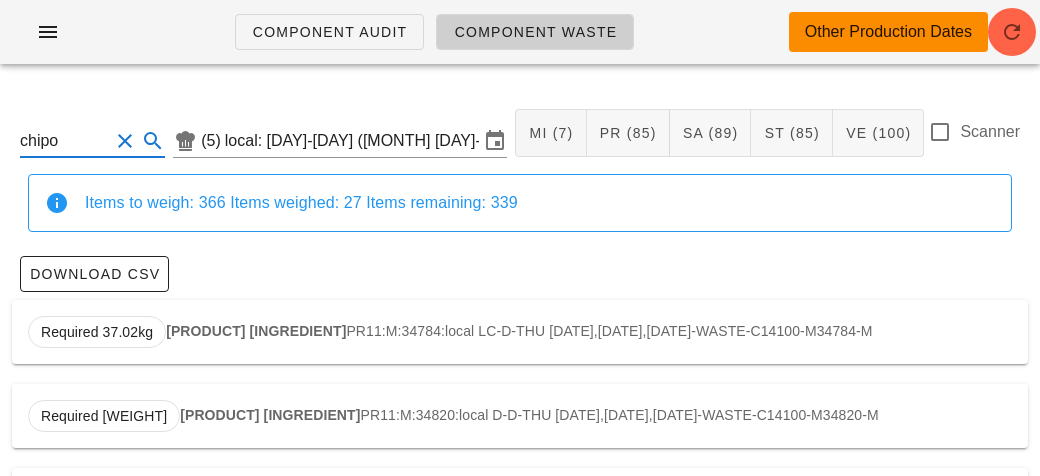 click on "Required [WEIGHT] [PRODUCT]  PR11:M:34784:local LC-D-THU [DATE],[DATE],[DATE]-WASTE-C14100-M34784-M" at bounding box center (520, 332) 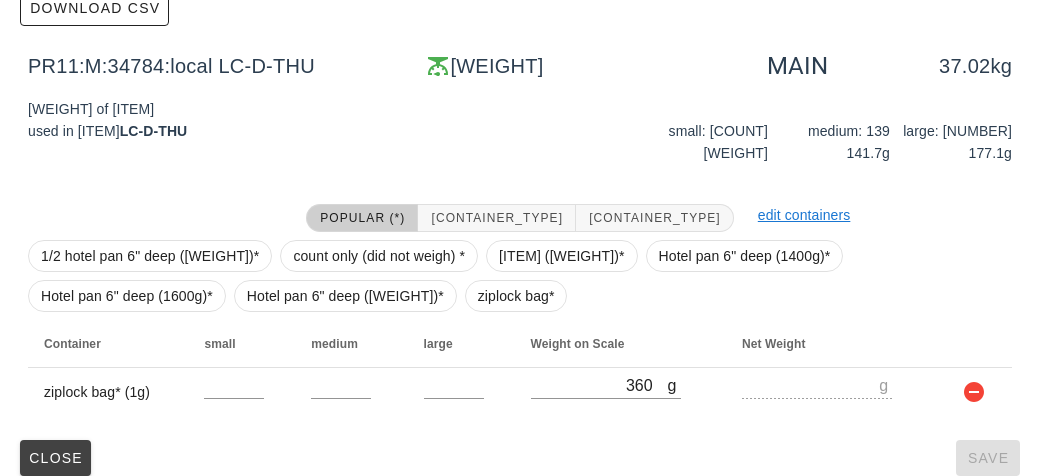 scroll, scrollTop: 284, scrollLeft: 0, axis: vertical 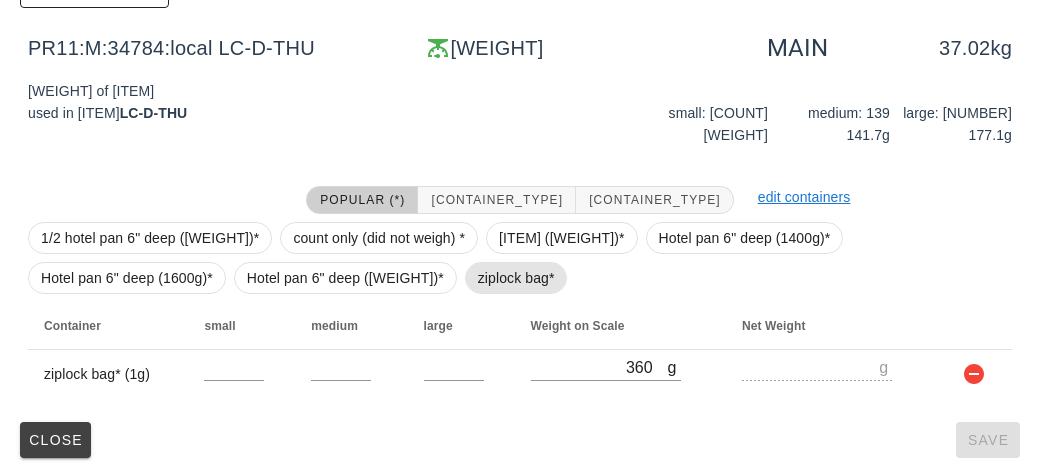click on "ziplock bag*" at bounding box center [516, 278] 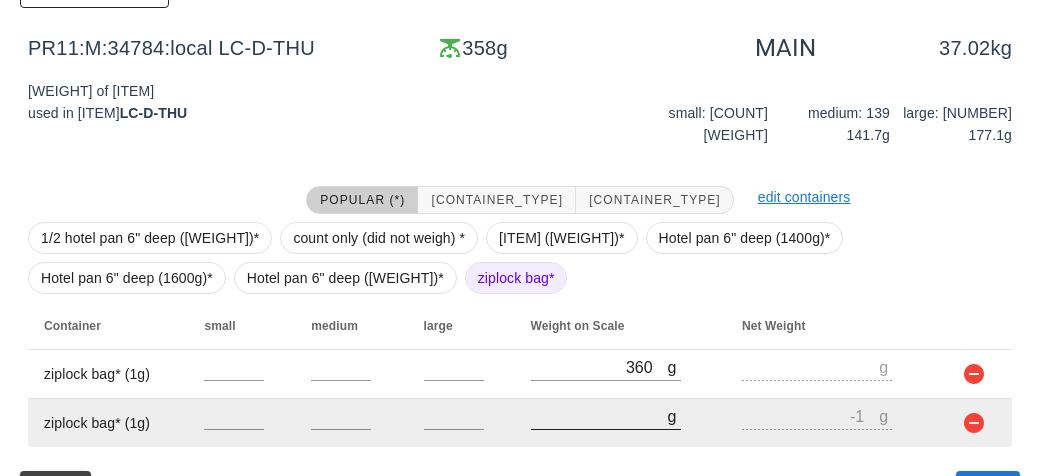click on "[NUMBER]" at bounding box center (599, 416) 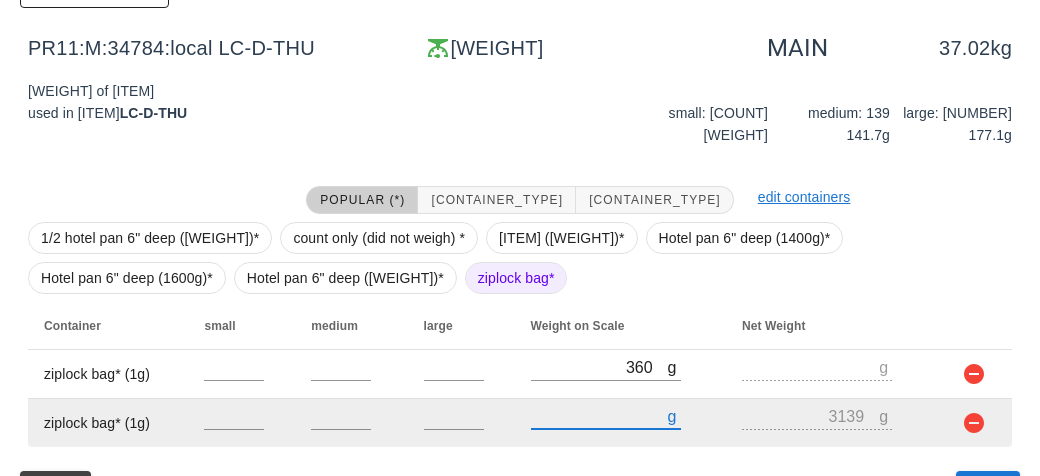 scroll, scrollTop: 333, scrollLeft: 0, axis: vertical 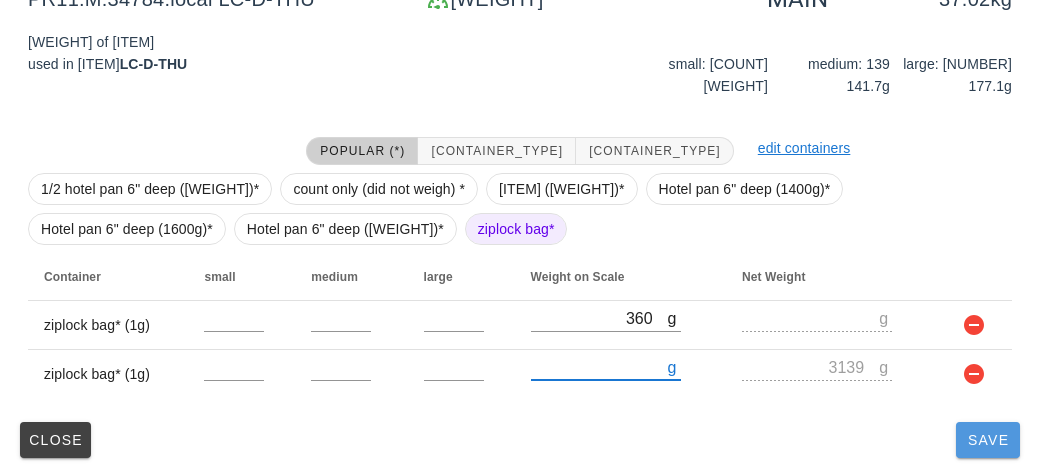 click on "Save" at bounding box center [988, 440] 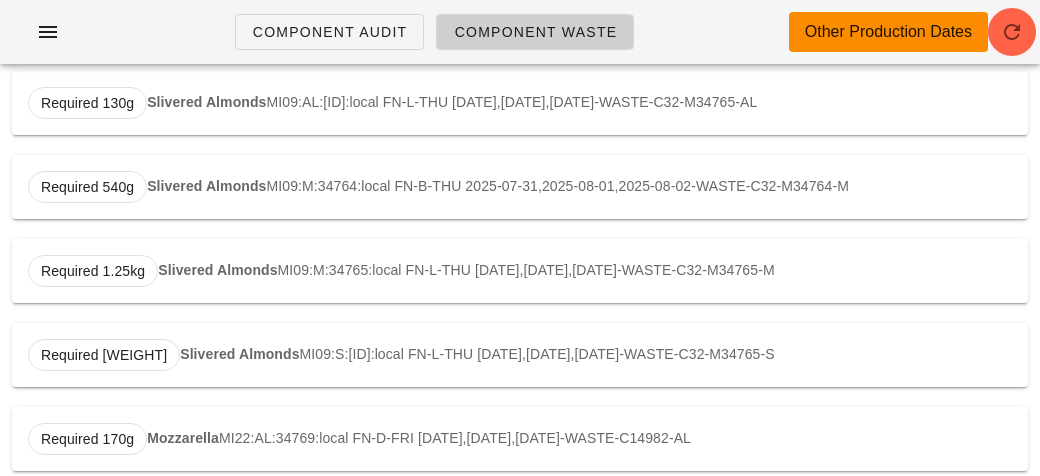 scroll, scrollTop: 0, scrollLeft: 0, axis: both 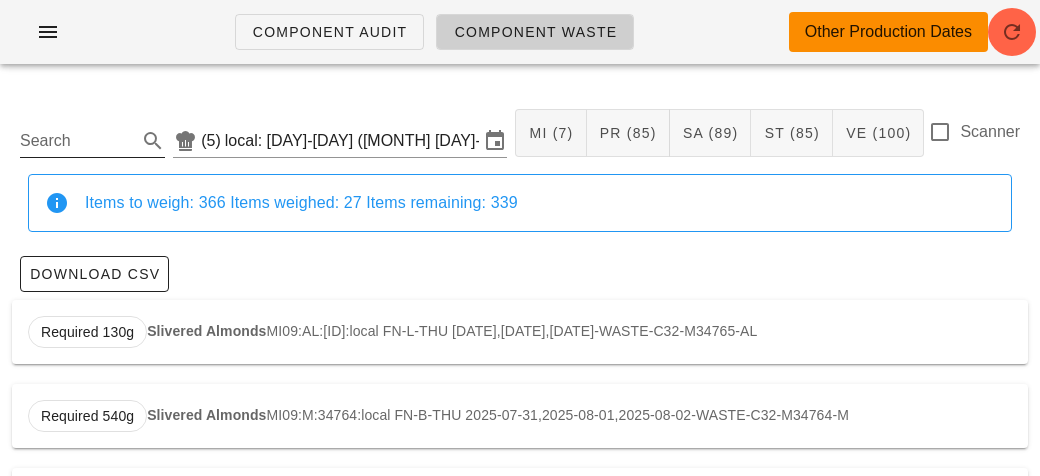 click on "Search" at bounding box center [76, 141] 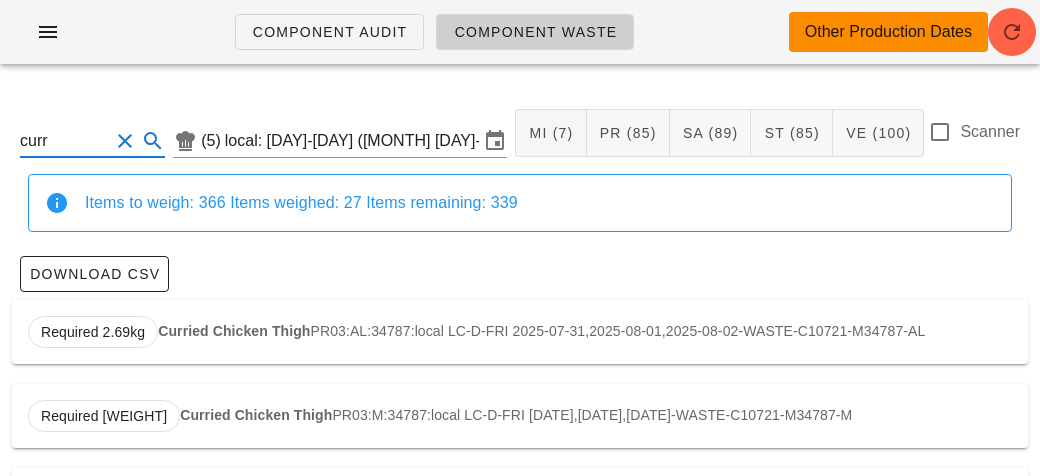 click on "Curried Chicken Thigh" at bounding box center [234, 331] 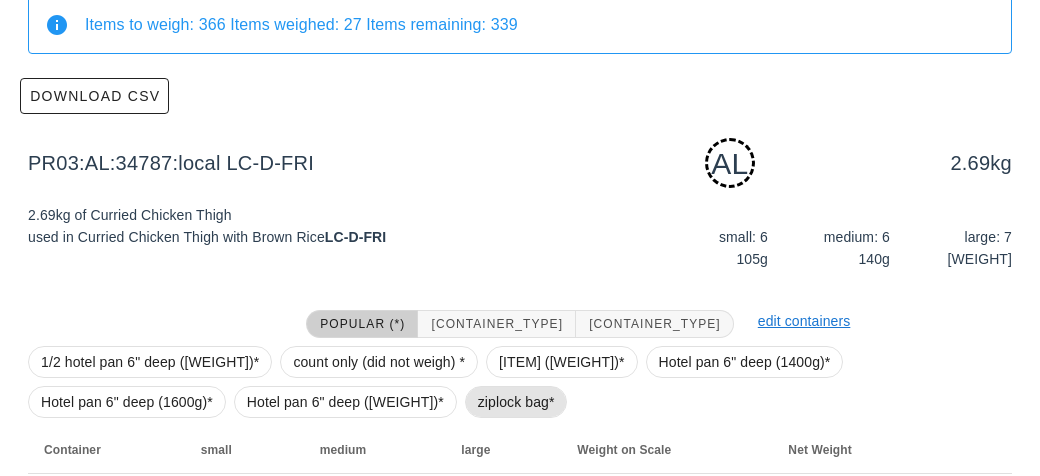 click on "ziplock bag*" at bounding box center [516, 402] 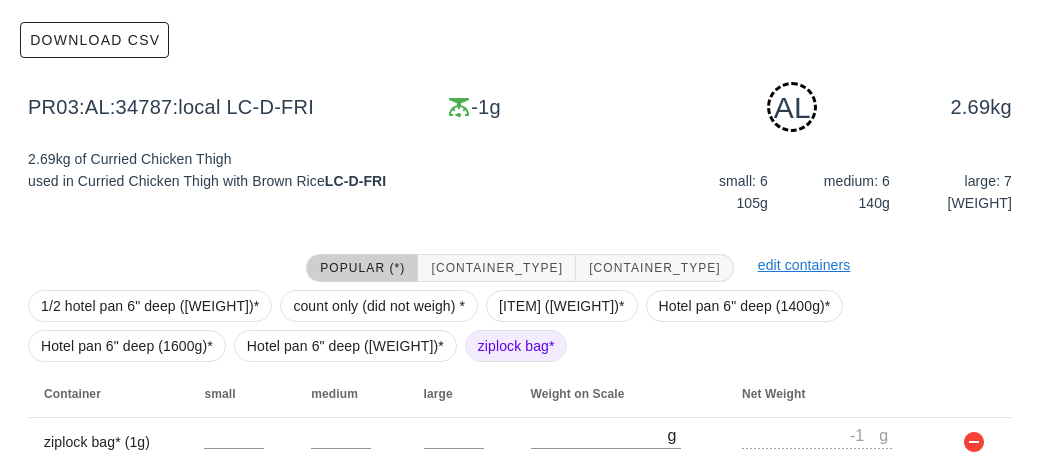 scroll, scrollTop: 302, scrollLeft: 0, axis: vertical 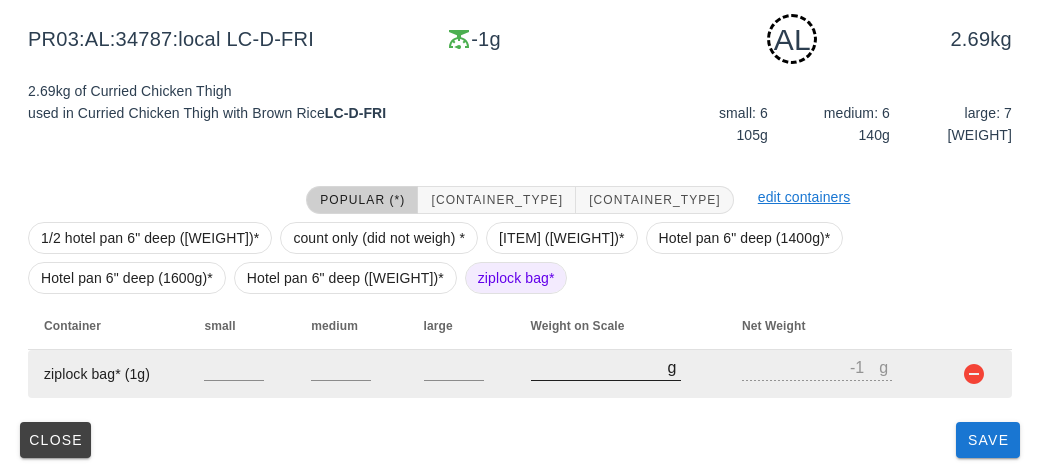 click on "[NUMBER]" at bounding box center (599, 367) 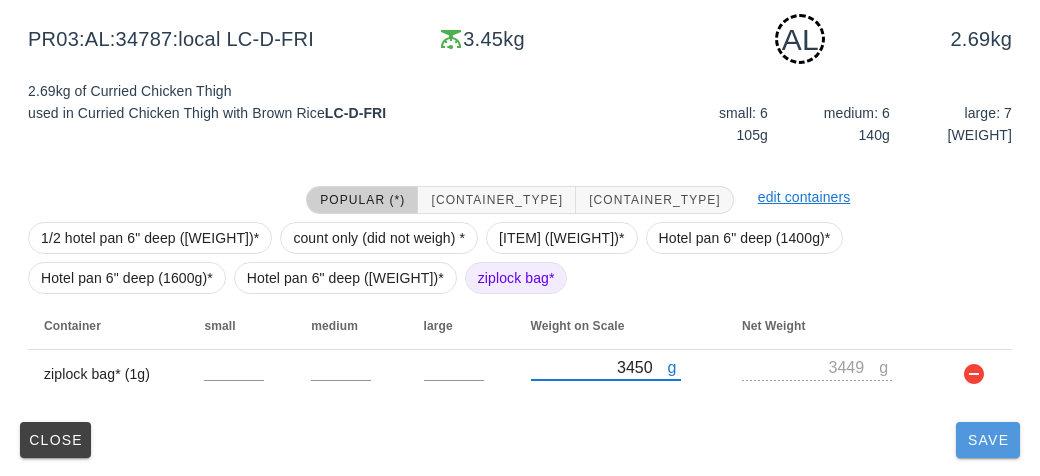 click on "Save" at bounding box center (988, 440) 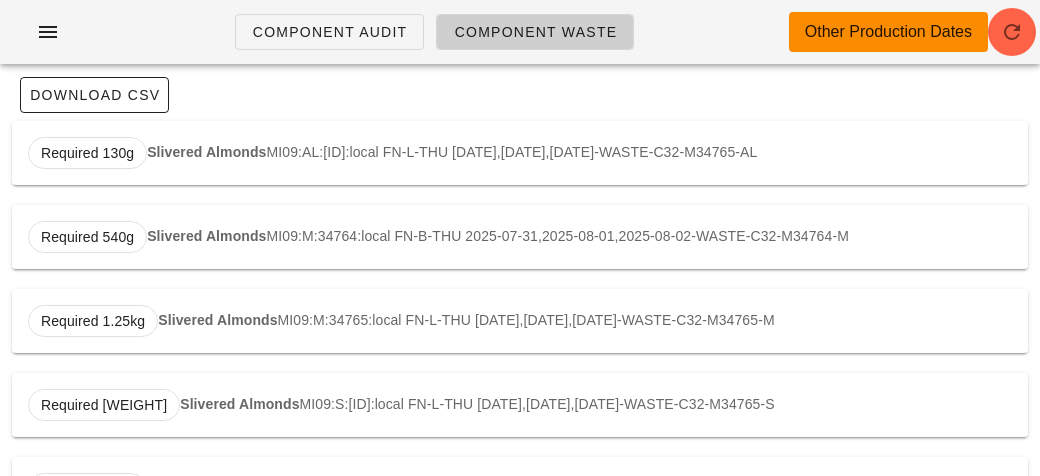 scroll, scrollTop: 0, scrollLeft: 0, axis: both 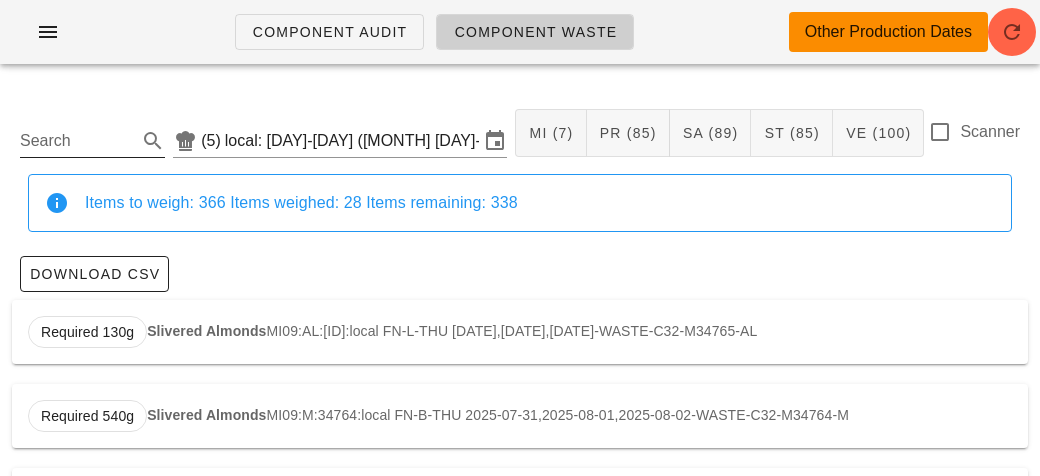 click on "Search" at bounding box center (92, 135) 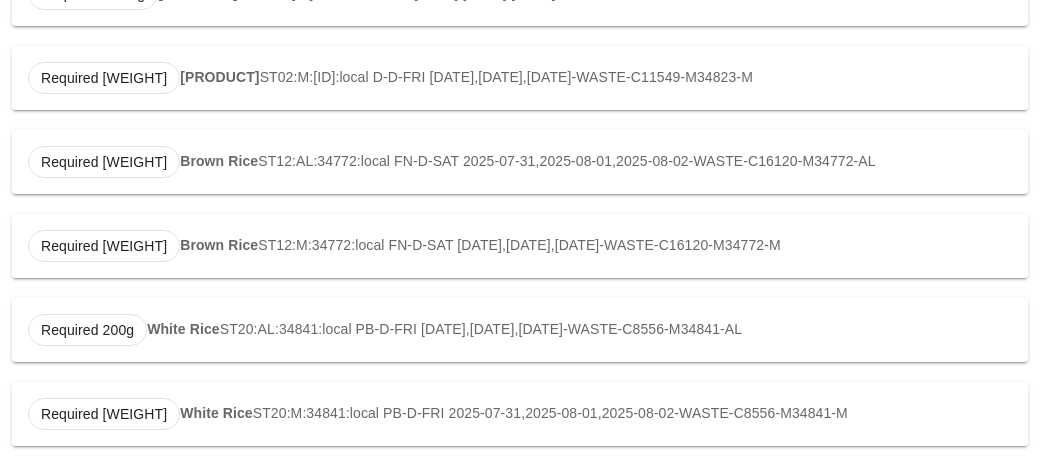 click on "Required [WEIGHT] [PRODUCT]  ST20:AL:34841:local PB-D-FRI [DATE],[DATE],[DATE]-WASTE-C8556-M34841-AL" at bounding box center [520, 330] 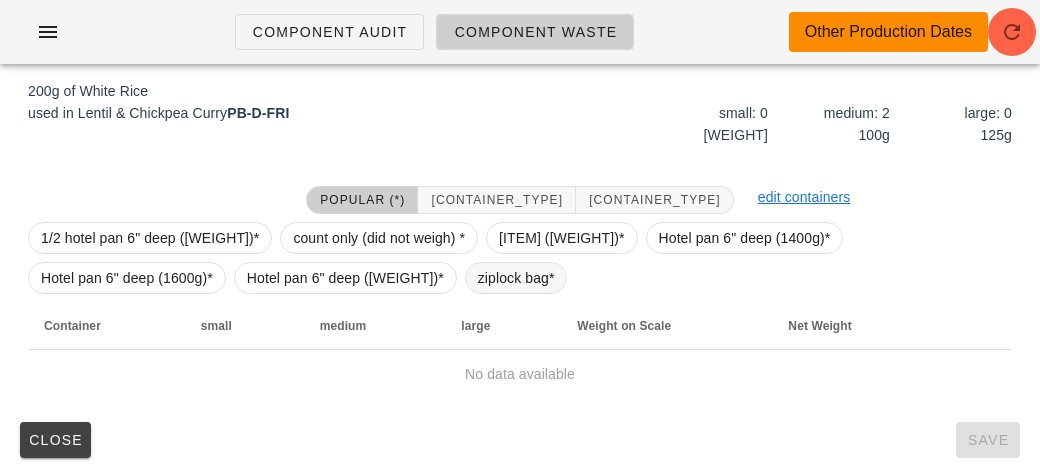 click on "ziplock bag*" at bounding box center [516, 278] 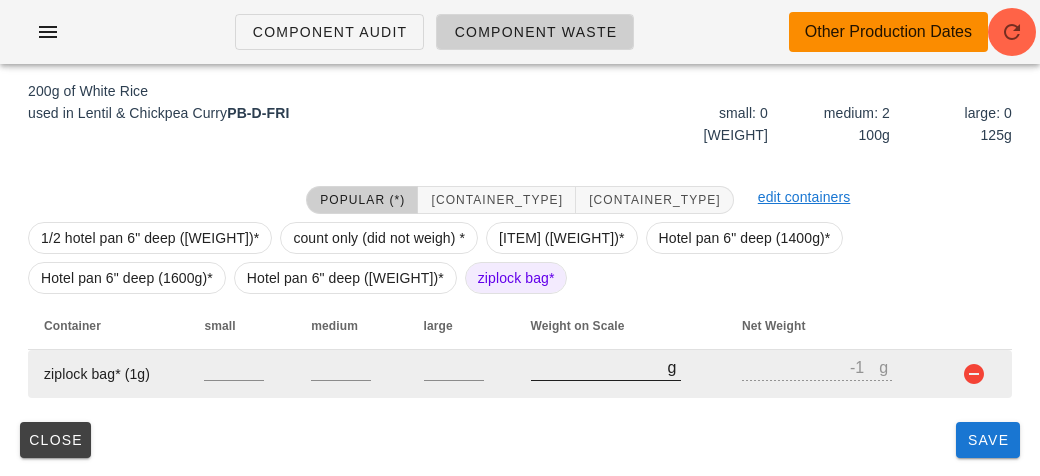 click on "[NUMBER]" at bounding box center (599, 367) 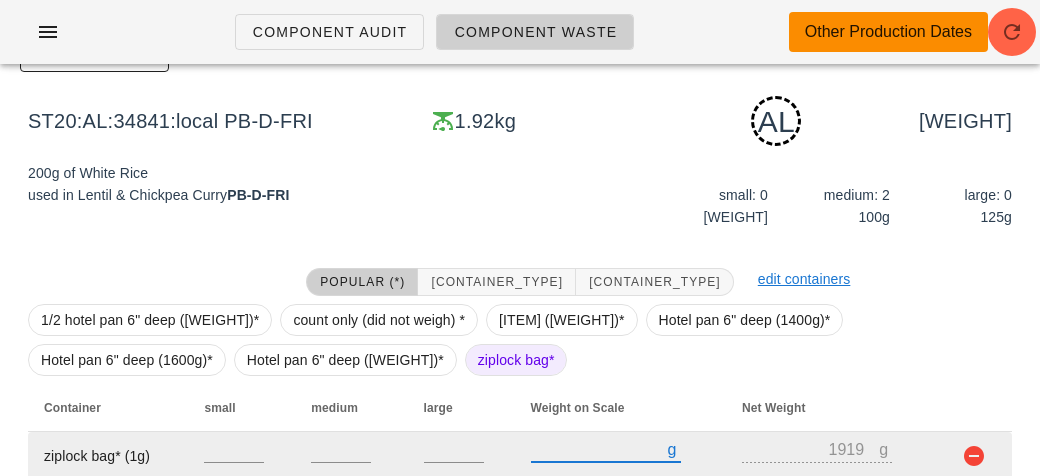scroll, scrollTop: 394, scrollLeft: 0, axis: vertical 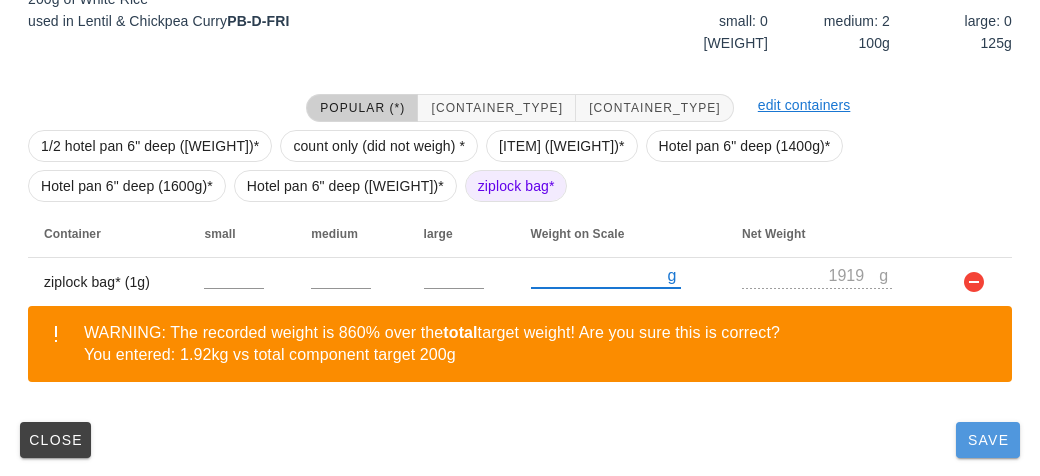 click on "Save" at bounding box center [988, 440] 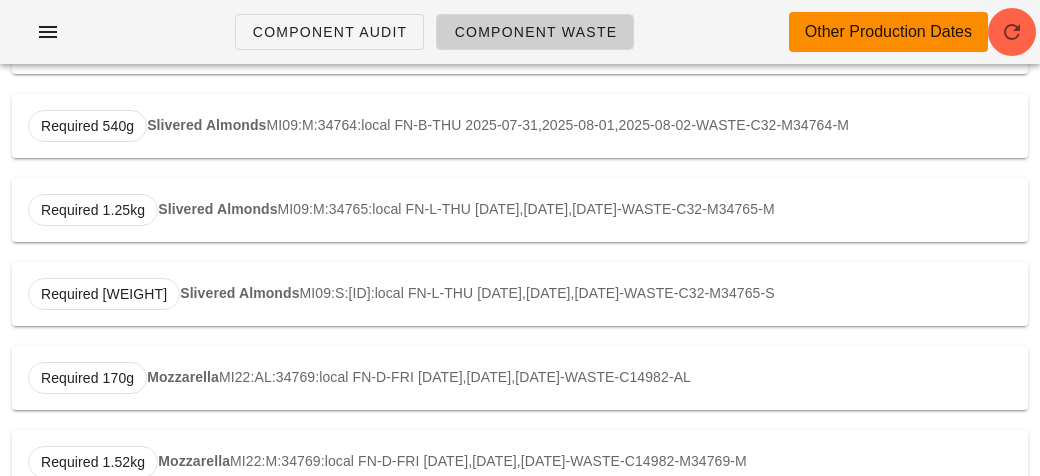 scroll, scrollTop: 0, scrollLeft: 0, axis: both 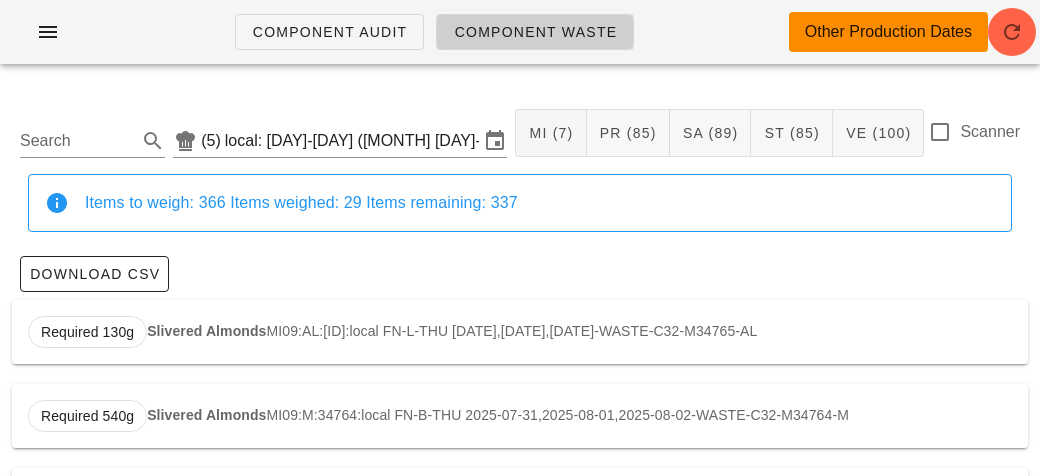 click on "Search ([ID]) local: Thu-Sat ([DATE]) MI ([ID])  PR ([ID])  SA ([ID])  ST ([ID])  VE ([ID])  Scanner  Items to weigh: 366 Items weighed: 29 Items remaining: 337  Download CSV Required 130g Slivered Almonds  MI09:AL:[ID]:local FN-L-THU [DATE],[DATE],[DATE]-WASTE-C32-M[ID]-AL  Required 540g Slivered Almonds  MI09:M:[ID]:local FN-B-THU [DATE],[DATE],[DATE]-WASTE-C32-M[ID]-M  Required 1.25kg Slivered Almonds  MI09:M:[ID]:local FN-L-THU [DATE],[DATE],[DATE]-WASTE-C32-M[ID]-M  Required 10g Slivered Almonds  MI09:S:[ID]:local FN-L-THU [DATE],[DATE],[DATE]-WASTE-C32-M[ID]-S  Required 170g Mozzarella  MI22:AL:[ID]:local FN-D-FRI [DATE],[DATE],[DATE]-WASTE-C14982-M[ID]-AL  Required 1.52kg Mozzarella  MI22:M:[ID]:local FN-D-FRI [DATE],[DATE],[DATE]-WASTE-C14982-M[ID]-M  Required 50g Mozzarella  MI22:S:[ID]:local FN-D-FRI [DATE],[DATE],[DATE]-WASTE-C14982-M[ID]-S  Required 722g Braised Beef Required 11.07kg Braised Beef Bacon Bacon" at bounding box center (520, 15579) 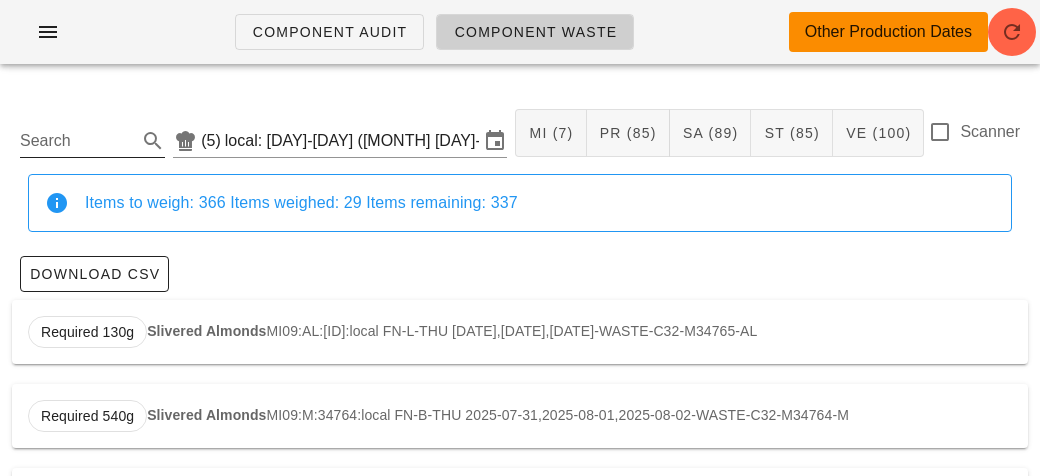 click on "Search" at bounding box center [76, 141] 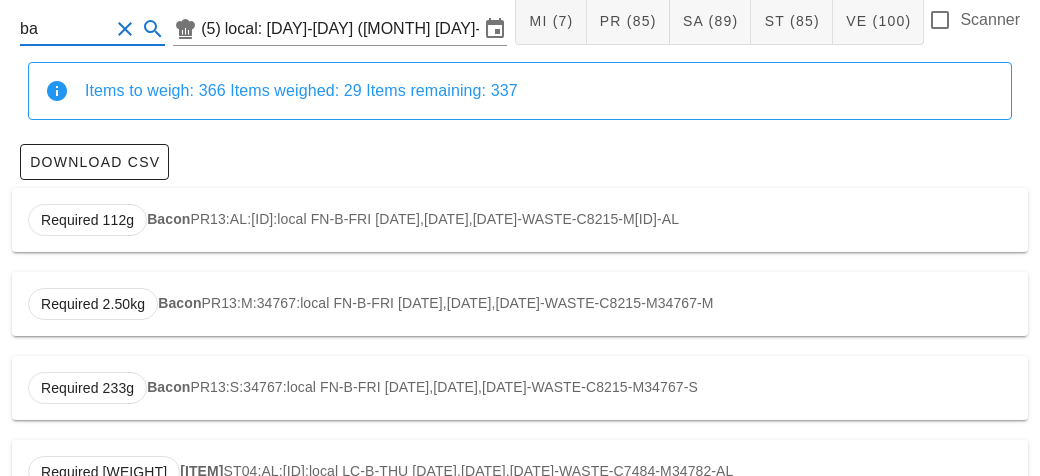 scroll, scrollTop: 0, scrollLeft: 0, axis: both 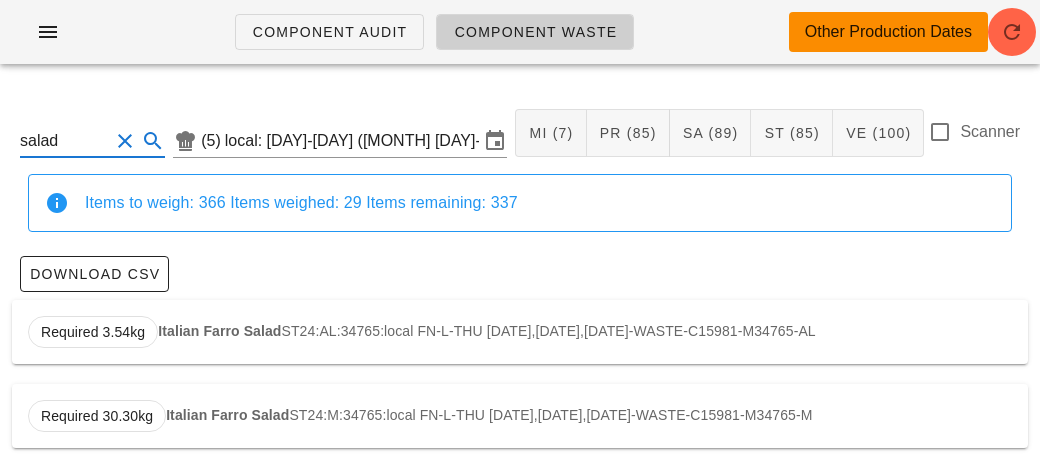 click on "Italian Farro Salad" at bounding box center (219, 331) 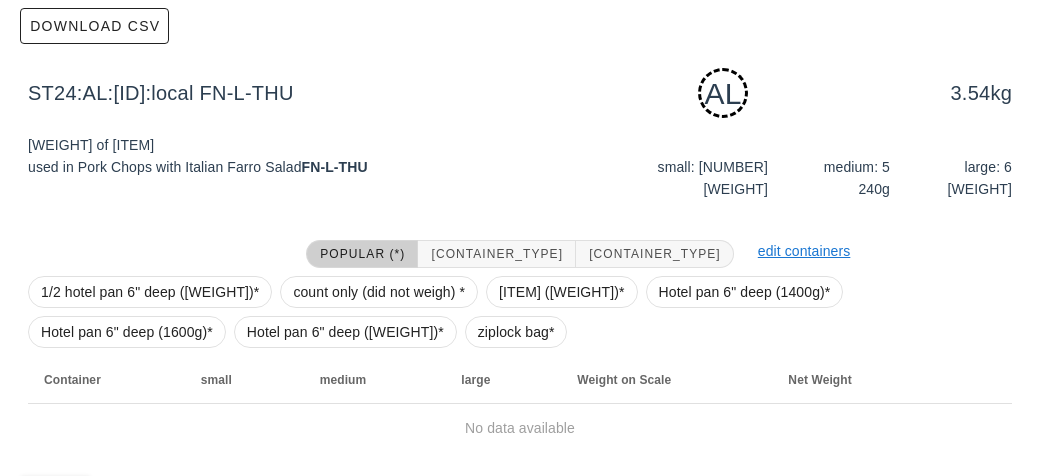 scroll, scrollTop: 302, scrollLeft: 0, axis: vertical 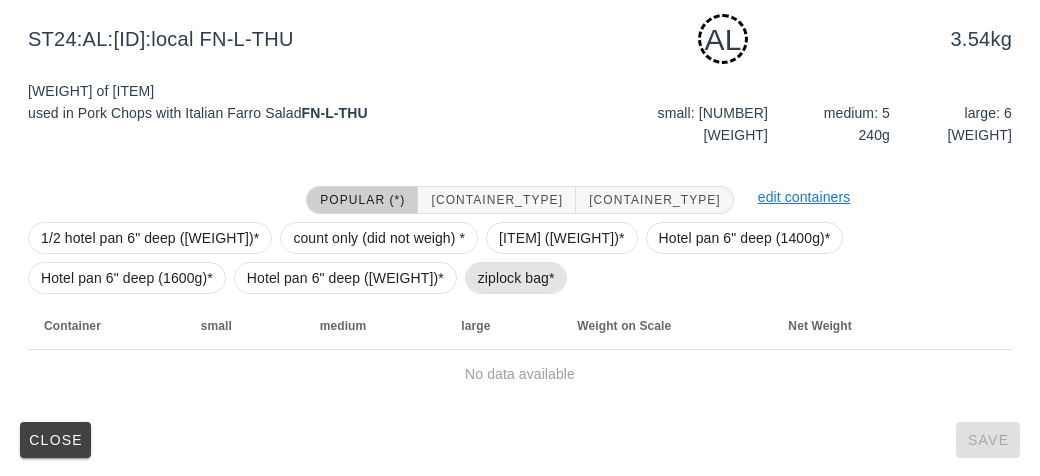 click on "ziplock bag*" at bounding box center [516, 278] 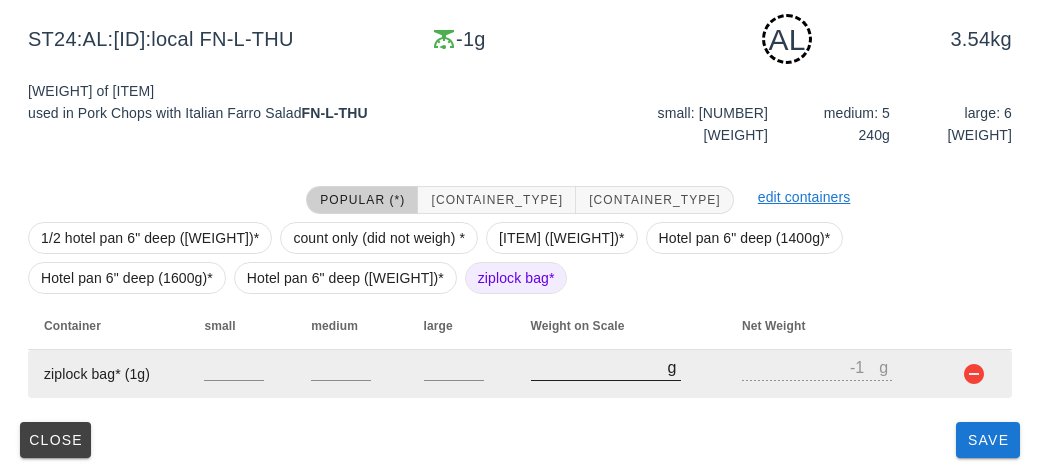 click on "[NUMBER]" at bounding box center [599, 367] 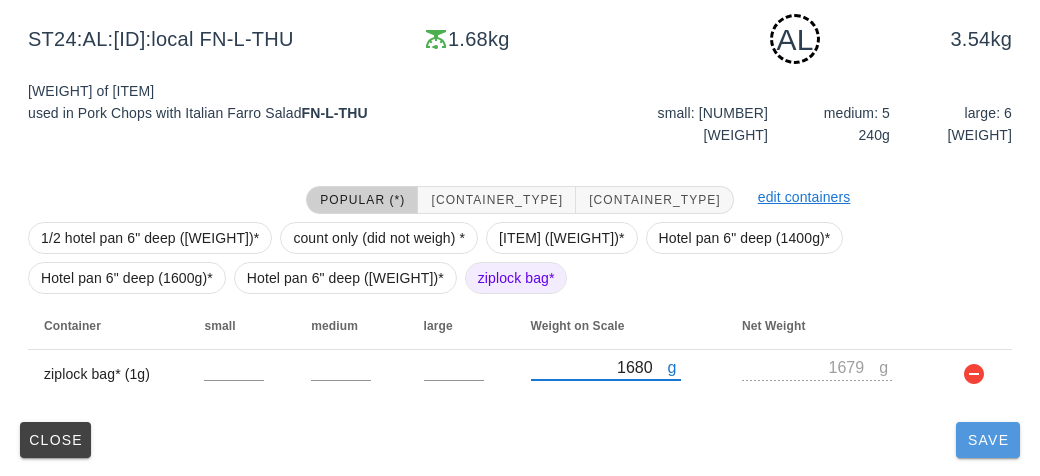 click on "Save" at bounding box center (988, 440) 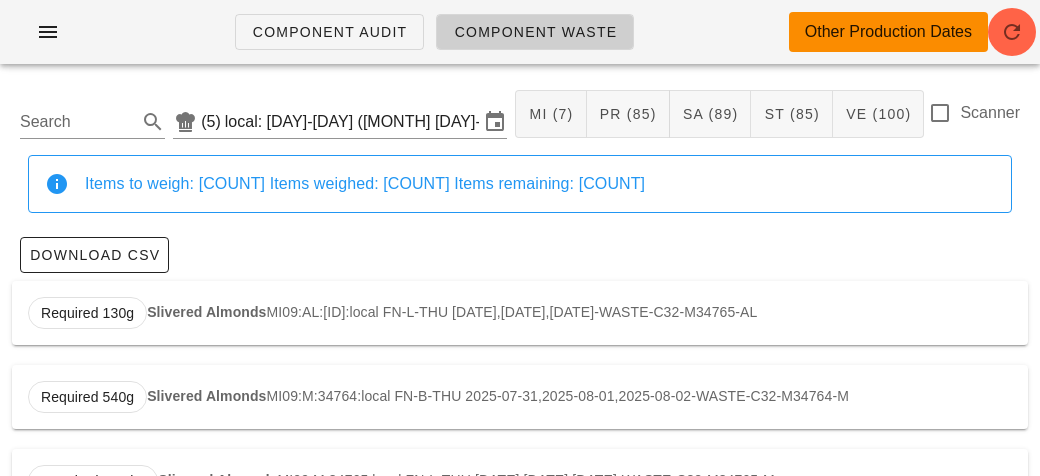 scroll, scrollTop: 0, scrollLeft: 0, axis: both 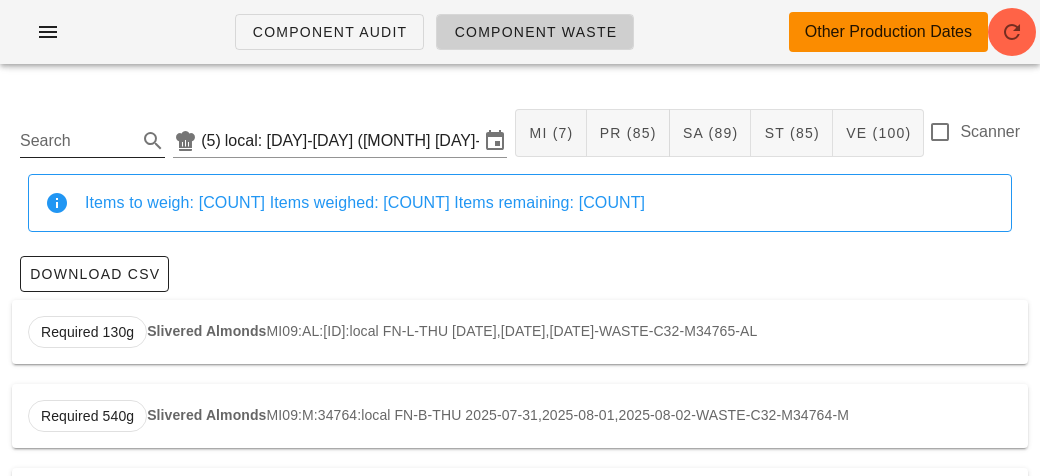 click on "Search" at bounding box center (76, 141) 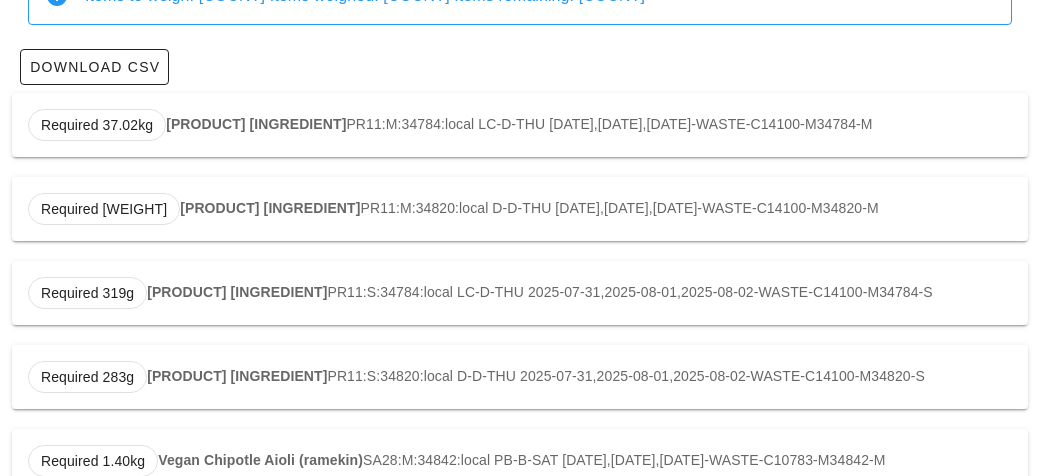 scroll, scrollTop: 254, scrollLeft: 0, axis: vertical 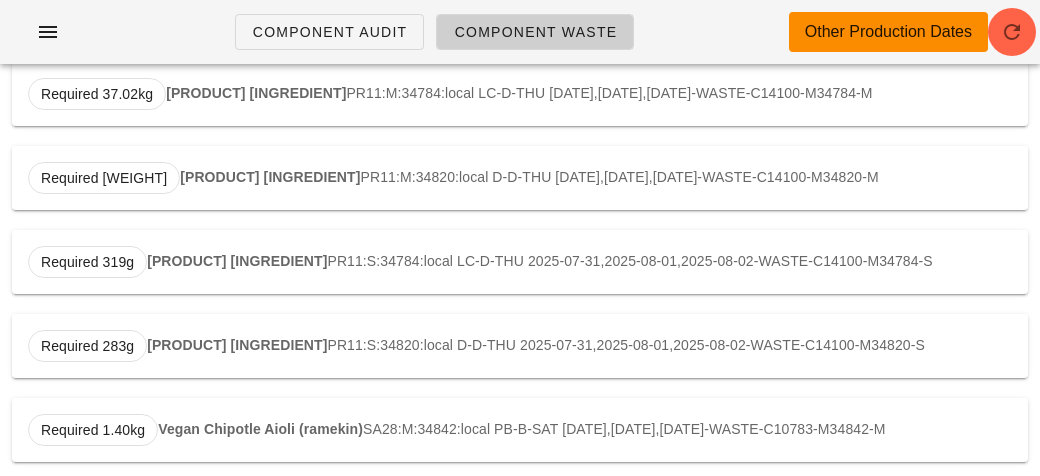 click on "[PRODUCT] [INGREDIENT]" at bounding box center (256, 93) 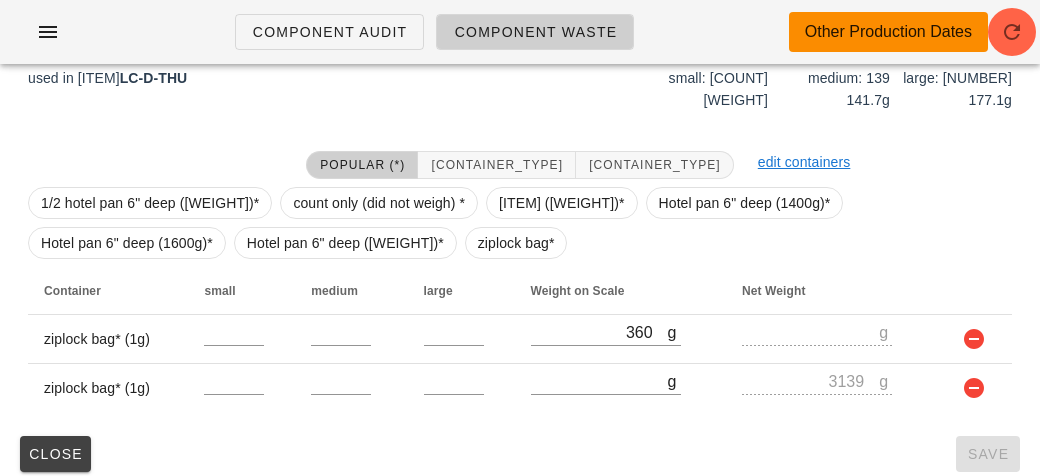 scroll, scrollTop: 333, scrollLeft: 0, axis: vertical 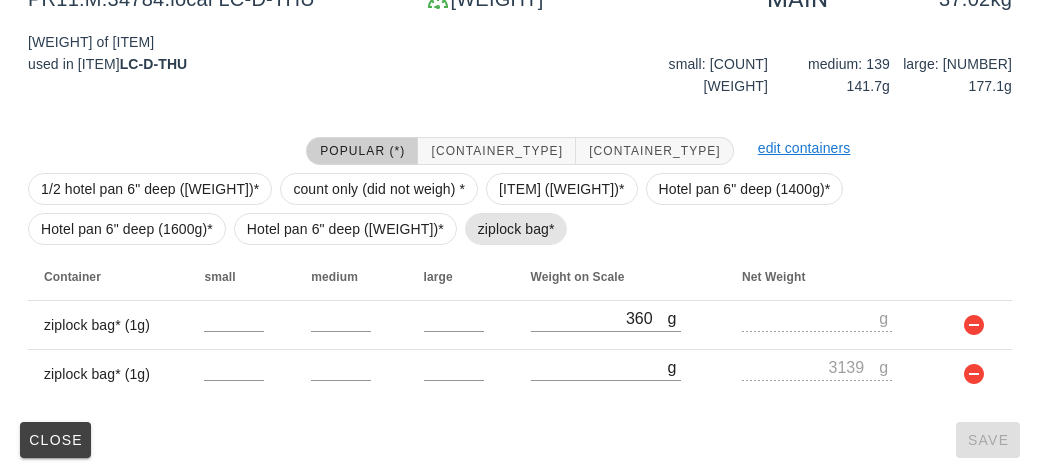 click on "ziplock bag*" at bounding box center [516, 229] 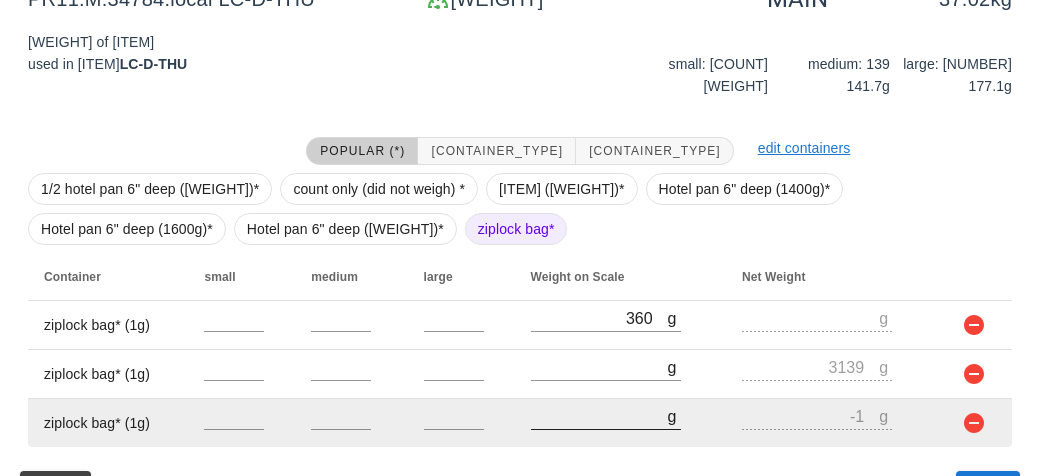 click on "[NUMBER]" at bounding box center [599, 416] 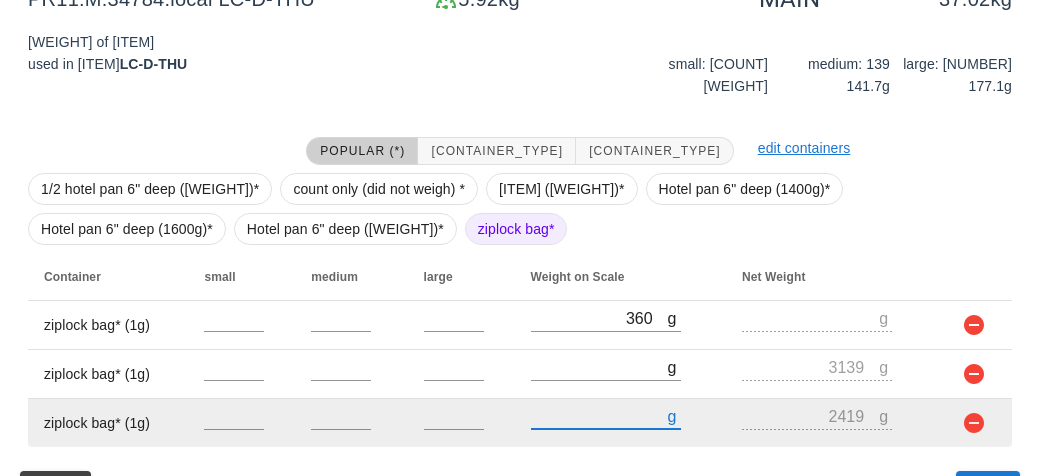 scroll, scrollTop: 382, scrollLeft: 0, axis: vertical 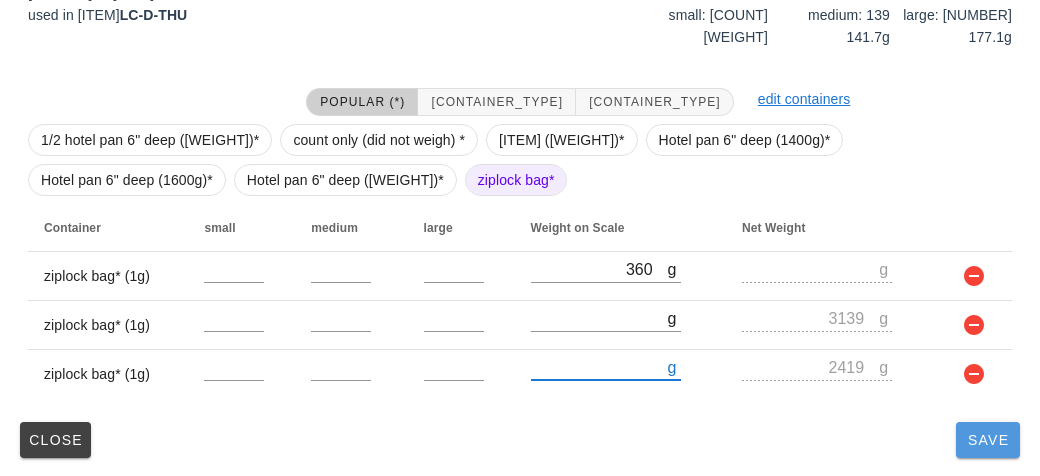 click on "Save" at bounding box center [988, 440] 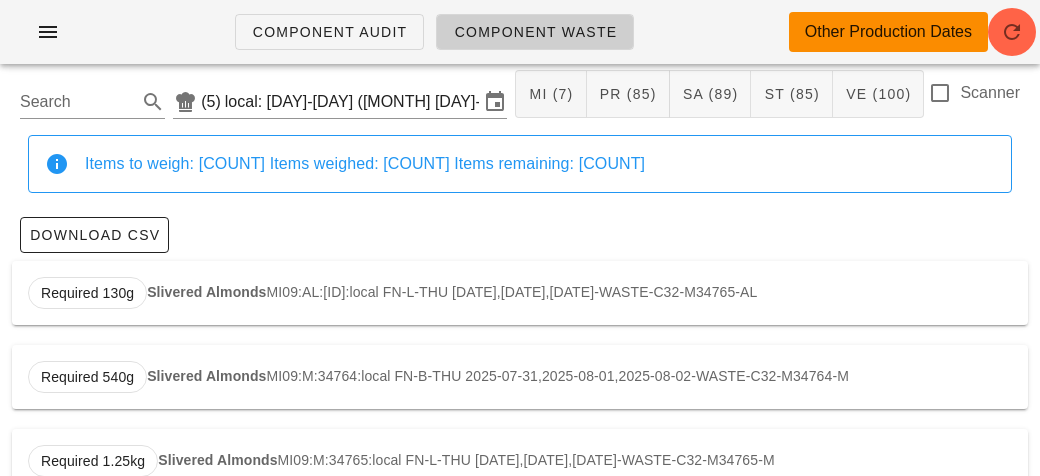 scroll, scrollTop: 0, scrollLeft: 0, axis: both 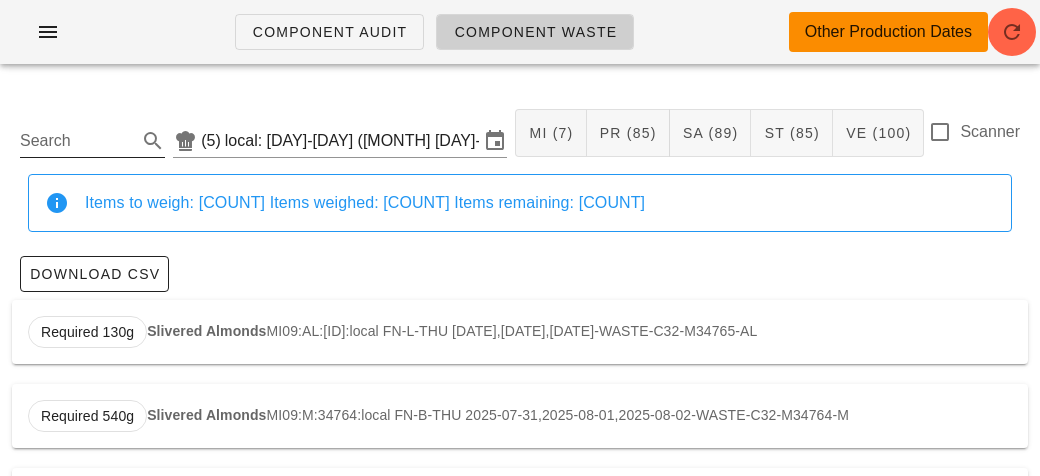 click on "Search" at bounding box center (76, 141) 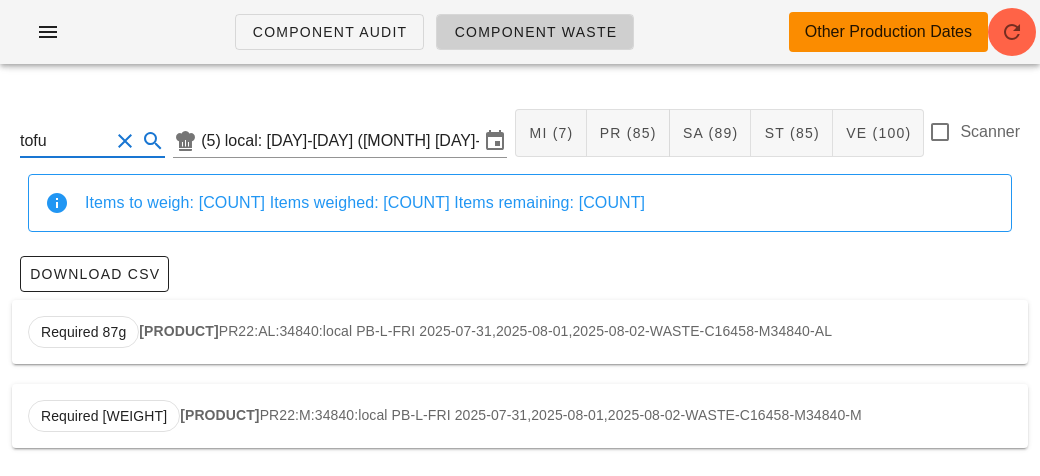 click on "[PRODUCT]" at bounding box center (178, 331) 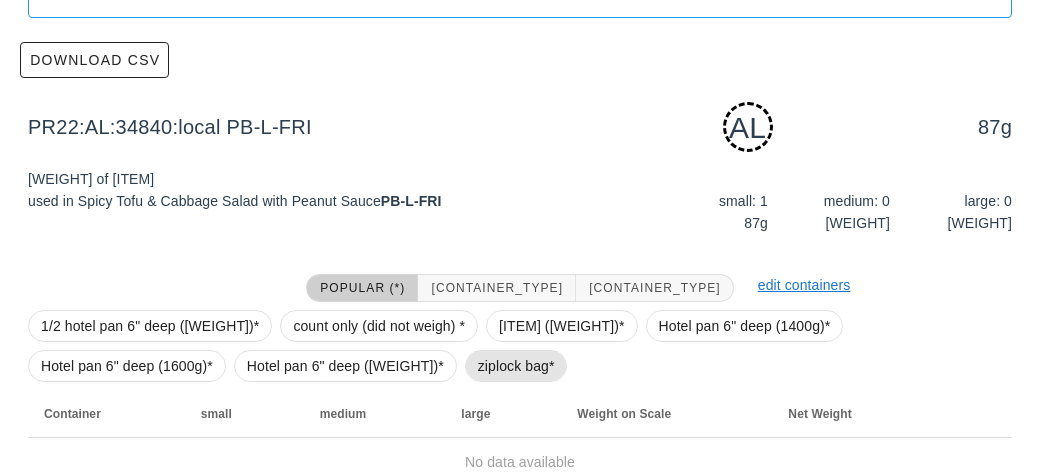click on "ziplock bag*" at bounding box center [516, 366] 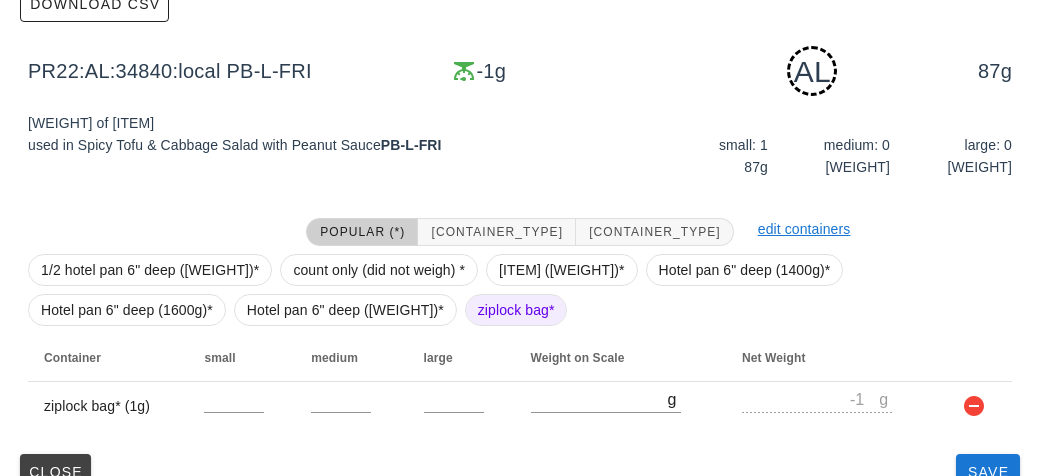 scroll, scrollTop: 302, scrollLeft: 0, axis: vertical 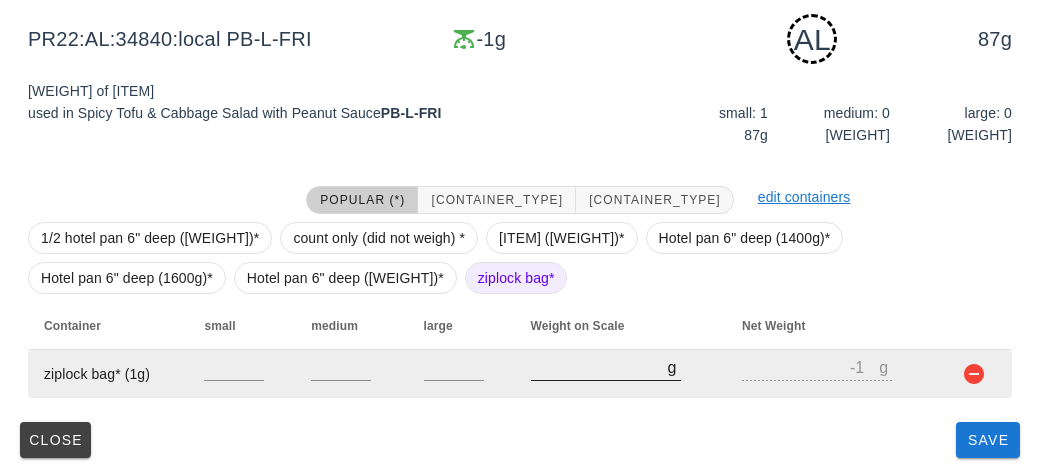 click on "[NUMBER]" at bounding box center [599, 367] 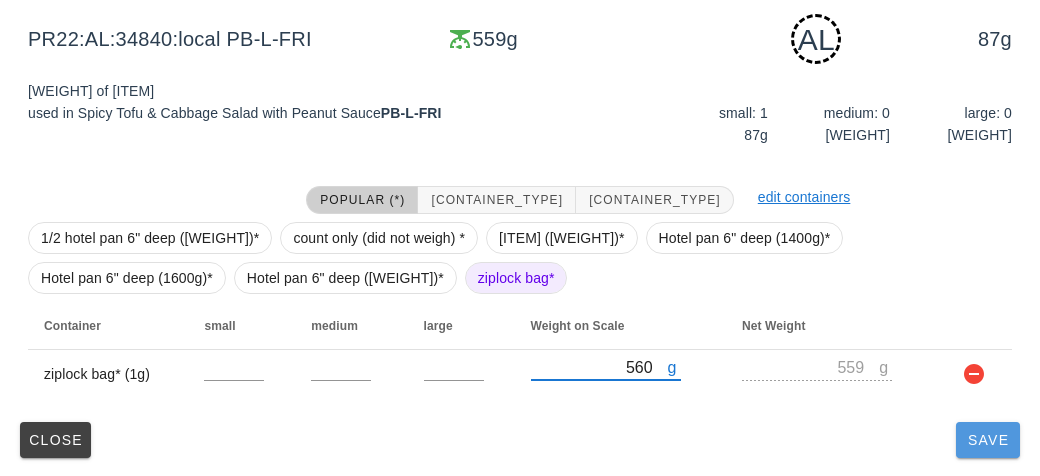click on "Save" at bounding box center (988, 440) 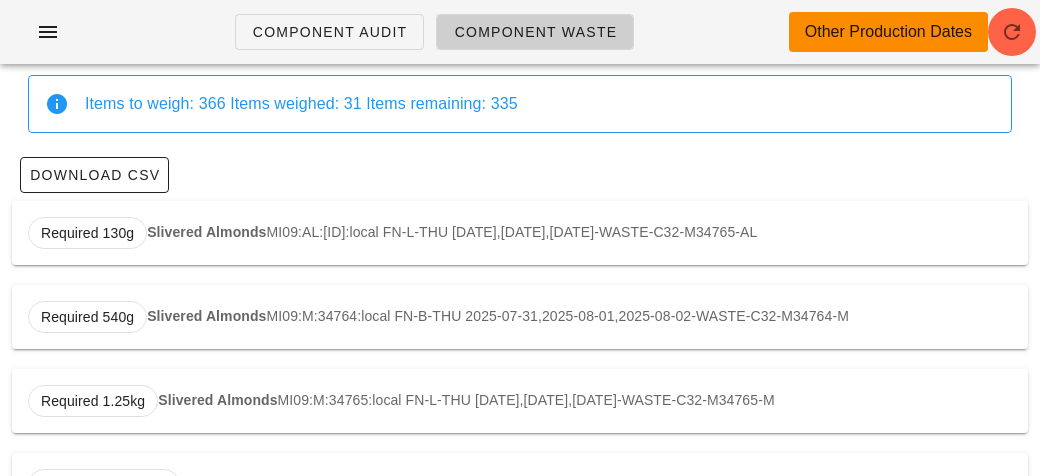 scroll, scrollTop: 0, scrollLeft: 0, axis: both 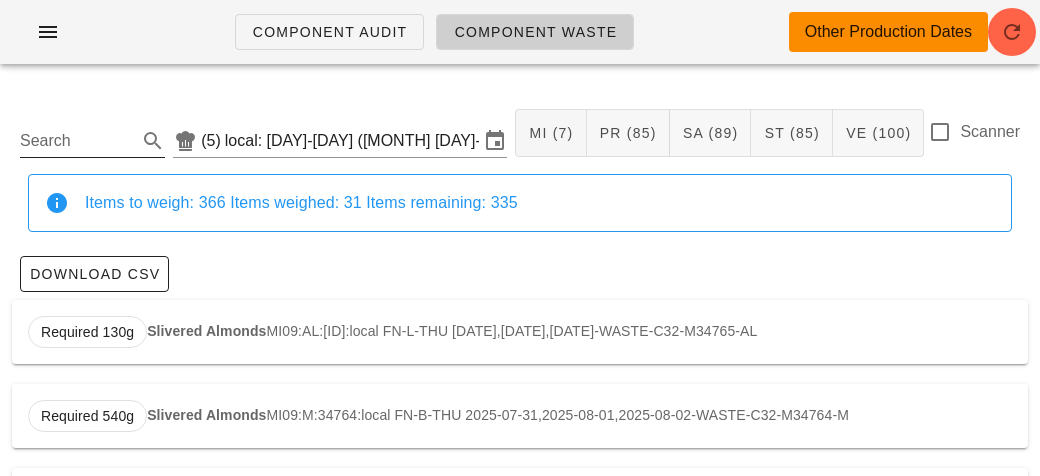click on "Search" at bounding box center (76, 141) 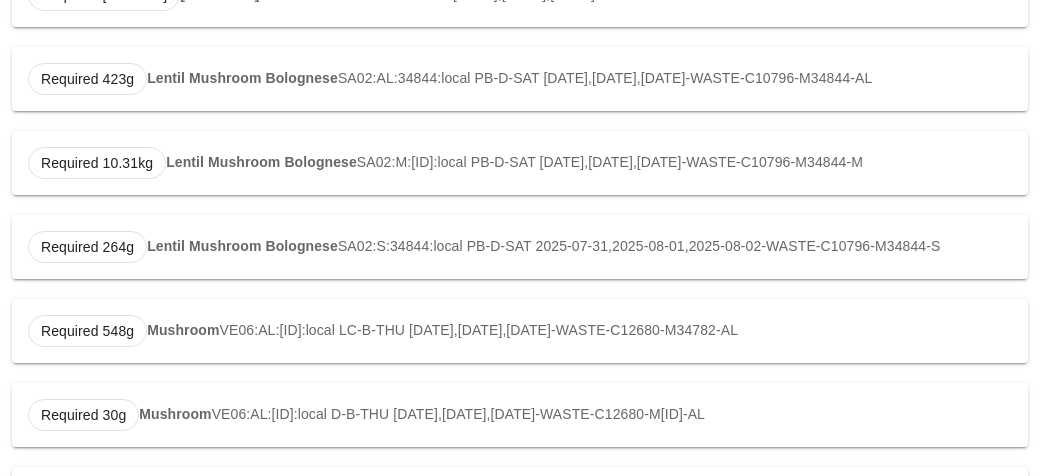 click on "Mushroom" at bounding box center (183, 330) 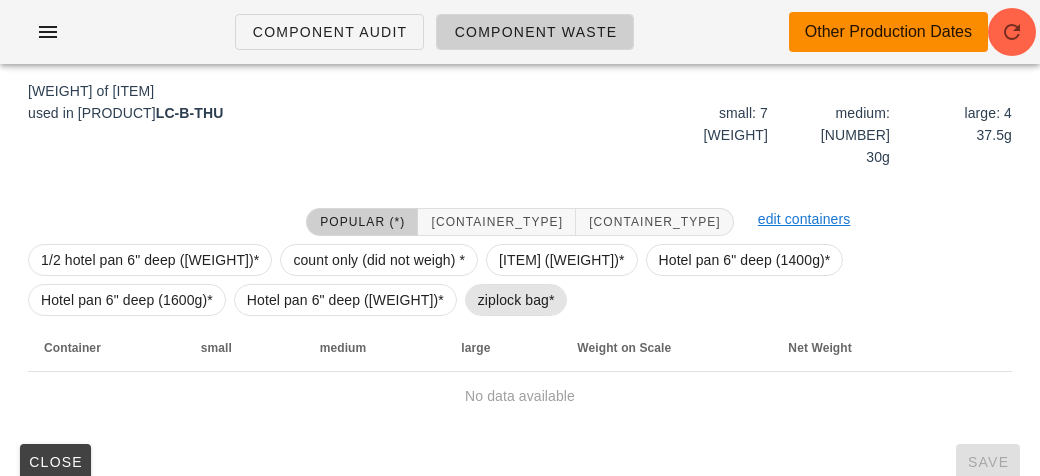 click on "ziplock bag*" at bounding box center (516, 300) 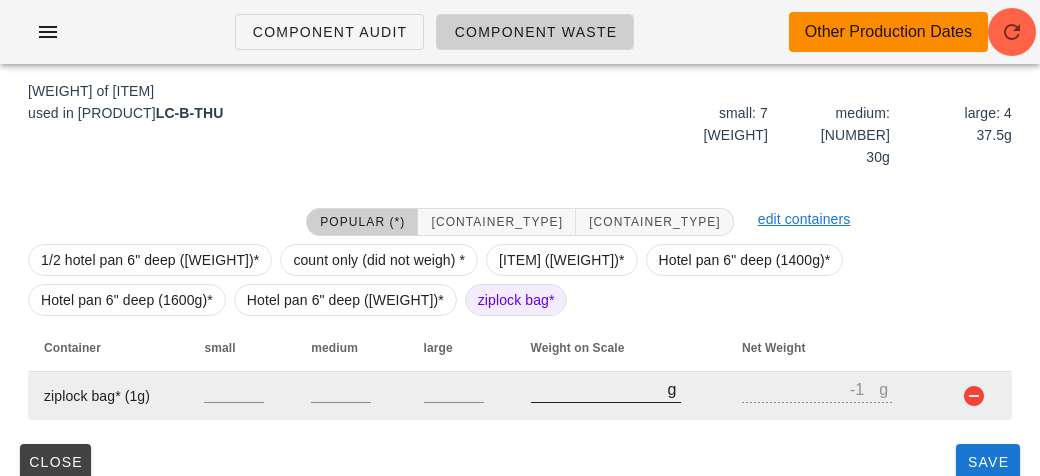click at bounding box center (606, 413) 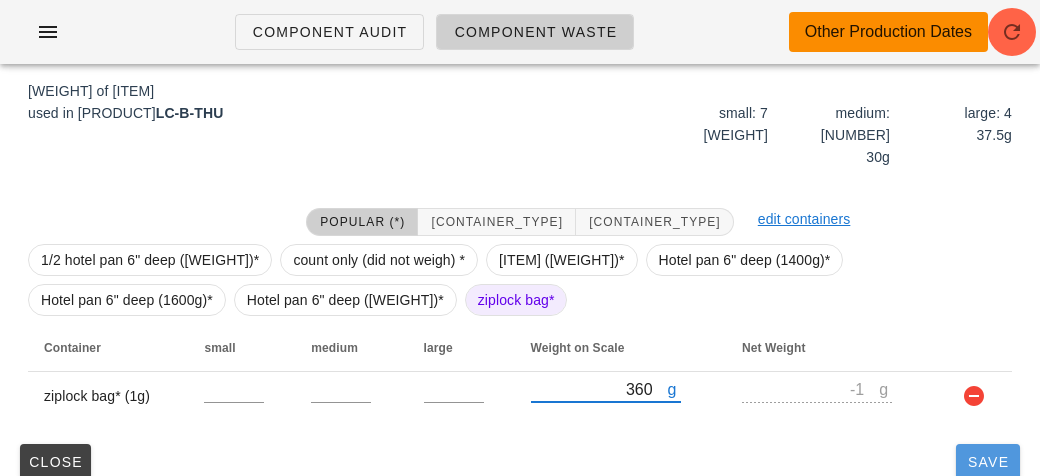 click on "Save" at bounding box center (988, 462) 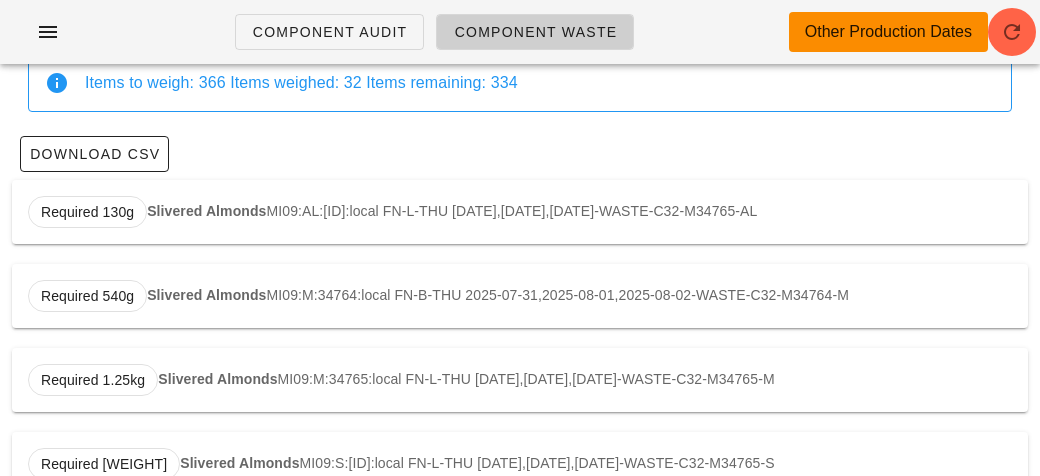scroll, scrollTop: 0, scrollLeft: 0, axis: both 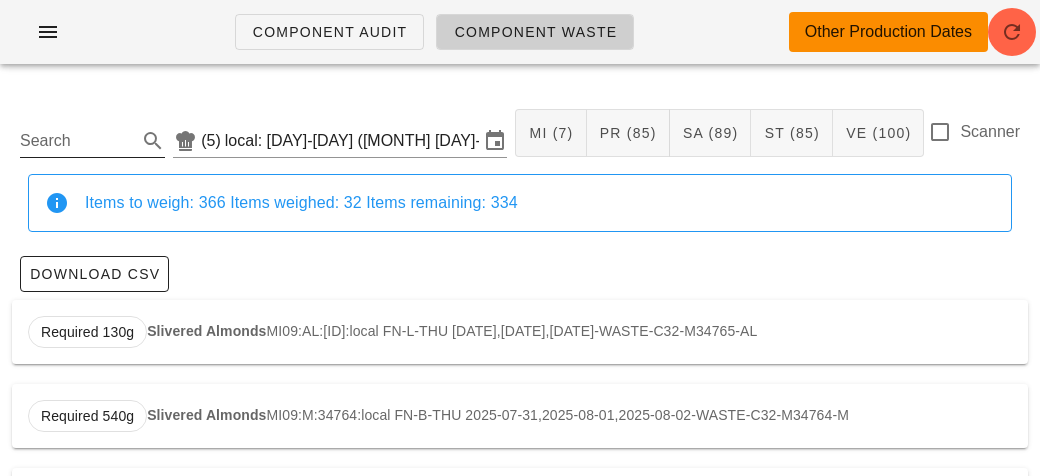 click on "Search" at bounding box center [76, 141] 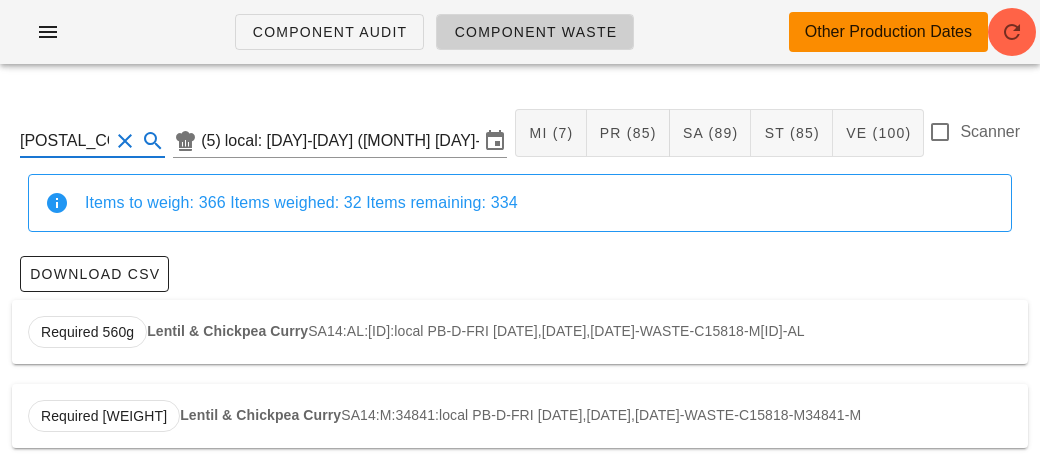 scroll, scrollTop: 3, scrollLeft: 0, axis: vertical 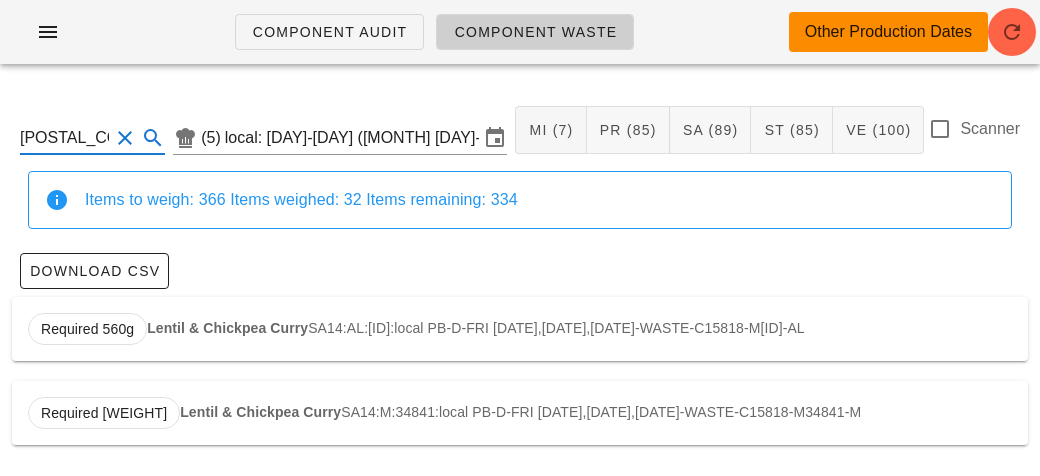 click on "Lentil & Chickpea Curry" at bounding box center [227, 328] 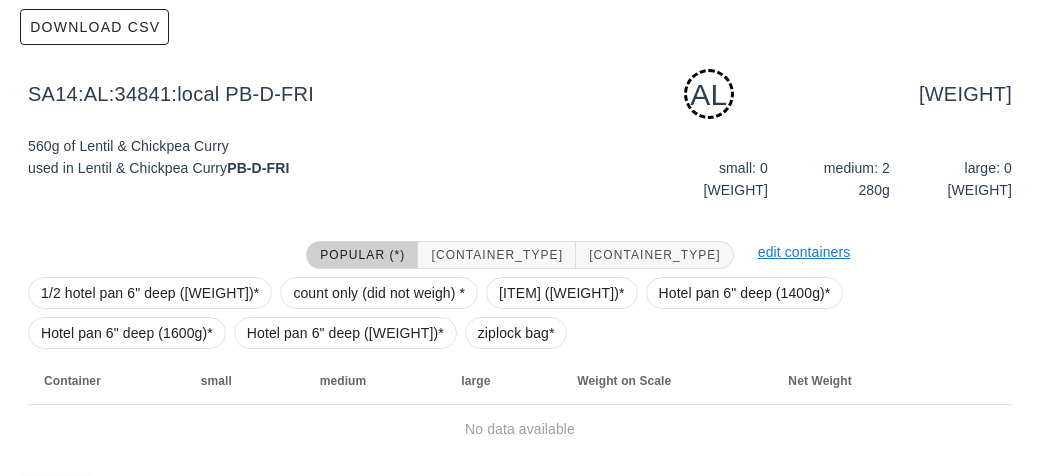 scroll, scrollTop: 302, scrollLeft: 0, axis: vertical 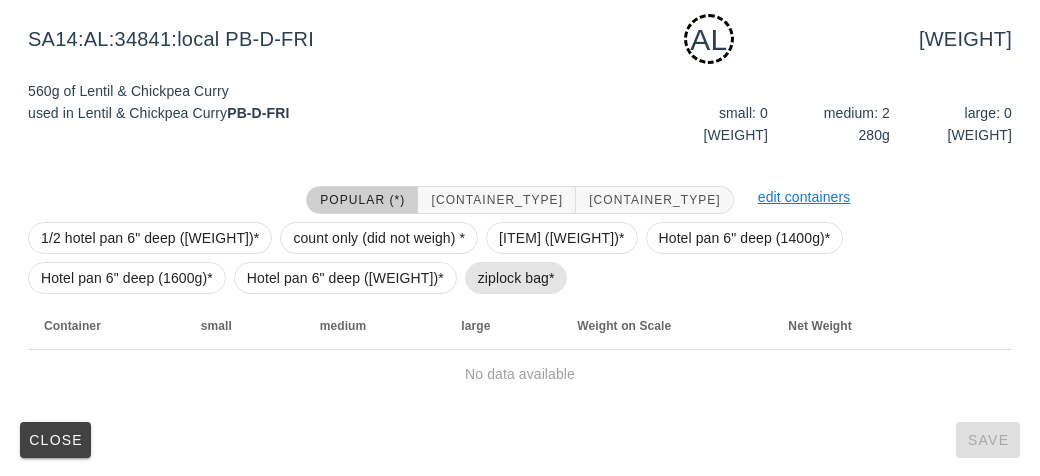 click on "ziplock bag*" at bounding box center (516, 278) 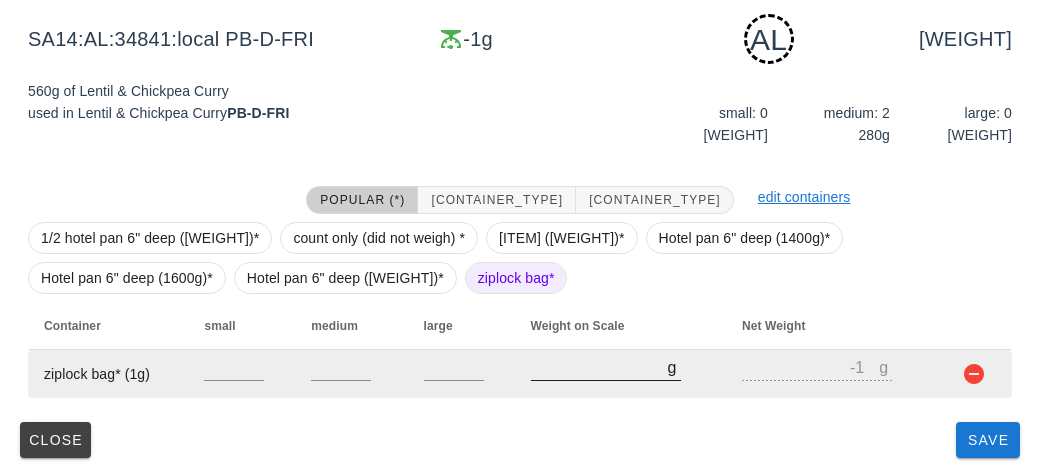 click on "[NUMBER]" at bounding box center (599, 367) 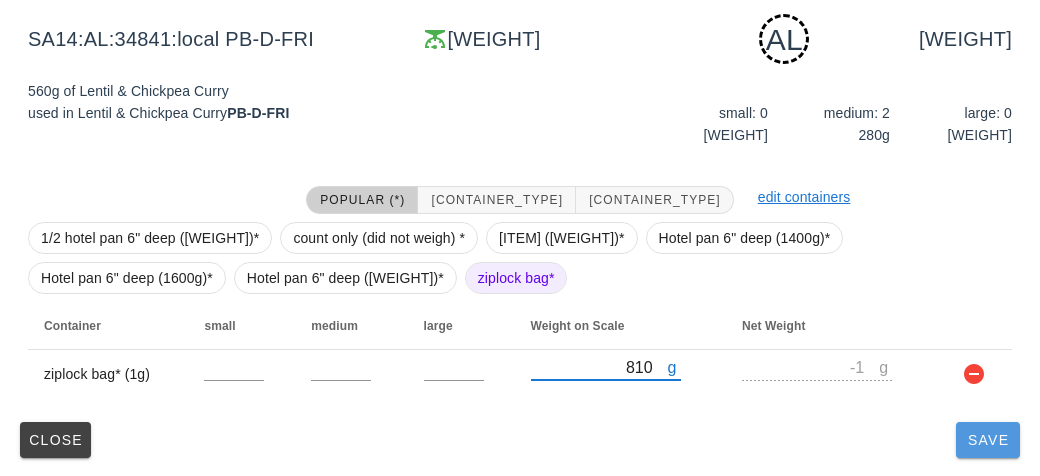 click on "Save" at bounding box center [988, 440] 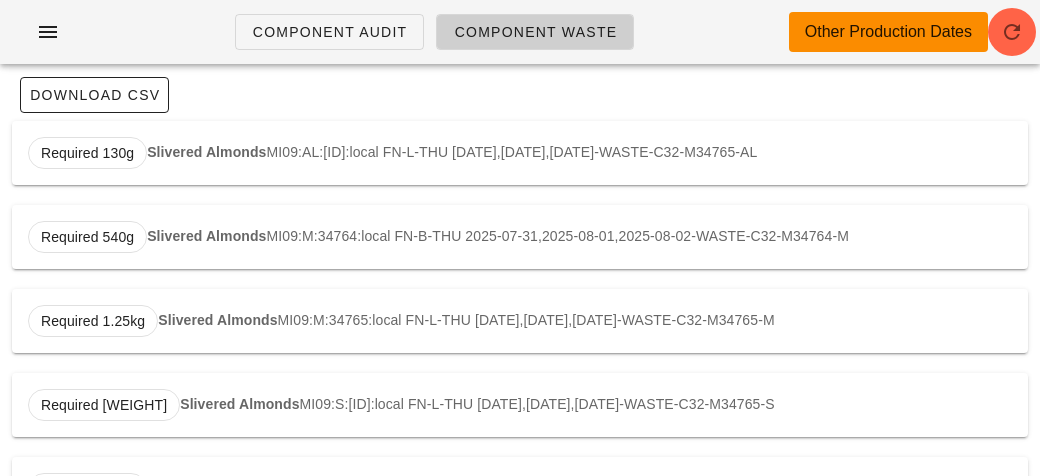 scroll, scrollTop: 0, scrollLeft: 0, axis: both 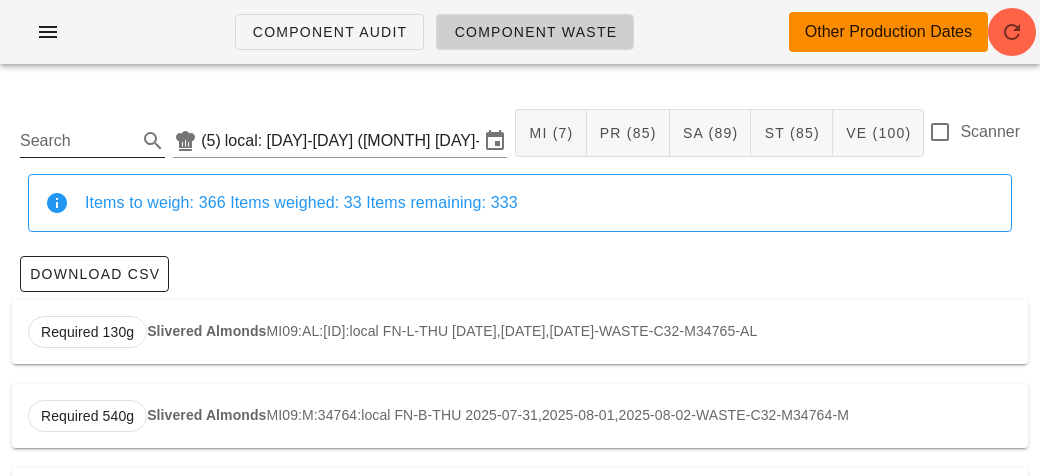 click on "Search" at bounding box center [76, 141] 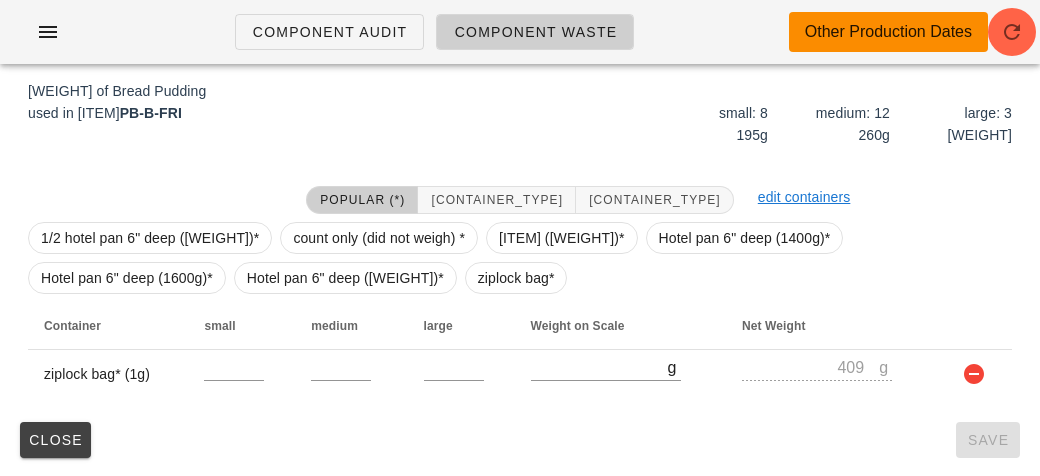 scroll, scrollTop: 130, scrollLeft: 0, axis: vertical 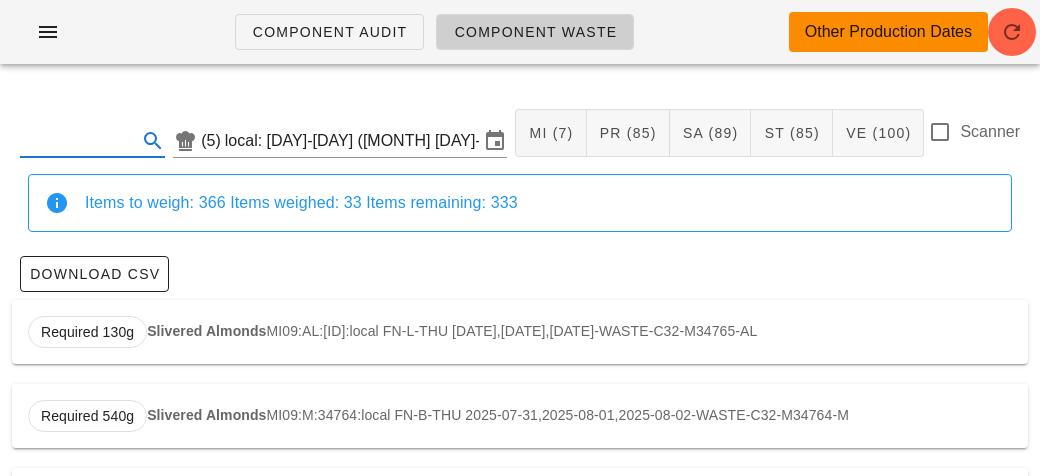 click at bounding box center (76, 141) 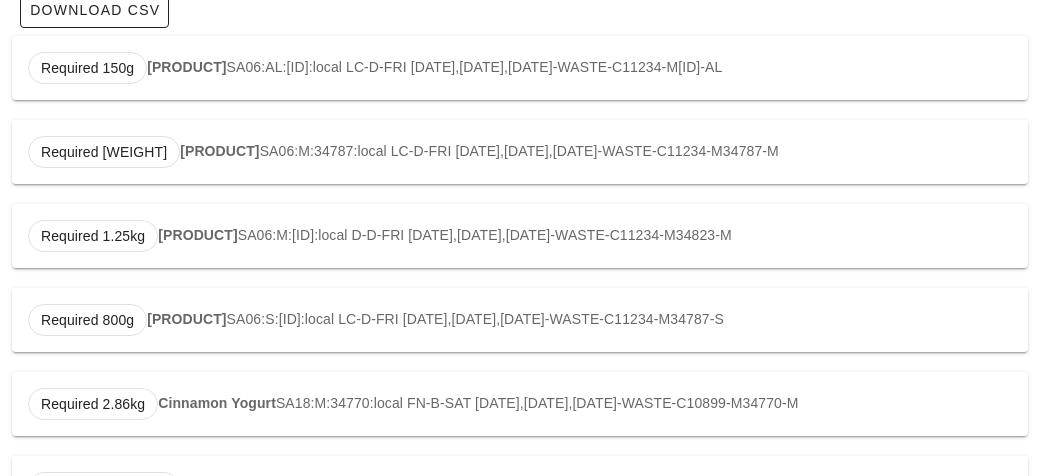 scroll, scrollTop: 338, scrollLeft: 0, axis: vertical 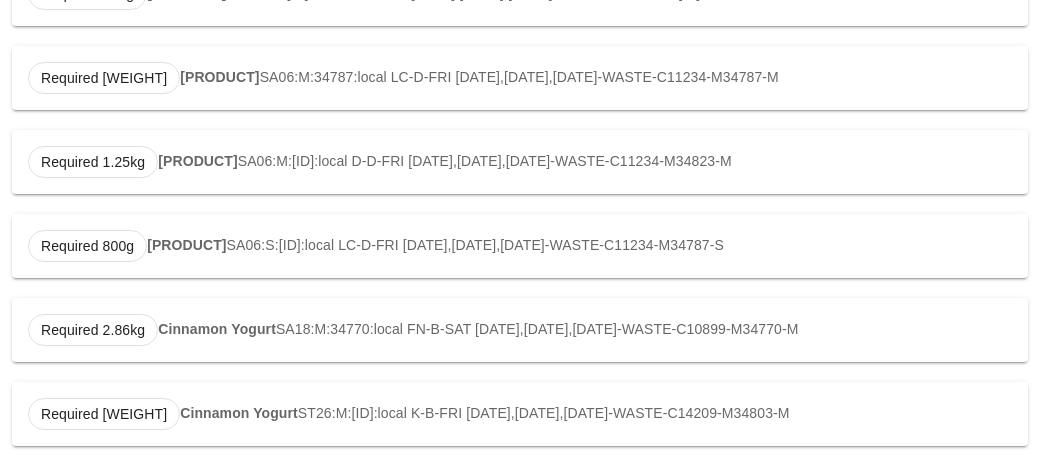 click on "Cinnamon Yogurt" at bounding box center [217, 329] 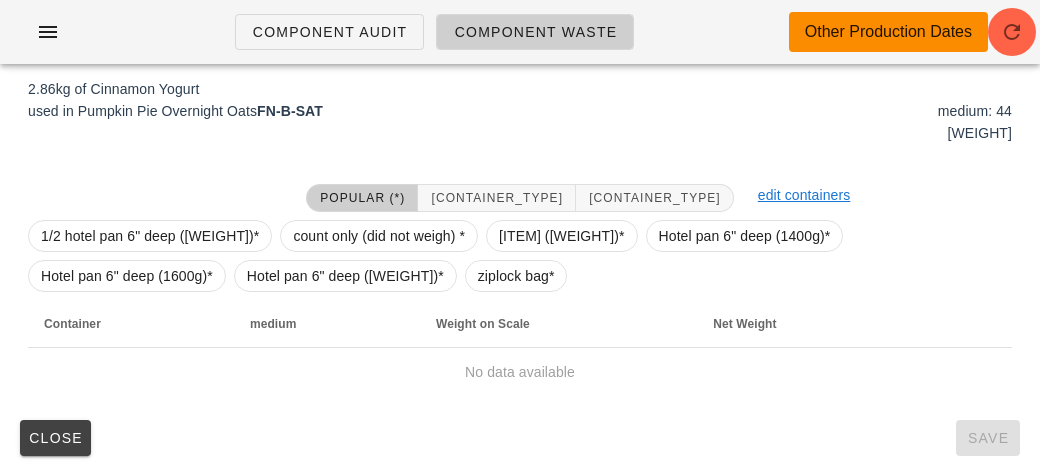 scroll, scrollTop: 284, scrollLeft: 0, axis: vertical 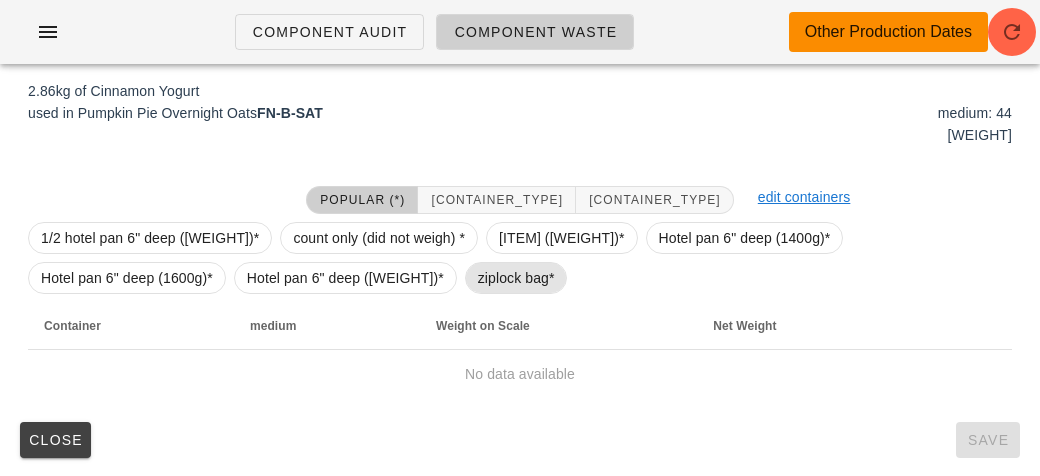 click on "ziplock bag*" at bounding box center [516, 278] 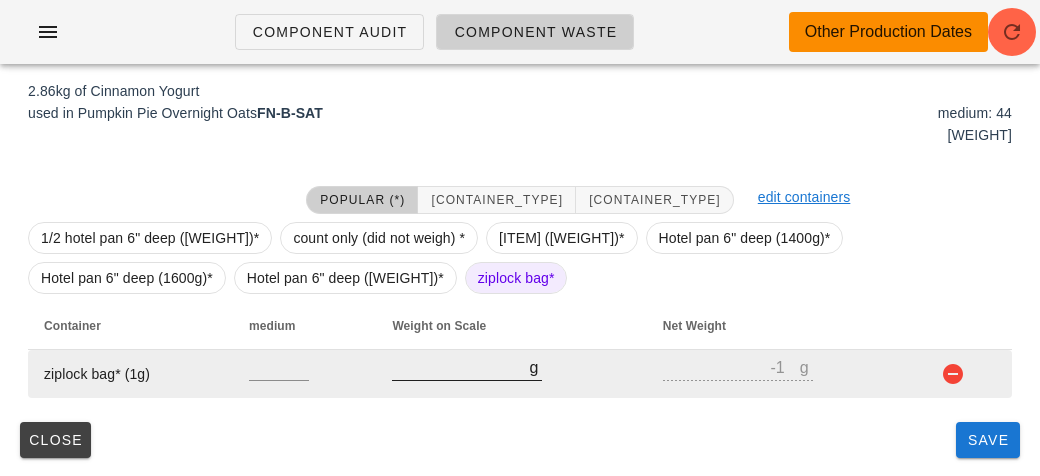 click on "[NUMBER]" at bounding box center [460, 367] 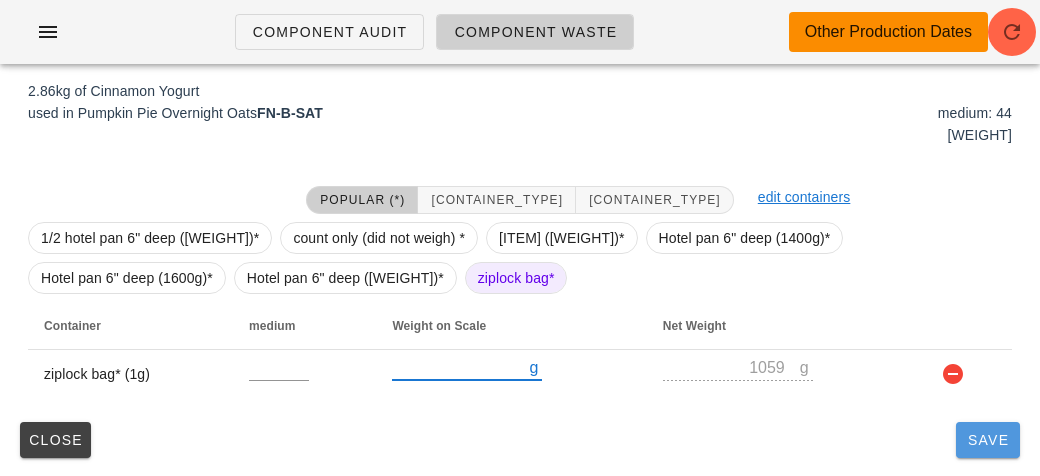 click on "Save" at bounding box center (988, 440) 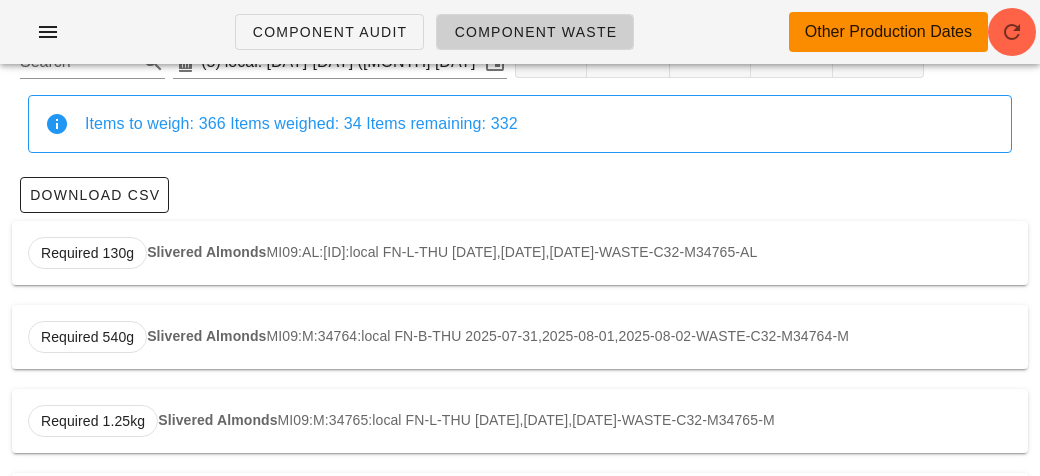 scroll, scrollTop: 0, scrollLeft: 0, axis: both 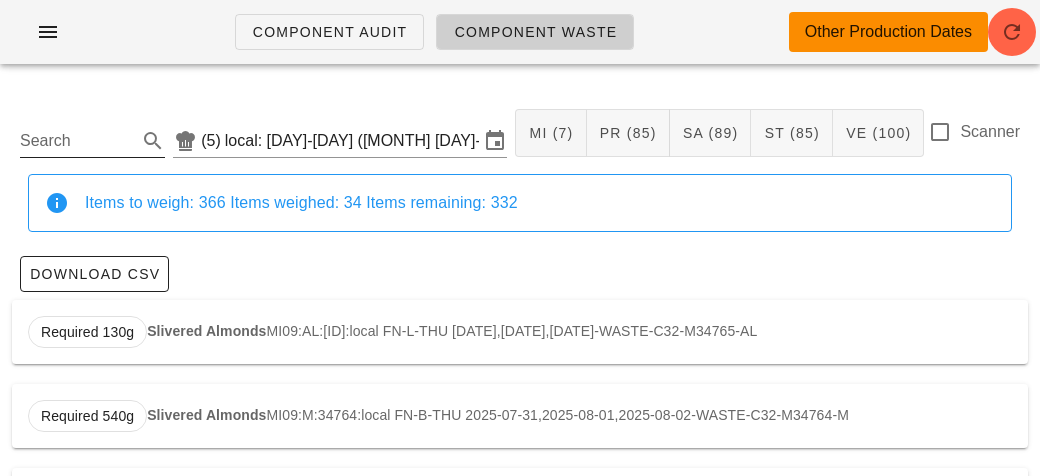 click on "Search" at bounding box center (76, 141) 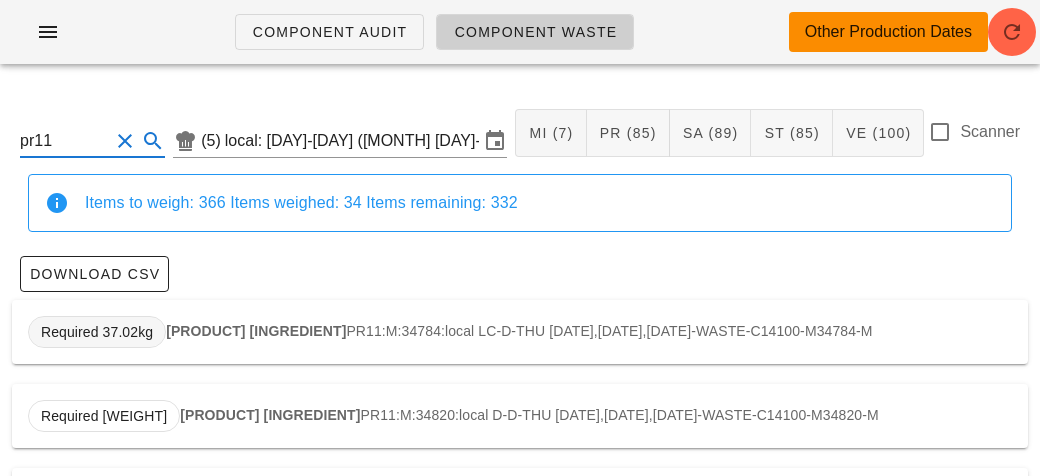 click on "Required 37.02kg" at bounding box center (97, 332) 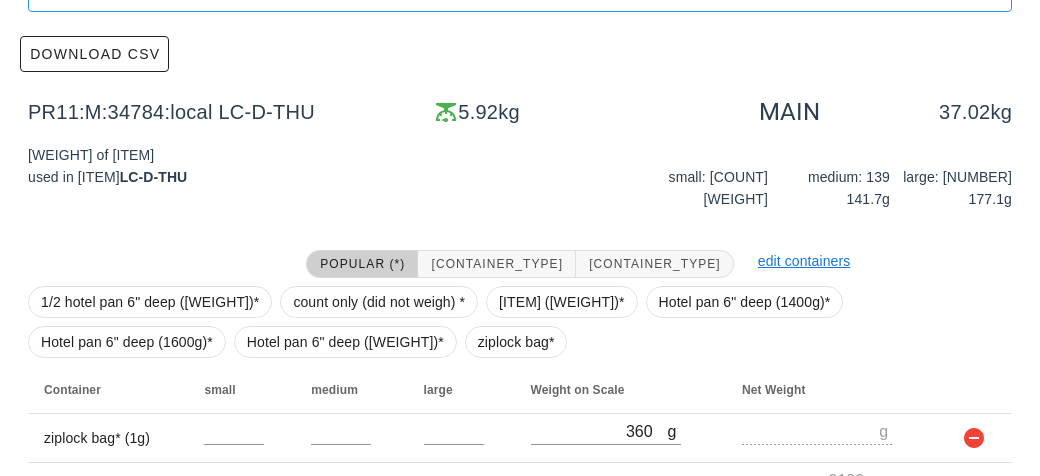 scroll, scrollTop: 382, scrollLeft: 0, axis: vertical 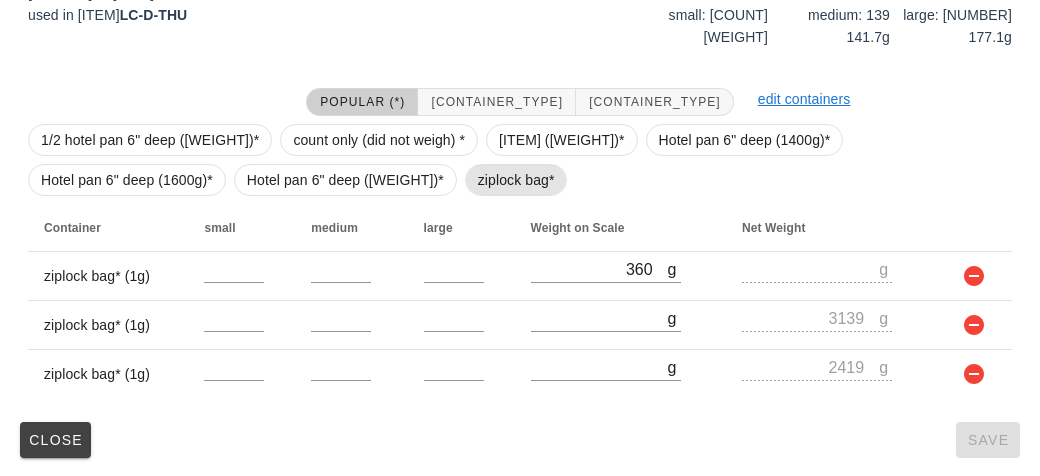 click on "ziplock bag*" at bounding box center [516, 180] 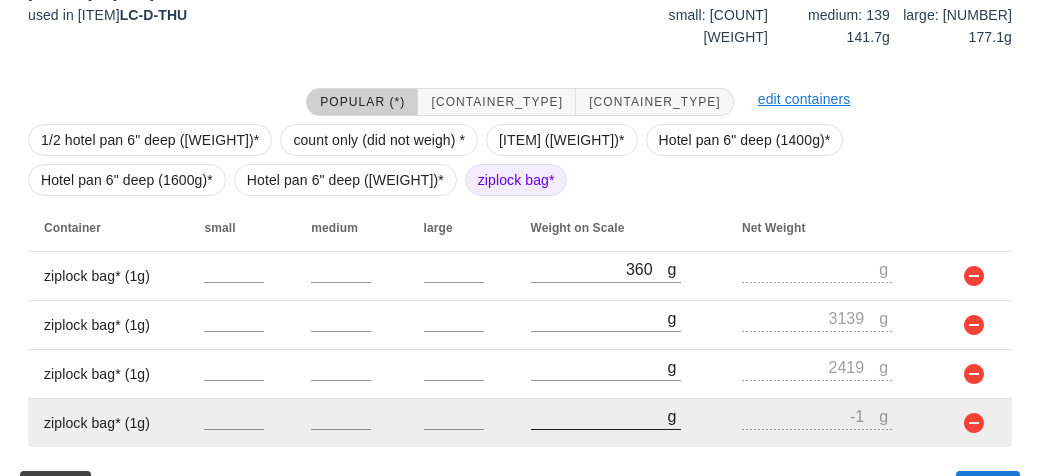 click on "[NUMBER]" at bounding box center [599, 416] 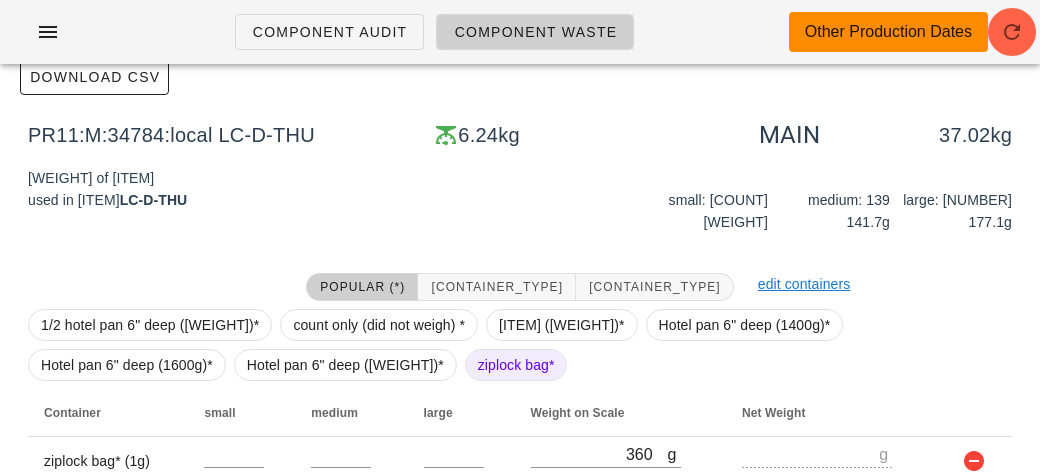 scroll, scrollTop: 430, scrollLeft: 0, axis: vertical 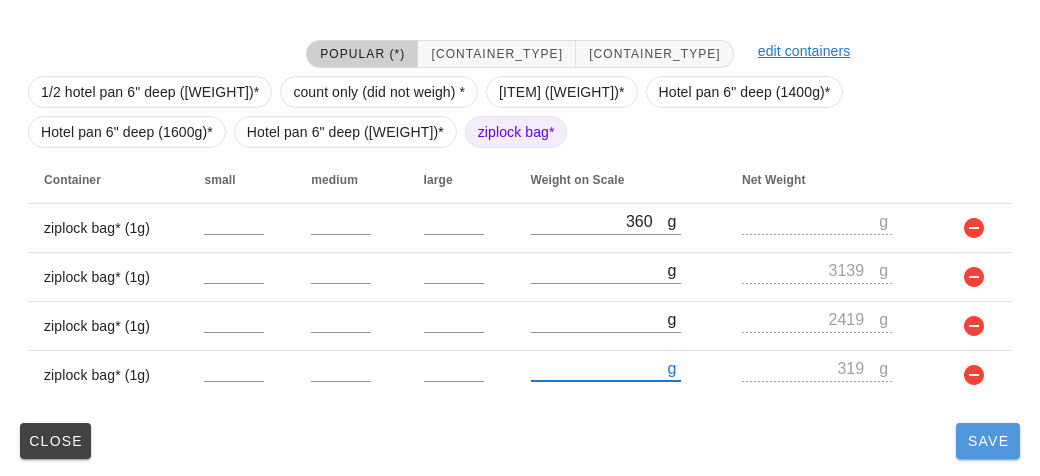 click on "Save" at bounding box center (988, 441) 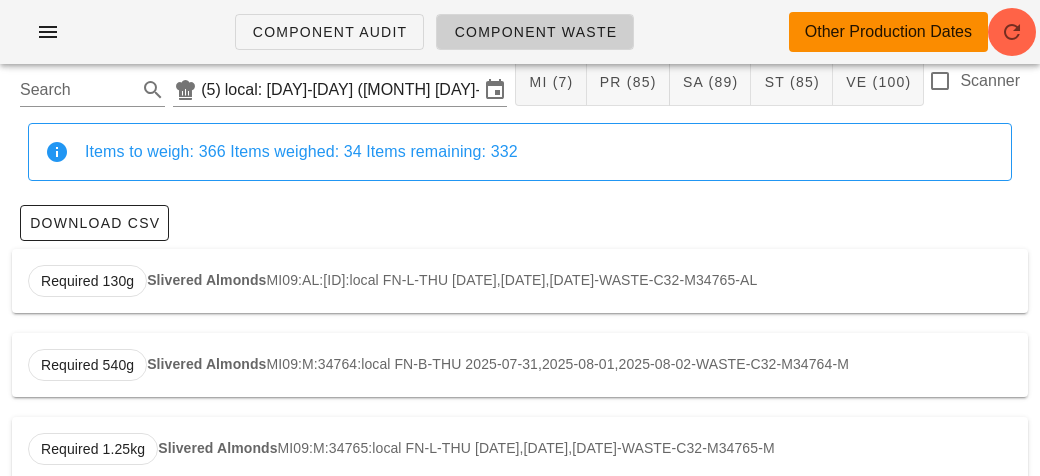 scroll, scrollTop: 0, scrollLeft: 0, axis: both 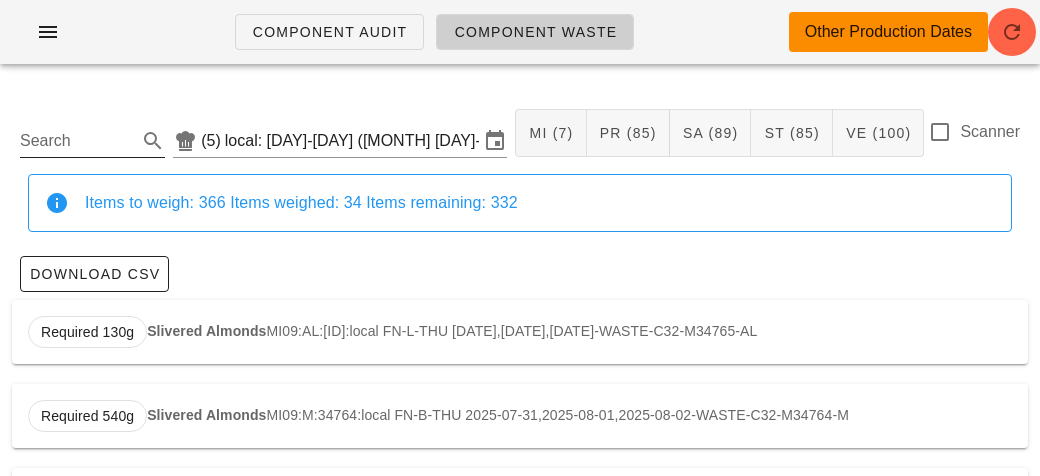 click on "Search" at bounding box center [76, 141] 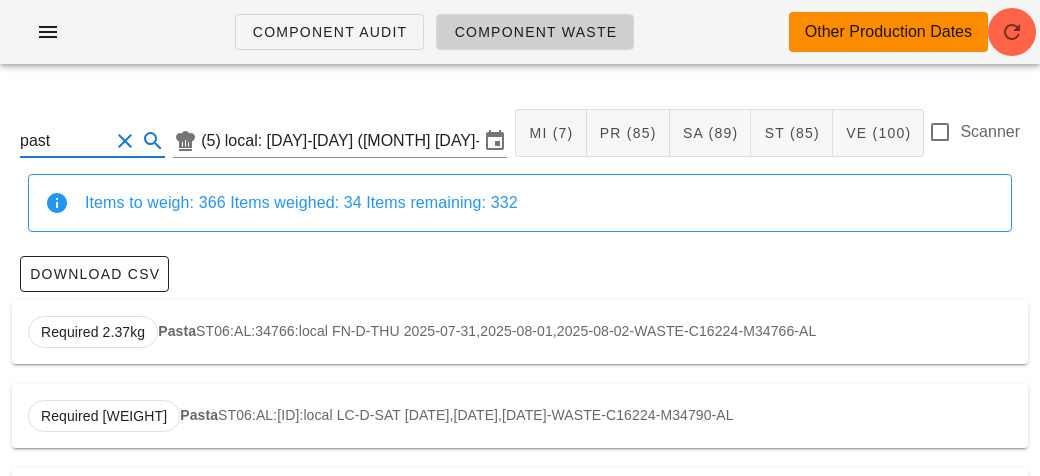 click on "Pasta" at bounding box center (177, 331) 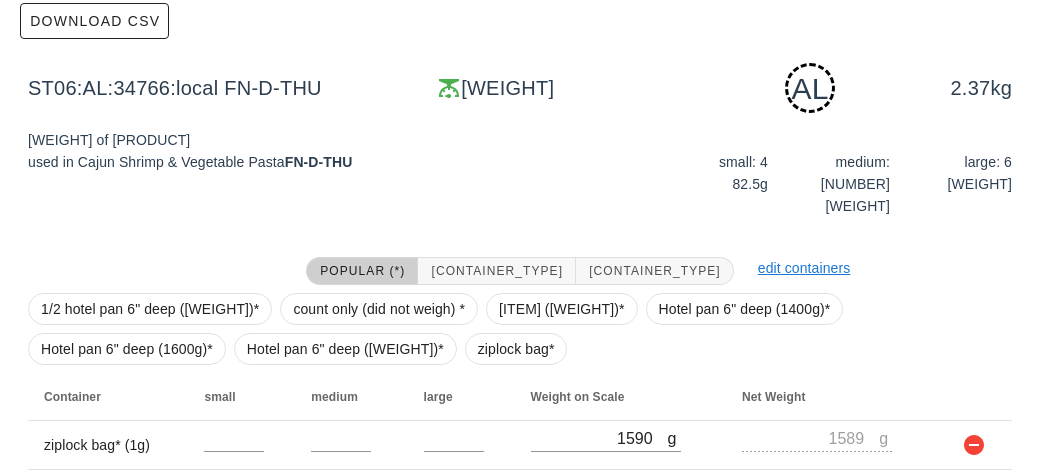 scroll, scrollTop: 491, scrollLeft: 0, axis: vertical 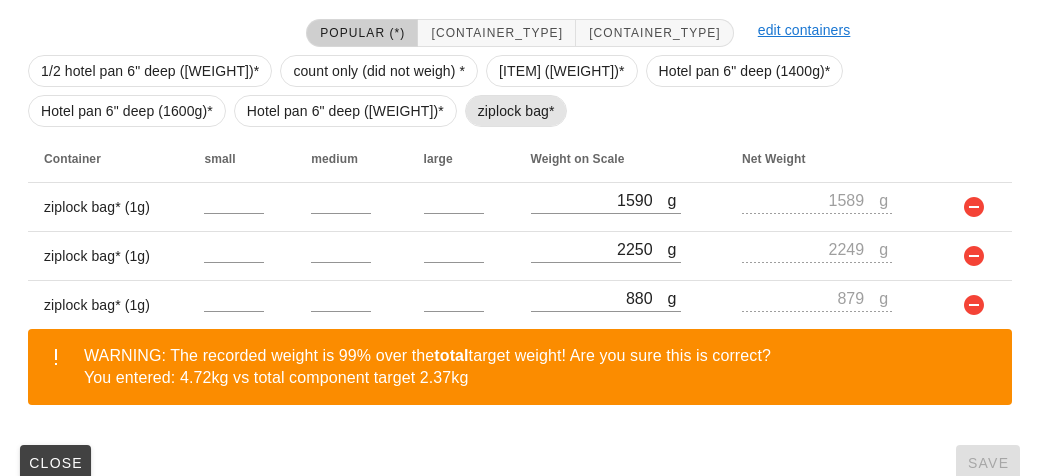 click on "ziplock bag*" at bounding box center [516, 111] 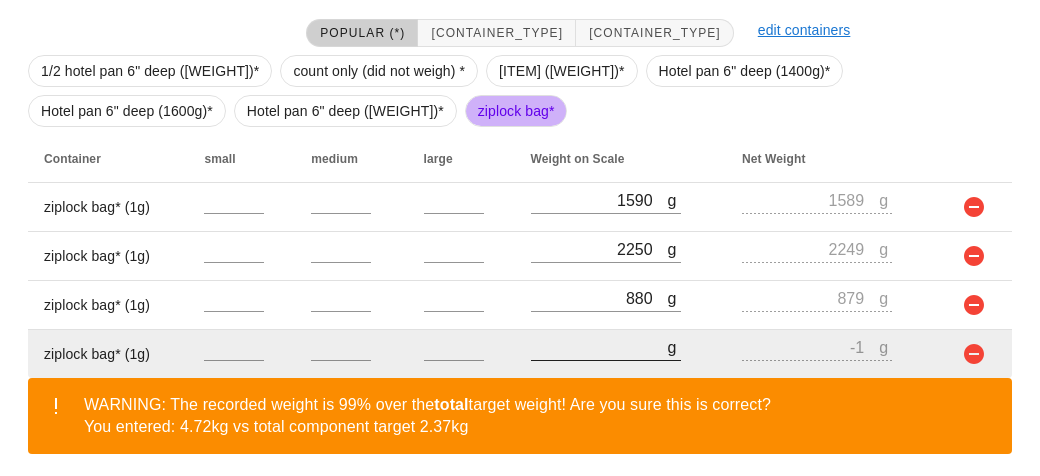 click on "[NUMBER]" at bounding box center (599, 347) 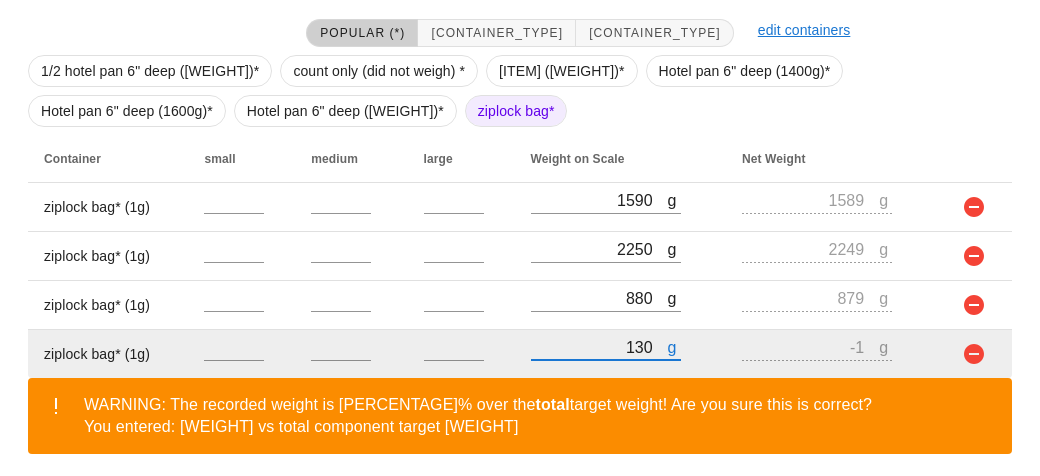 scroll, scrollTop: 540, scrollLeft: 0, axis: vertical 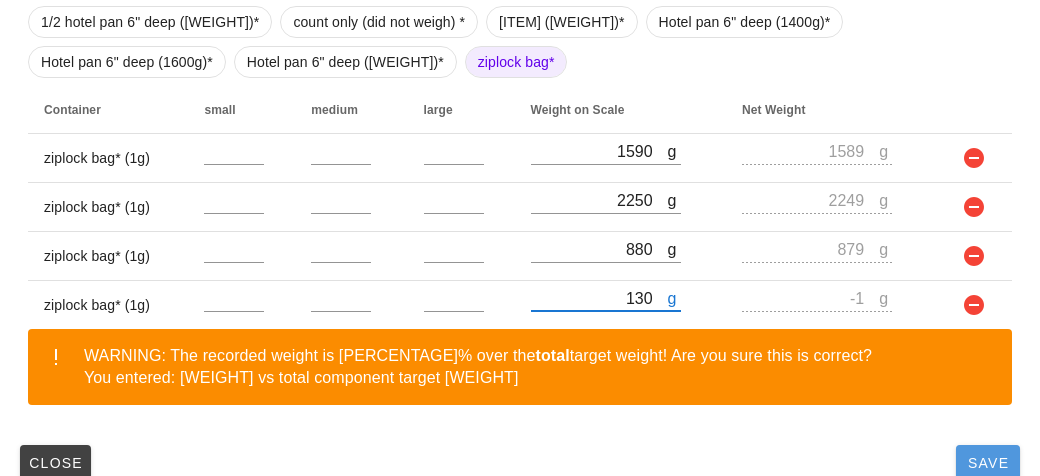click on "Save" at bounding box center (988, 463) 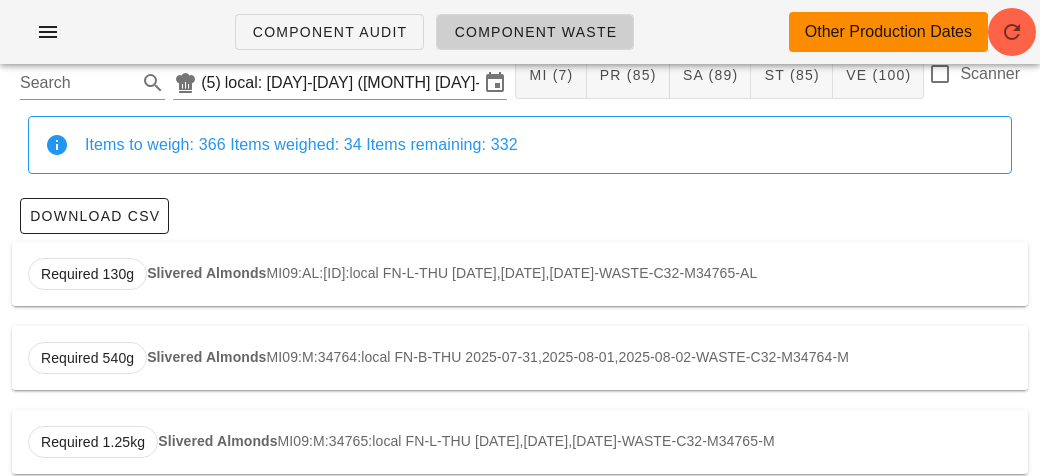 scroll, scrollTop: 0, scrollLeft: 0, axis: both 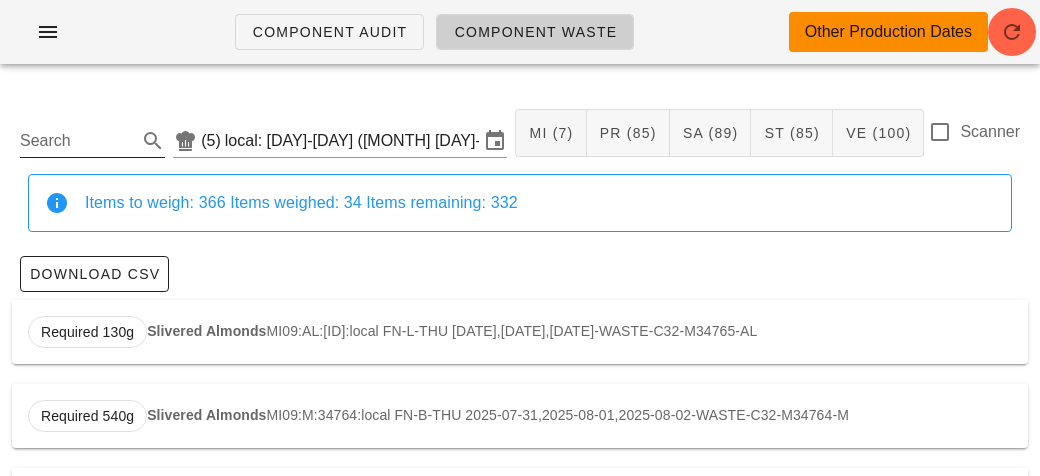 click on "Search" at bounding box center (76, 141) 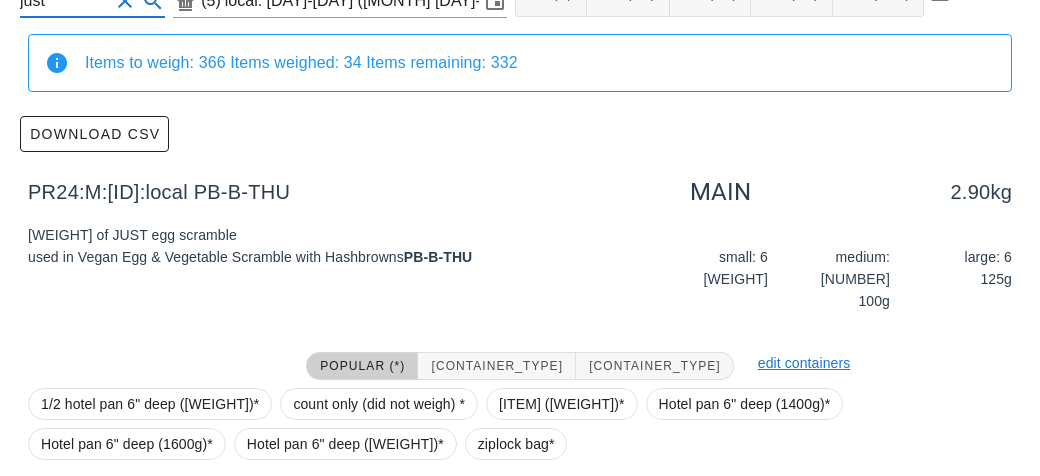 scroll, scrollTop: 284, scrollLeft: 0, axis: vertical 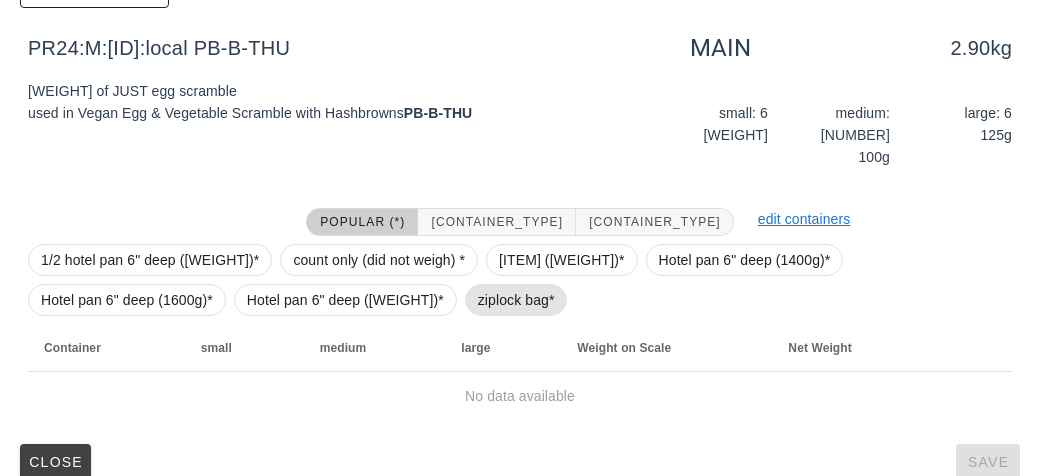 click on "ziplock bag*" at bounding box center [516, 300] 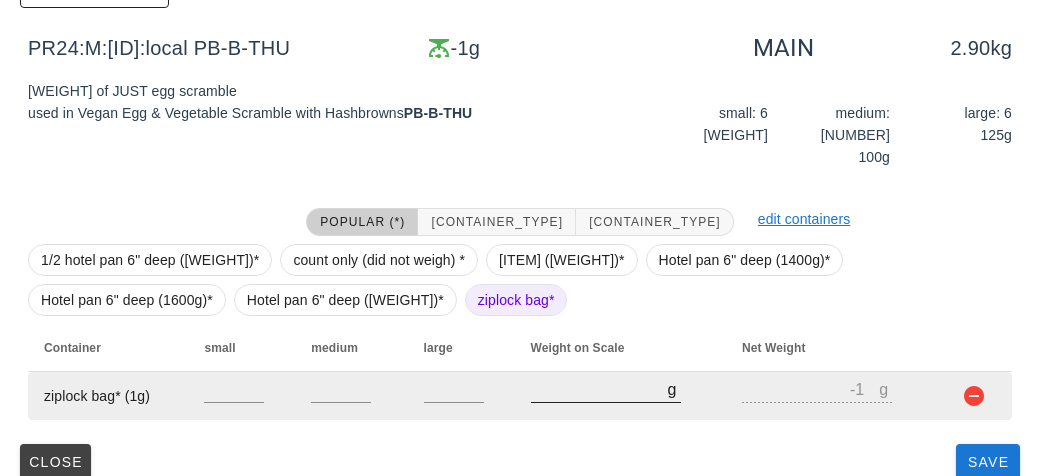 click on "[NUMBER]" at bounding box center [599, 389] 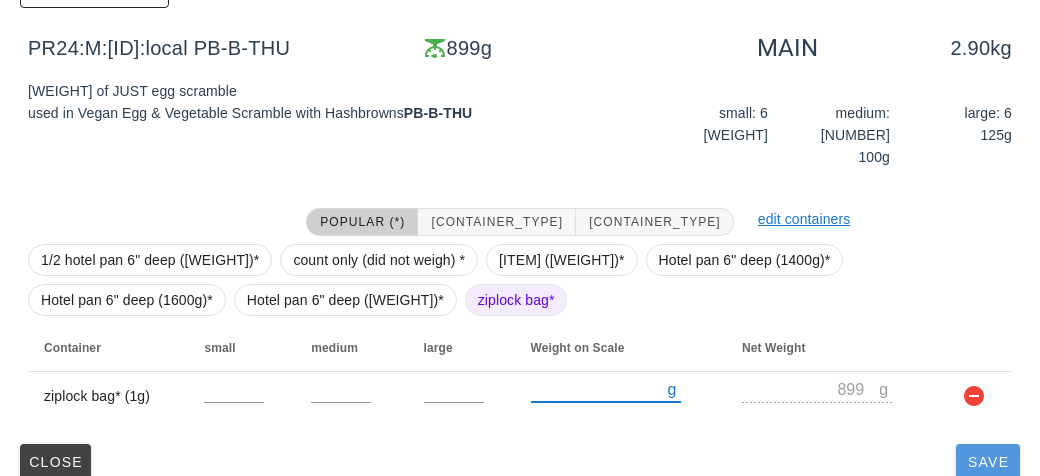 click on "Save" at bounding box center [988, 462] 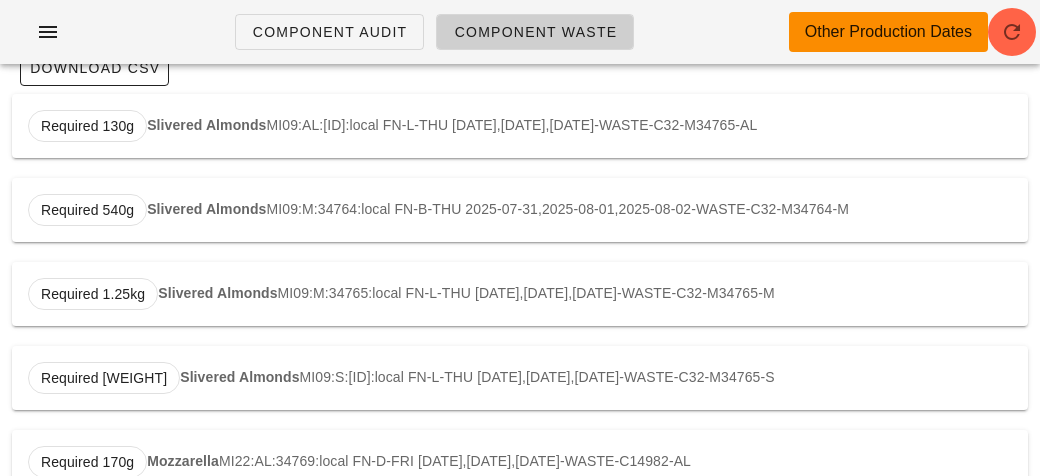scroll, scrollTop: 0, scrollLeft: 0, axis: both 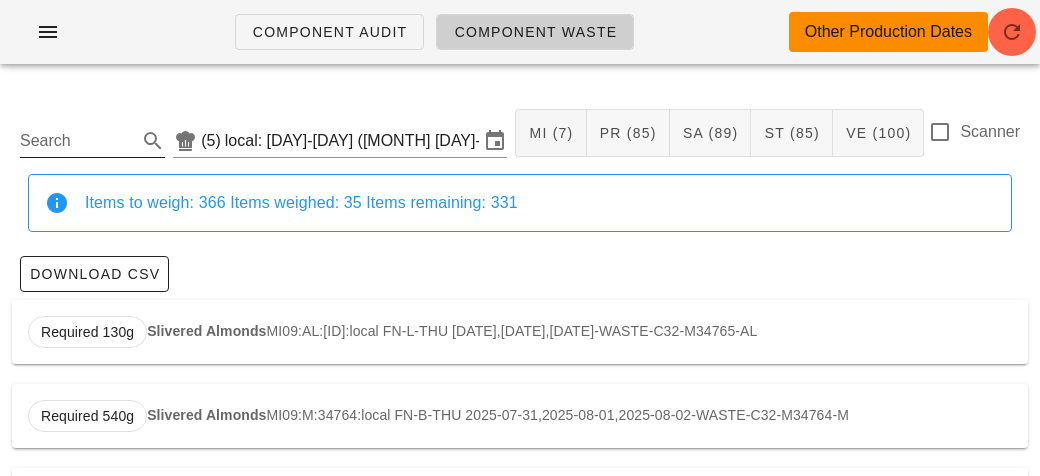 click on "Search" at bounding box center (76, 141) 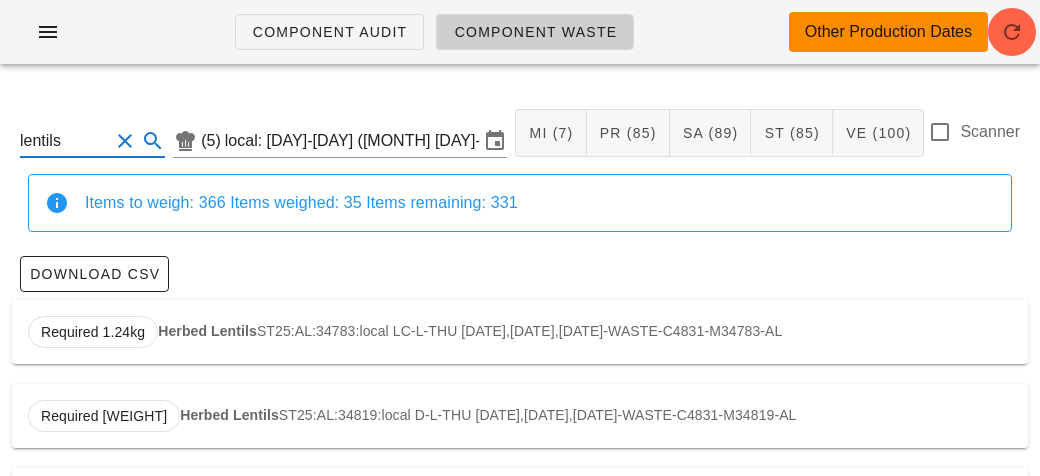 click on "Required [WEIGHT] Herbed Lentils  ST25:AL:[ID]:local LC-L-THU [DATE],[DATE],[DATE]-WASTE-C4831-M34783-AL" at bounding box center [520, 332] 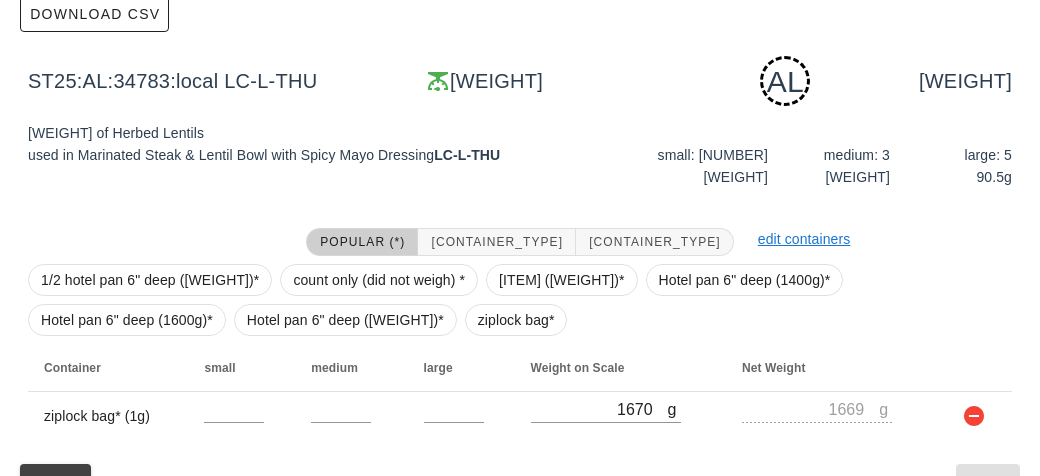 scroll, scrollTop: 302, scrollLeft: 0, axis: vertical 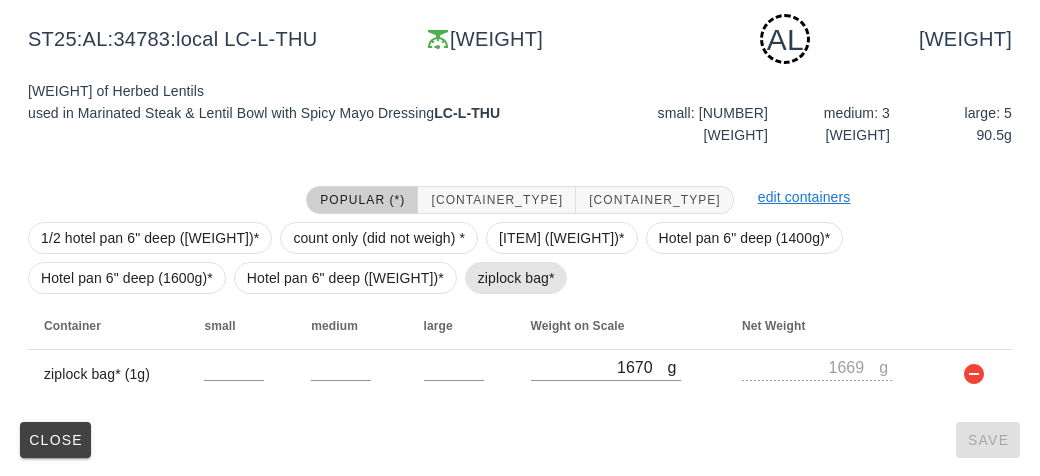 click on "ziplock bag*" at bounding box center (516, 278) 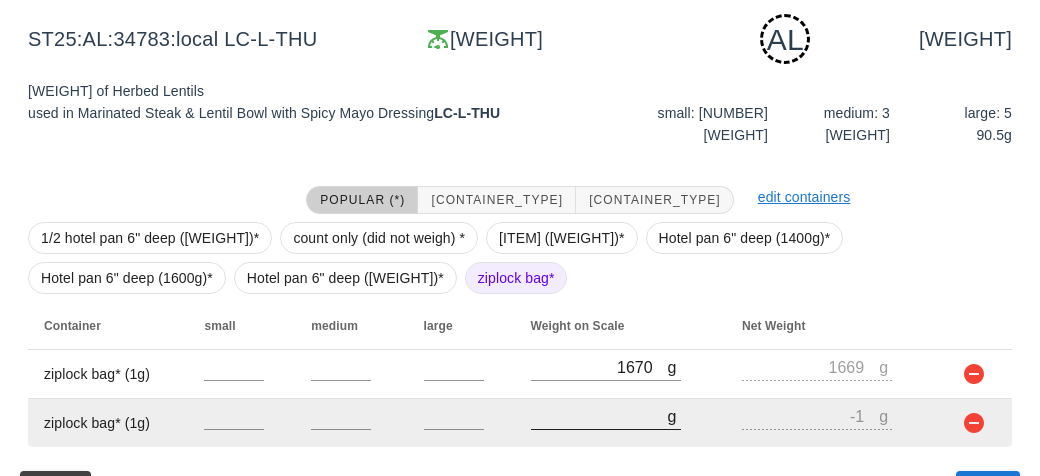 click on "[NUMBER]" at bounding box center [599, 416] 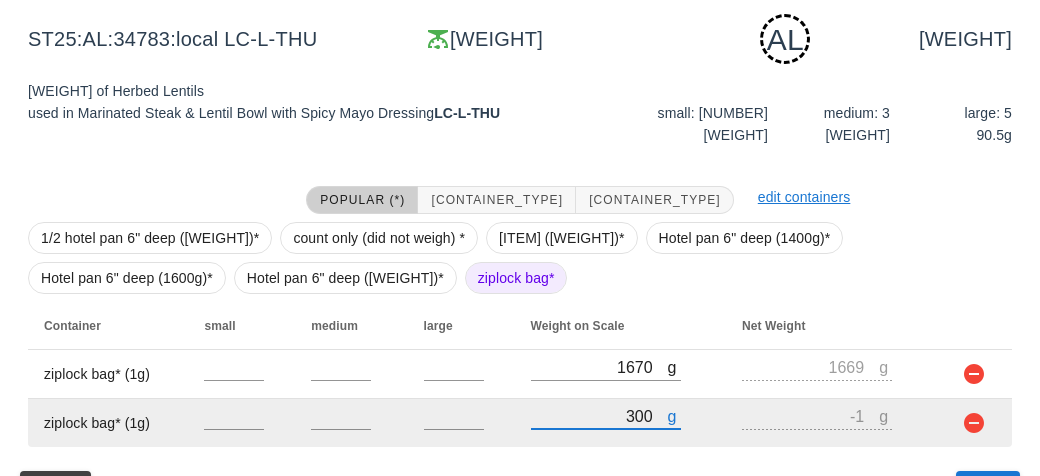 scroll, scrollTop: 350, scrollLeft: 0, axis: vertical 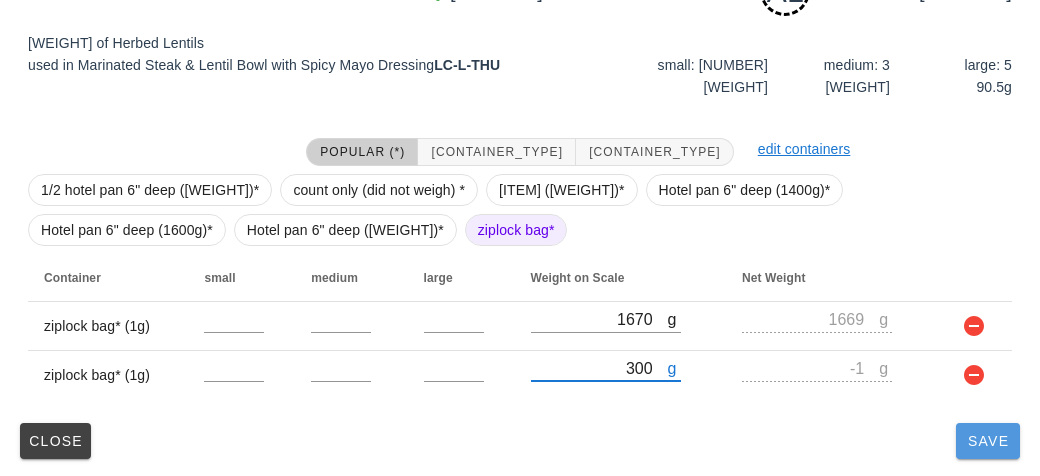 click on "Save" at bounding box center [988, 441] 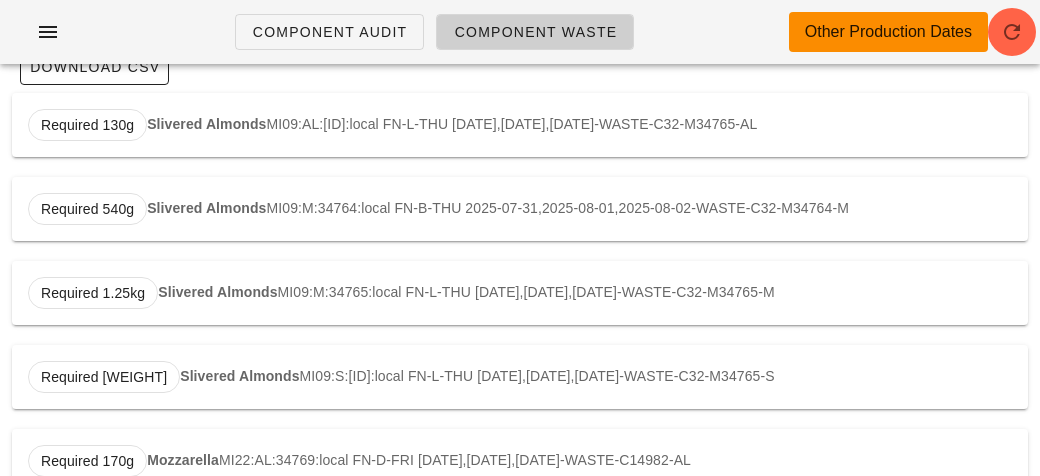 scroll, scrollTop: 0, scrollLeft: 0, axis: both 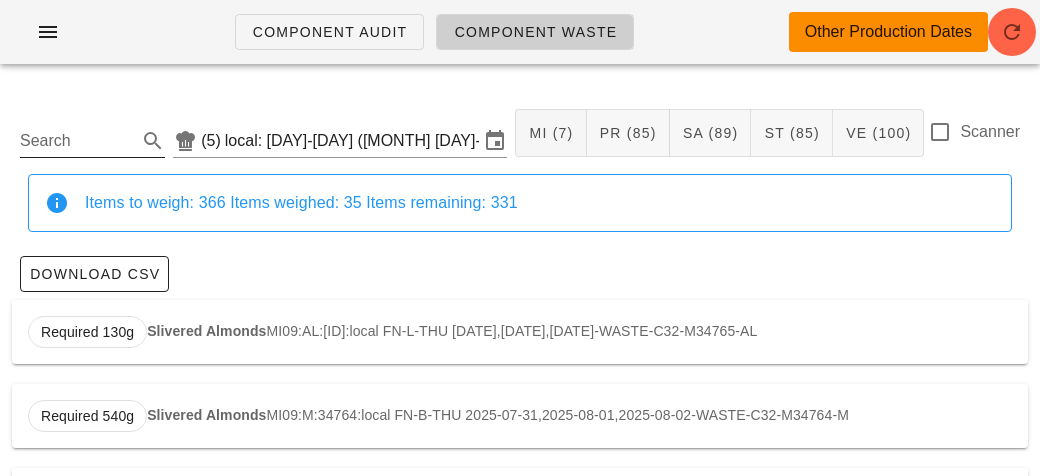 click on "Search" at bounding box center (76, 141) 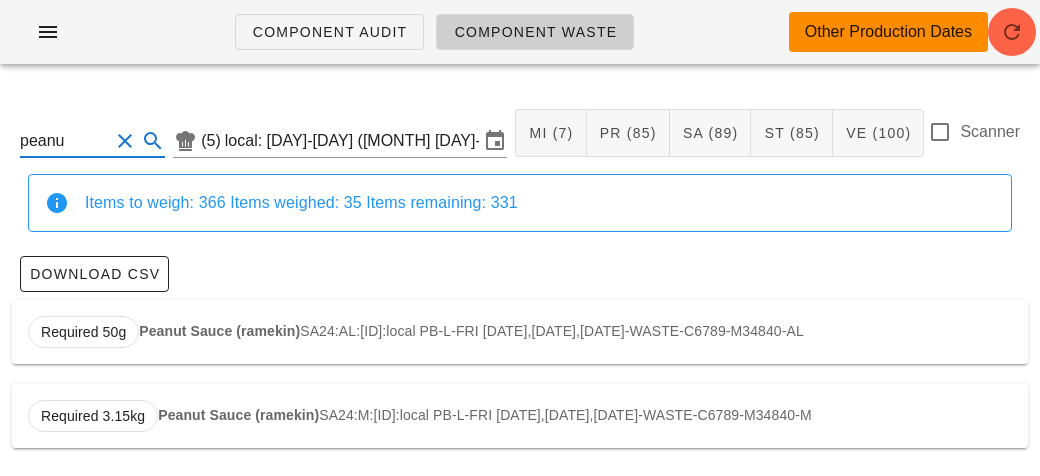 scroll, scrollTop: 3, scrollLeft: 0, axis: vertical 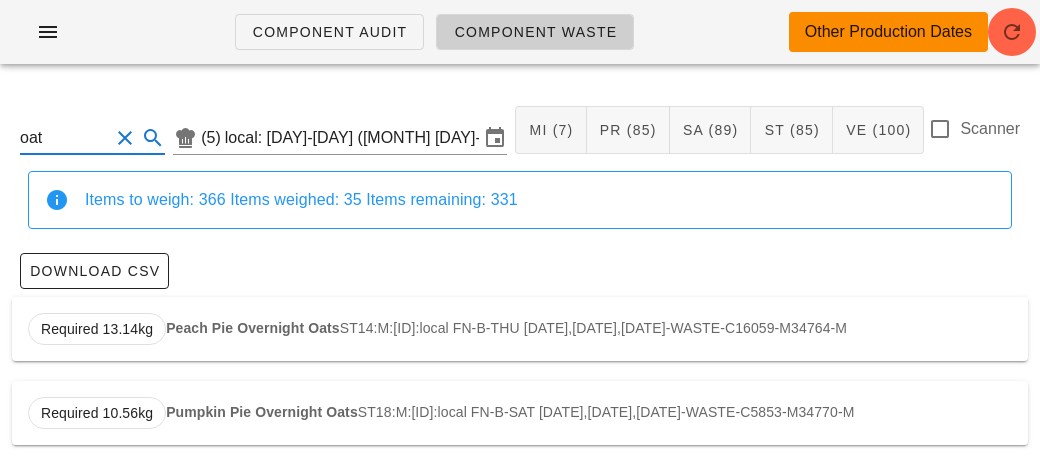 click on "Required 13.14kg Peach Pie Overnight Oats  ST14:M:34764:local FN-B-THU 2025-07-31,2025-08-01,2025-08-02-WASTE-C16059-M34764-M" at bounding box center [520, 329] 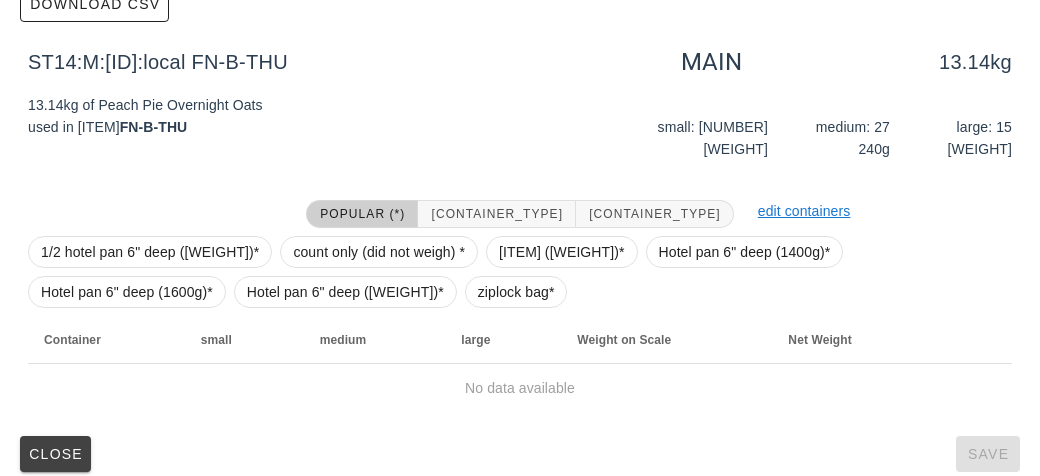 scroll, scrollTop: 284, scrollLeft: 0, axis: vertical 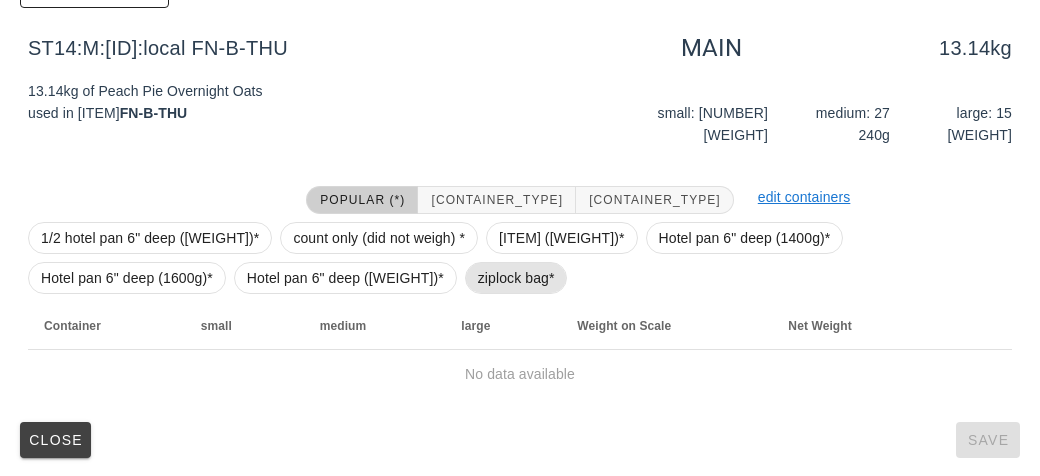 click on "ziplock bag*" at bounding box center (516, 278) 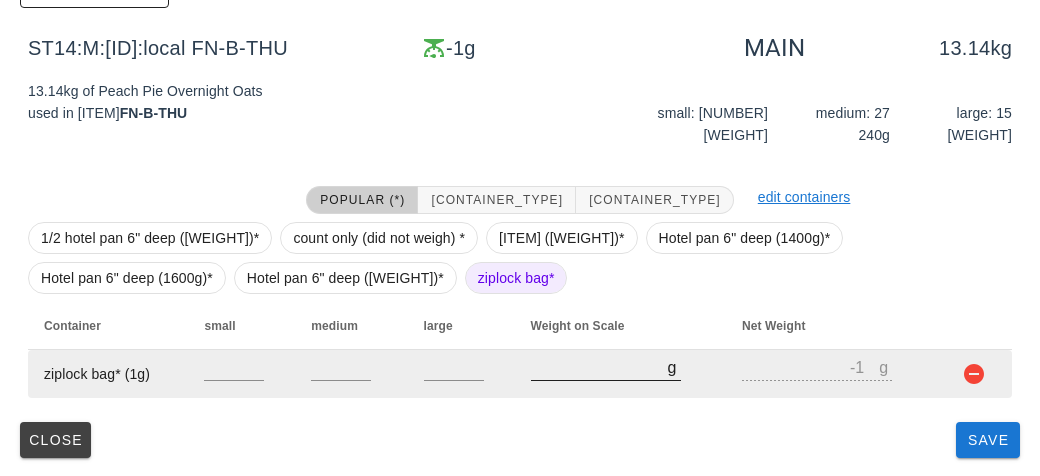 click on "[NUMBER]" at bounding box center (599, 367) 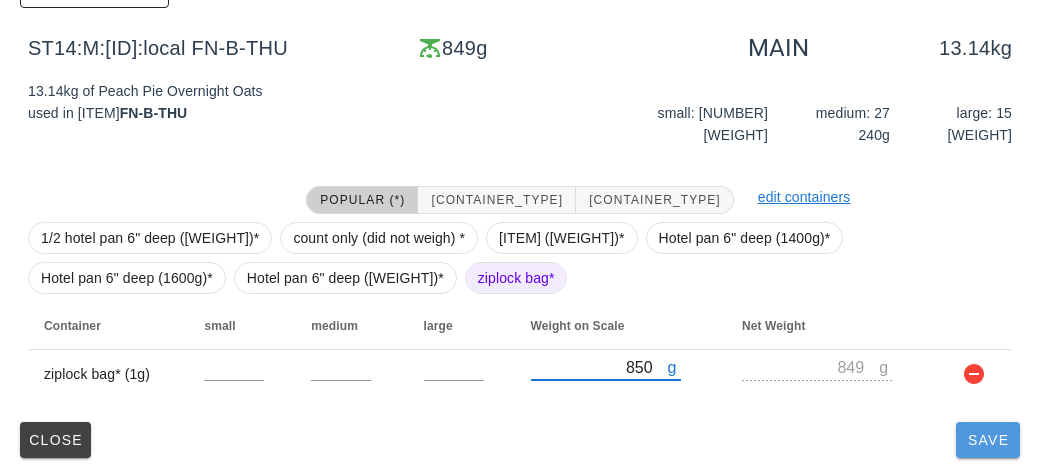 click on "Save" at bounding box center (988, 440) 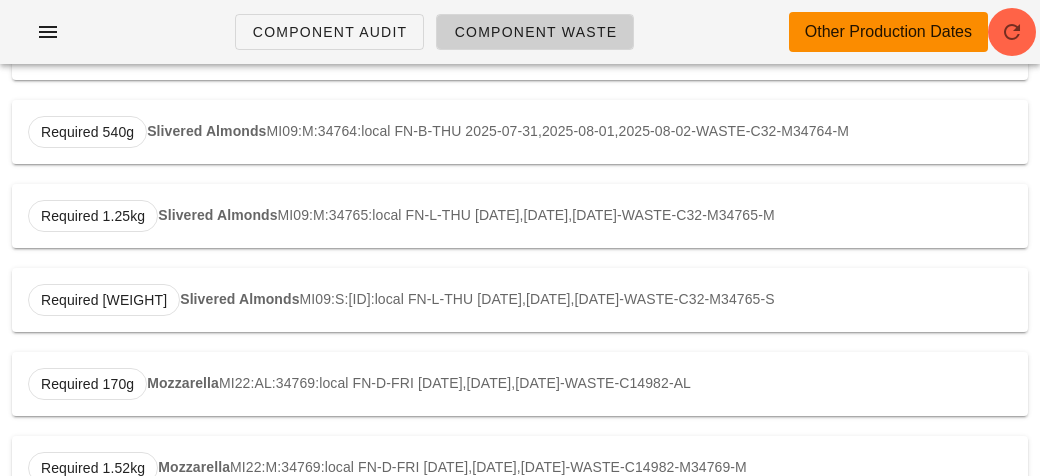 scroll, scrollTop: 0, scrollLeft: 0, axis: both 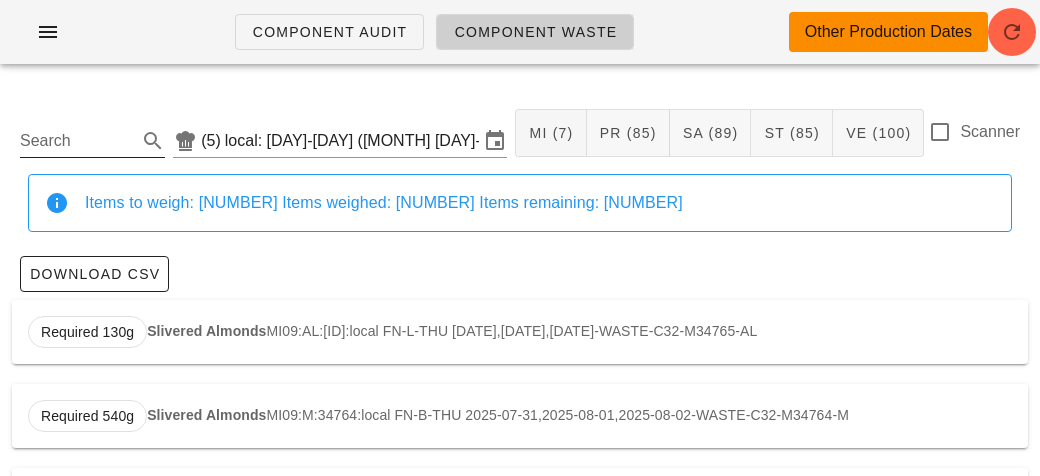 click on "Search" at bounding box center [76, 141] 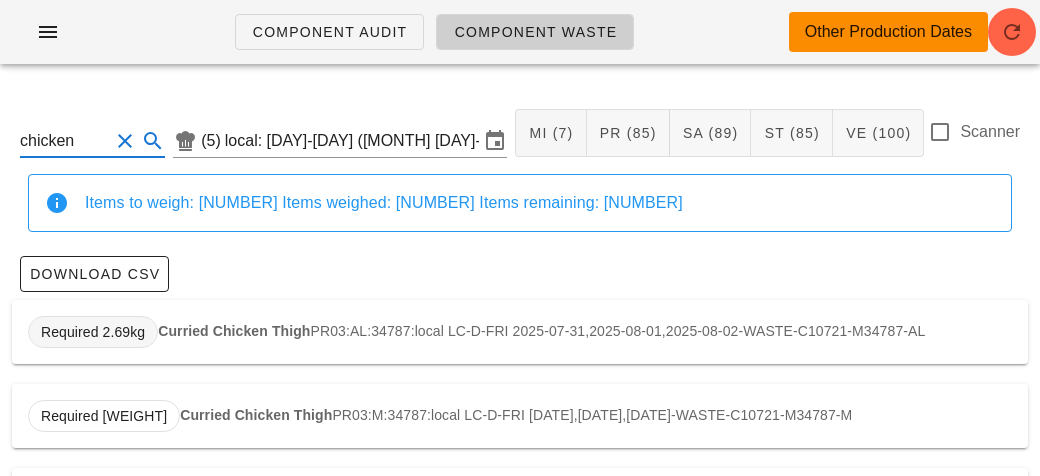 click on "Required 2.69kg" at bounding box center (93, 332) 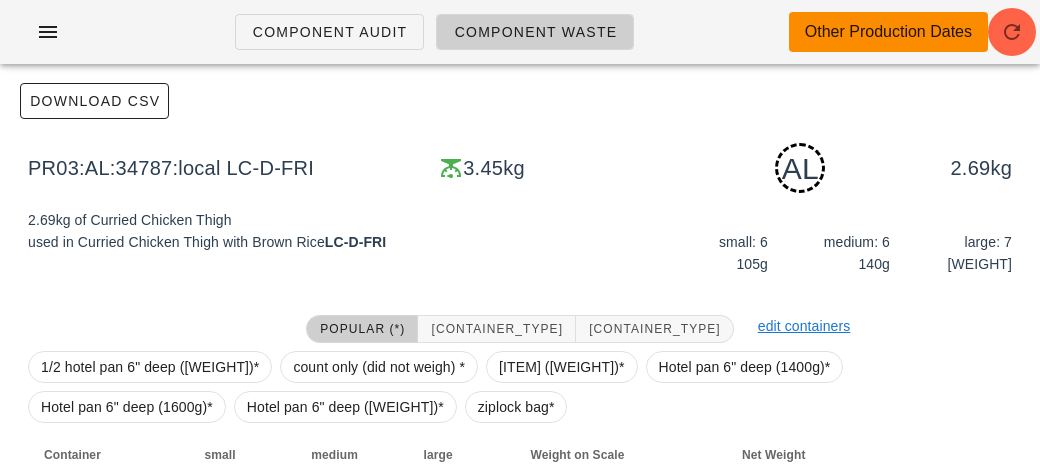 scroll, scrollTop: 302, scrollLeft: 0, axis: vertical 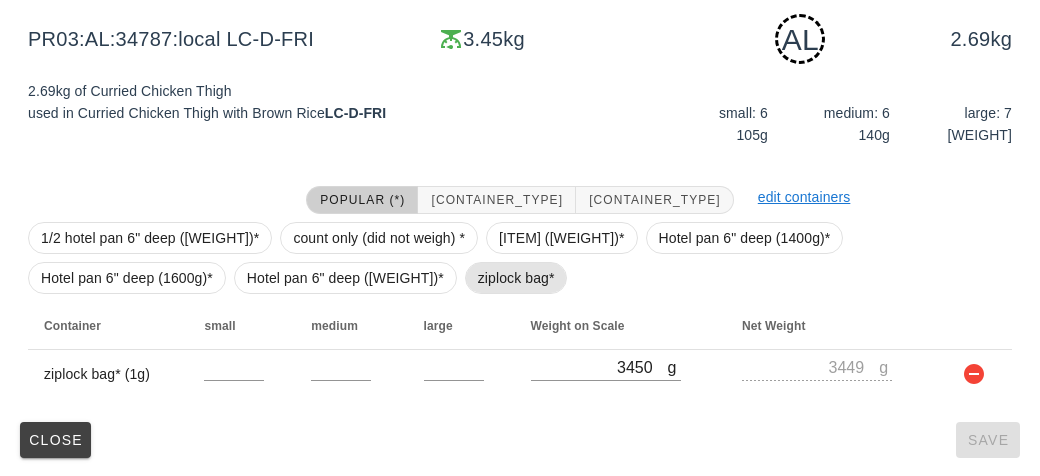 click on "ziplock bag*" at bounding box center (516, 278) 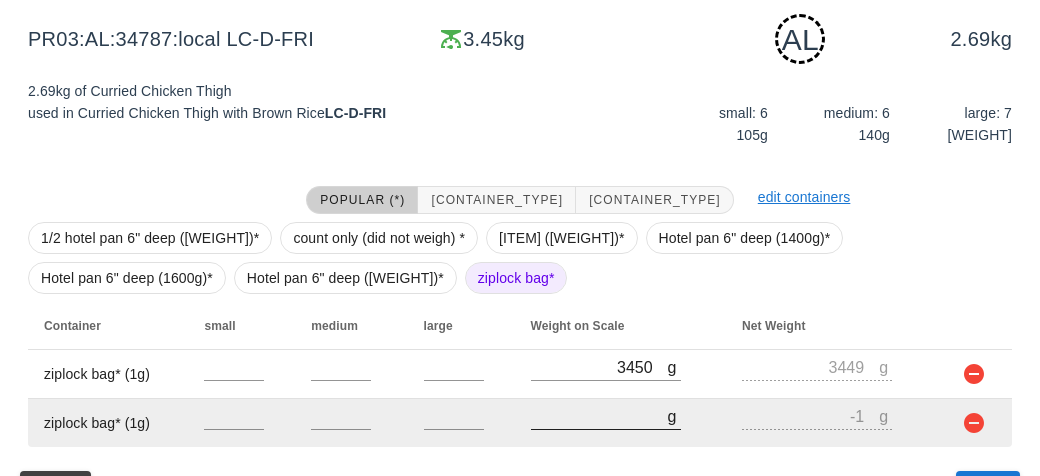 click on "[NUMBER]" at bounding box center (599, 416) 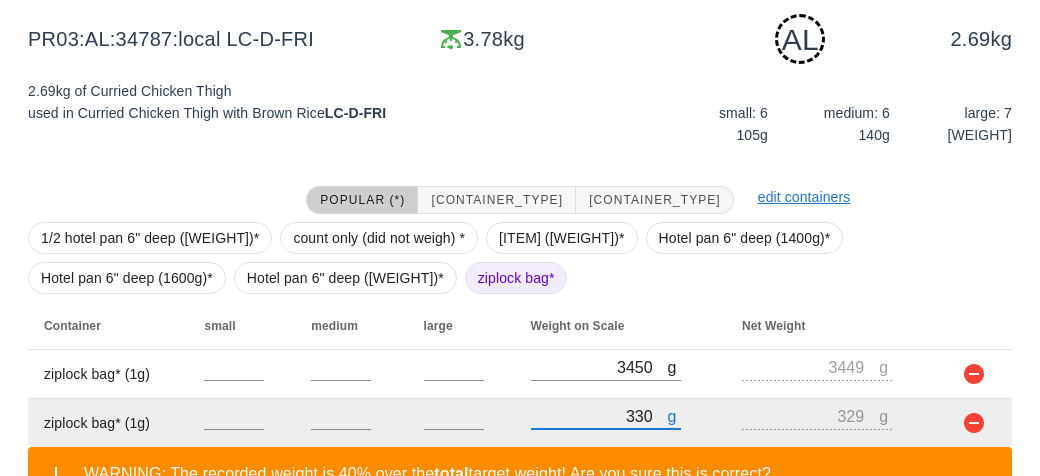 scroll, scrollTop: 443, scrollLeft: 0, axis: vertical 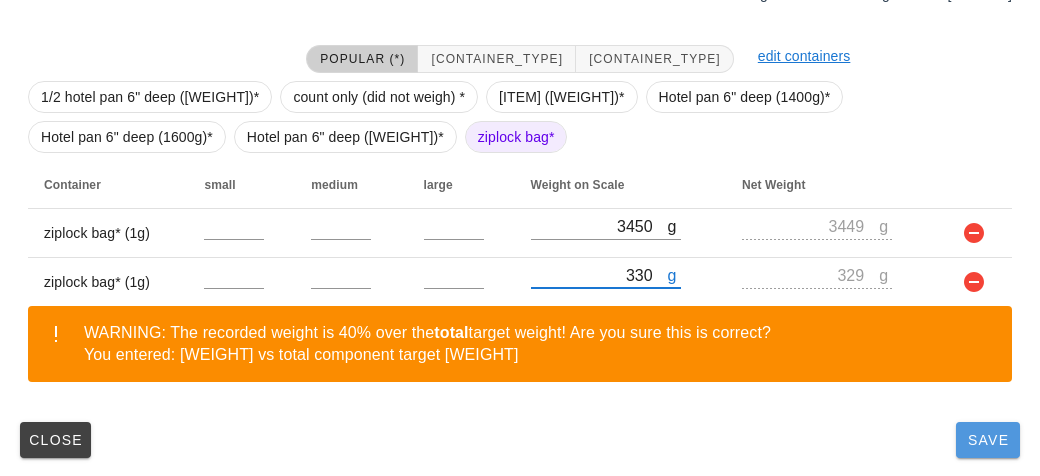 click on "Save" at bounding box center [988, 440] 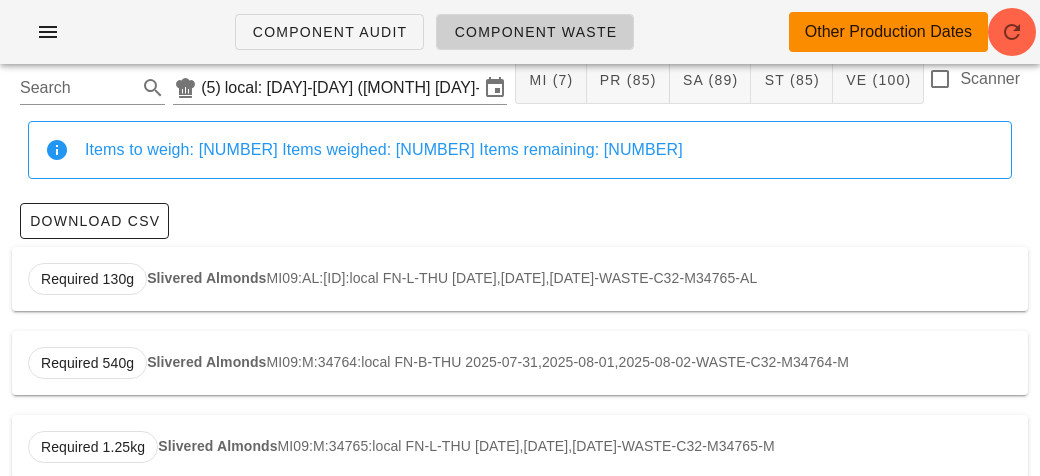 scroll, scrollTop: 0, scrollLeft: 0, axis: both 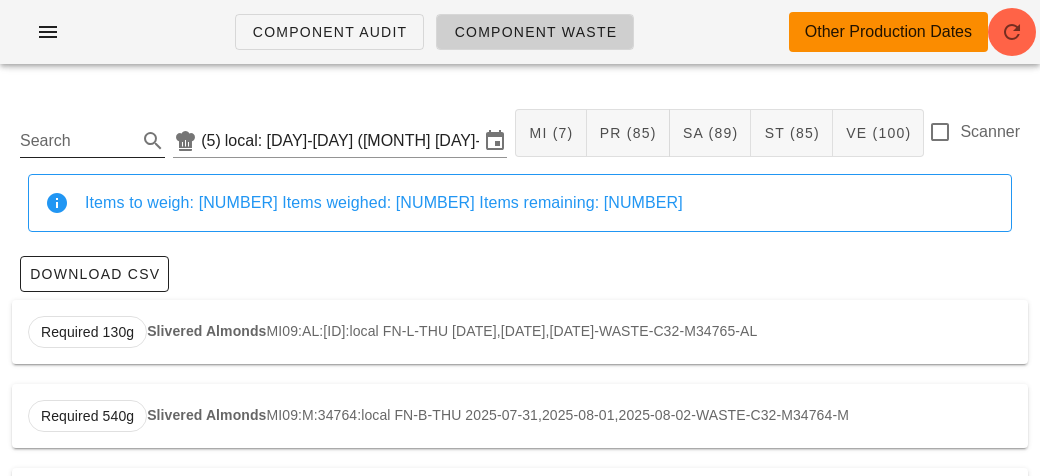 click on "Search" at bounding box center (76, 141) 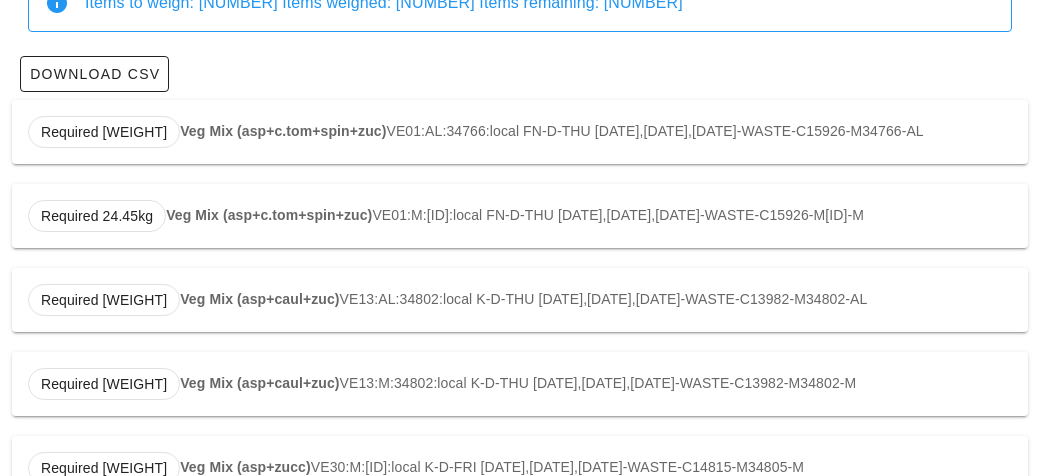 scroll, scrollTop: 254, scrollLeft: 0, axis: vertical 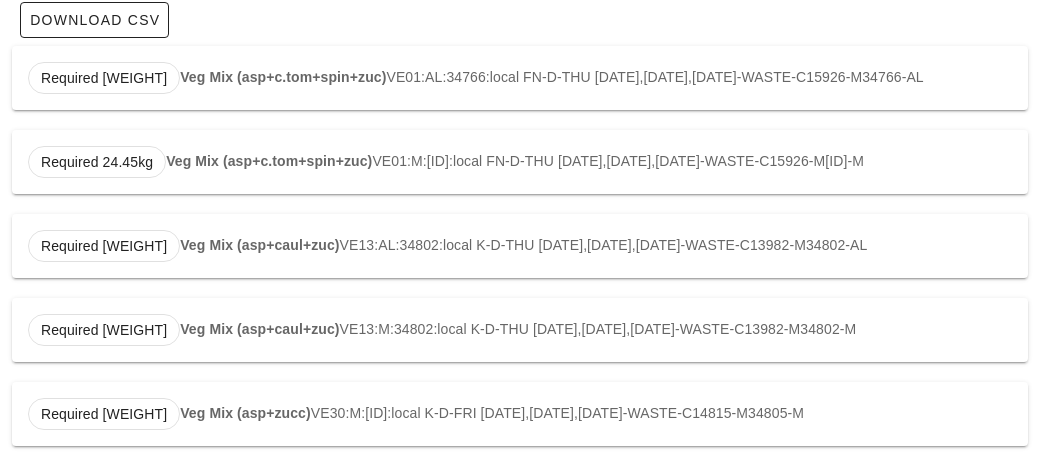 click on "Required 9.86kg Veg Mix (asp+zucc)  VE30:M:[ID]:local K-D-FRI [DATE],[DATE],[DATE]-WASTE-C14815-M[ID]-M" at bounding box center [520, 414] 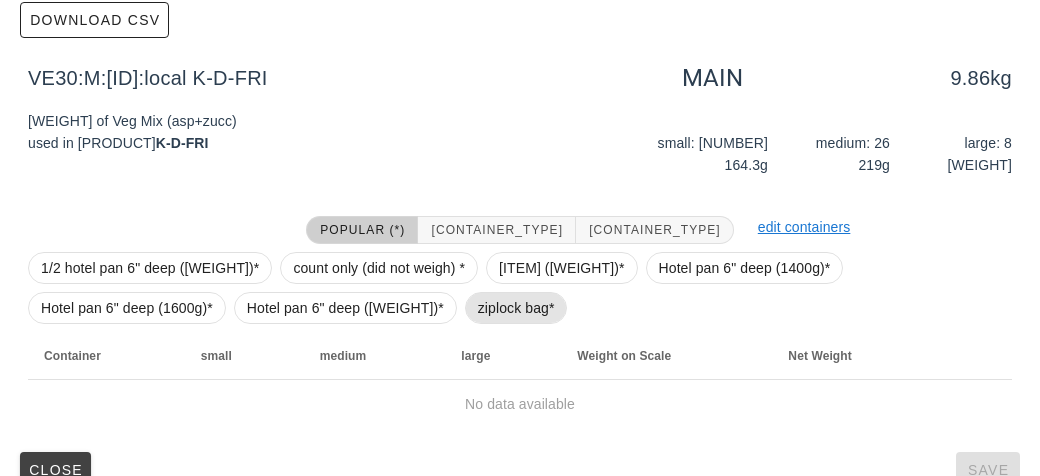 click on "ziplock bag*" at bounding box center (516, 308) 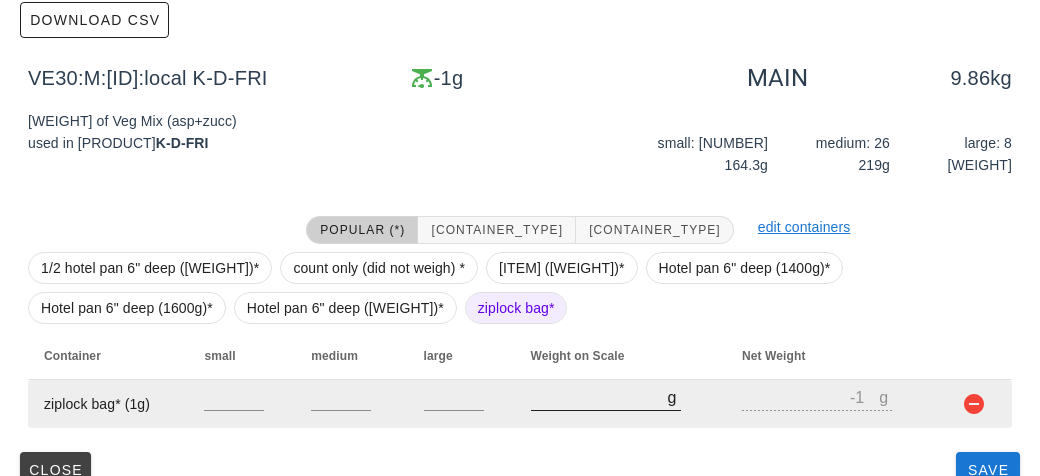 click on "[NUMBER]" at bounding box center (599, 397) 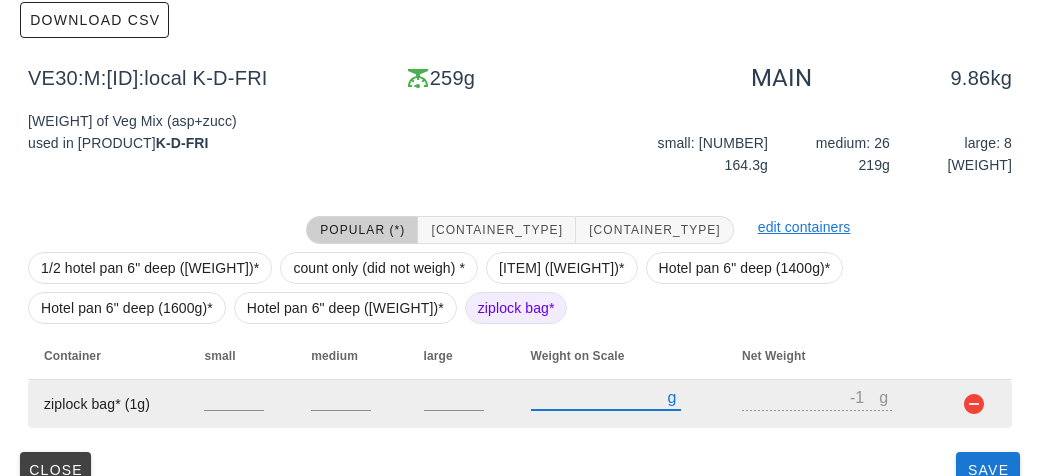 scroll, scrollTop: 284, scrollLeft: 0, axis: vertical 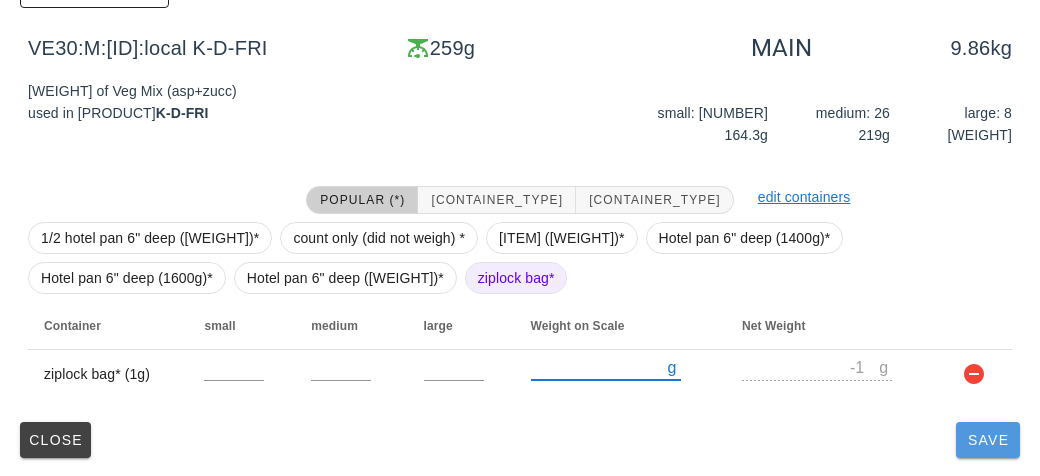 click on "Save" at bounding box center [988, 440] 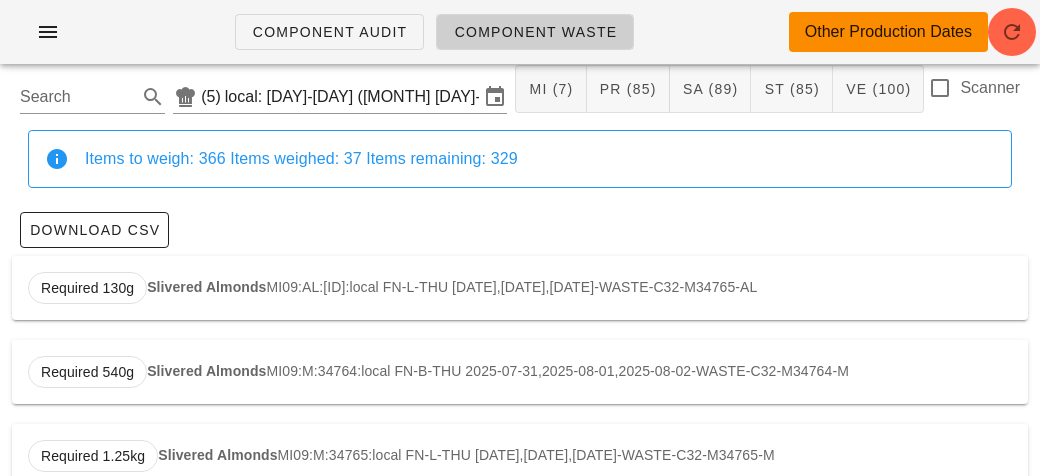 scroll, scrollTop: 0, scrollLeft: 0, axis: both 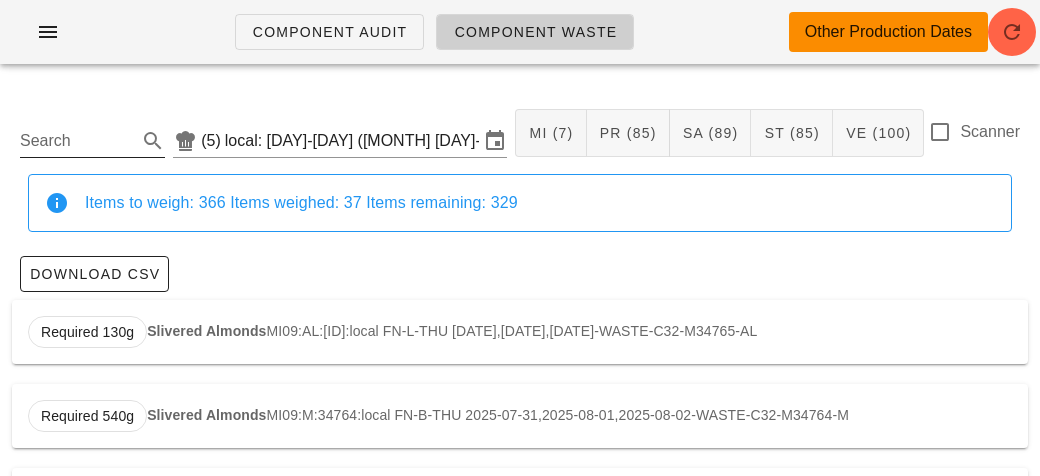 click on "Search" at bounding box center (76, 141) 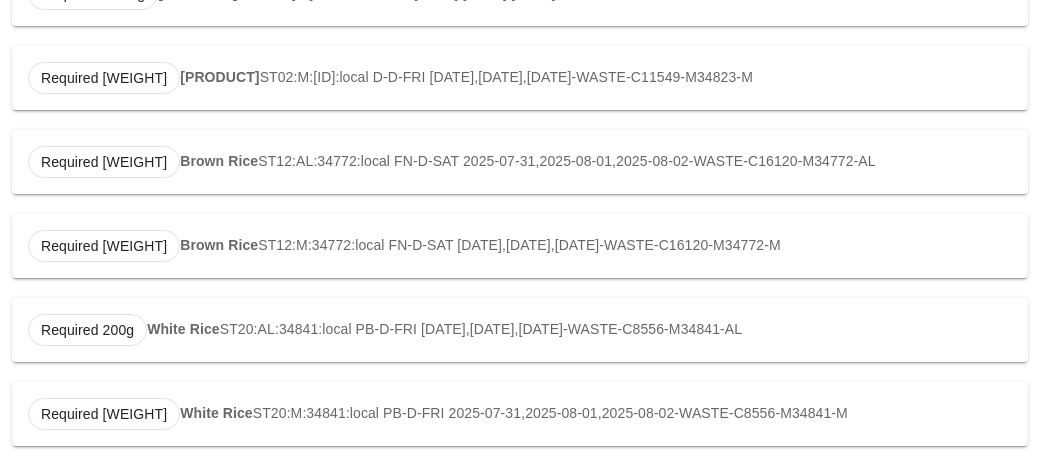 click on "White Rice" at bounding box center (183, 329) 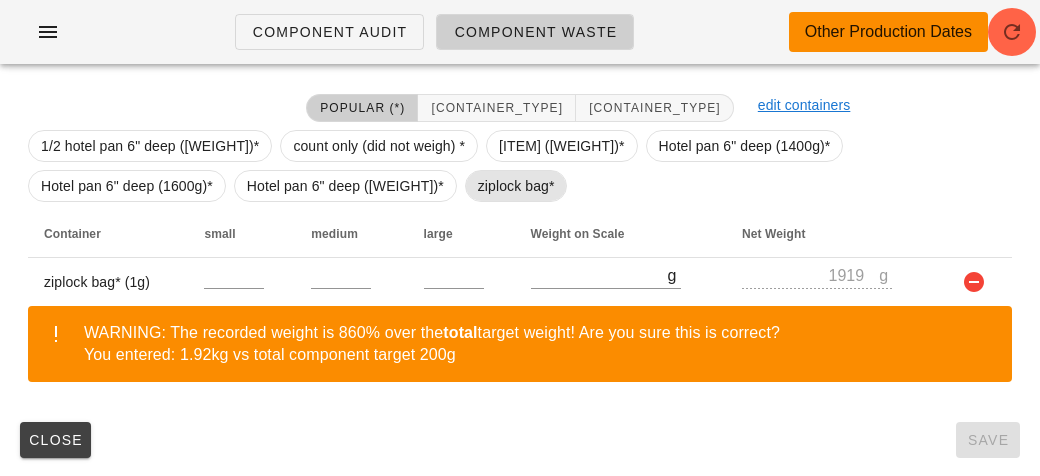 click on "ziplock bag*" at bounding box center (516, 186) 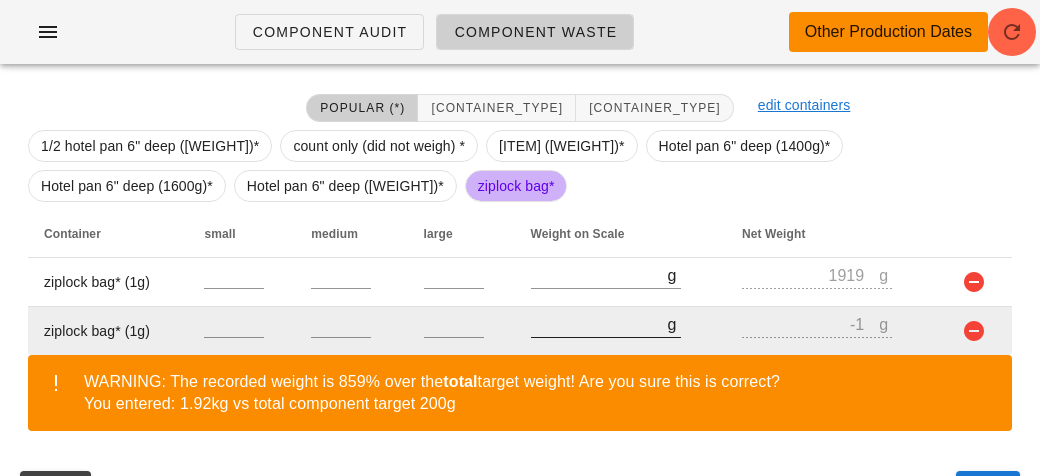 click on "[NUMBER]" at bounding box center [599, 324] 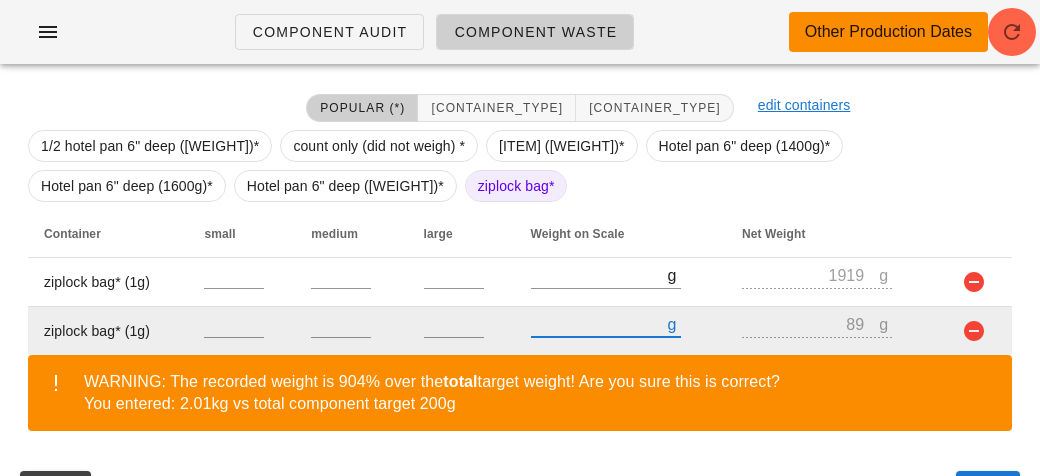 scroll, scrollTop: 443, scrollLeft: 0, axis: vertical 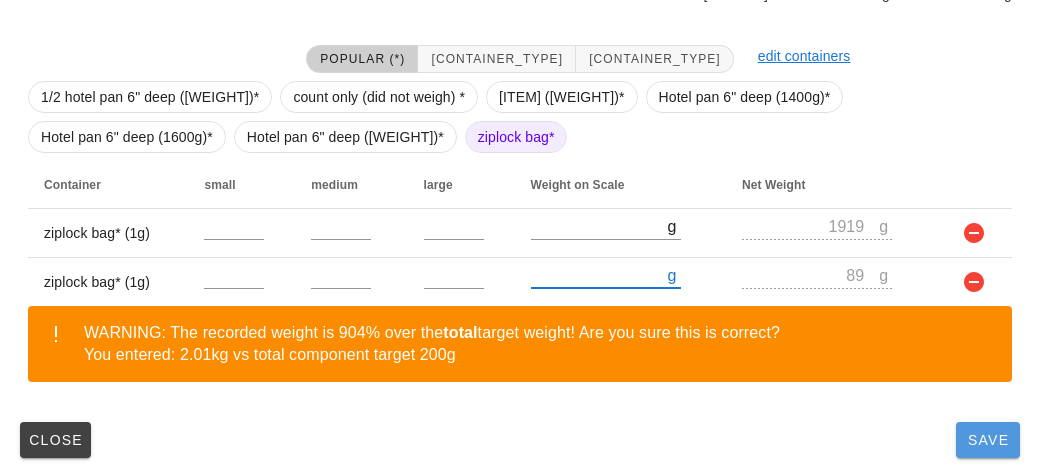 click on "Save" at bounding box center (988, 440) 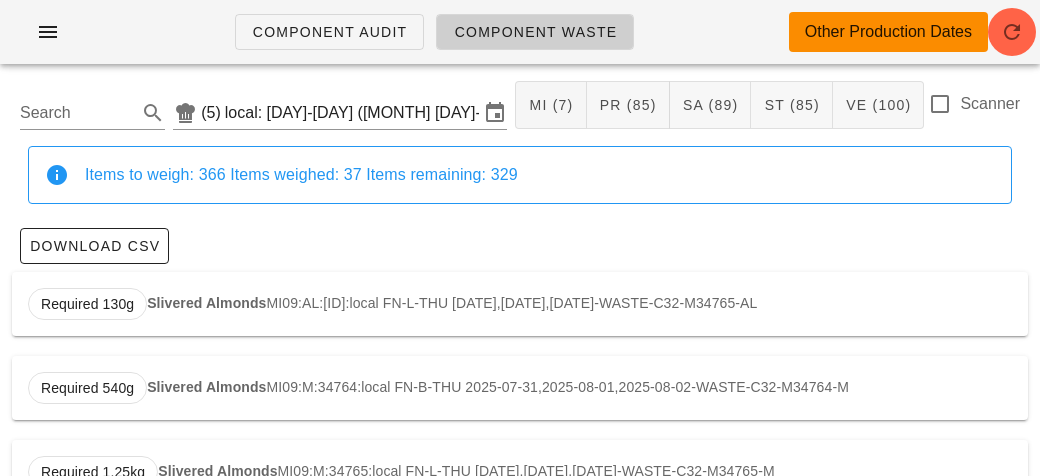 scroll, scrollTop: 0, scrollLeft: 0, axis: both 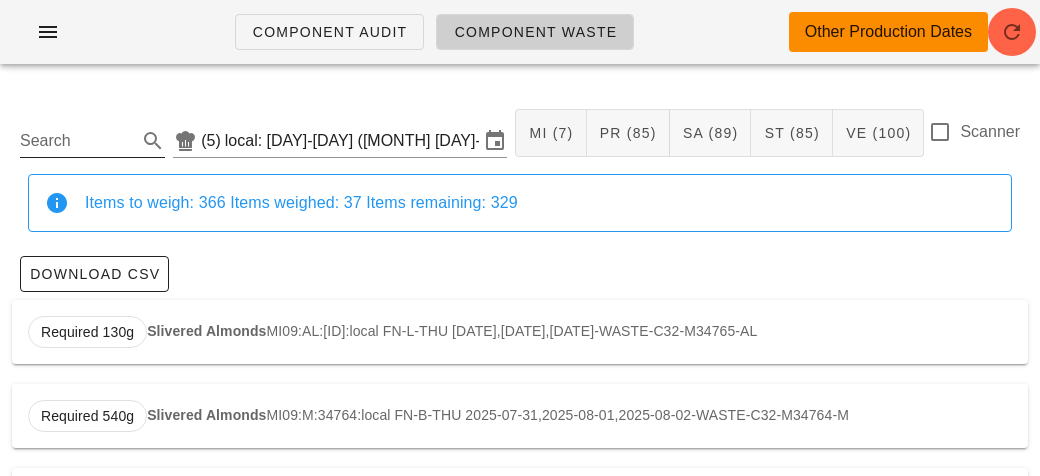 click on "Search" at bounding box center [92, 135] 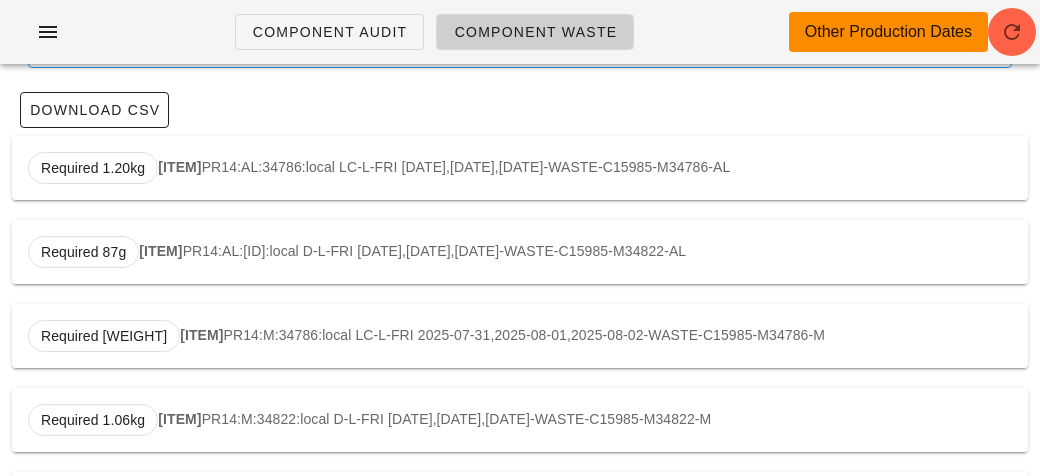 scroll, scrollTop: 0, scrollLeft: 0, axis: both 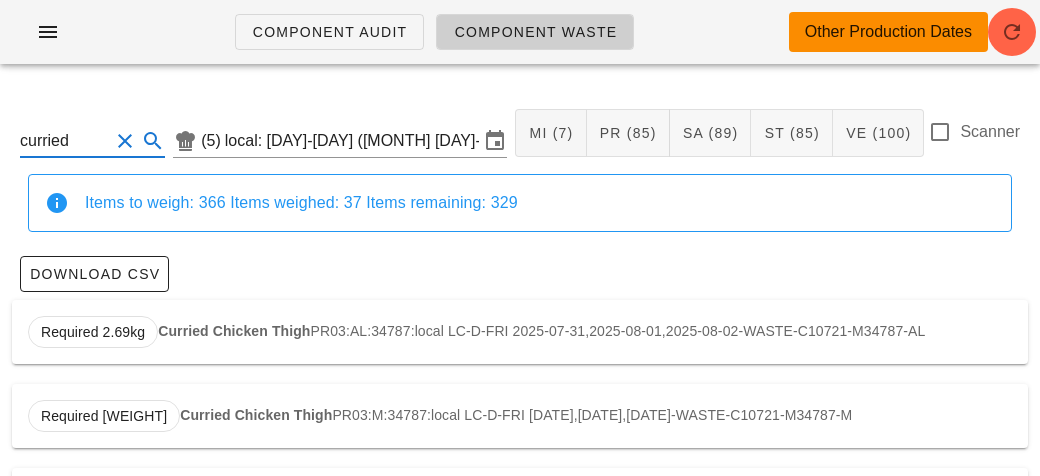 click on "Curried Chicken Thigh" at bounding box center (234, 331) 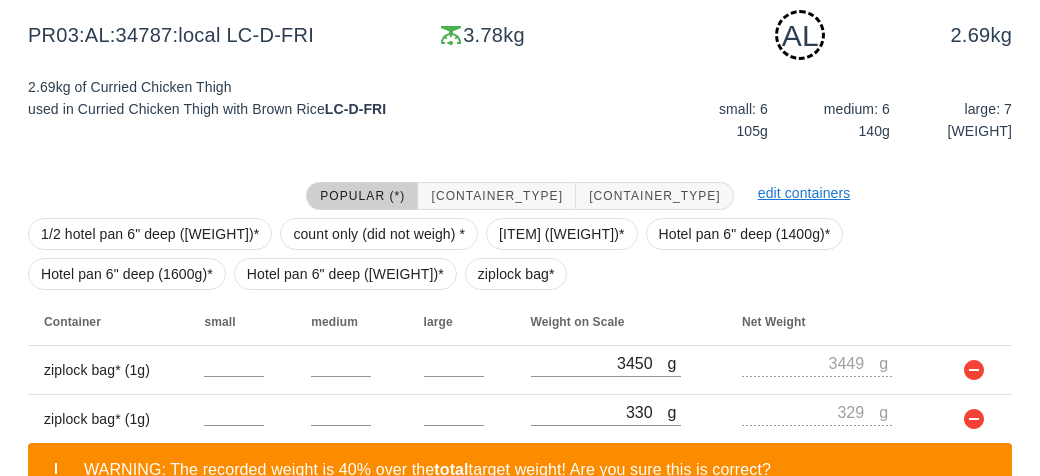 scroll, scrollTop: 443, scrollLeft: 0, axis: vertical 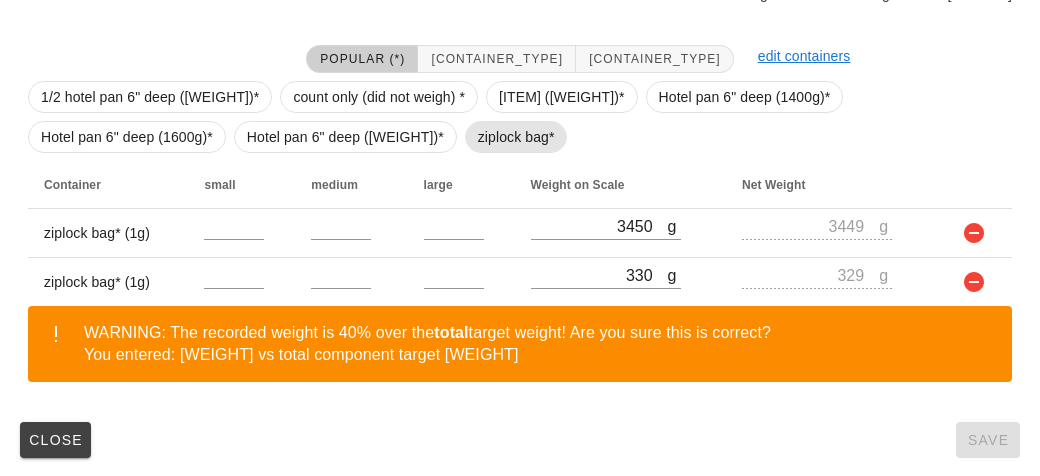 click on "ziplock bag*" at bounding box center (516, 137) 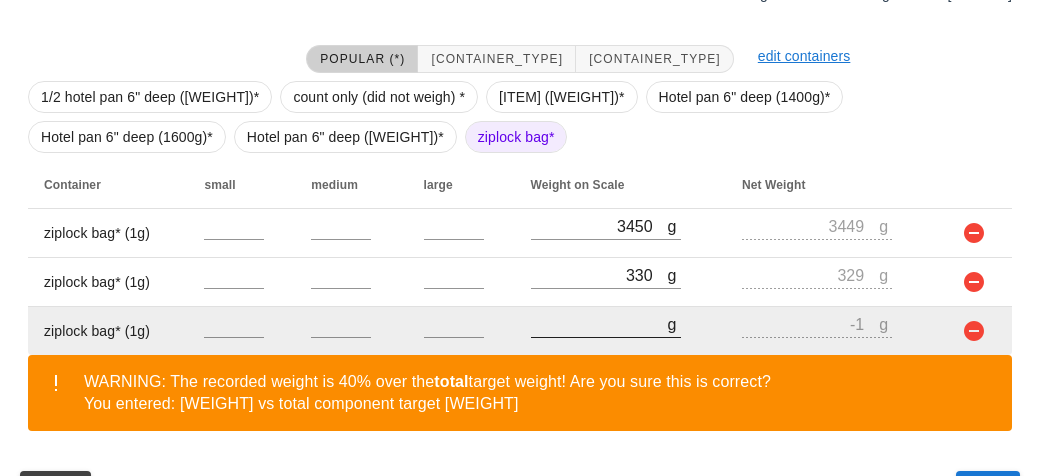 click on "[NUMBER]" at bounding box center (599, 324) 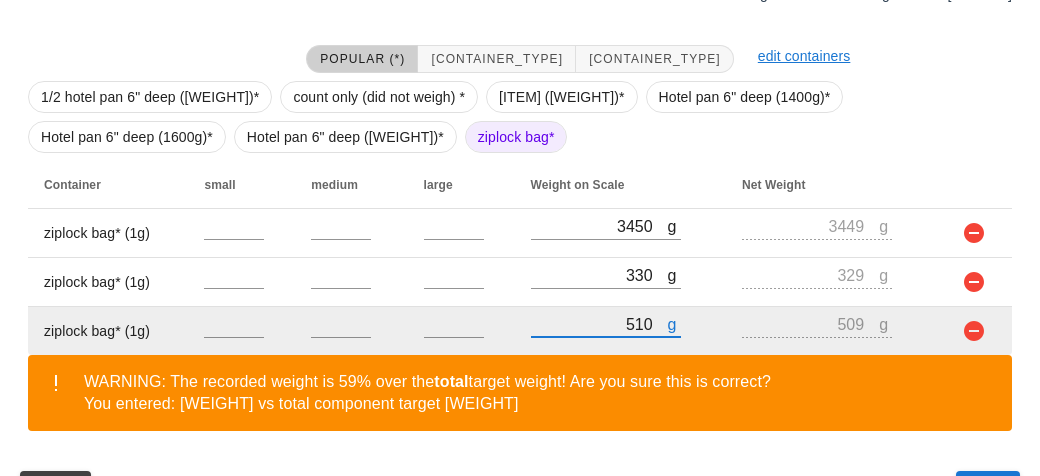 scroll, scrollTop: 491, scrollLeft: 0, axis: vertical 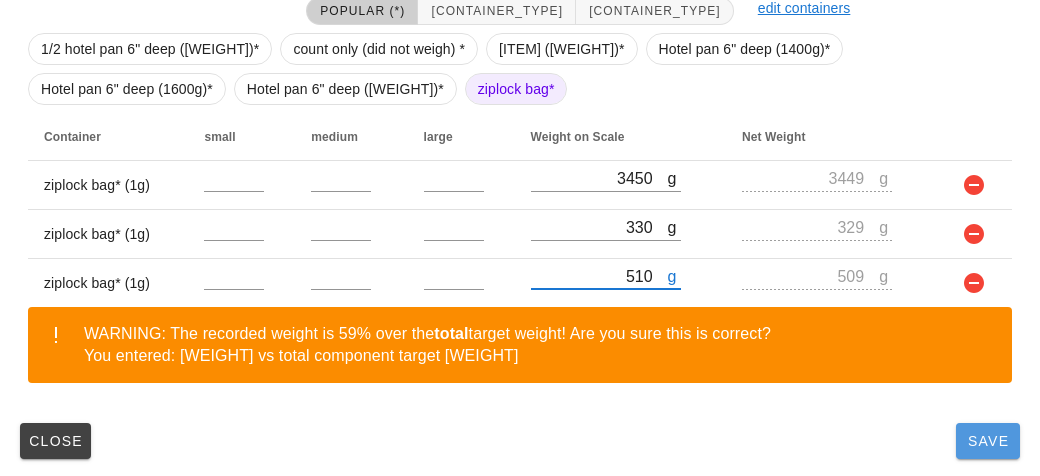 click on "Save" at bounding box center (988, 441) 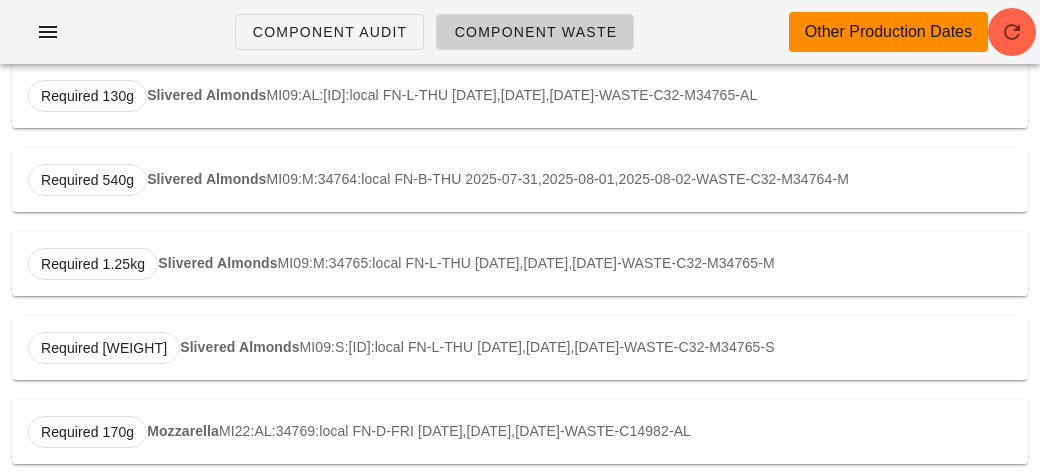 scroll, scrollTop: 0, scrollLeft: 0, axis: both 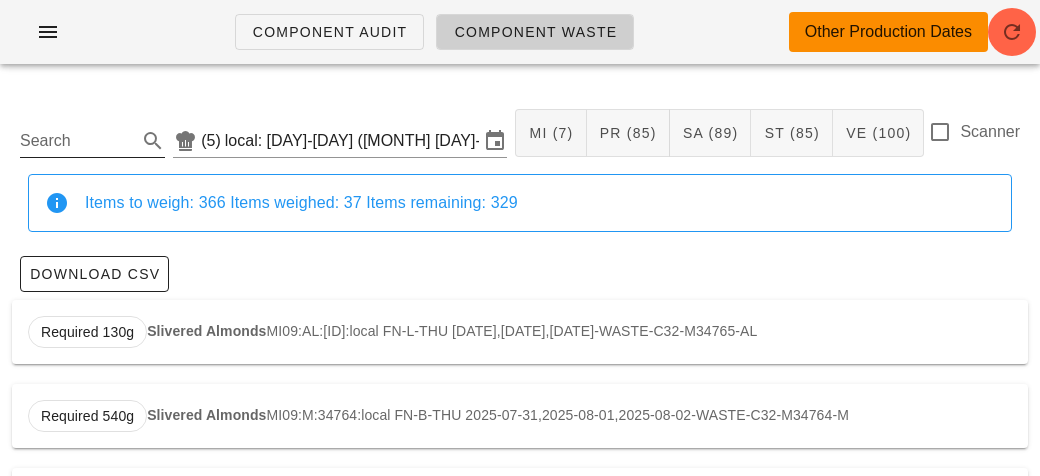 click on "Search" at bounding box center (76, 141) 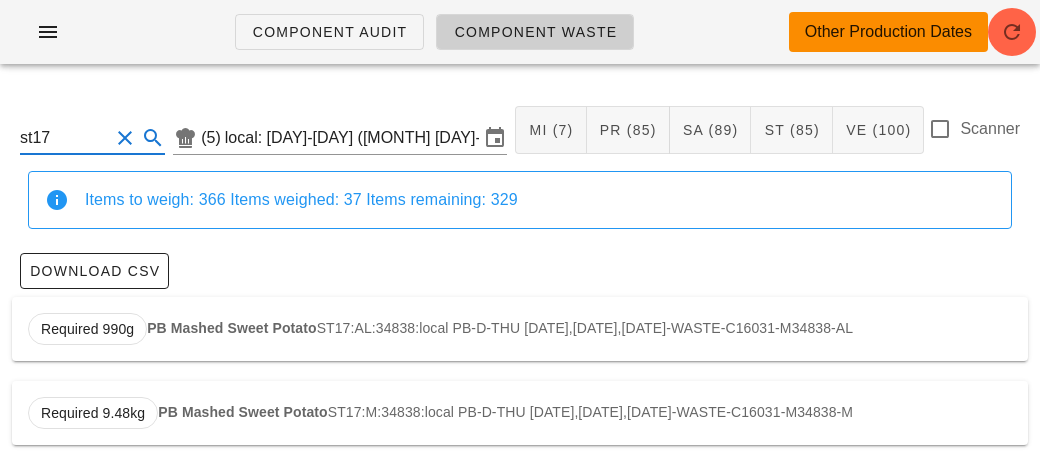 click on "PB Mashed Sweet Potato" at bounding box center [231, 328] 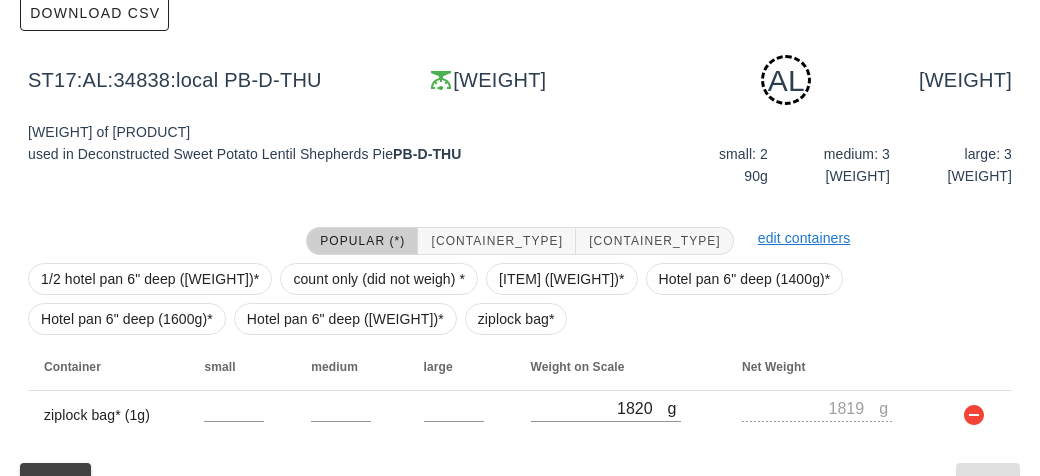 scroll, scrollTop: 302, scrollLeft: 0, axis: vertical 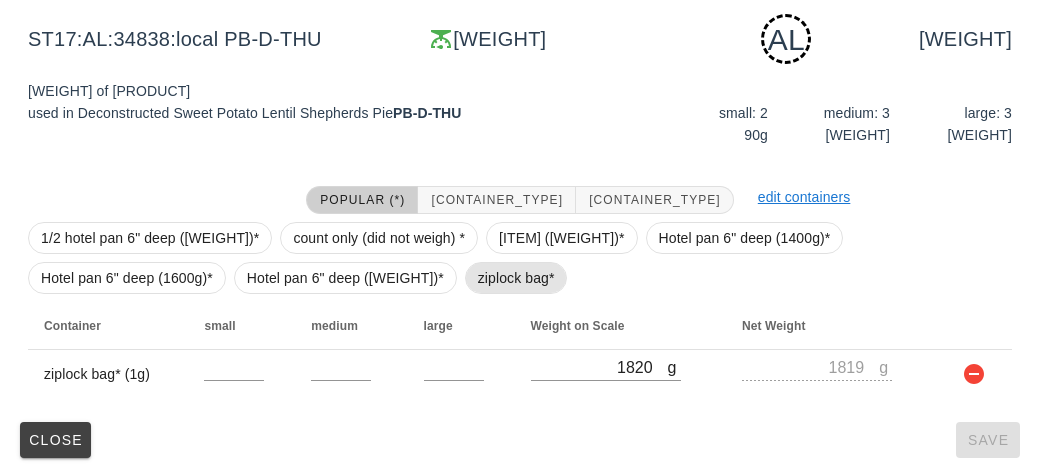 click on "ziplock bag*" at bounding box center [516, 278] 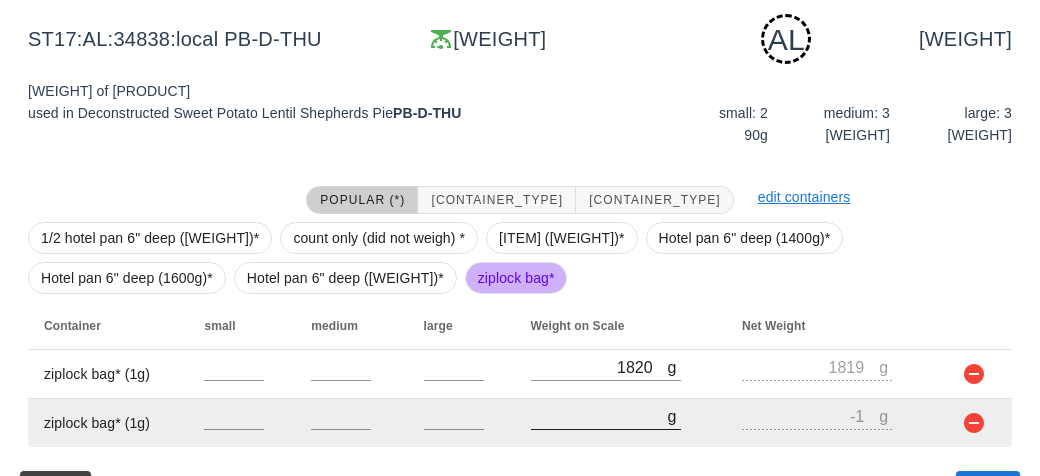click on "g 0" at bounding box center (606, 416) 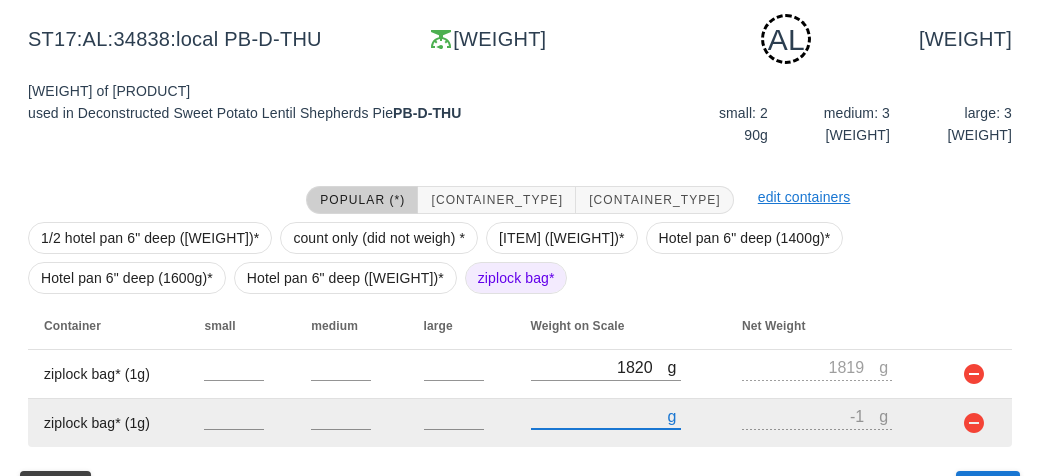 click on "[NUMBER]" at bounding box center [599, 416] 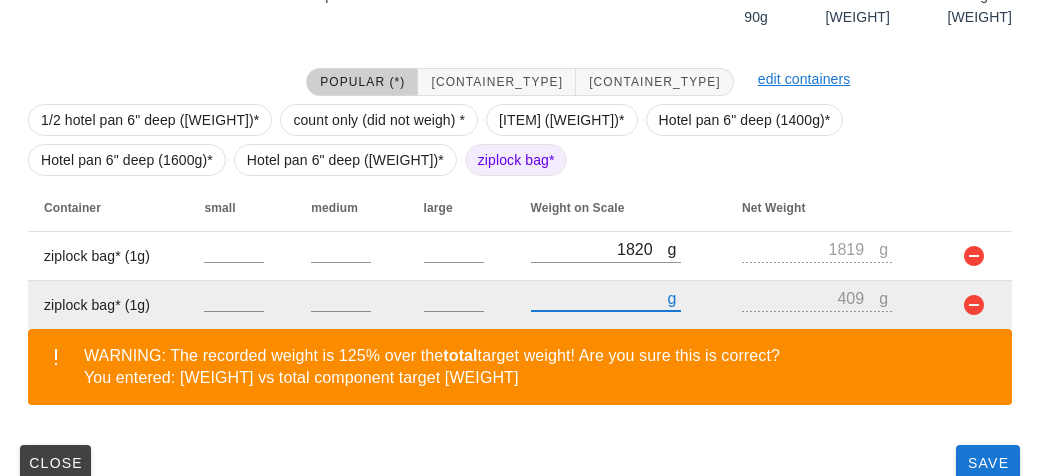 scroll, scrollTop: 443, scrollLeft: 0, axis: vertical 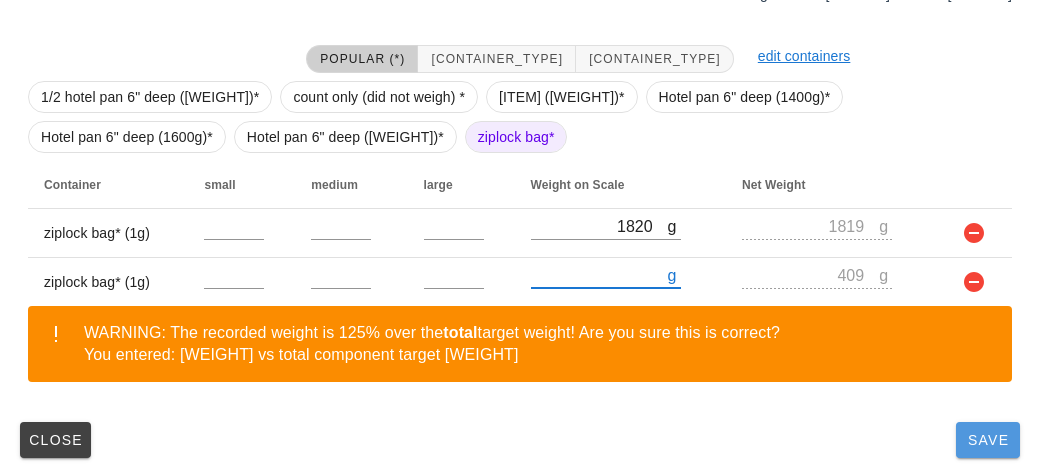 click on "Save" at bounding box center [988, 440] 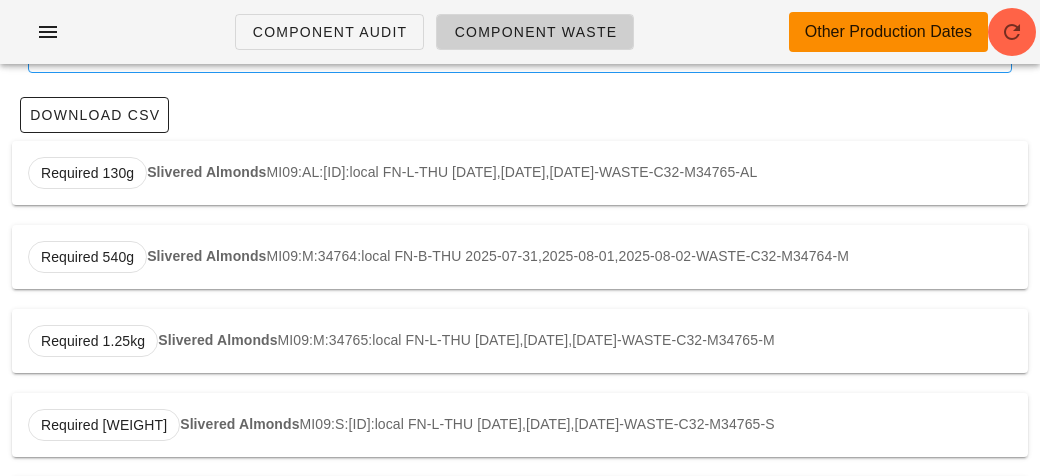 scroll, scrollTop: 0, scrollLeft: 0, axis: both 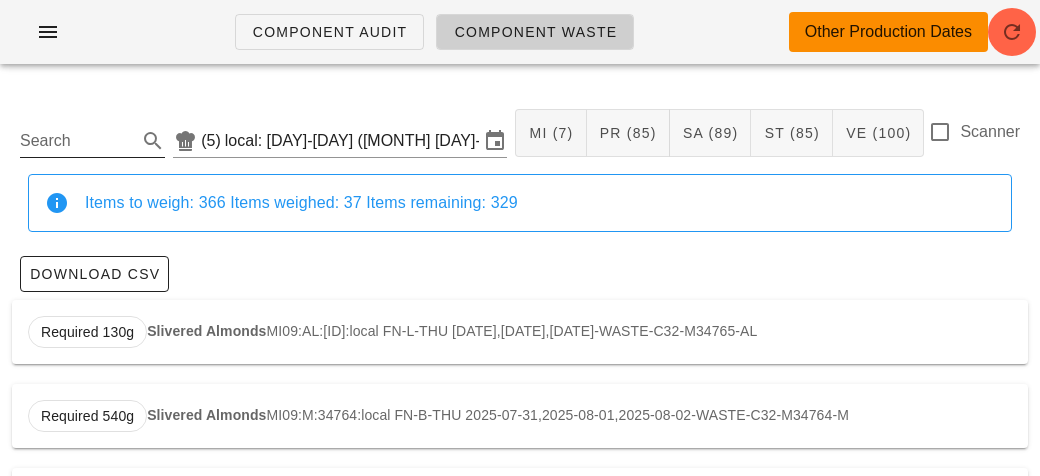 click on "Search" at bounding box center [76, 141] 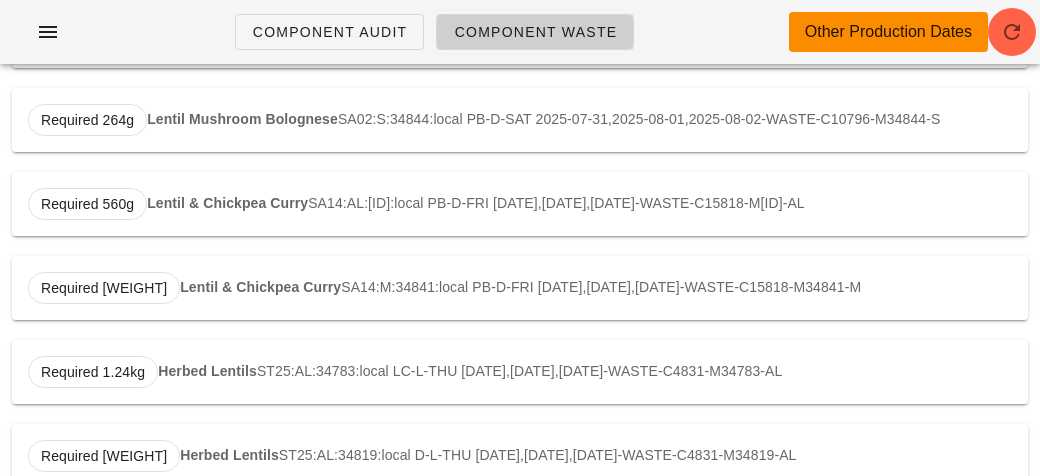 scroll, scrollTop: 0, scrollLeft: 0, axis: both 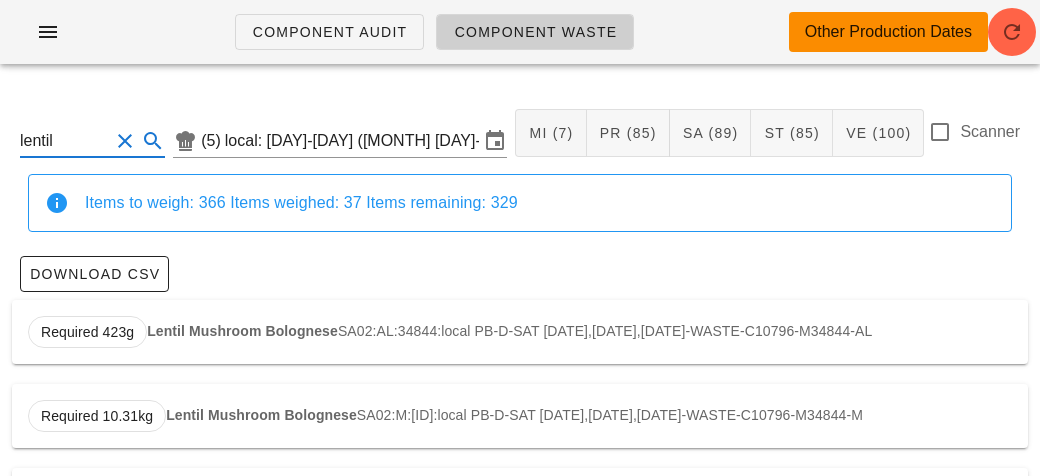 click on "lentil" at bounding box center (64, 141) 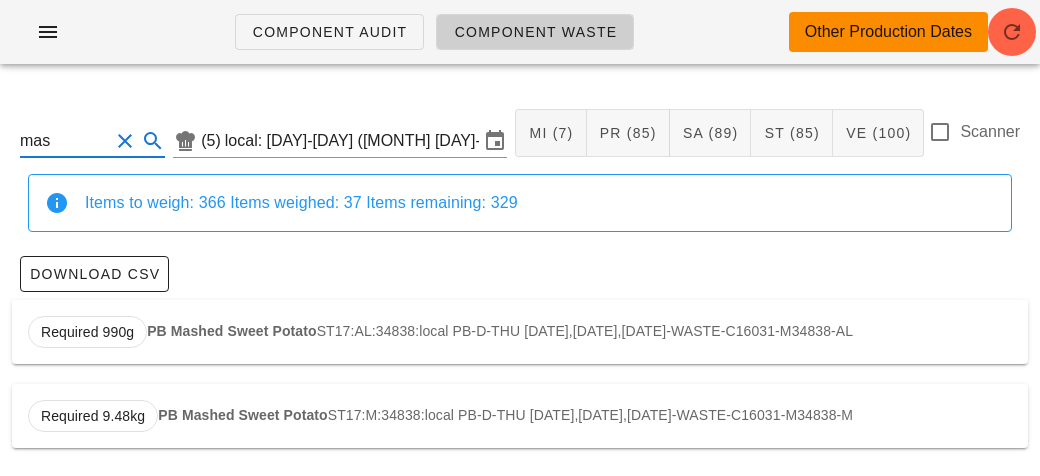scroll, scrollTop: 3, scrollLeft: 0, axis: vertical 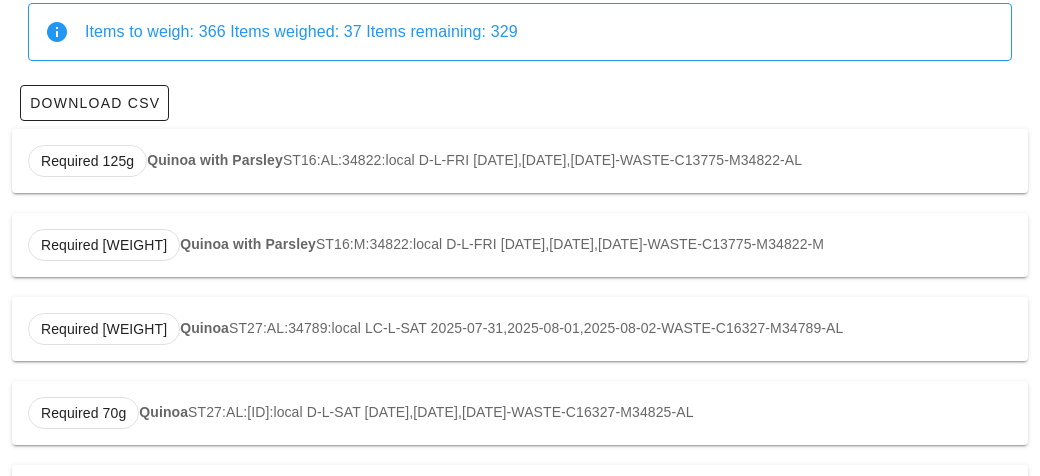 click on "Required [WEIGHT] Quinoa ST27:AL:34789:local LC-L-SAT [DATE],[DATE],[DATE]-WASTE-C16327-M34789-AL" at bounding box center [520, 329] 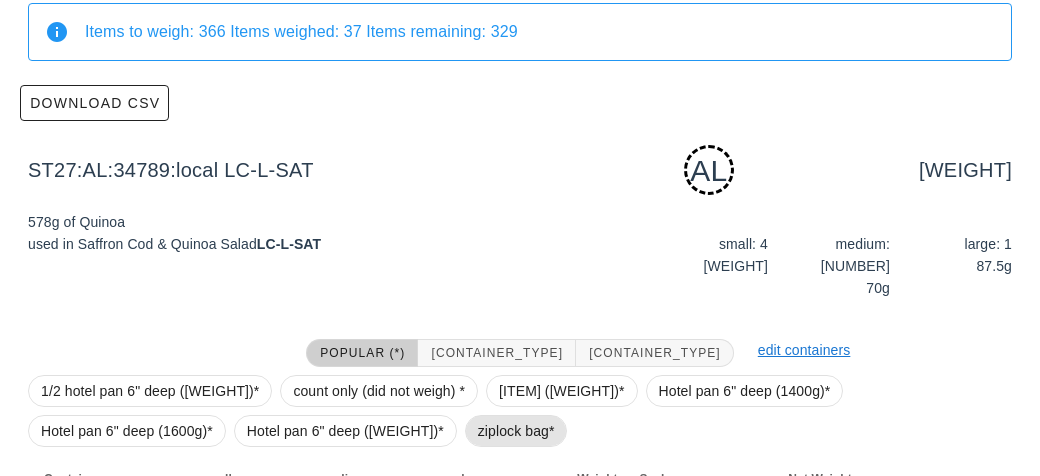 click on "ziplock bag*" at bounding box center [516, 431] 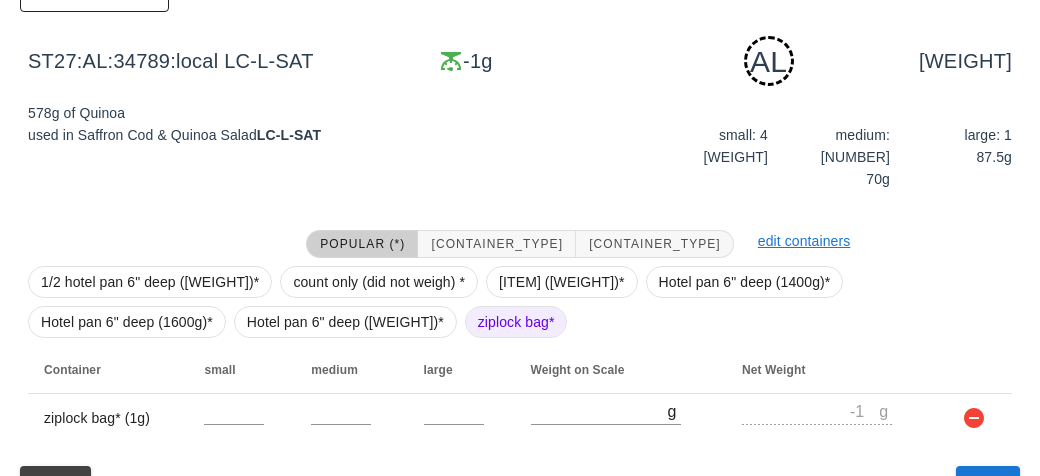 scroll, scrollTop: 302, scrollLeft: 0, axis: vertical 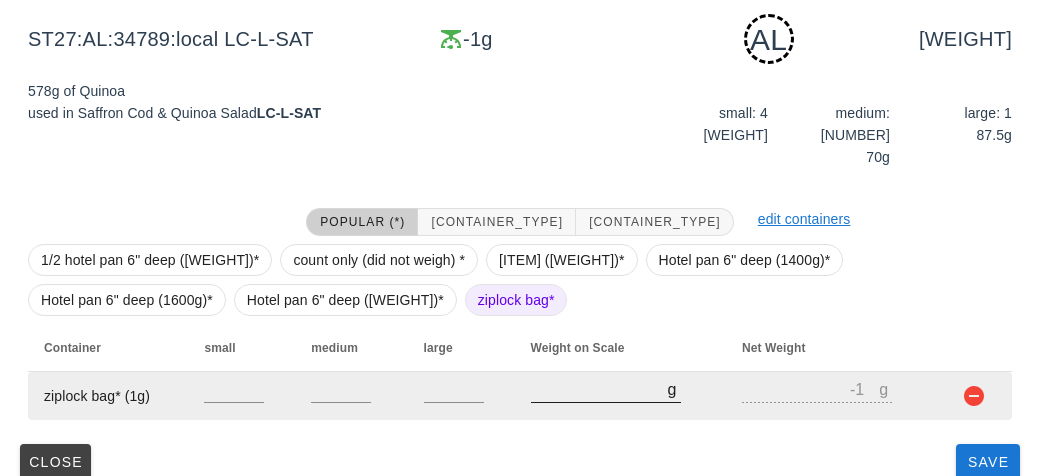 click on "[NUMBER]" at bounding box center [599, 389] 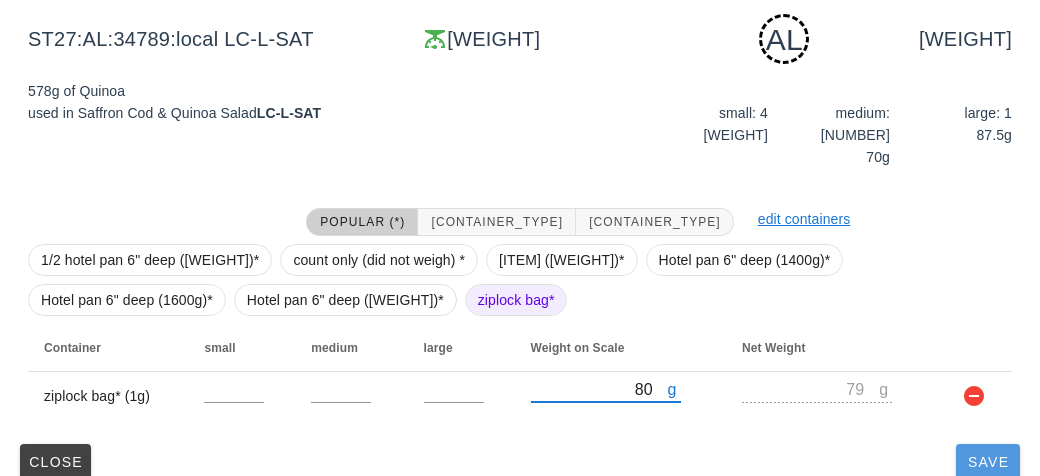 click on "Save" at bounding box center [988, 462] 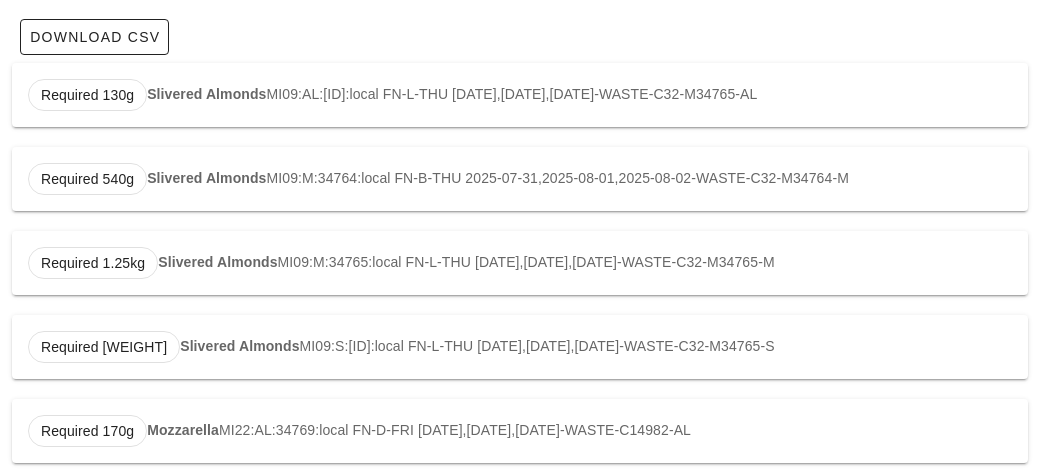 scroll, scrollTop: 0, scrollLeft: 0, axis: both 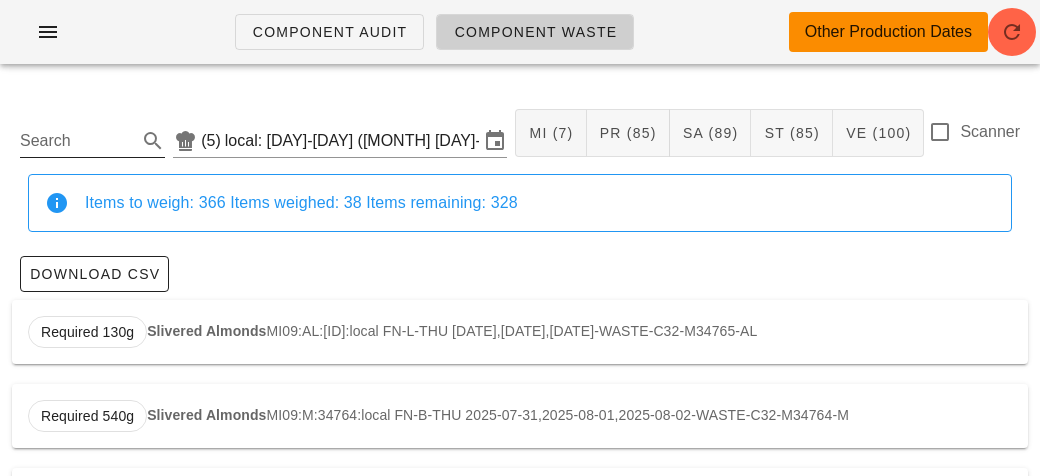 click on "Search" at bounding box center [76, 141] 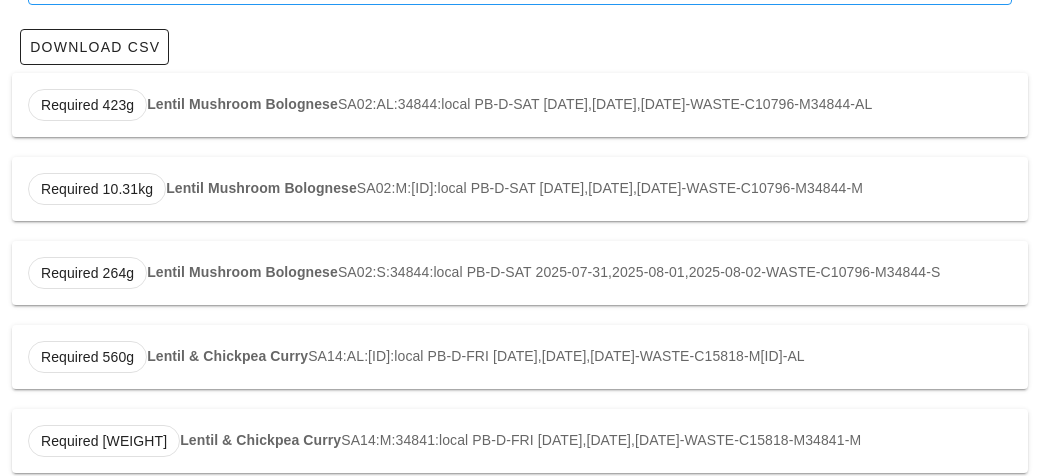 scroll, scrollTop: 229, scrollLeft: 0, axis: vertical 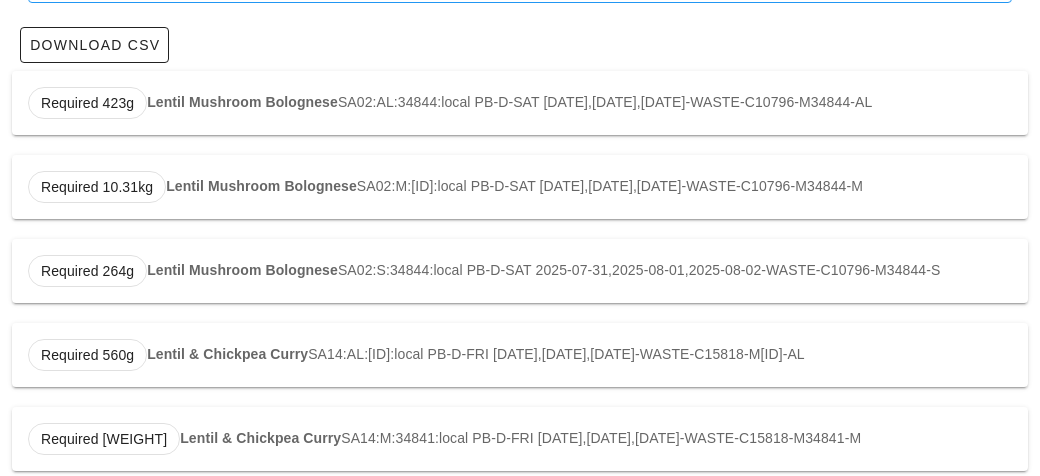 click on "Lentil Mushroom Bolognese" at bounding box center (242, 102) 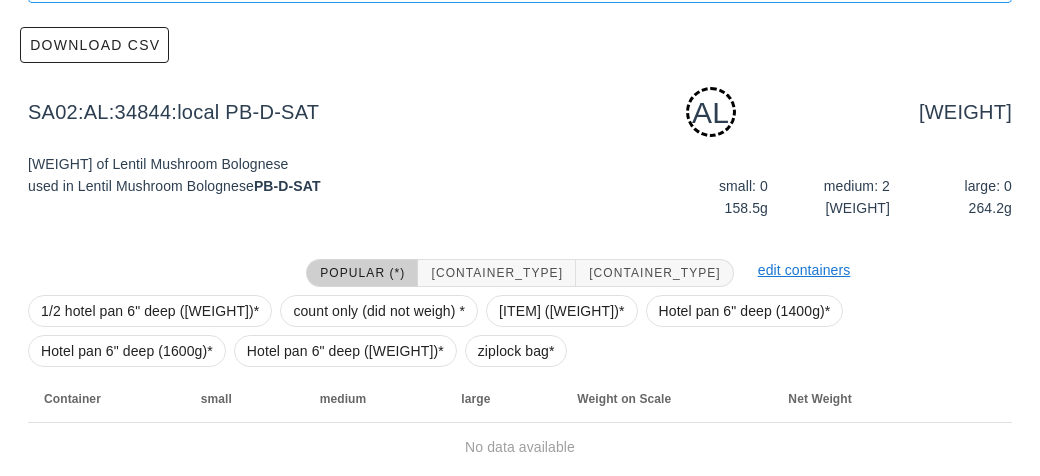 scroll, scrollTop: 302, scrollLeft: 0, axis: vertical 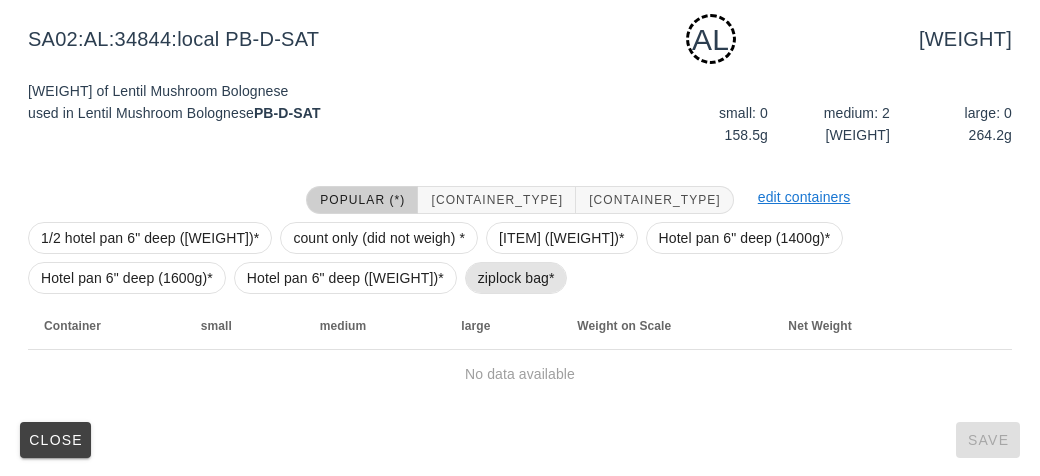 click on "ziplock bag*" at bounding box center [516, 278] 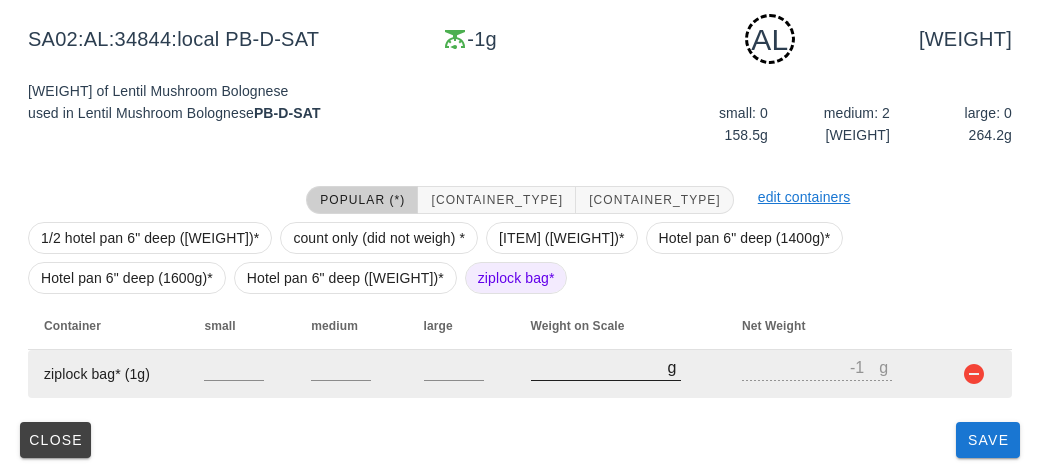 click on "[NUMBER]" at bounding box center [599, 367] 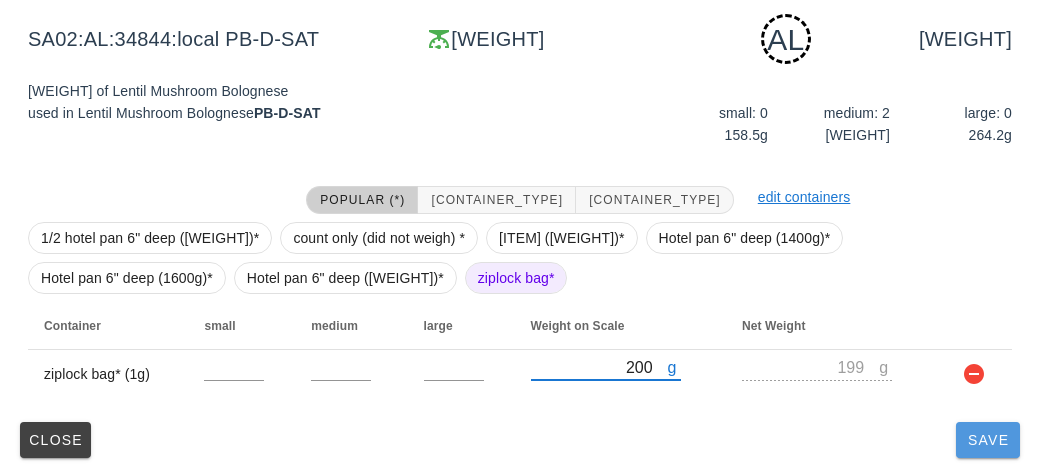 click on "Save" at bounding box center [988, 440] 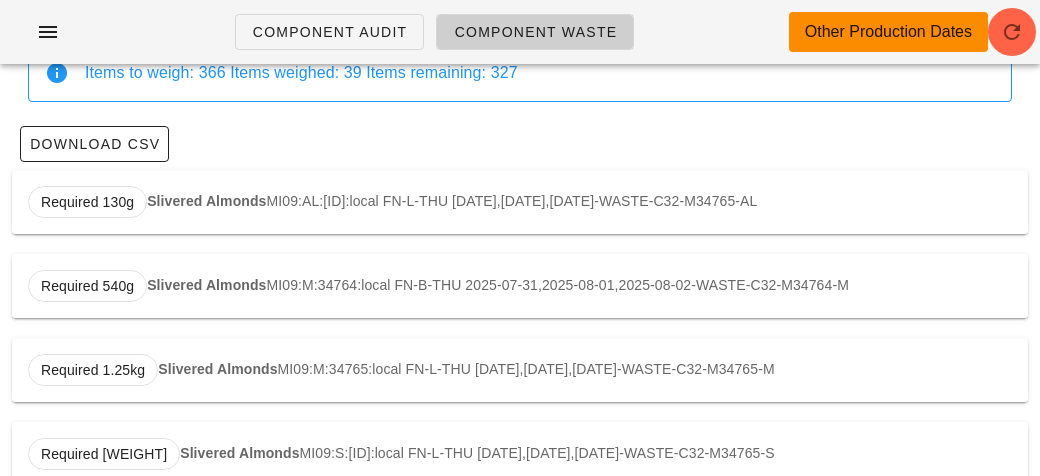 scroll, scrollTop: 0, scrollLeft: 0, axis: both 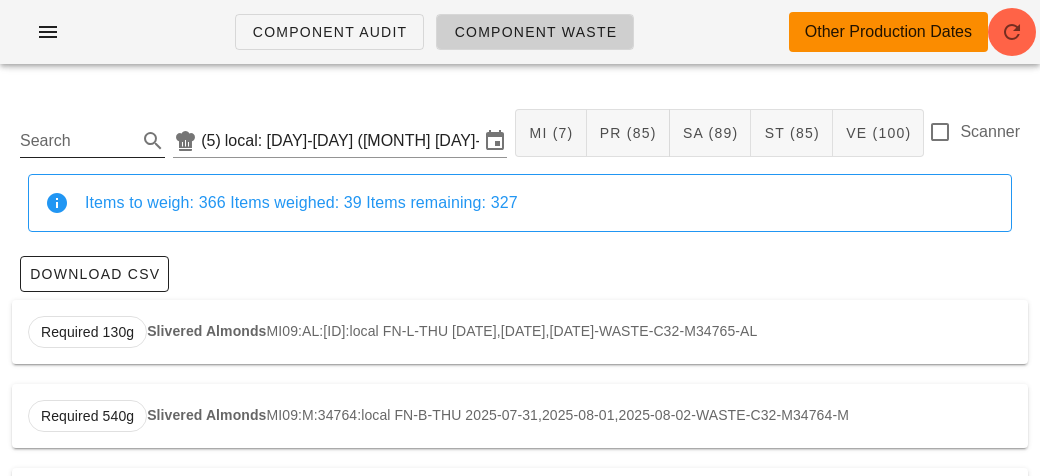 click on "Search" at bounding box center (76, 141) 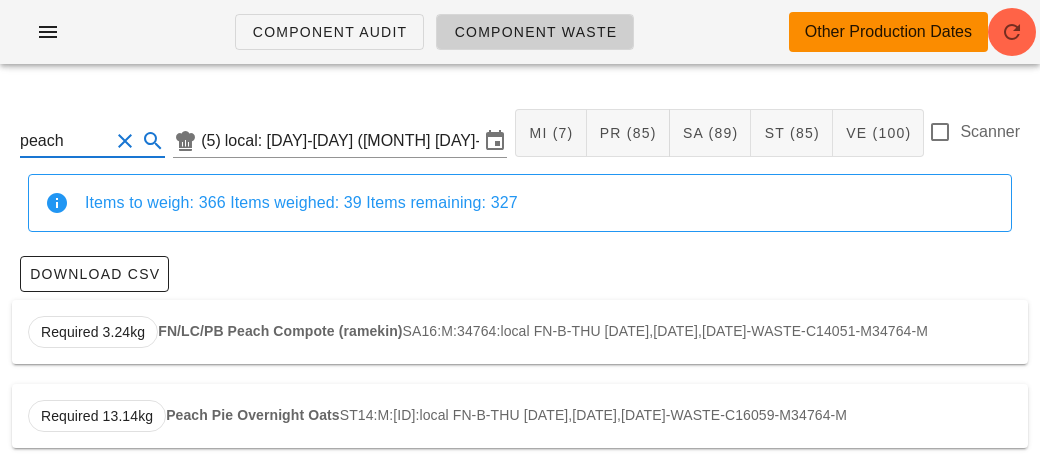 scroll, scrollTop: 24, scrollLeft: 0, axis: vertical 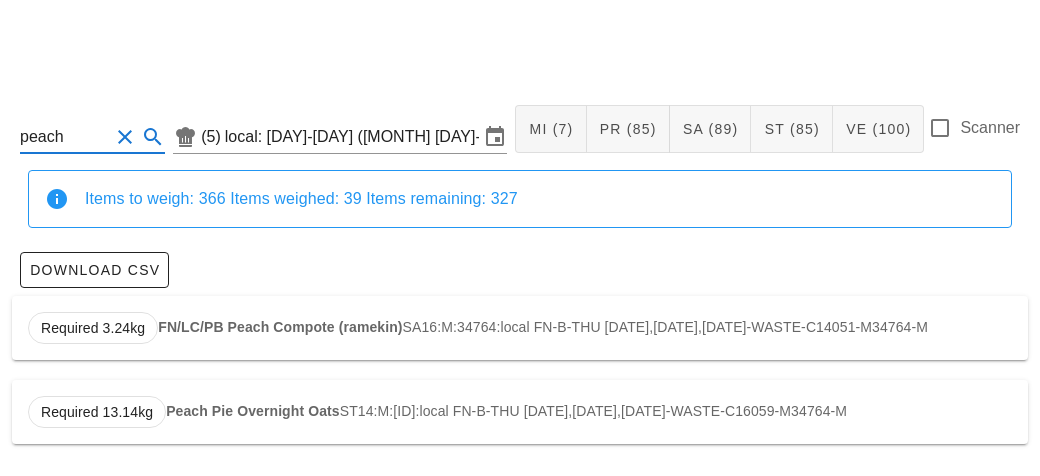 click on "Required 13.14kg Peach Pie Overnight Oats  ST14:M:34764:local FN-B-THU 2025-07-31,2025-08-01,2025-08-02-WASTE-C16059-M34764-M" at bounding box center (520, 412) 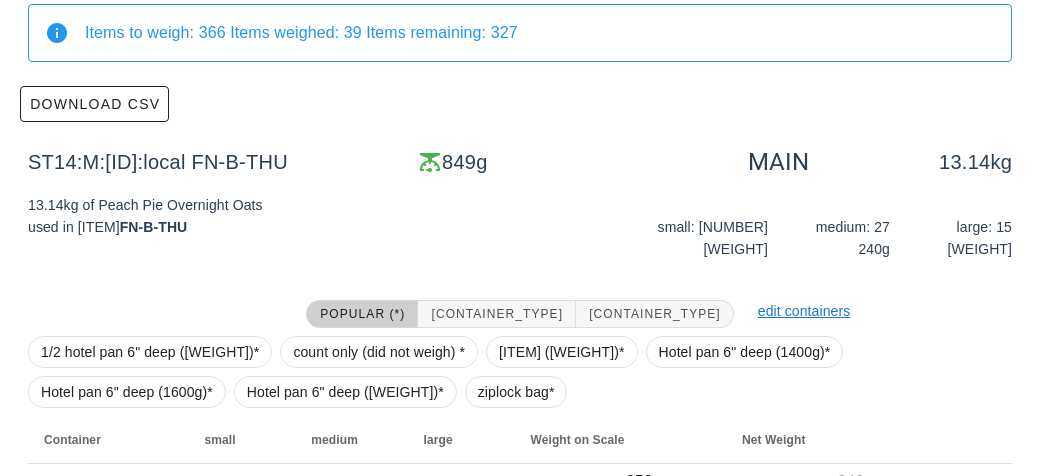 scroll, scrollTop: 284, scrollLeft: 0, axis: vertical 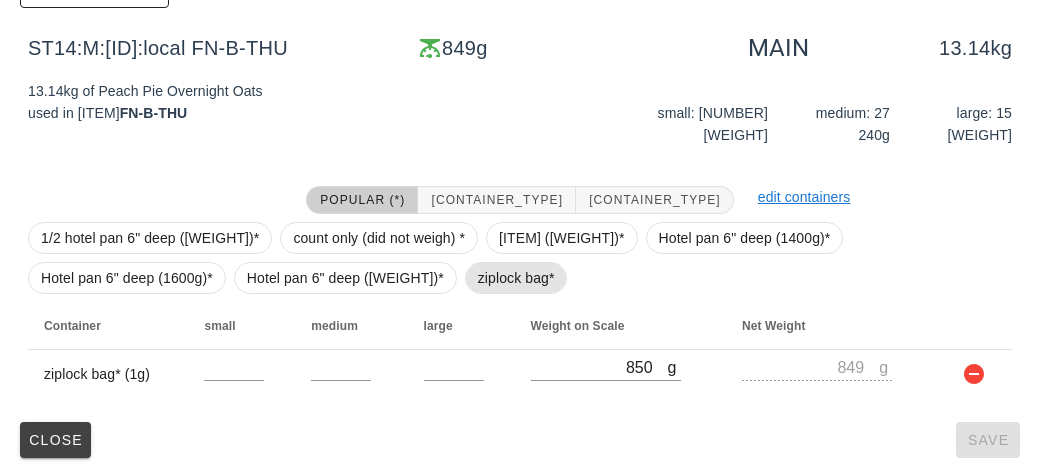 click on "ziplock bag*" at bounding box center (516, 278) 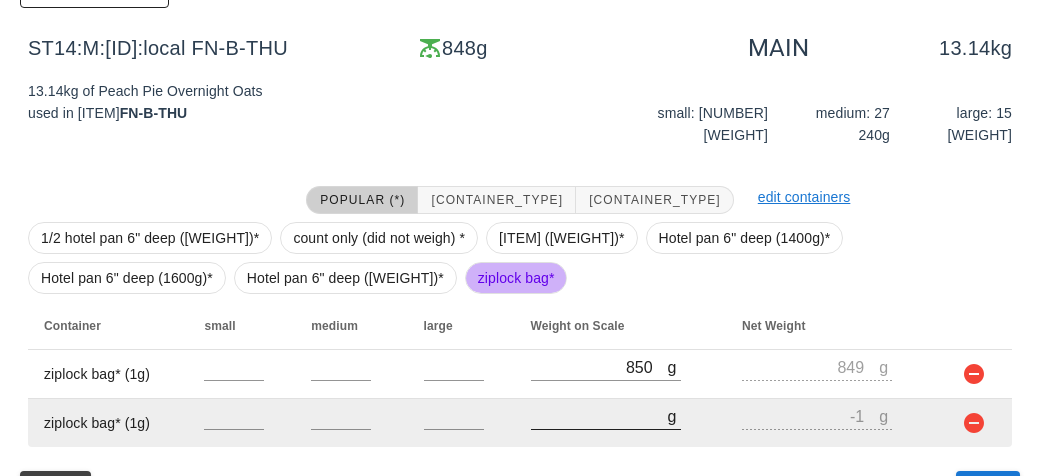 click on "[NUMBER]" at bounding box center [599, 416] 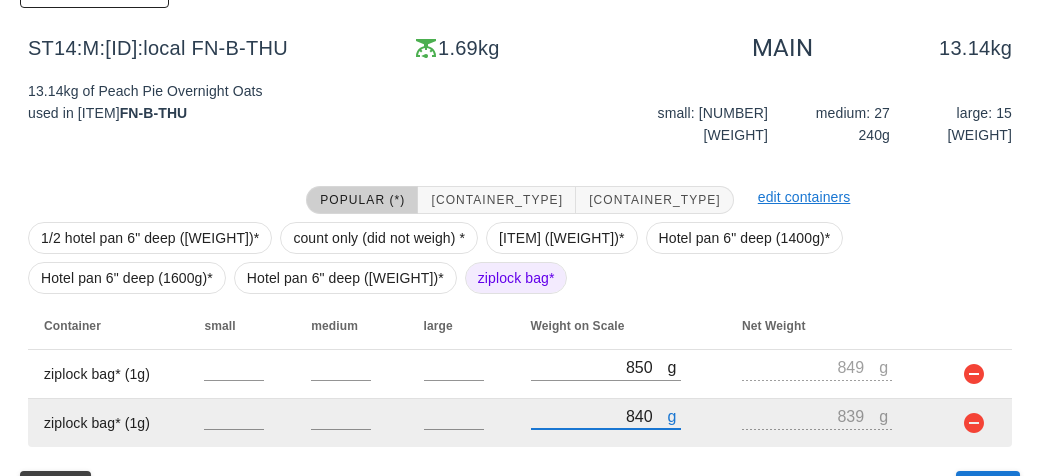 scroll, scrollTop: 333, scrollLeft: 0, axis: vertical 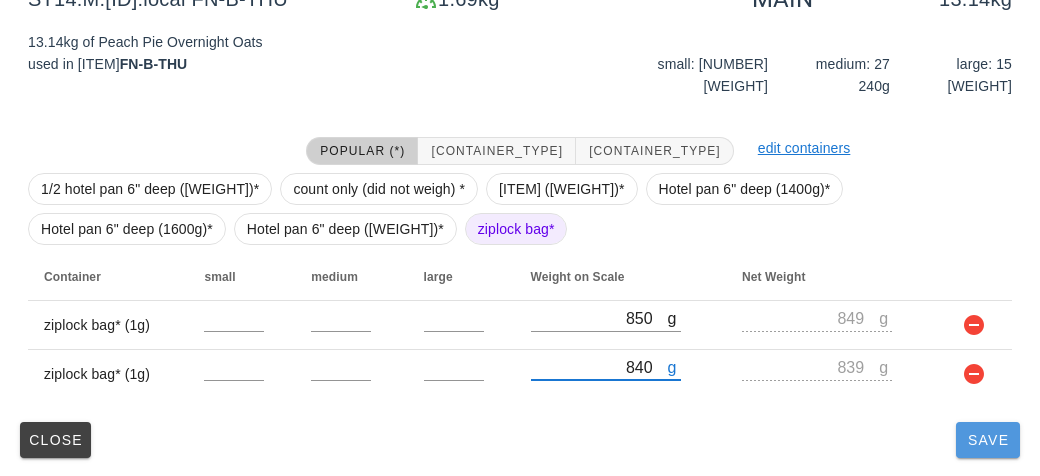 click on "Save" at bounding box center (988, 440) 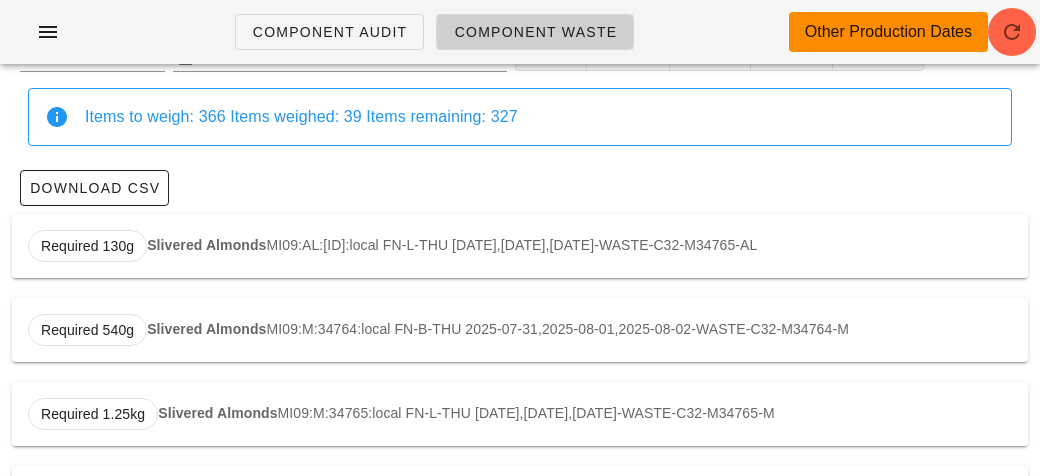 scroll, scrollTop: 0, scrollLeft: 0, axis: both 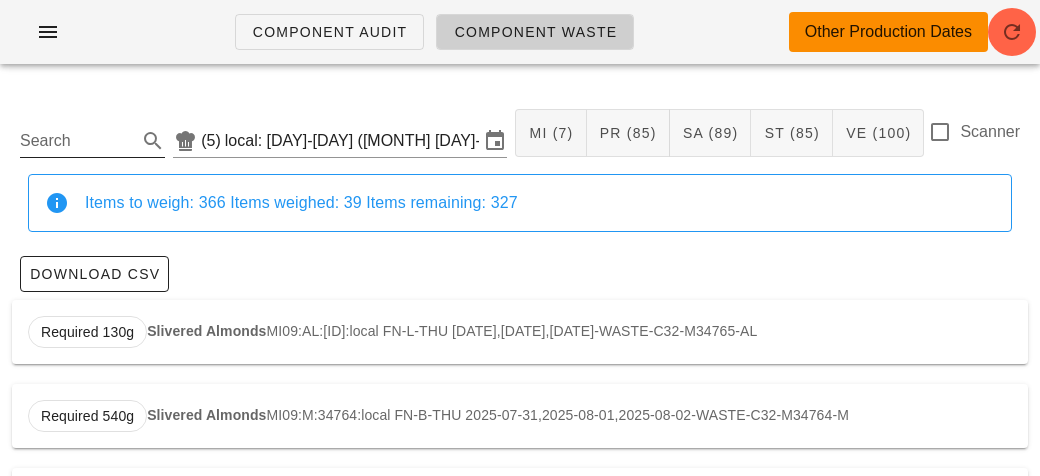 click on "Search" at bounding box center (76, 141) 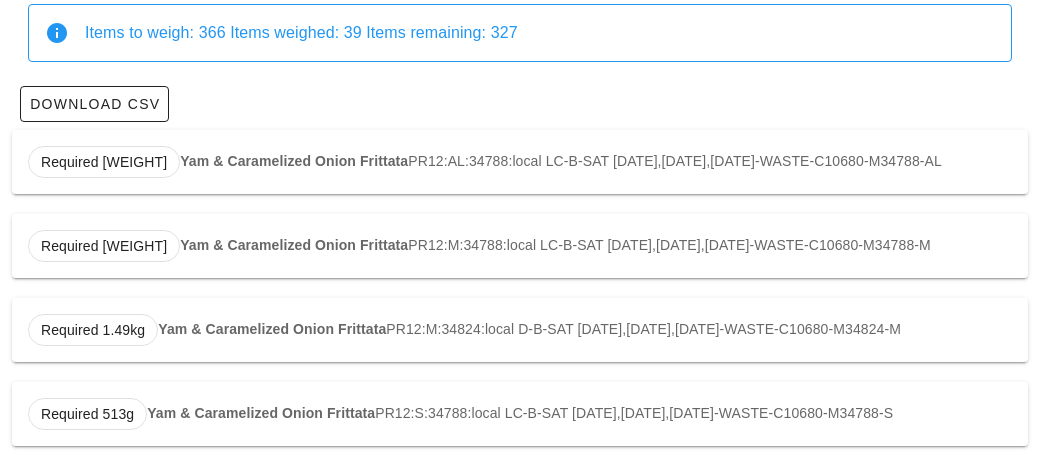scroll, scrollTop: 0, scrollLeft: 0, axis: both 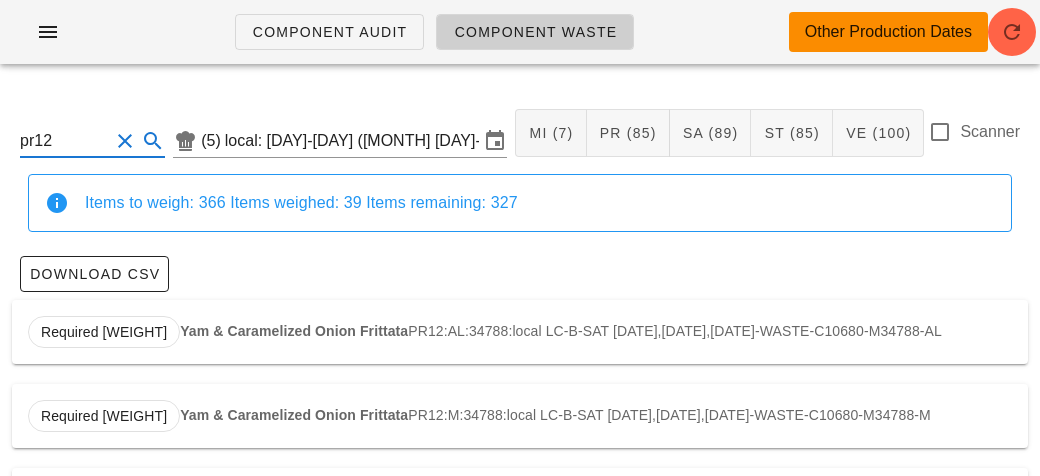 click on "pr12" at bounding box center (64, 141) 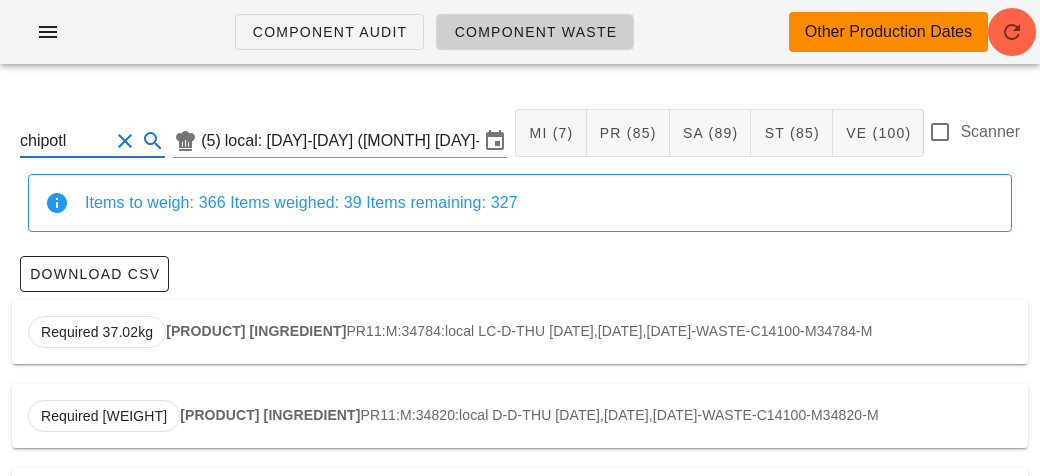 click on "[PRODUCT] [INGREDIENT]" at bounding box center (256, 331) 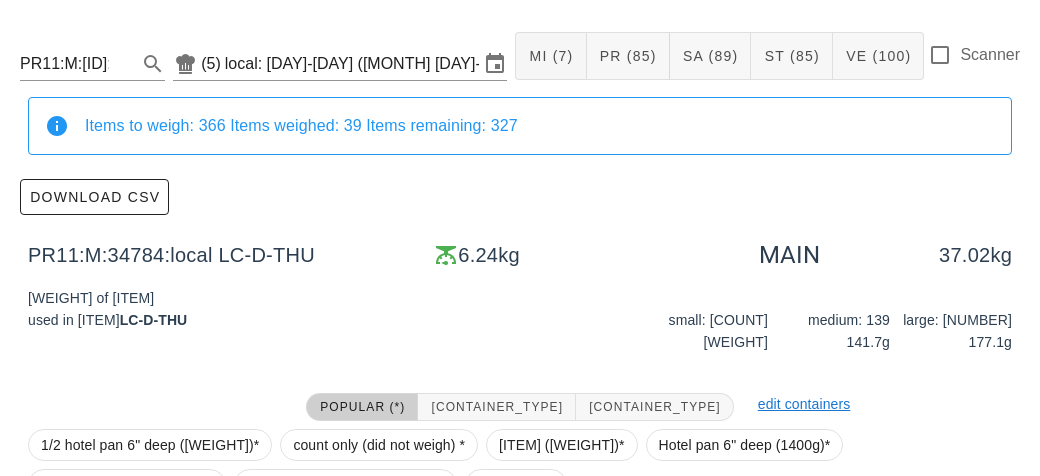 scroll, scrollTop: 430, scrollLeft: 0, axis: vertical 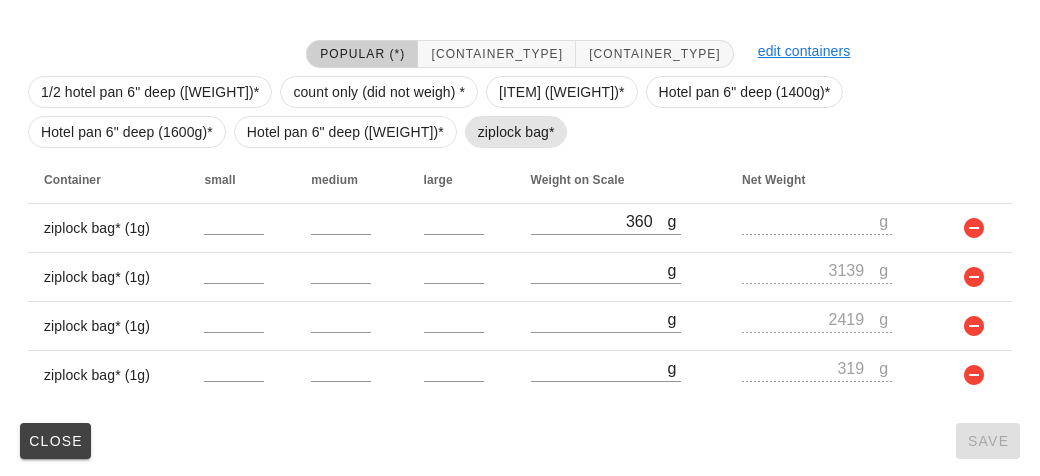 click on "ziplock bag*" at bounding box center [516, 132] 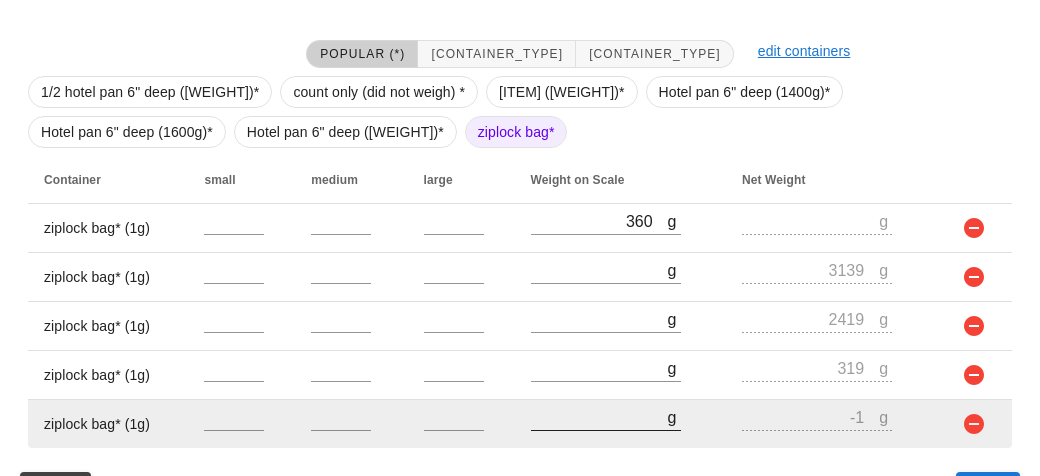 click on "[NUMBER]" at bounding box center (599, 417) 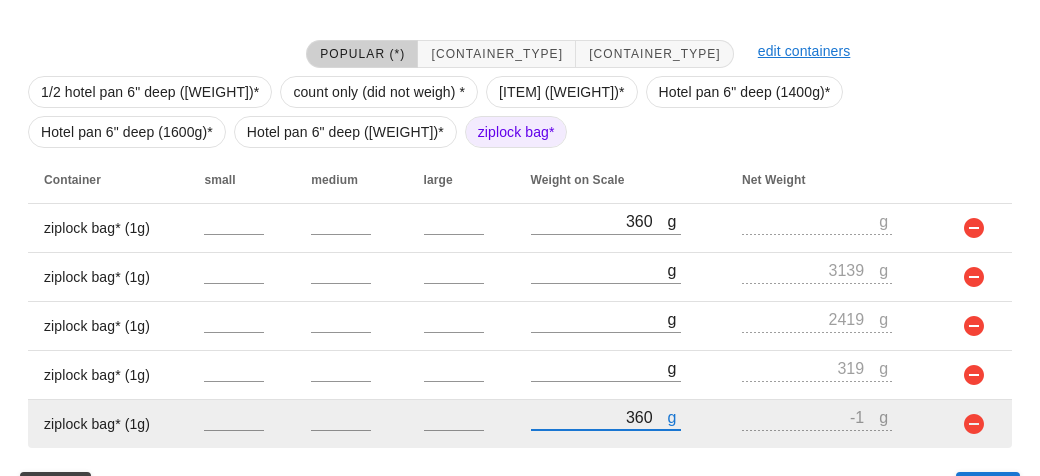 scroll, scrollTop: 479, scrollLeft: 0, axis: vertical 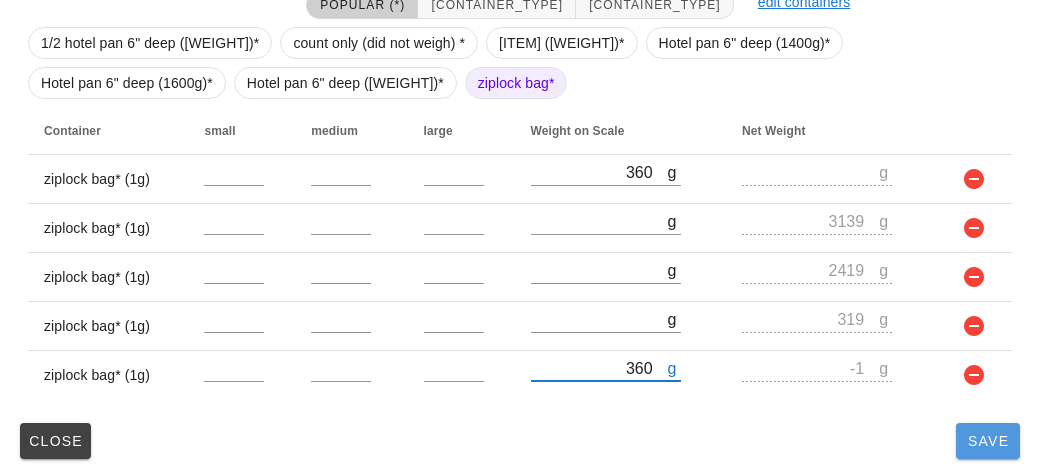 click on "Save" at bounding box center [988, 441] 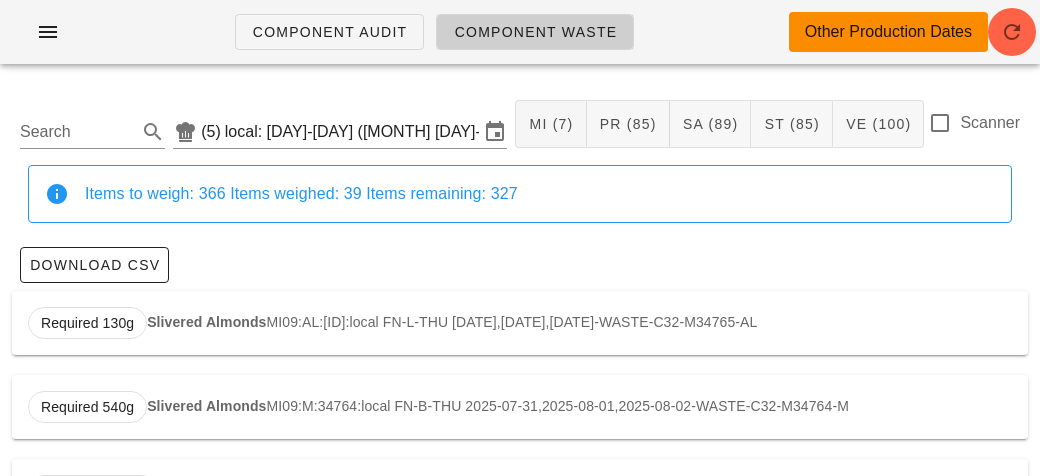 scroll, scrollTop: 0, scrollLeft: 0, axis: both 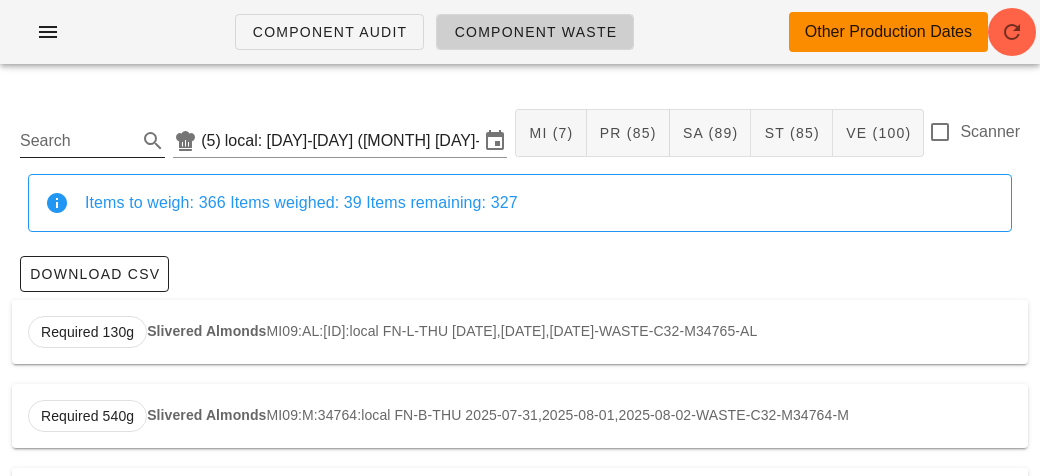click on "Search" at bounding box center [76, 141] 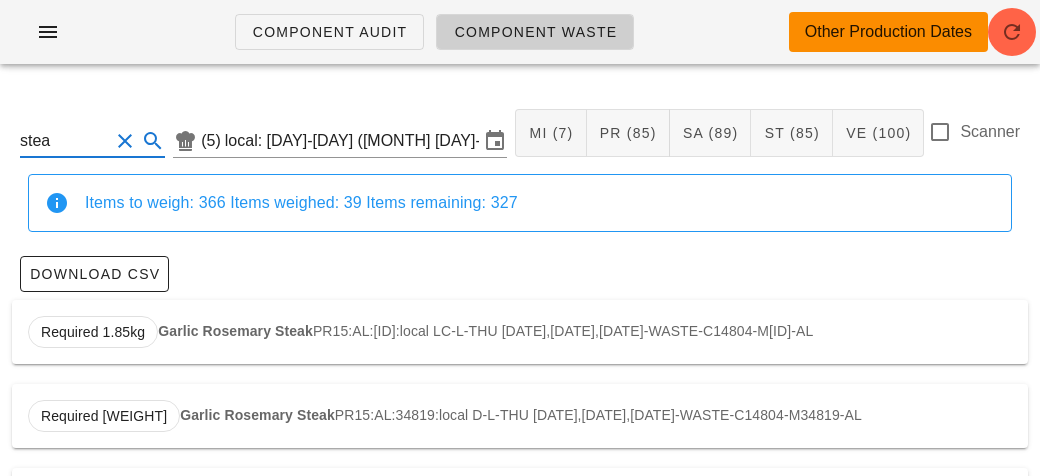 click on "Garlic Rosemary Steak" at bounding box center [235, 331] 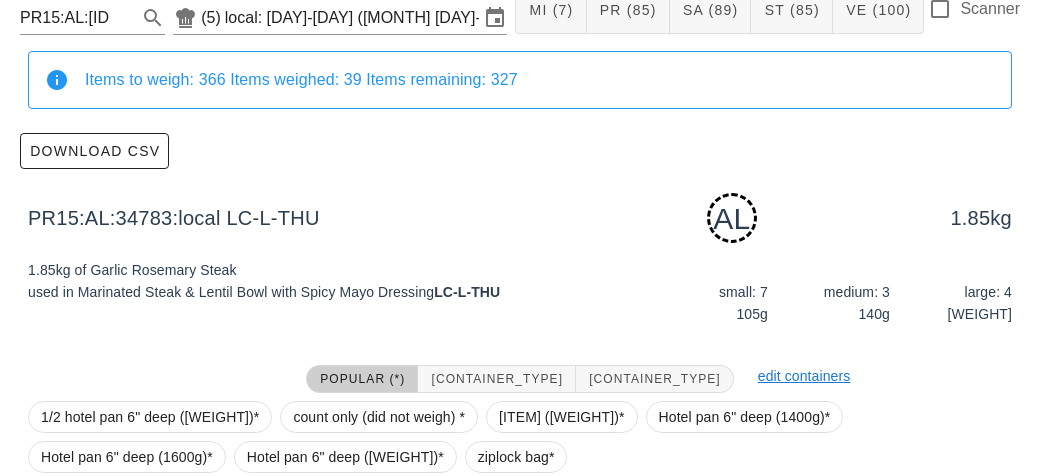 scroll, scrollTop: 302, scrollLeft: 0, axis: vertical 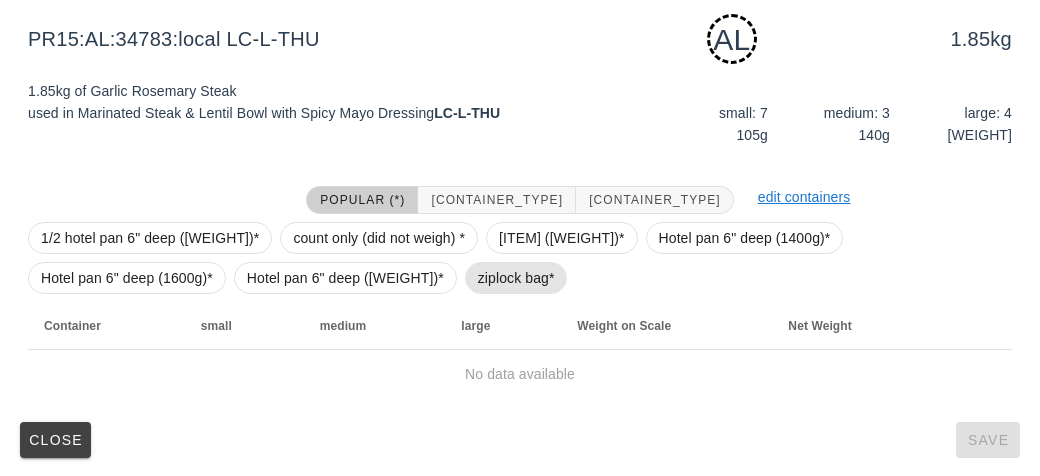 click on "ziplock bag*" at bounding box center (516, 278) 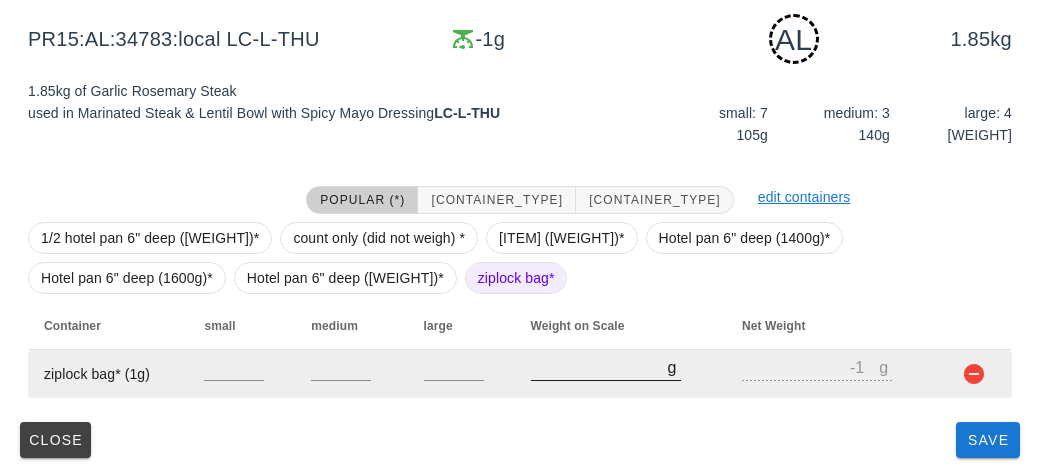 click on "[NUMBER]" at bounding box center [599, 367] 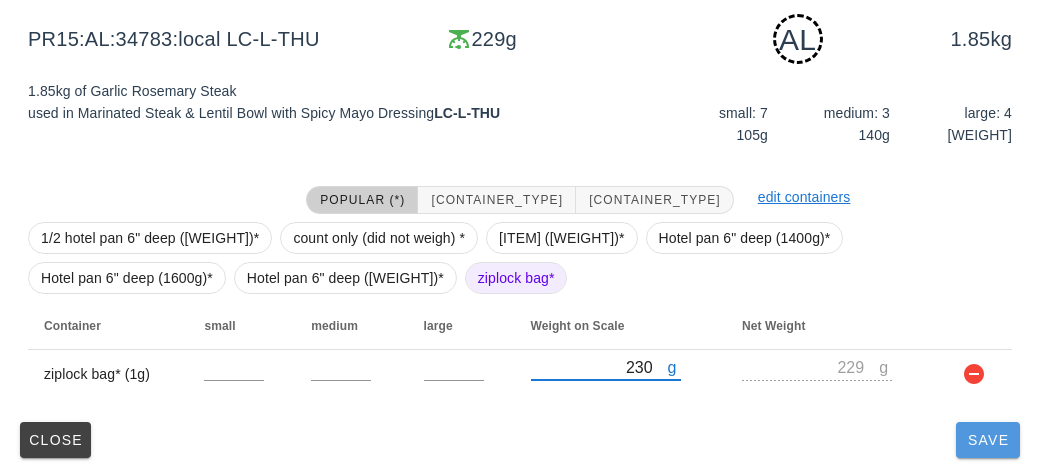 click on "Save" at bounding box center (988, 440) 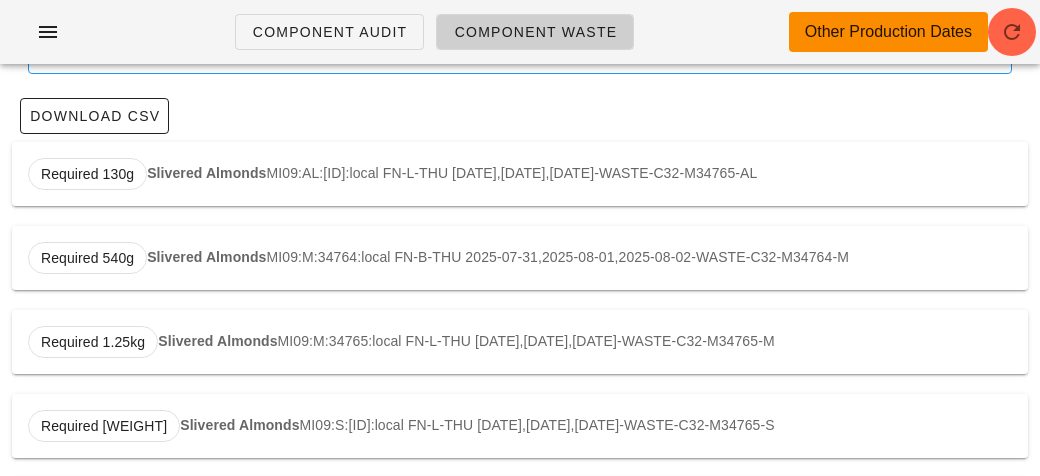 scroll, scrollTop: 0, scrollLeft: 0, axis: both 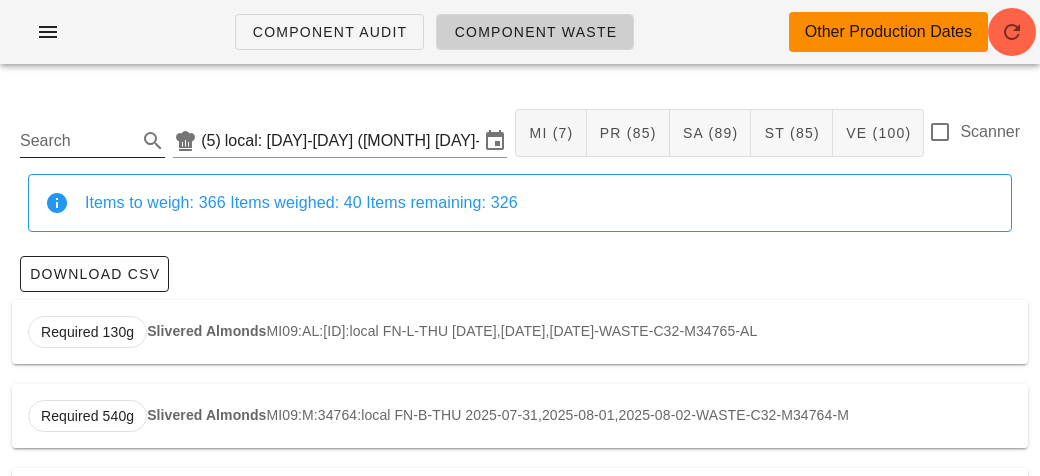 click on "Search" at bounding box center (76, 141) 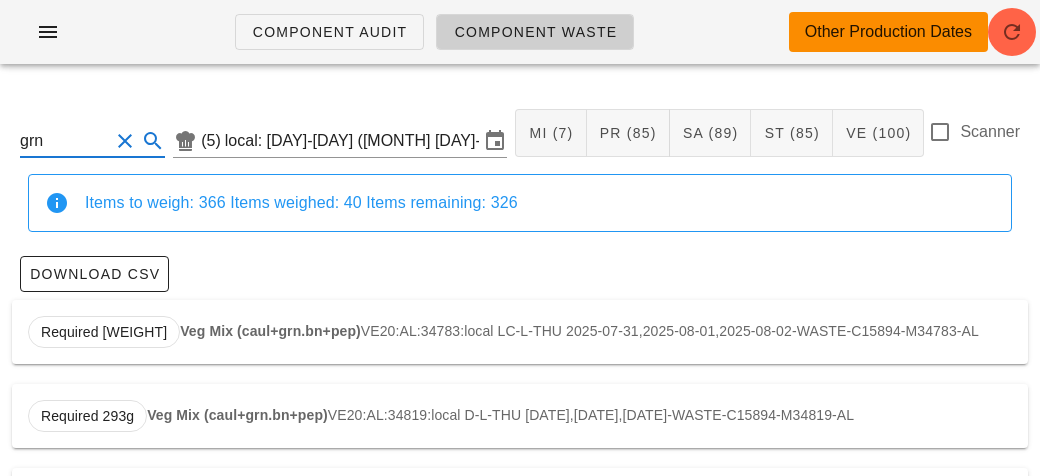 click on "Veg Mix (caul+grn.bn+pep)" at bounding box center [270, 331] 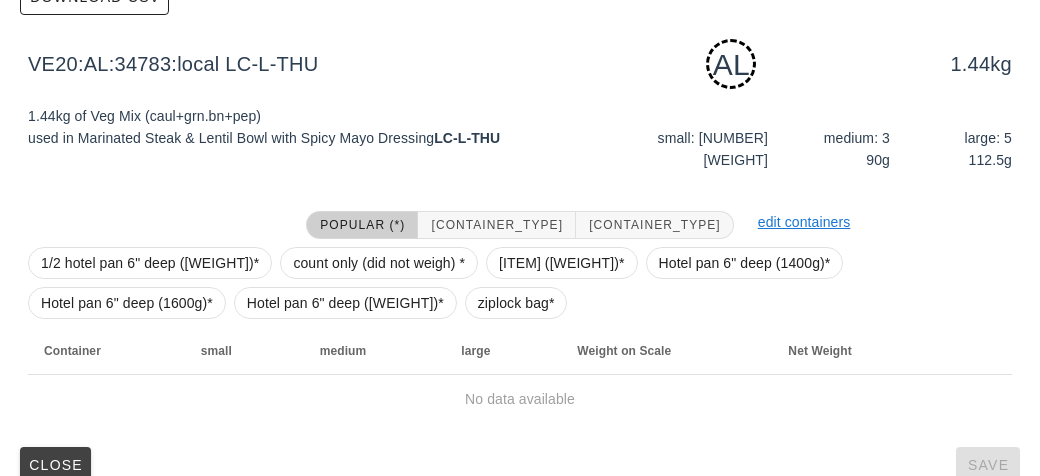 scroll, scrollTop: 302, scrollLeft: 0, axis: vertical 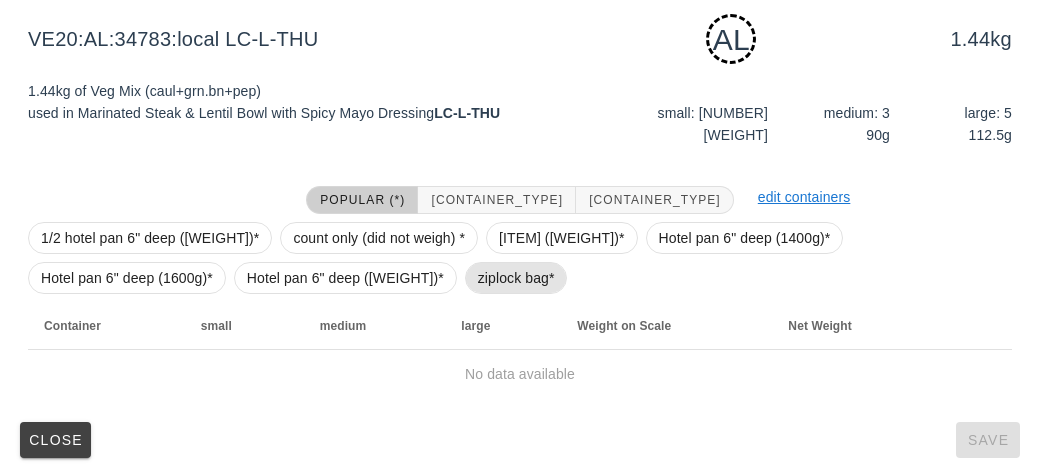 click on "ziplock bag*" at bounding box center [516, 278] 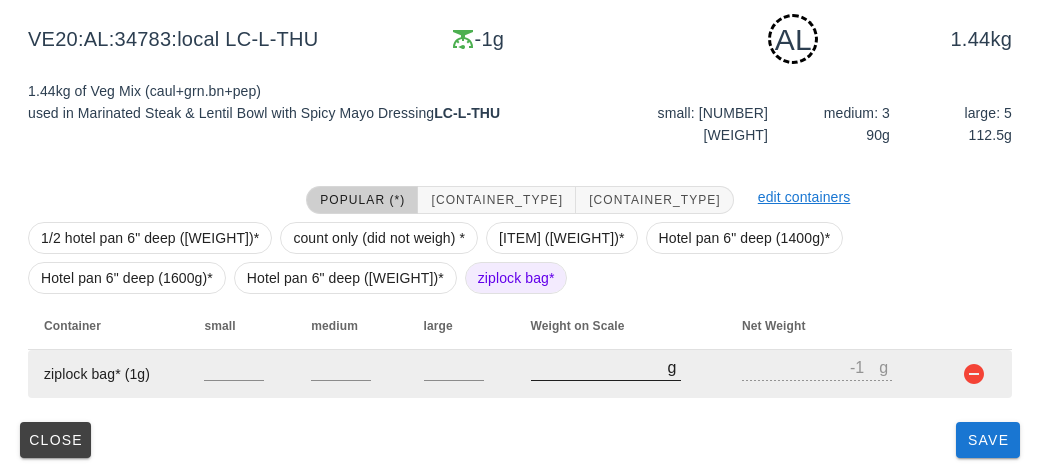 click on "[NUMBER]" at bounding box center (599, 367) 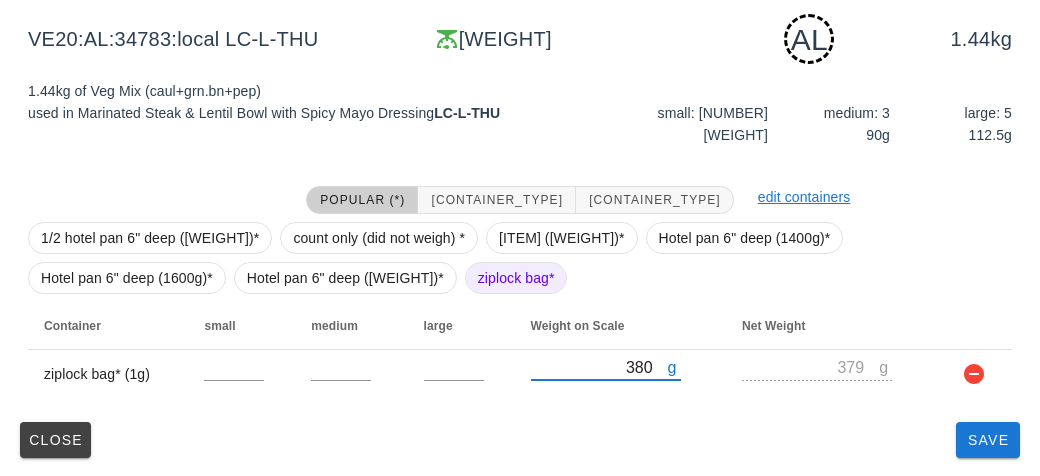click on "Close Save" at bounding box center (520, 440) 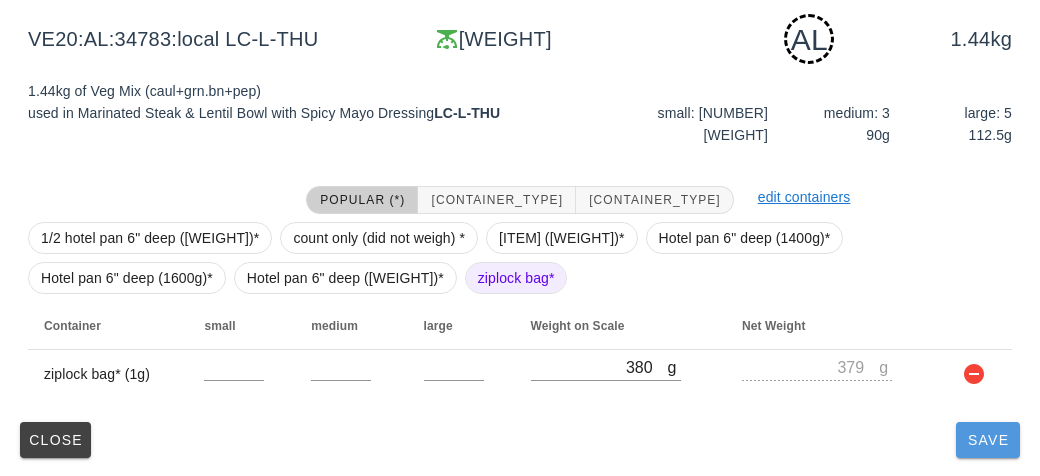 click on "Save" at bounding box center [988, 440] 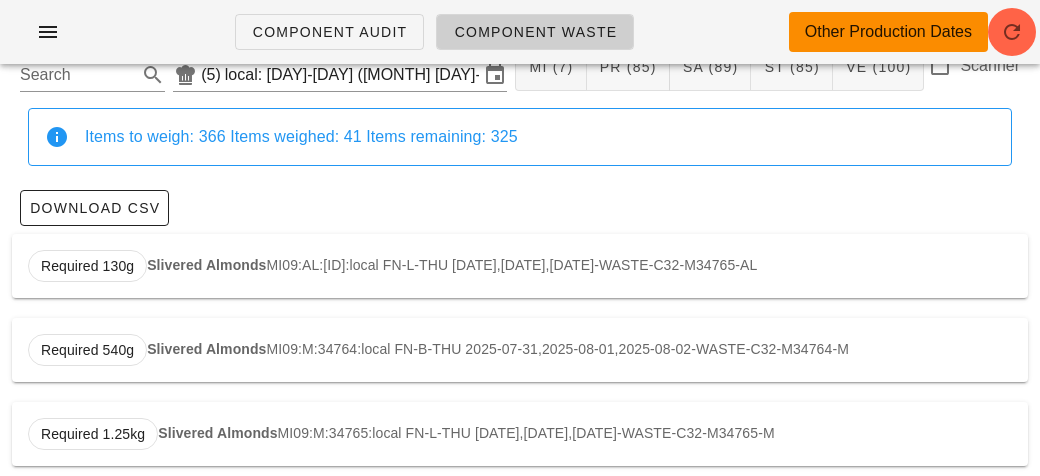 scroll, scrollTop: 0, scrollLeft: 0, axis: both 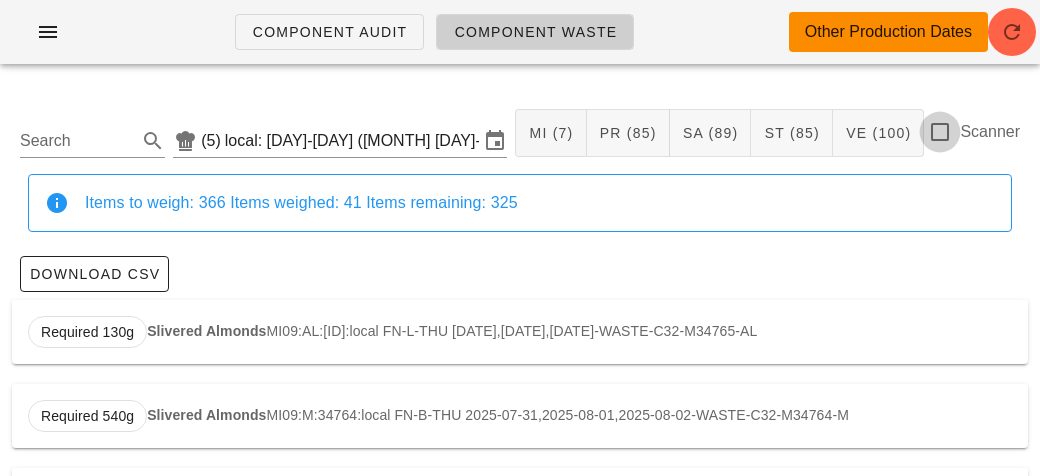 click at bounding box center [940, 132] 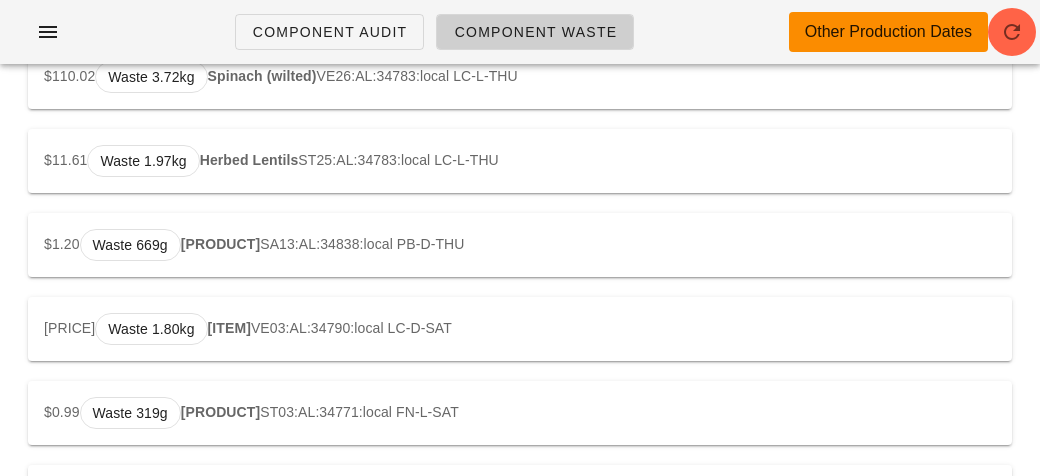 scroll, scrollTop: 2213, scrollLeft: 0, axis: vertical 